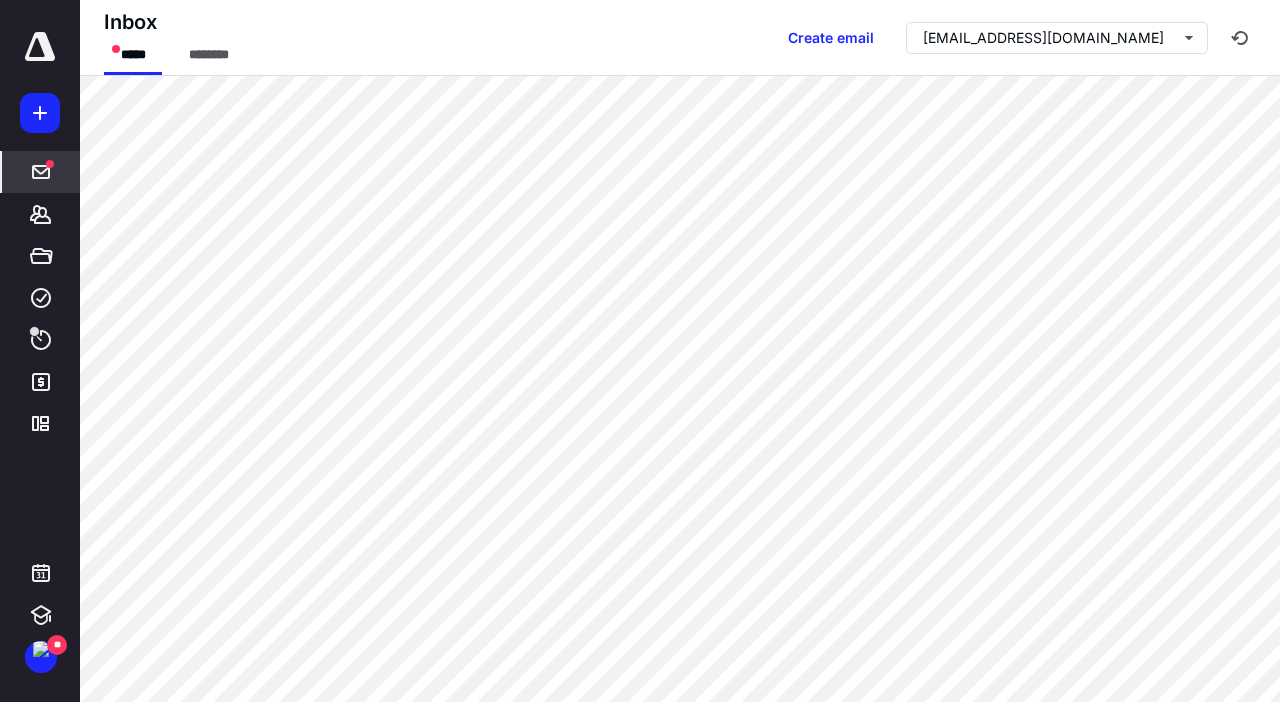 scroll, scrollTop: 0, scrollLeft: 0, axis: both 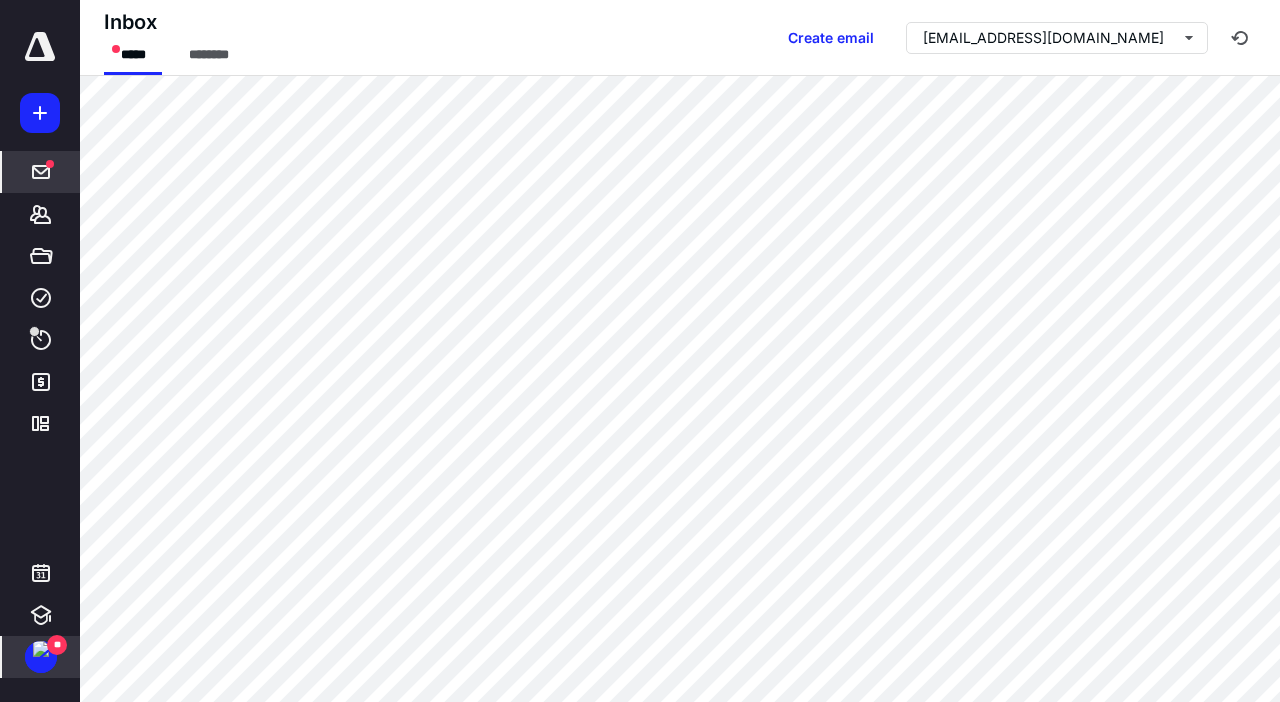 click at bounding box center [41, 649] 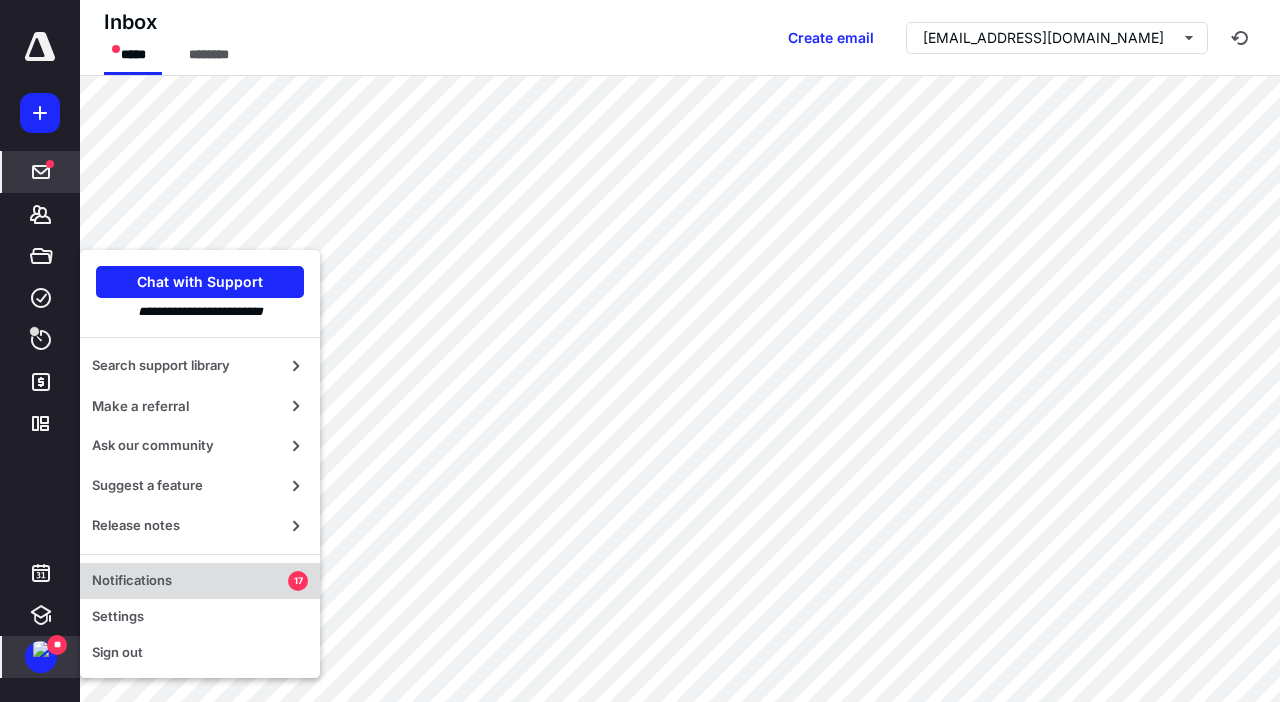 click on "Notifications" at bounding box center [190, 581] 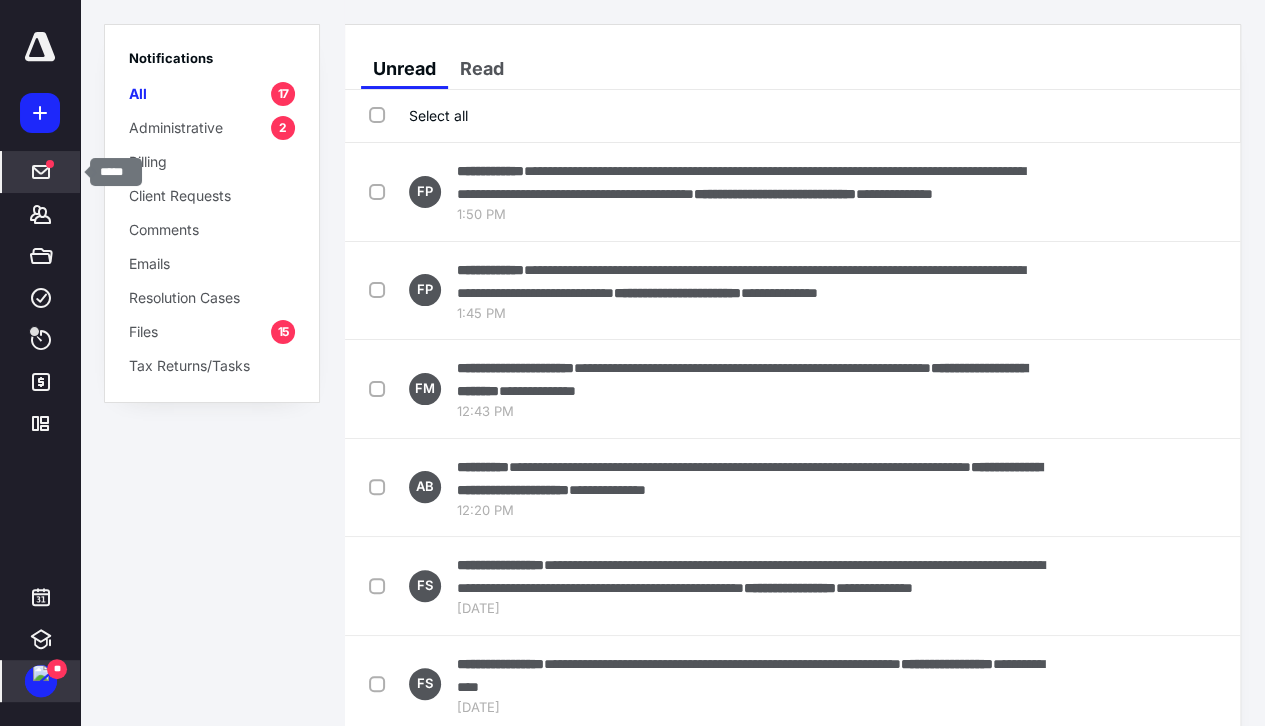 click at bounding box center [41, 172] 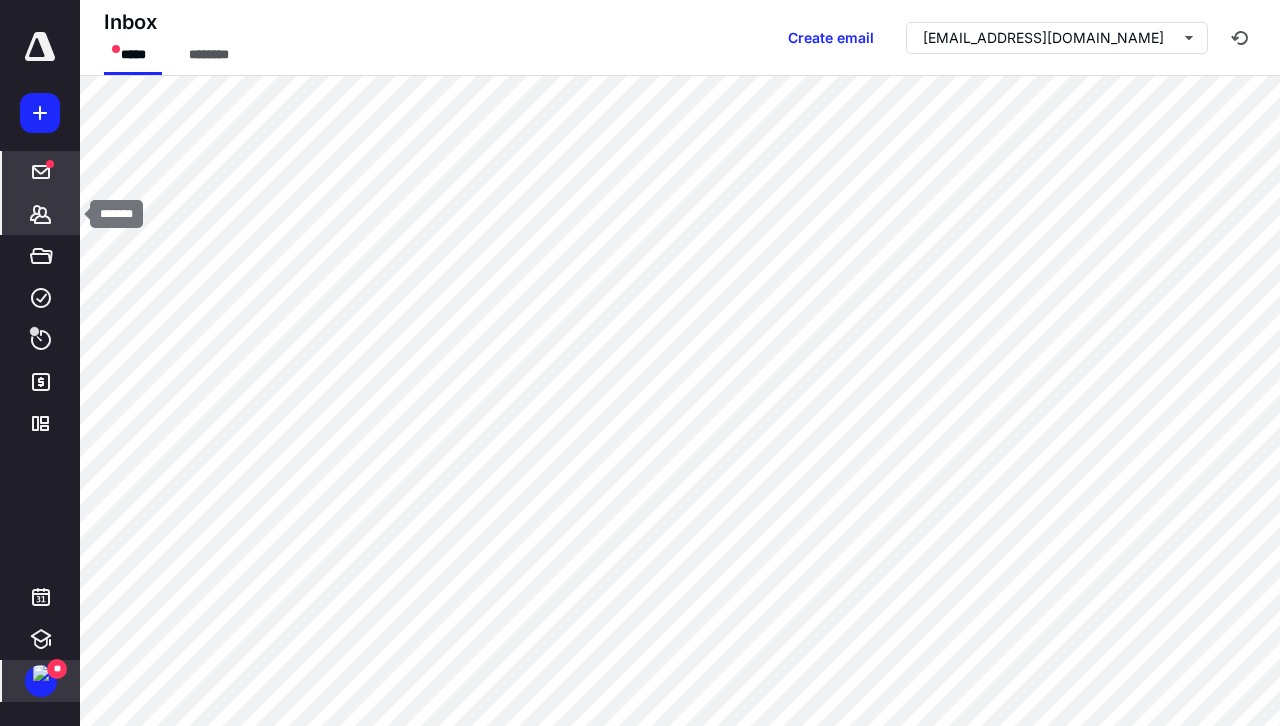 click 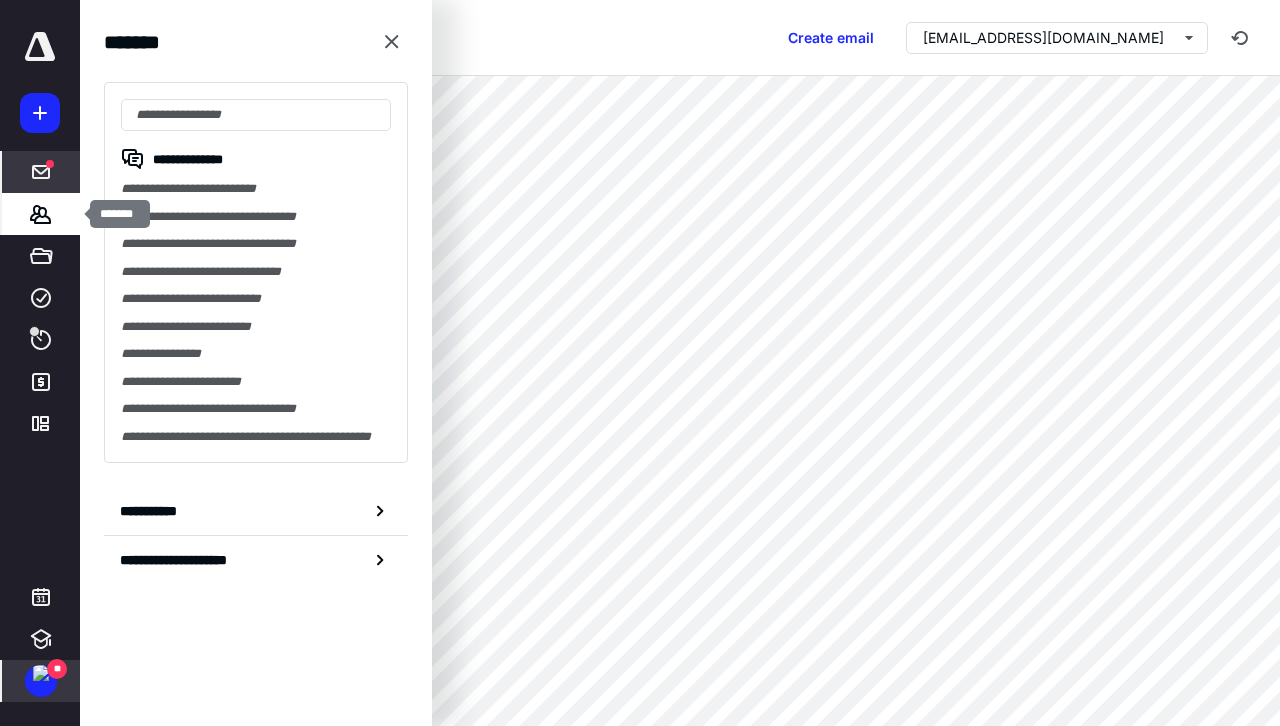 type on "*" 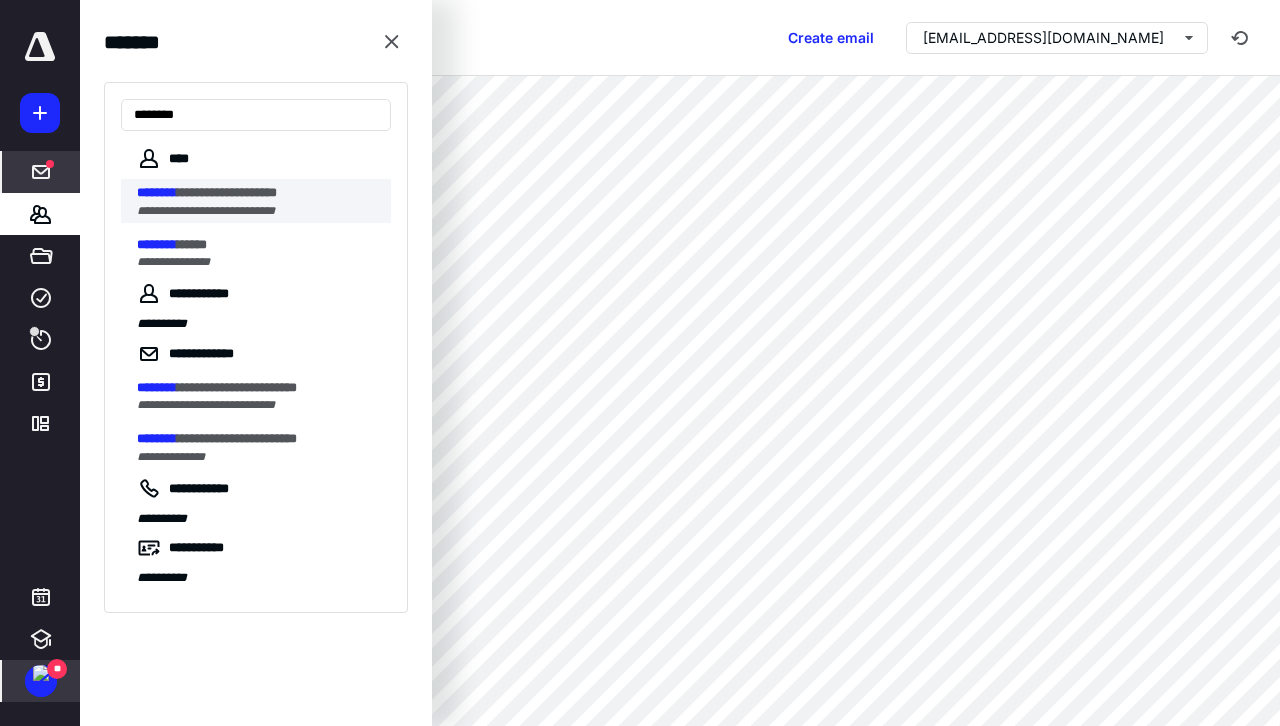 type on "********" 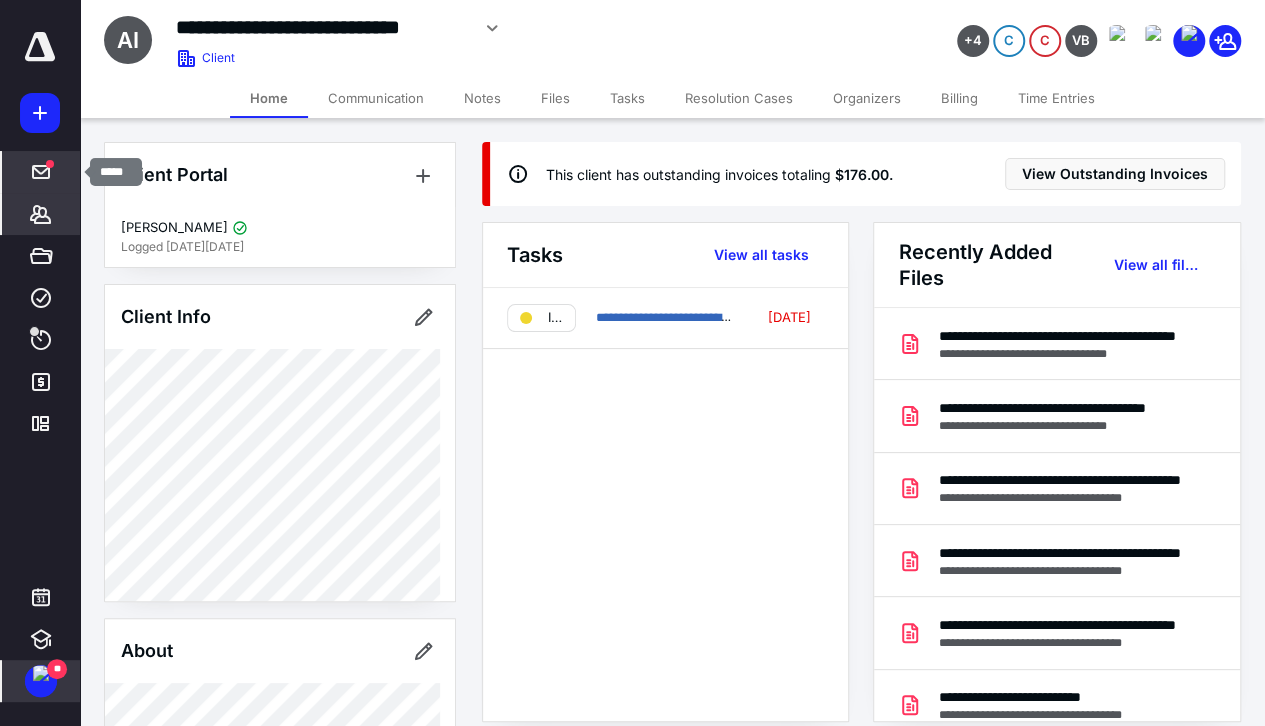 click at bounding box center (41, 172) 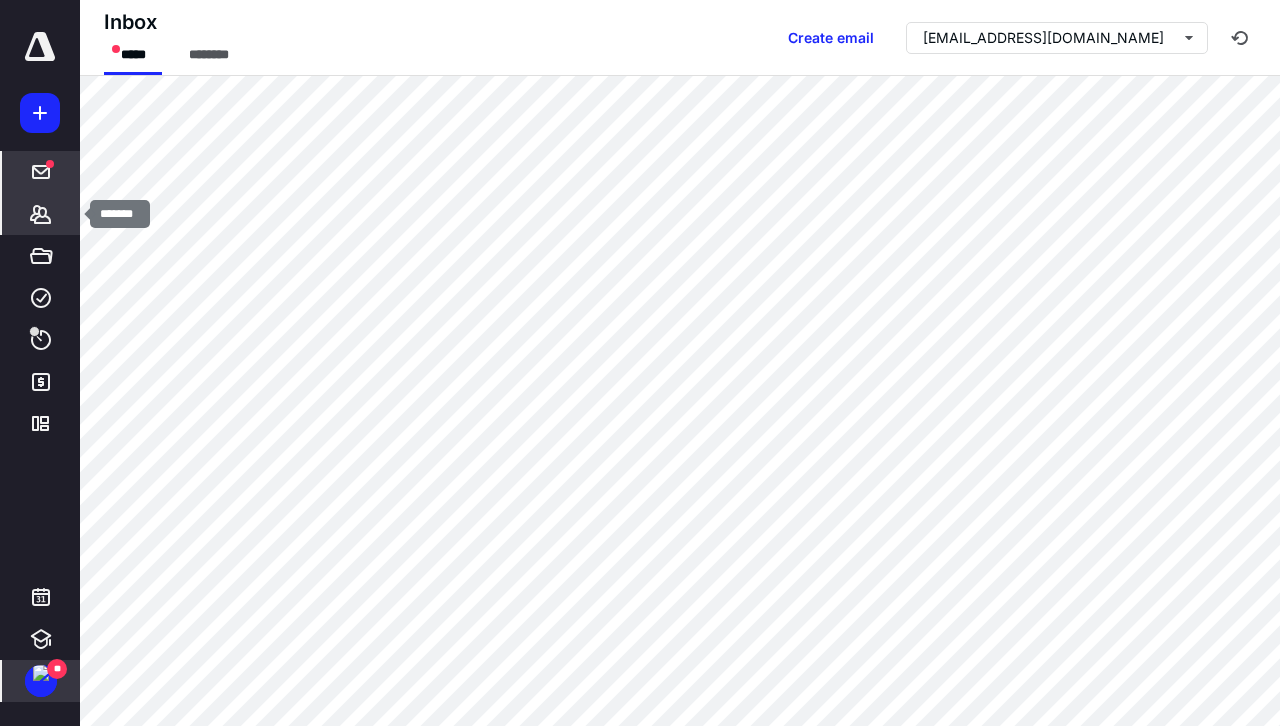click 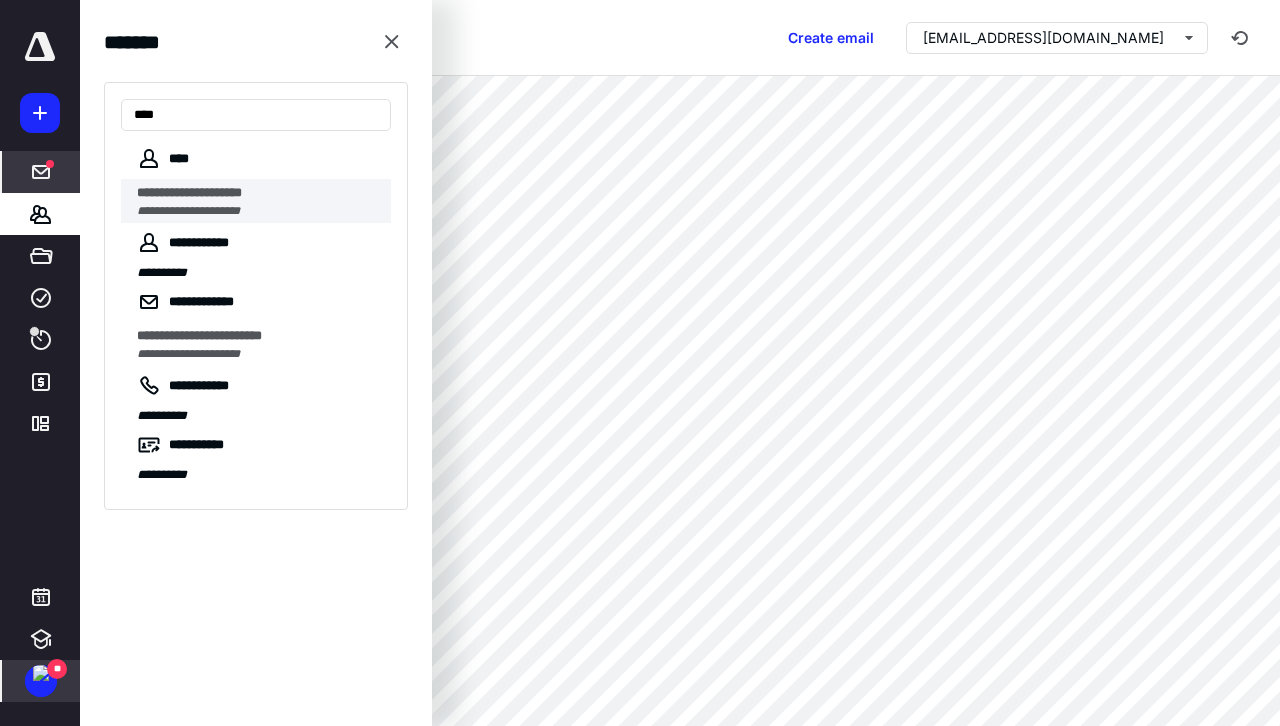 type on "***" 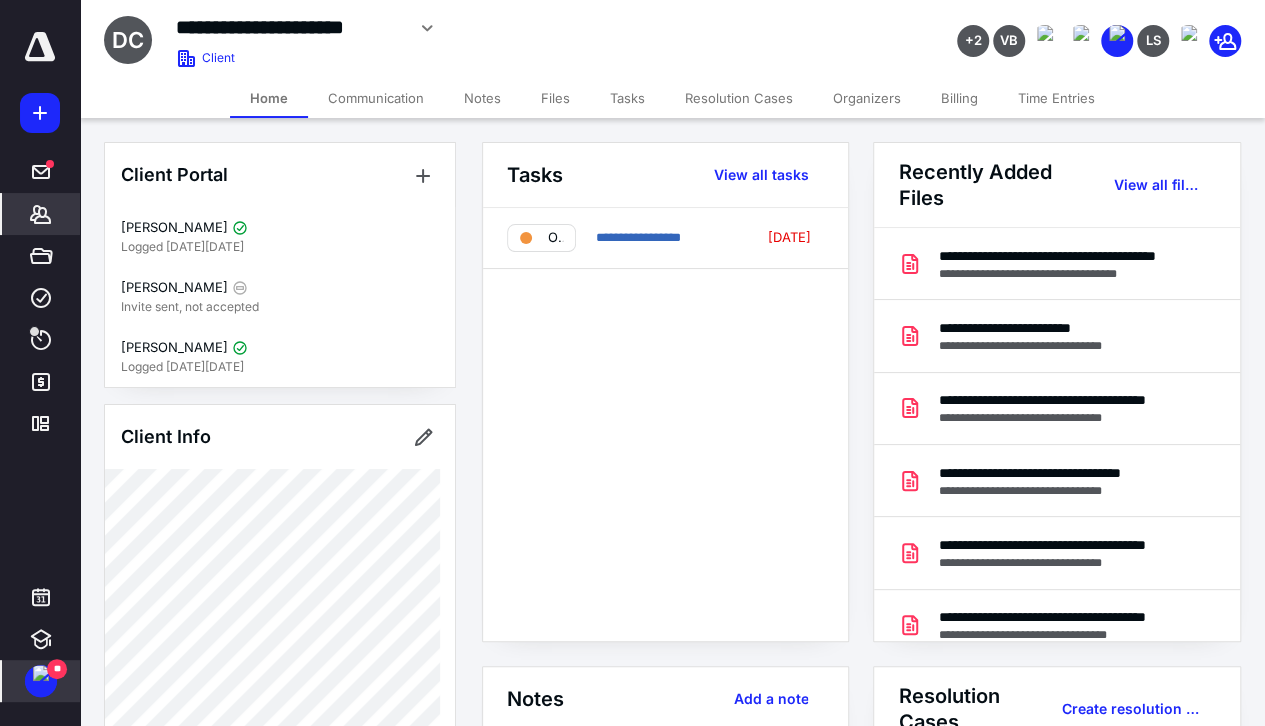 click on "Files" at bounding box center (555, 98) 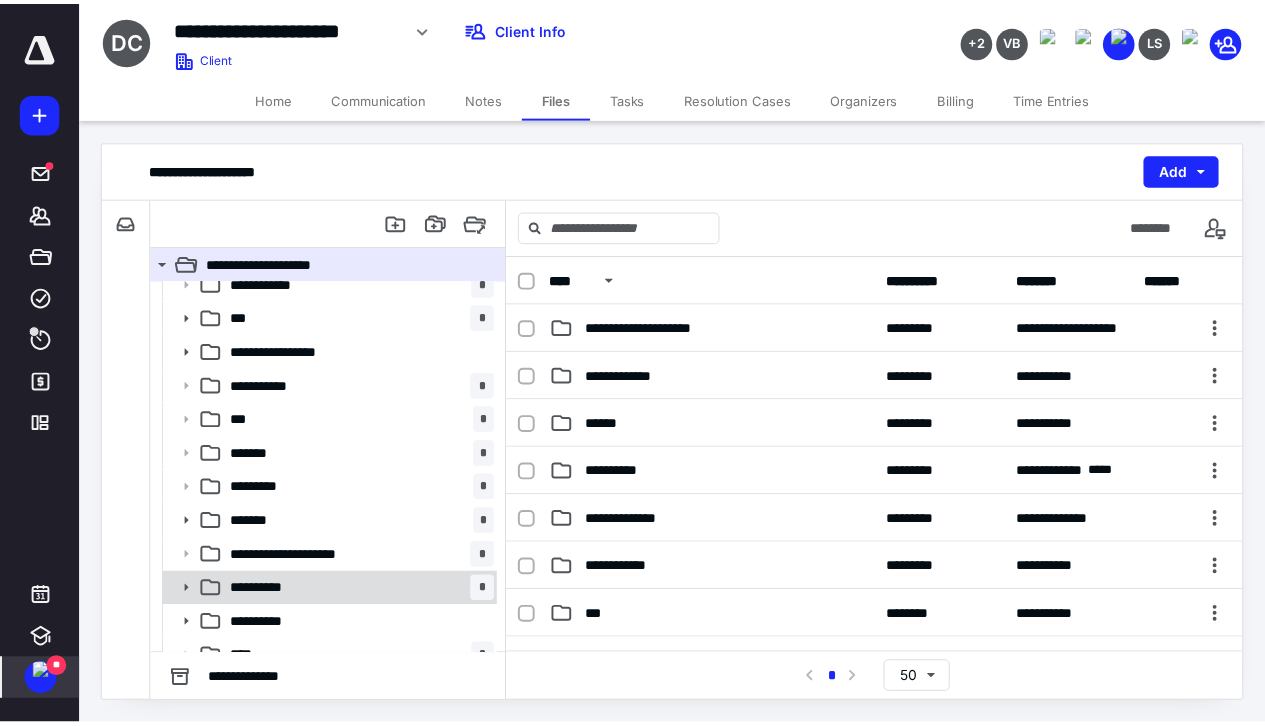 scroll, scrollTop: 200, scrollLeft: 0, axis: vertical 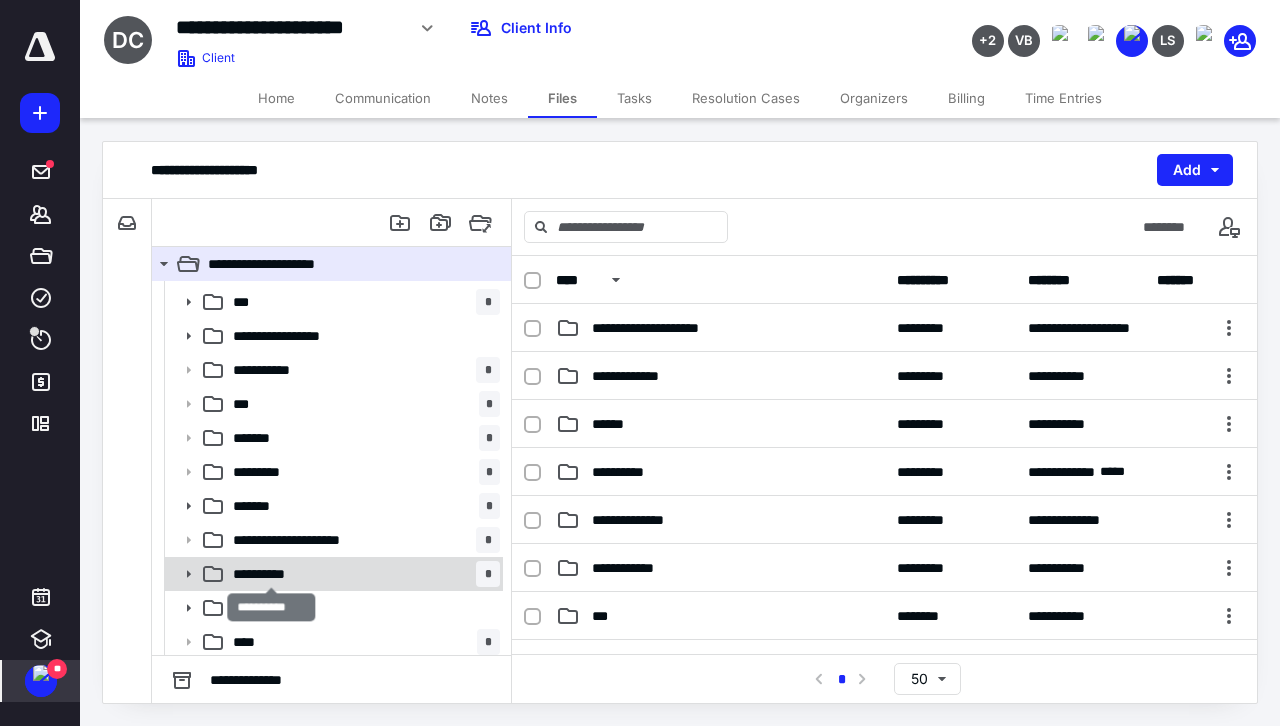 click on "**********" at bounding box center [272, 574] 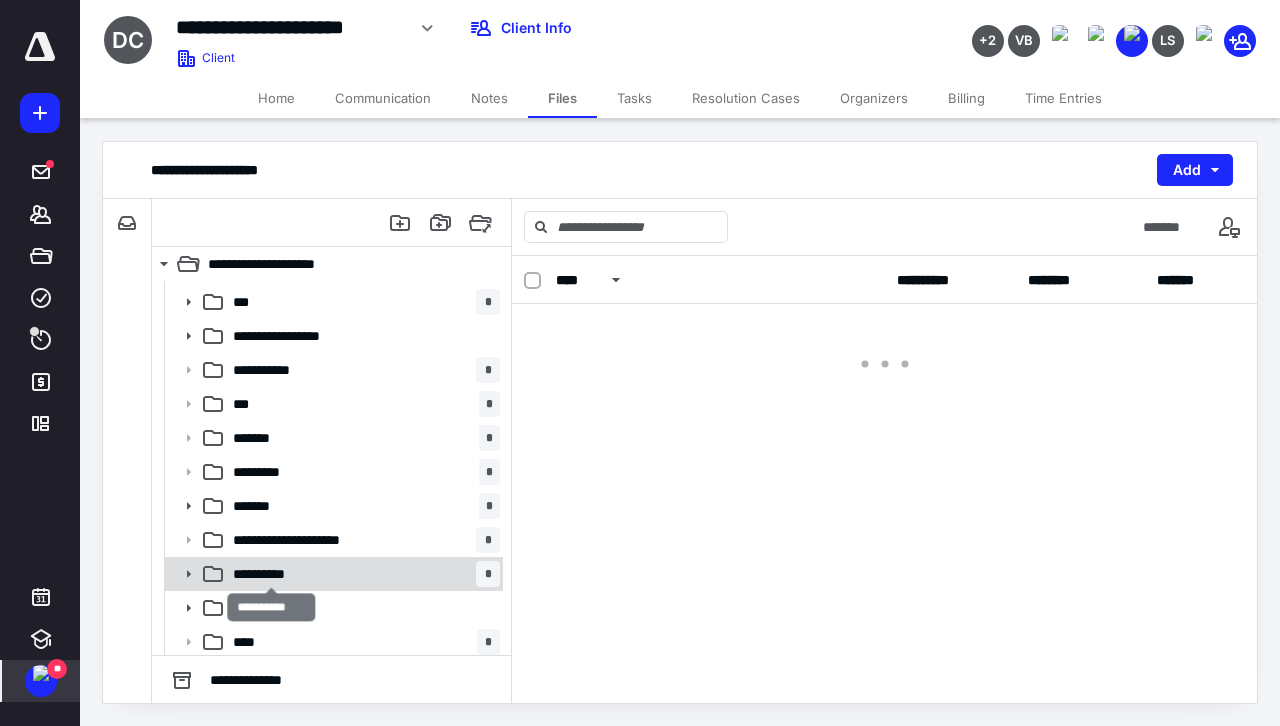 click on "**********" at bounding box center [272, 574] 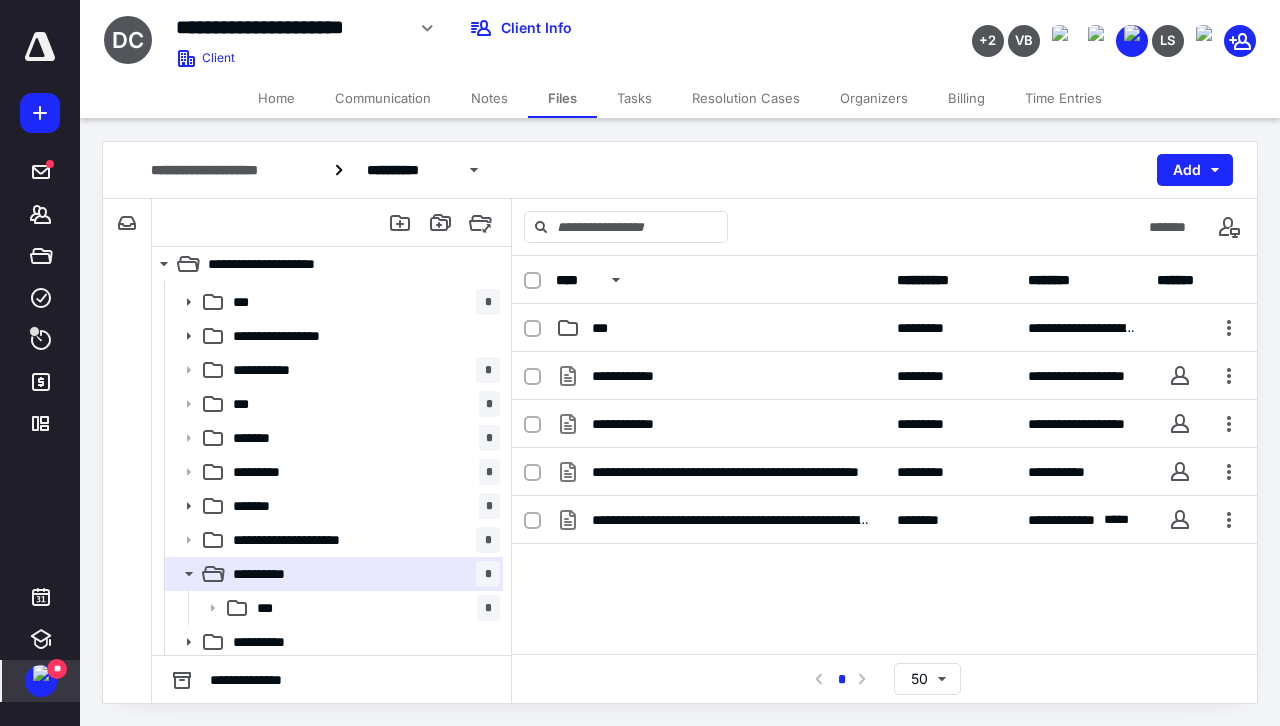 click on "Notes" at bounding box center [489, 98] 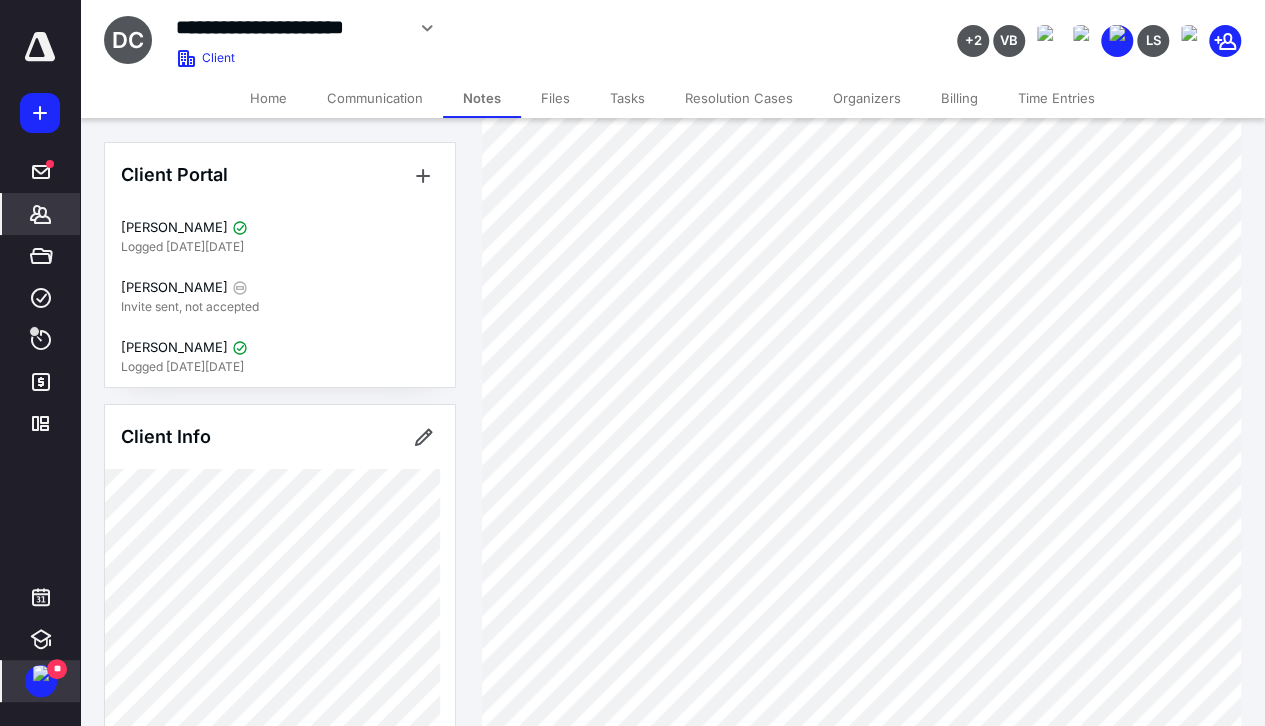 scroll, scrollTop: 700, scrollLeft: 0, axis: vertical 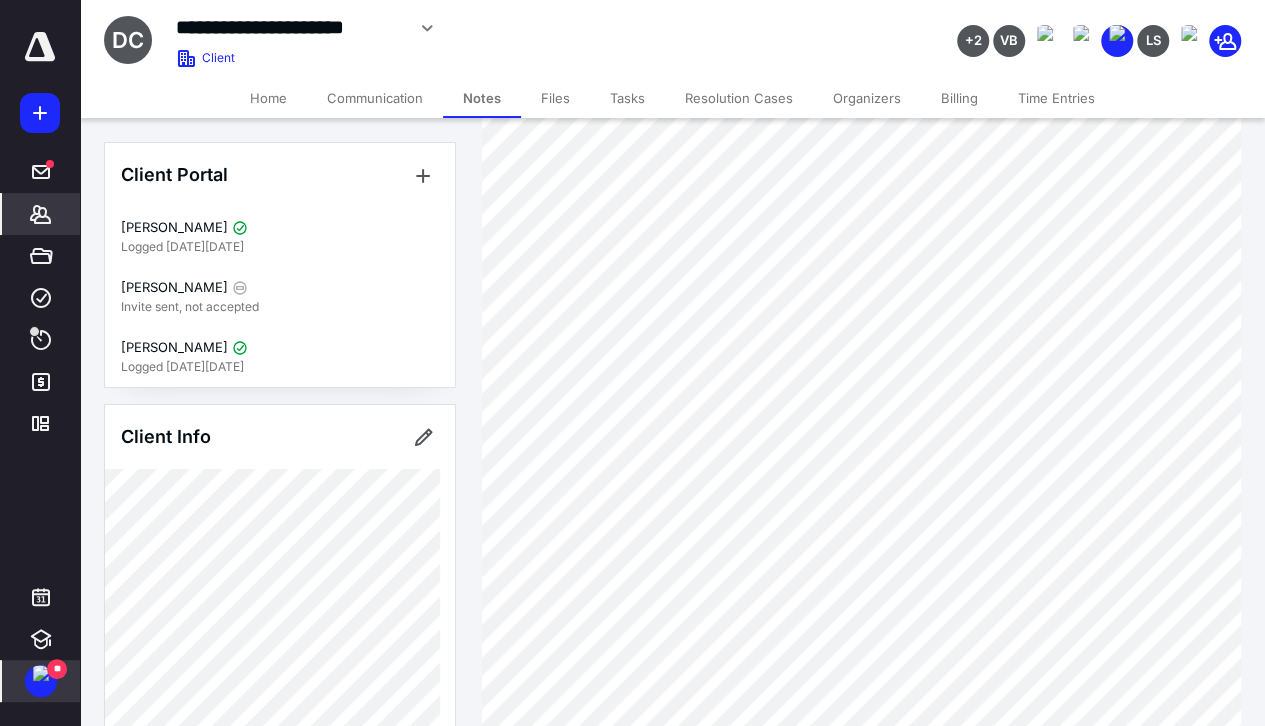 click on "Files" at bounding box center [555, 98] 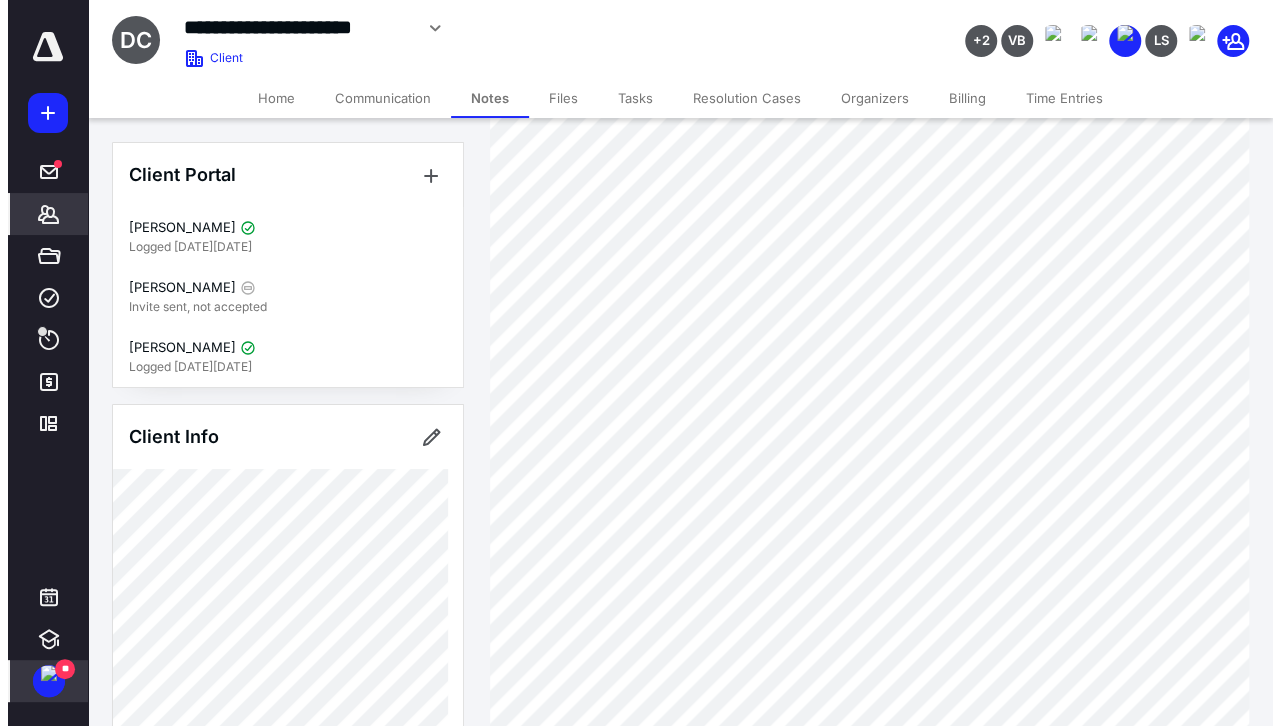 scroll, scrollTop: 0, scrollLeft: 0, axis: both 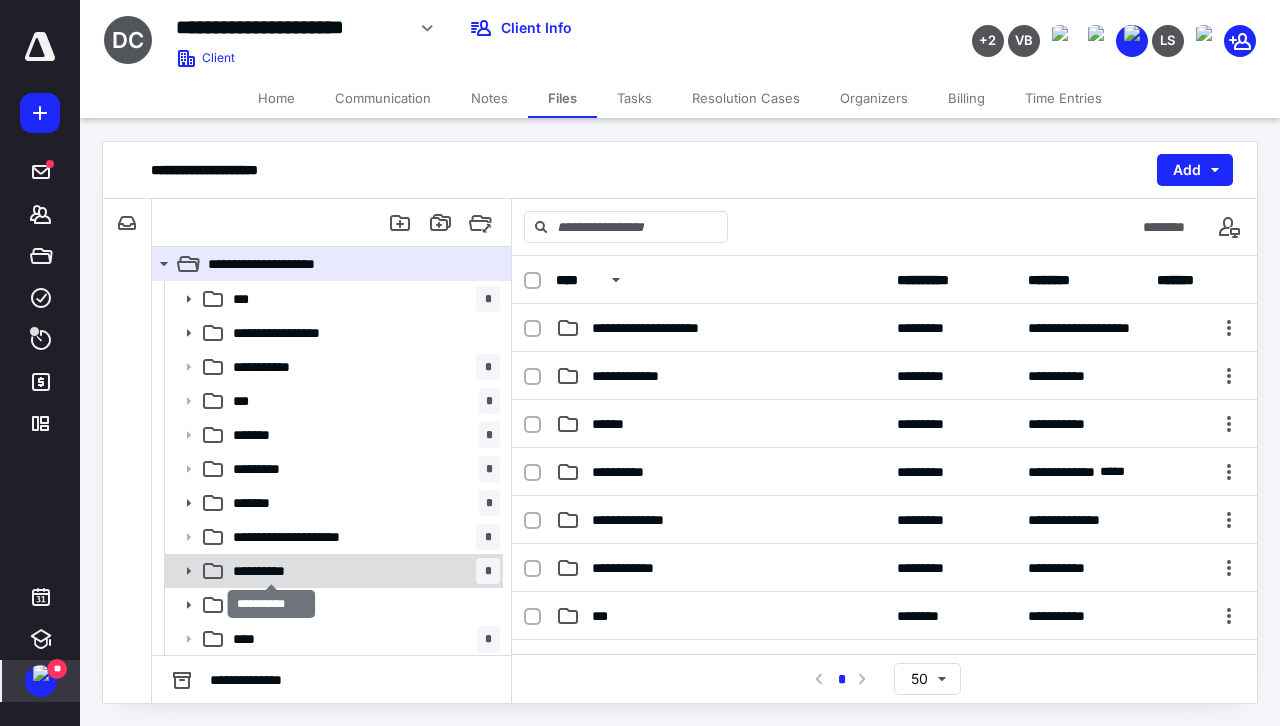 click on "**********" at bounding box center (272, 571) 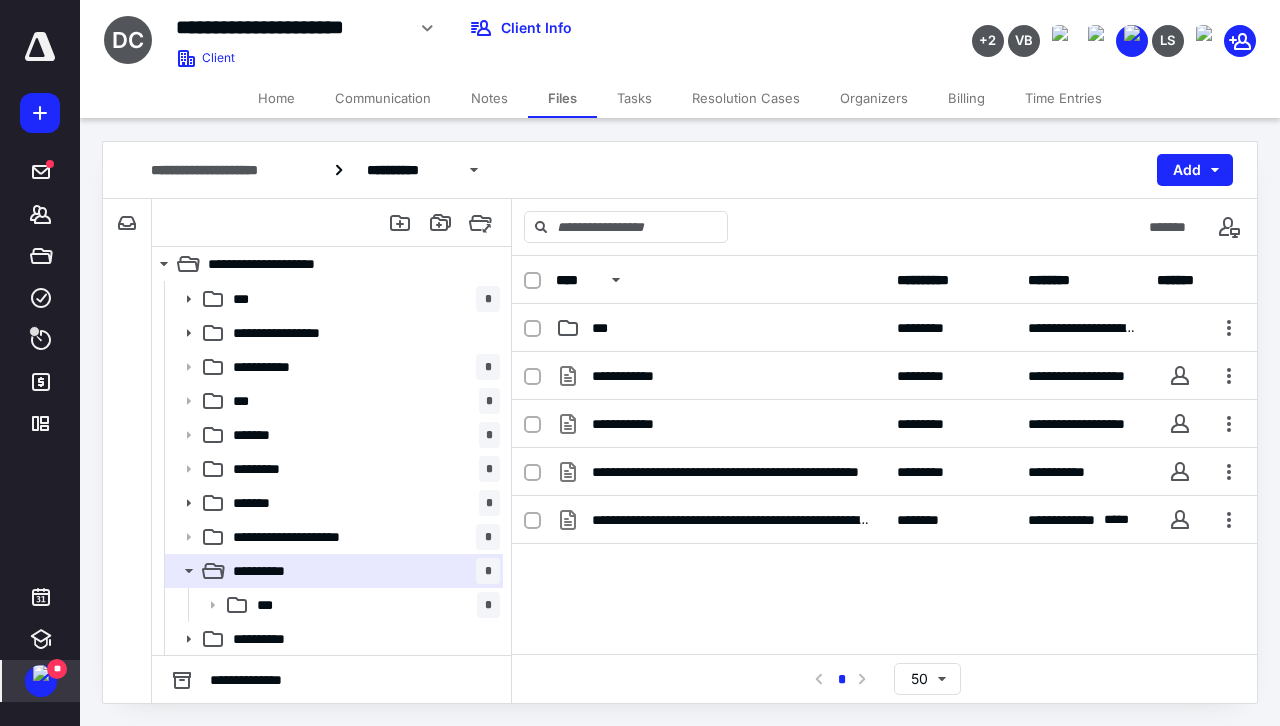 click on "Notes" at bounding box center (489, 98) 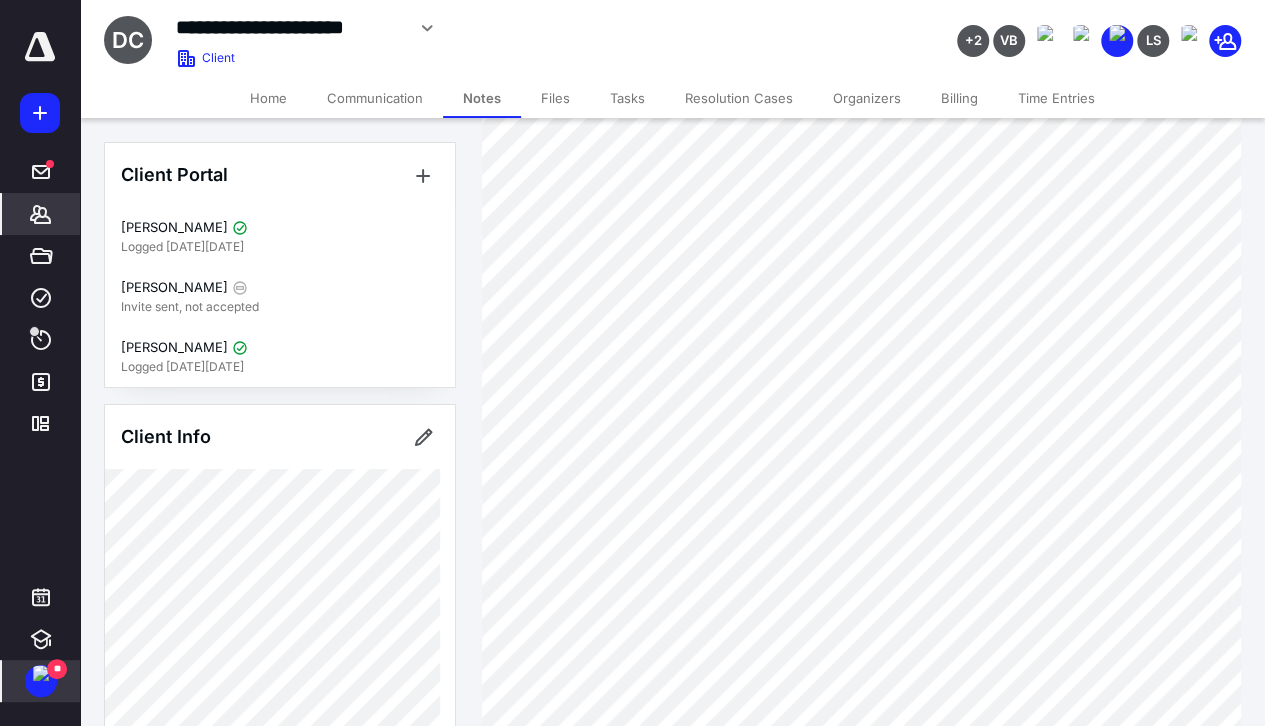 scroll, scrollTop: 500, scrollLeft: 0, axis: vertical 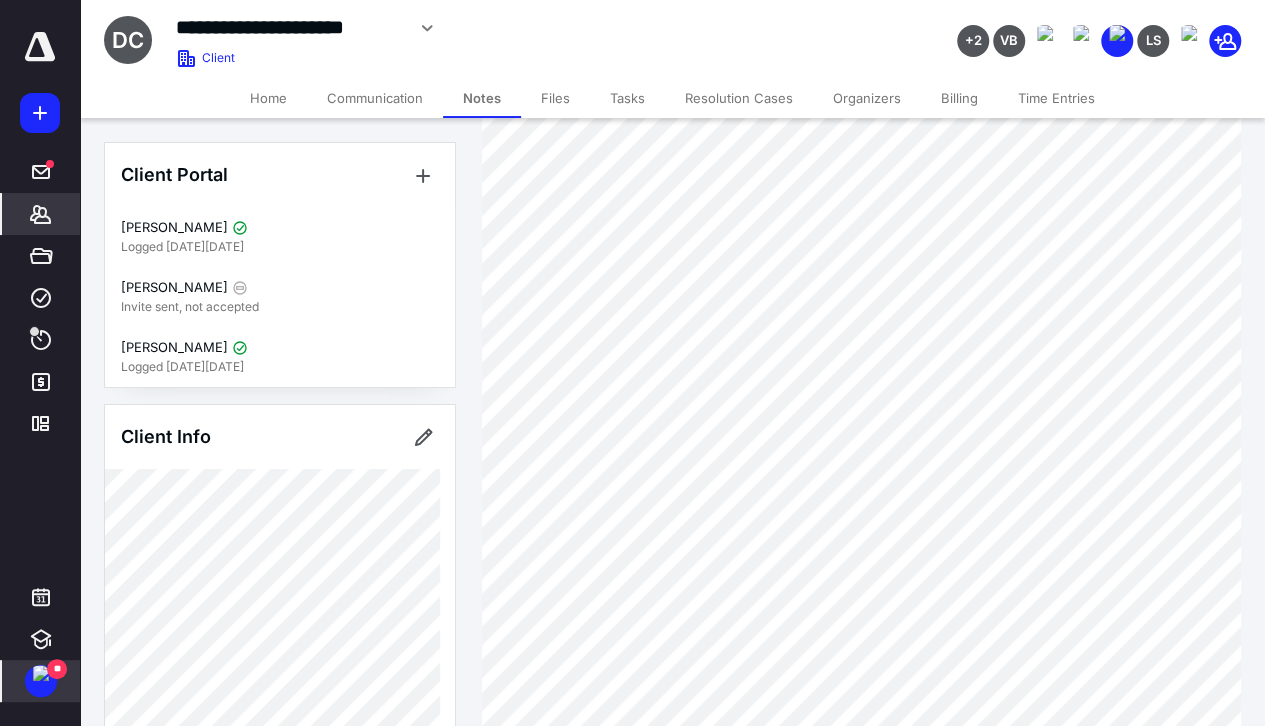 click on "Files" at bounding box center (555, 98) 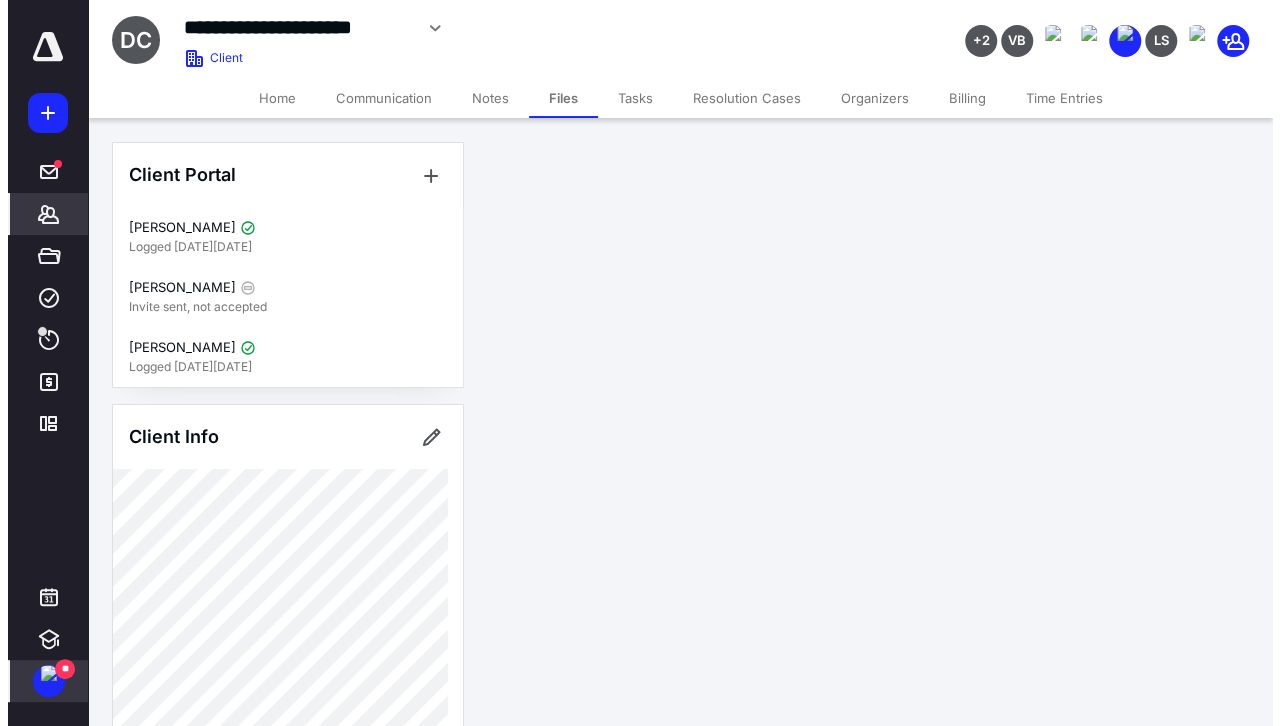 scroll, scrollTop: 0, scrollLeft: 0, axis: both 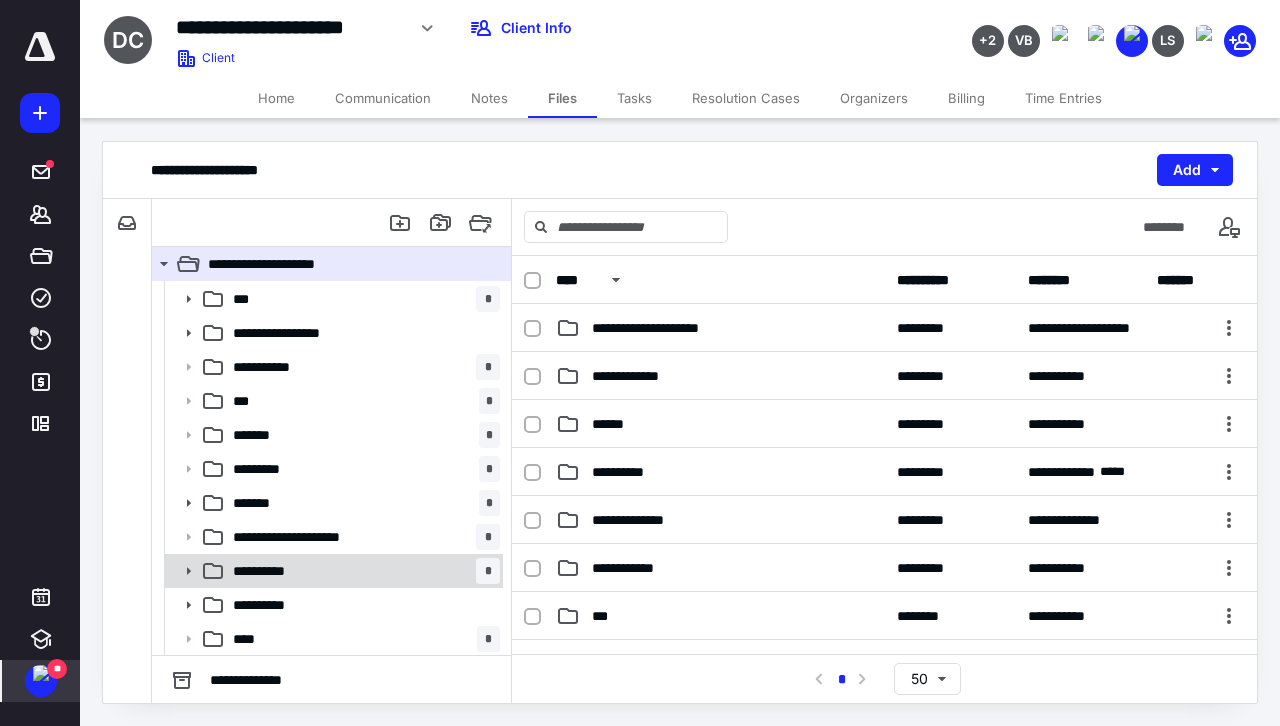 click on "**********" at bounding box center (362, 571) 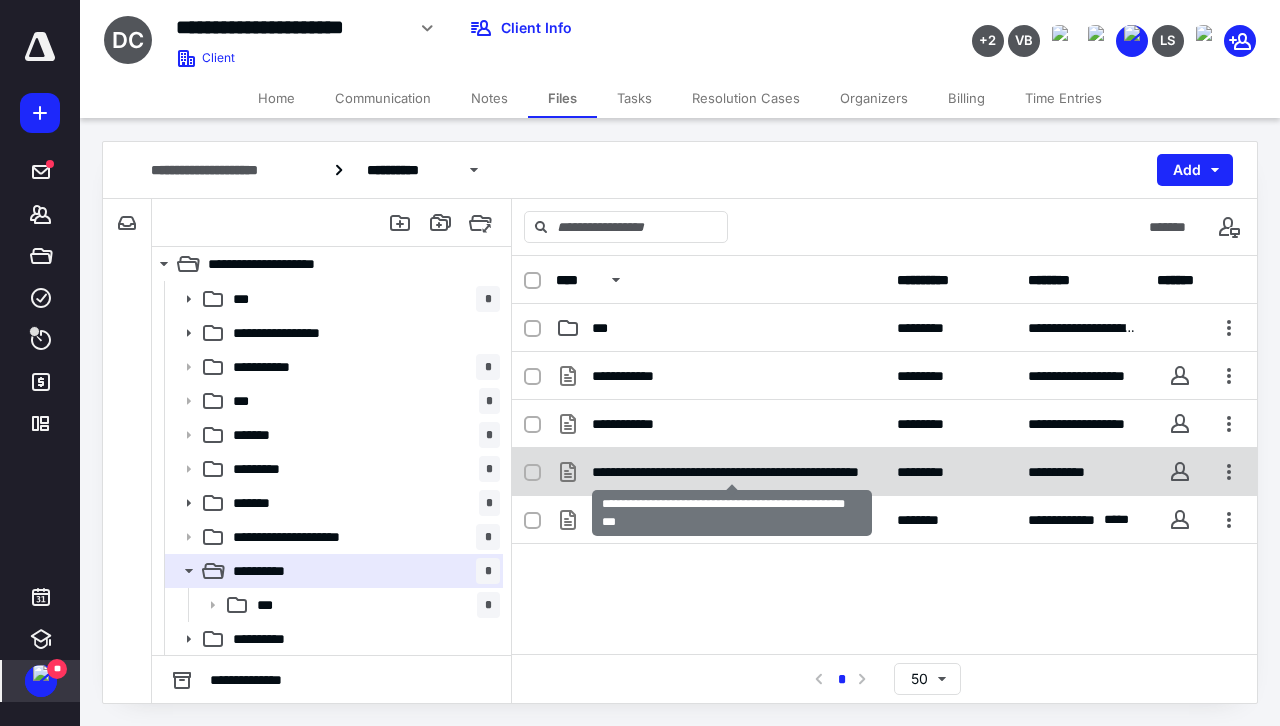 checkbox on "true" 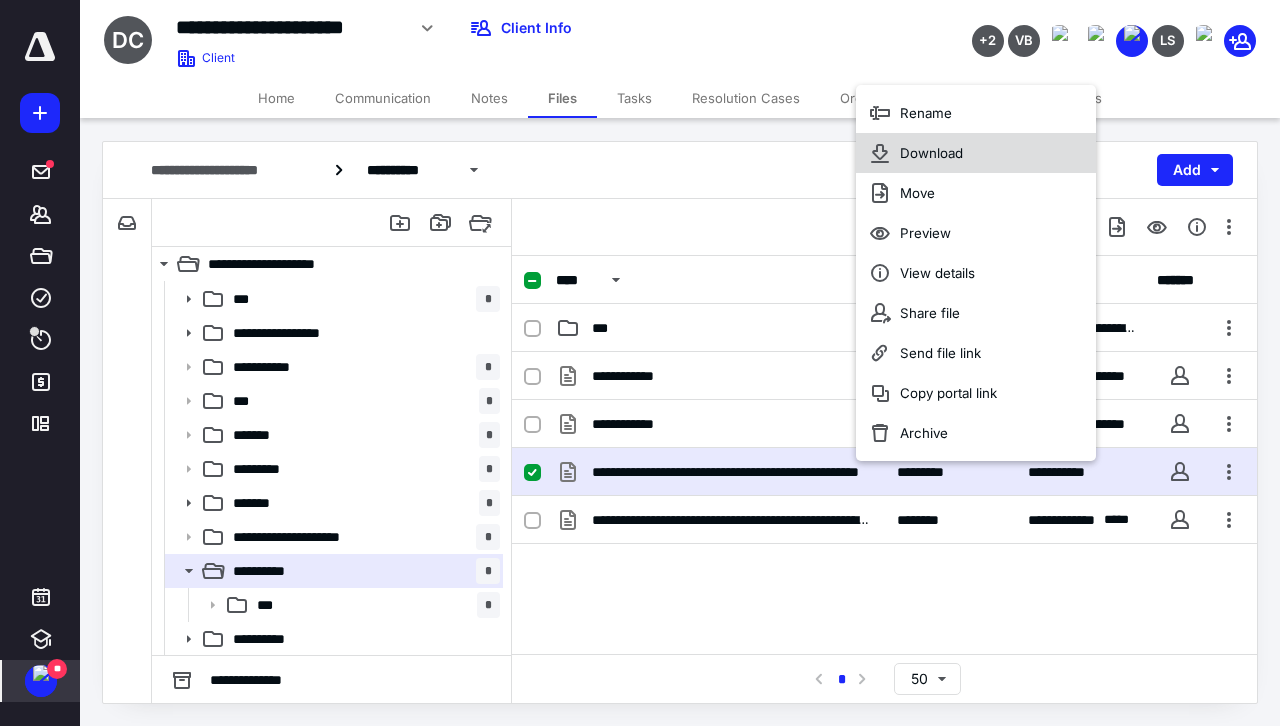 click on "Download" at bounding box center [976, 153] 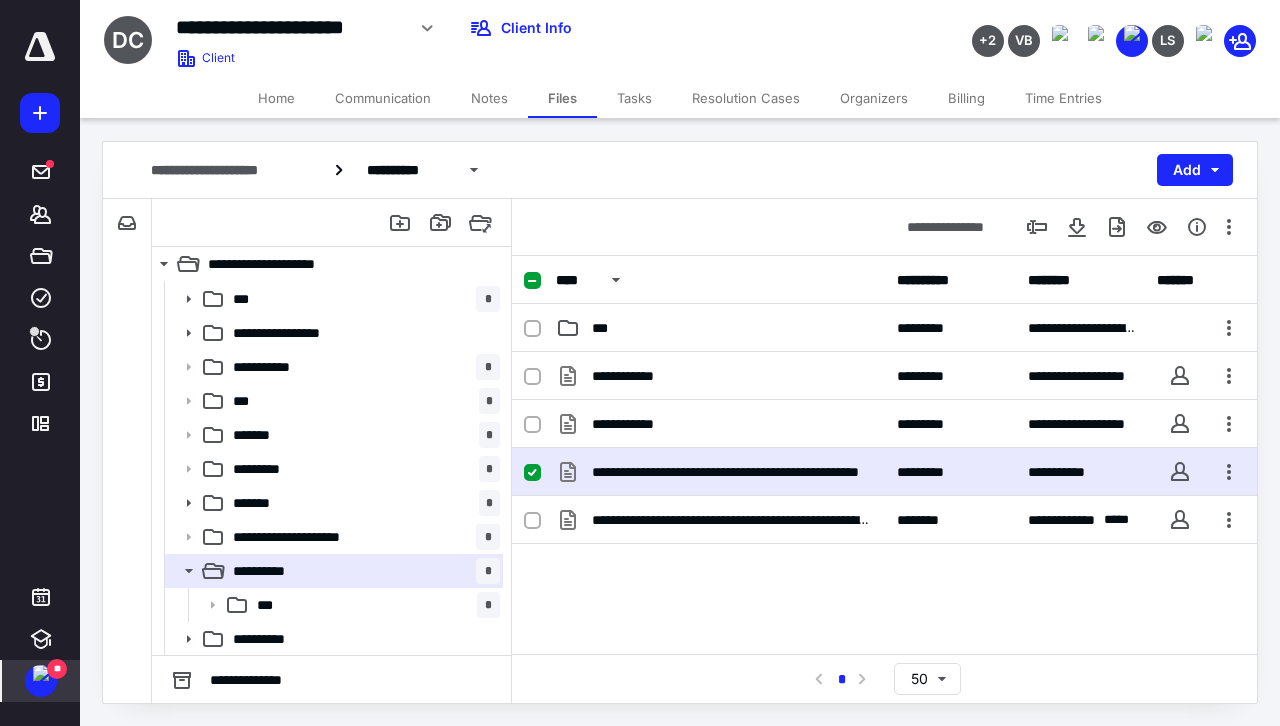 click on "**" at bounding box center [57, 669] 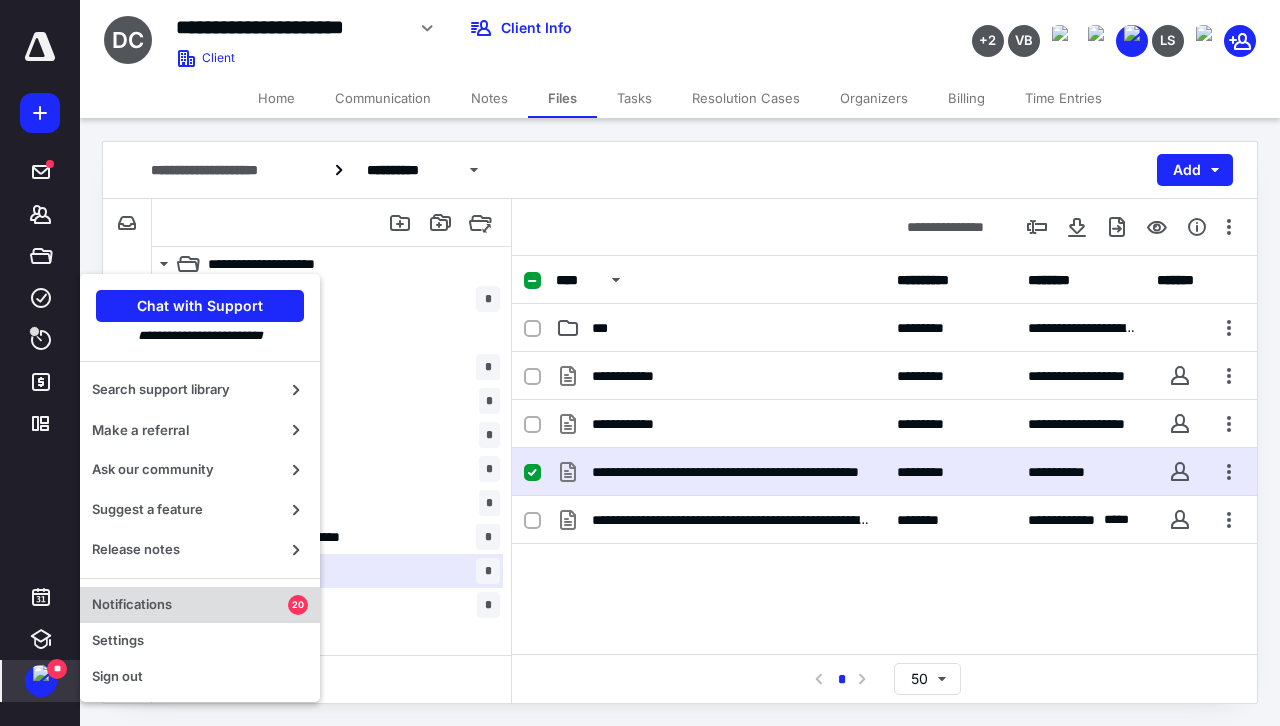 click on "Notifications" at bounding box center (190, 605) 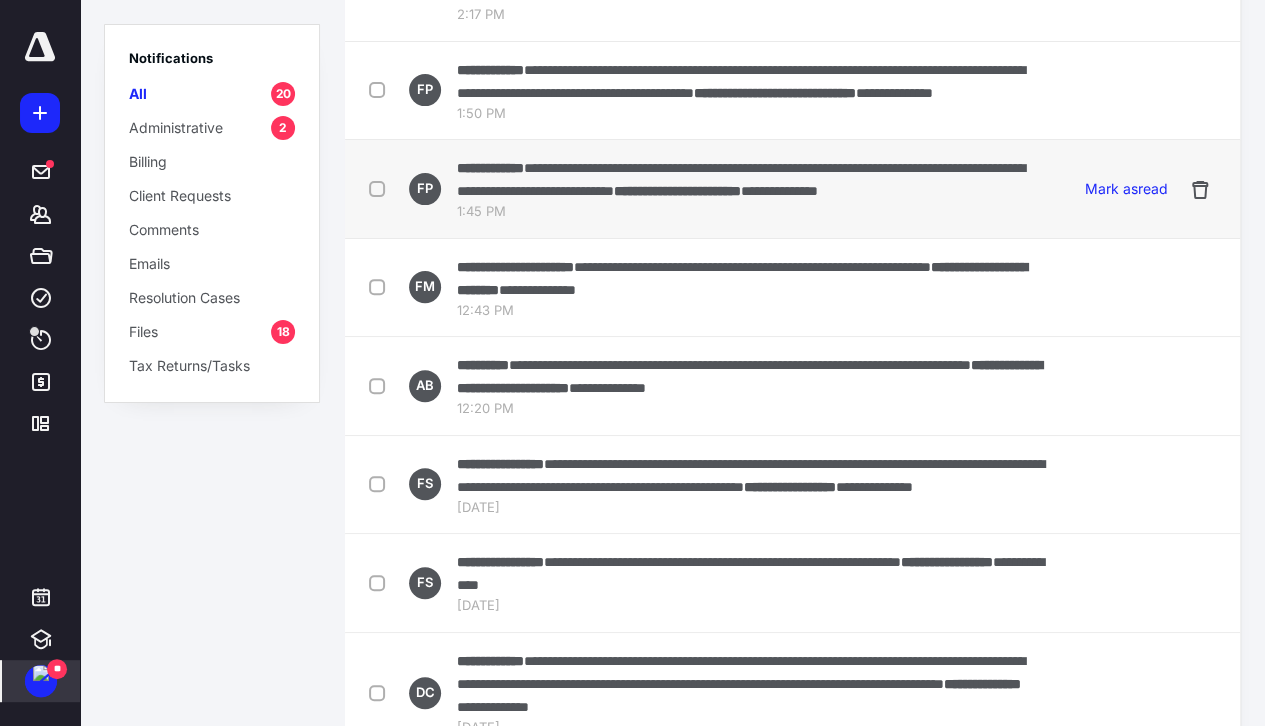 scroll, scrollTop: 0, scrollLeft: 0, axis: both 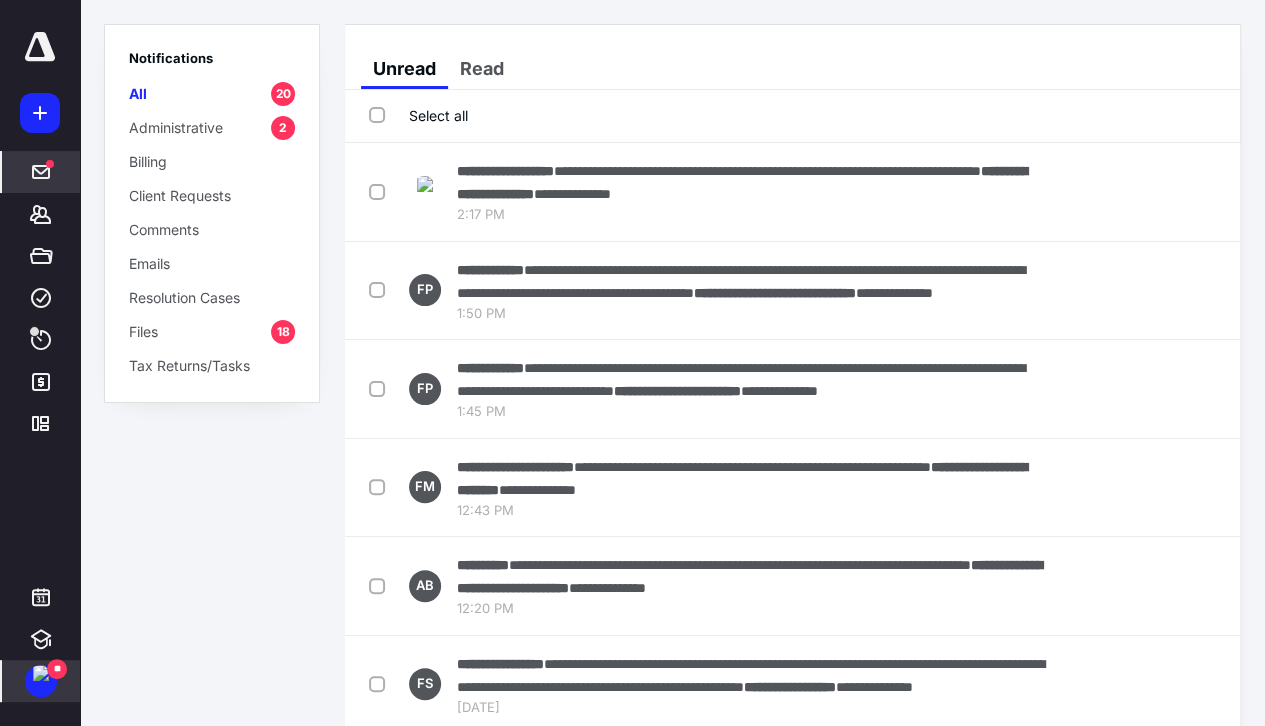click 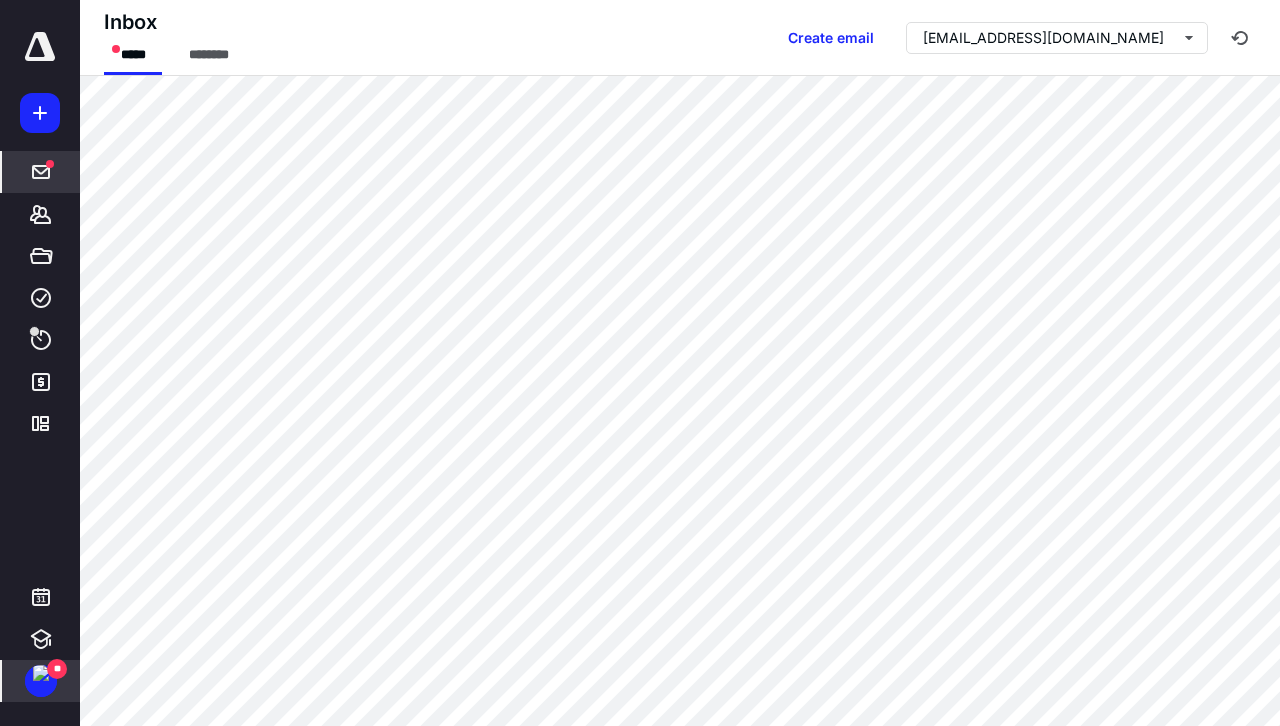 drag, startPoint x: 42, startPoint y: 674, endPoint x: 57, endPoint y: 661, distance: 19.849434 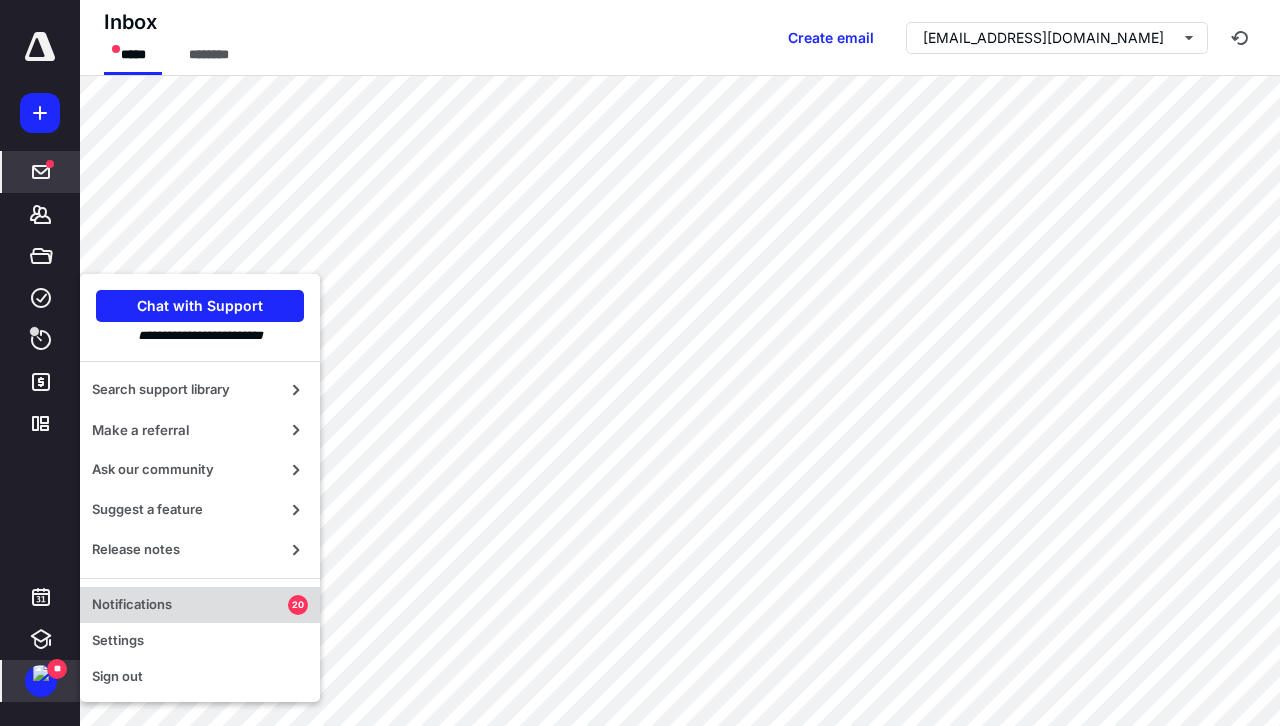 click on "Notifications 20" at bounding box center [200, 605] 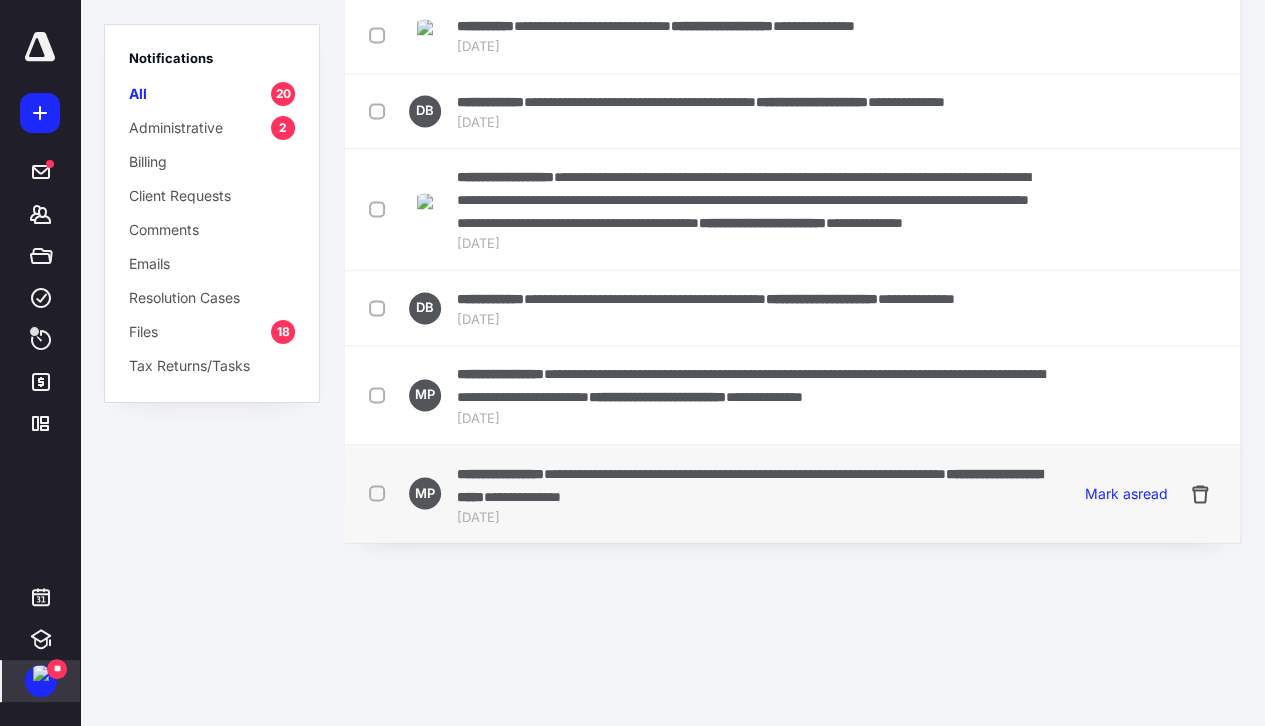 scroll, scrollTop: 1491, scrollLeft: 0, axis: vertical 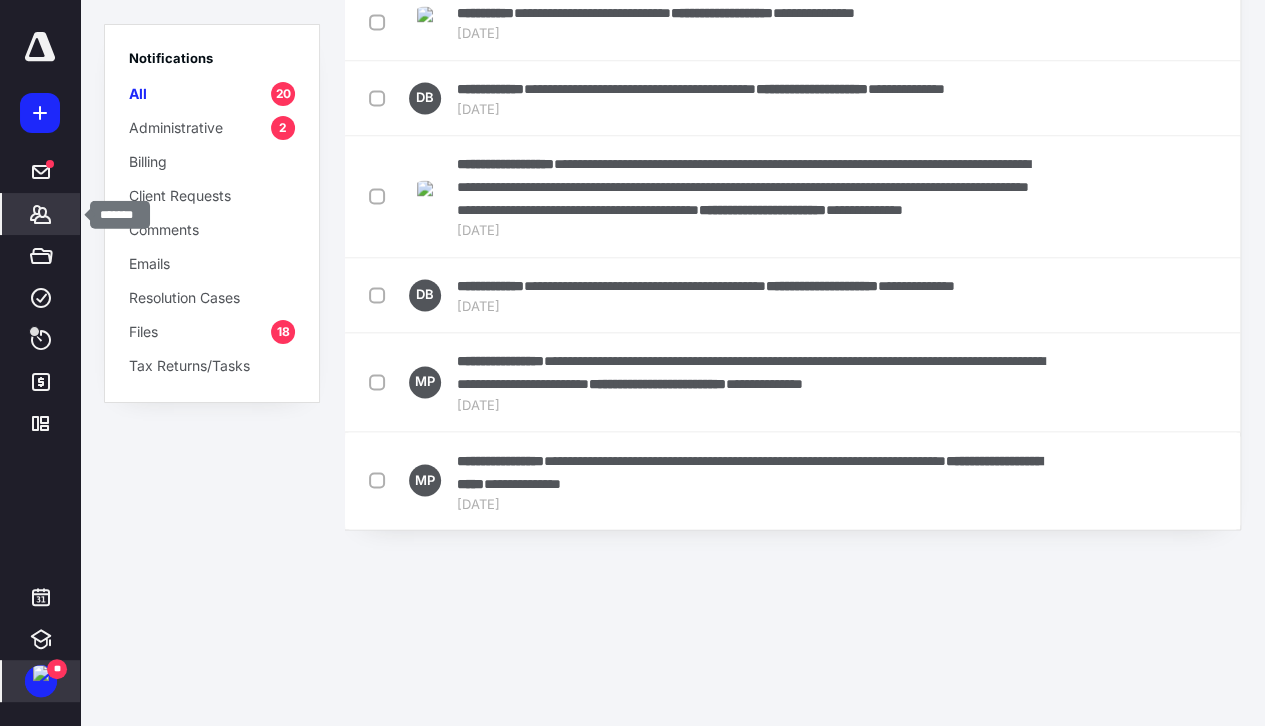 click on "*******" at bounding box center [41, 214] 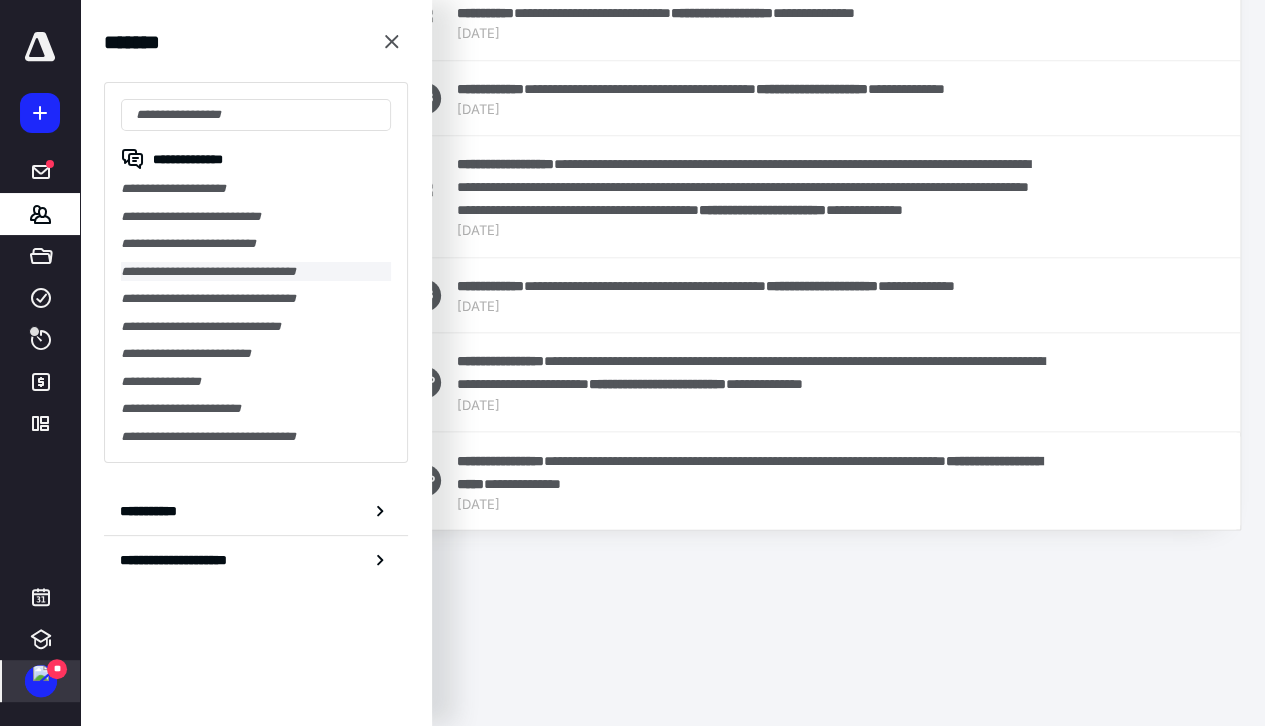 click on "**********" at bounding box center [256, 272] 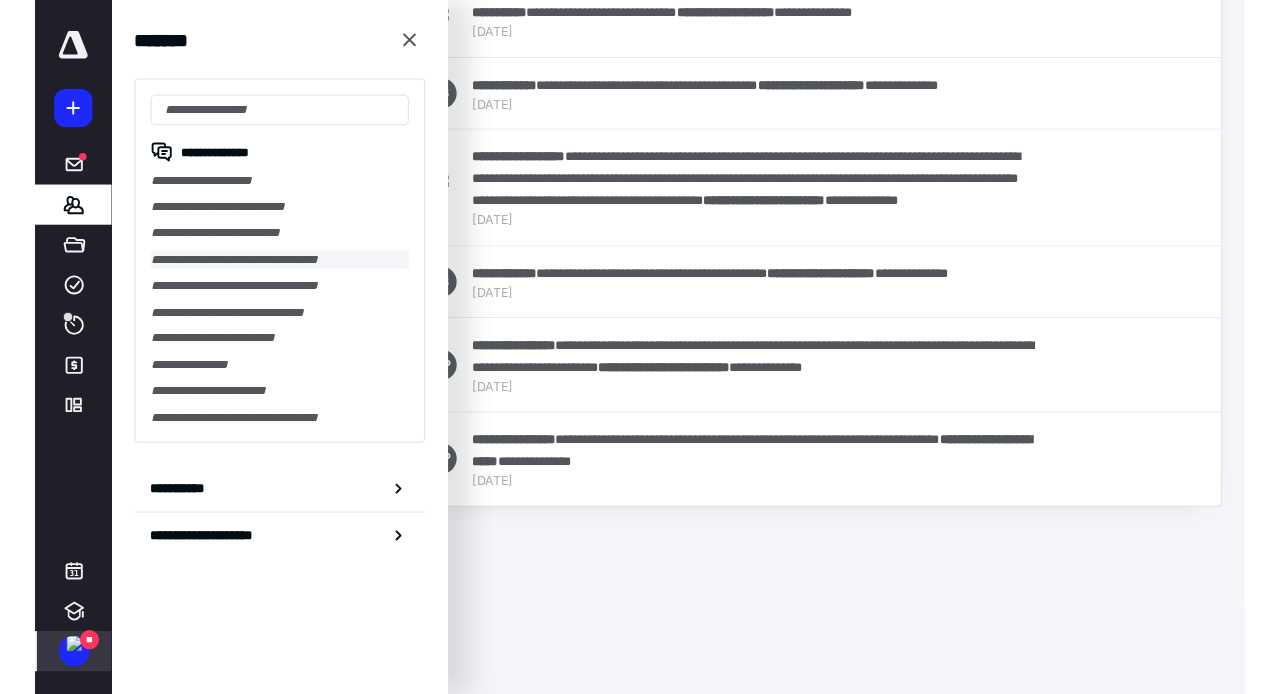 scroll, scrollTop: 0, scrollLeft: 0, axis: both 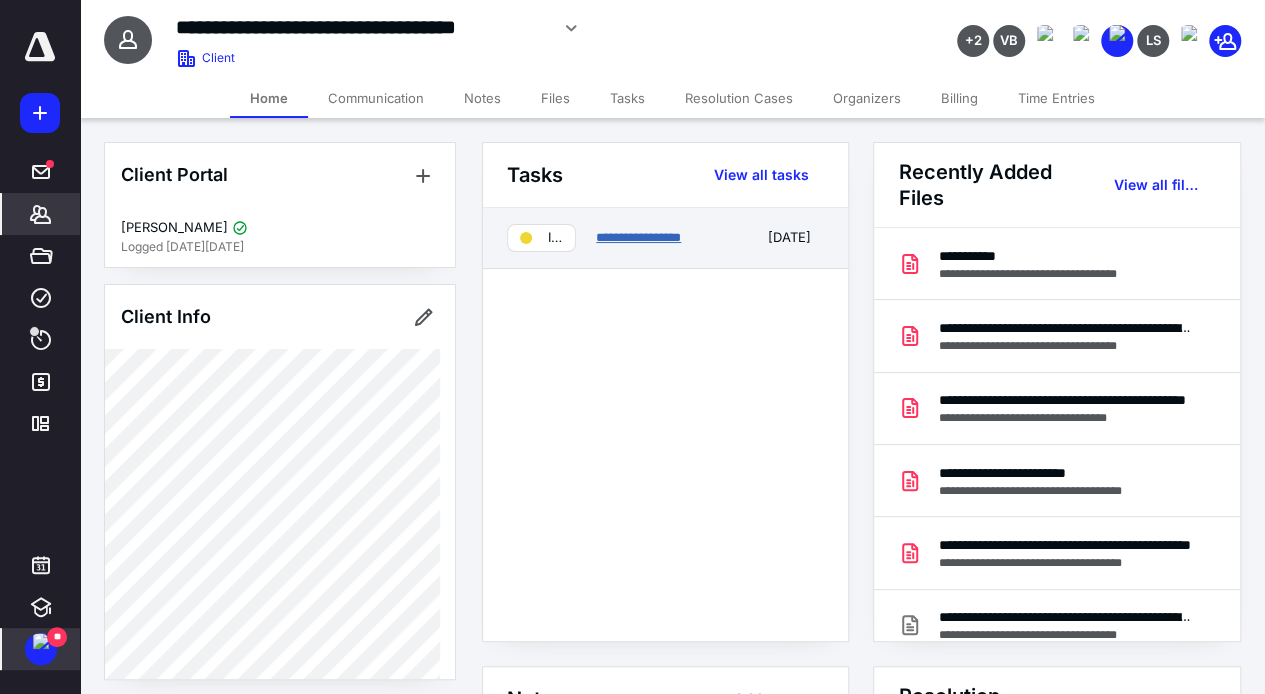click on "**********" at bounding box center (638, 237) 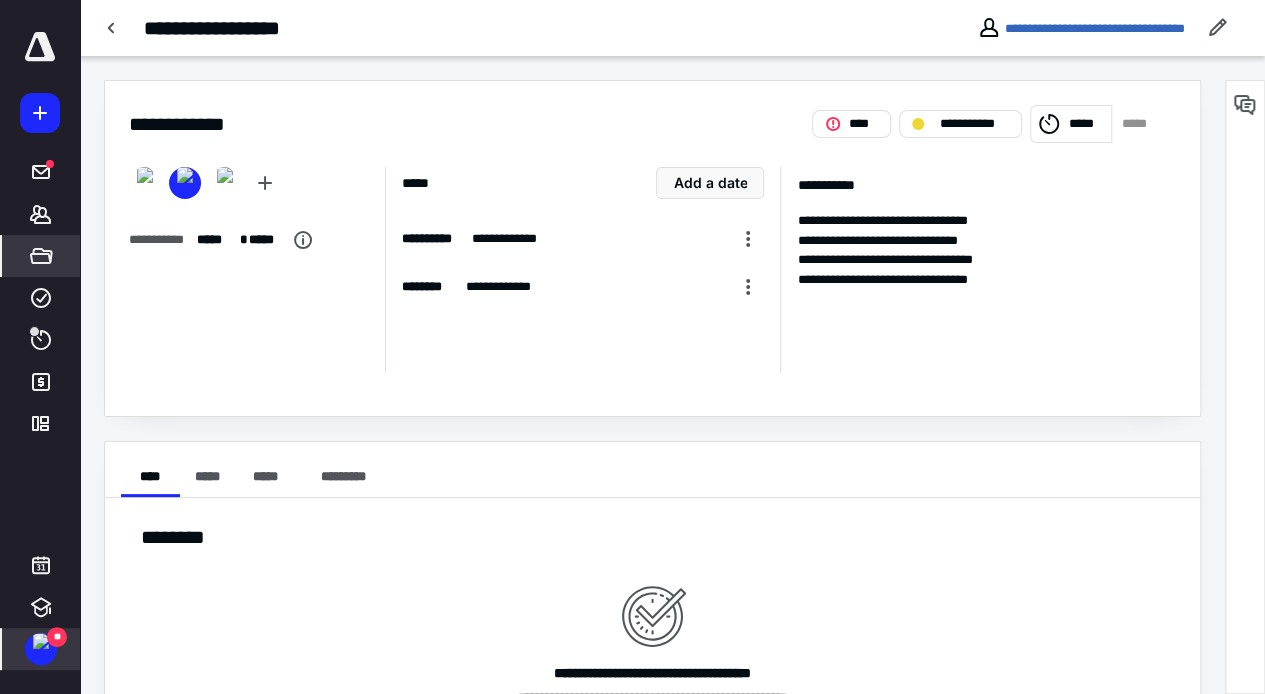 click on "*****" at bounding box center (41, 256) 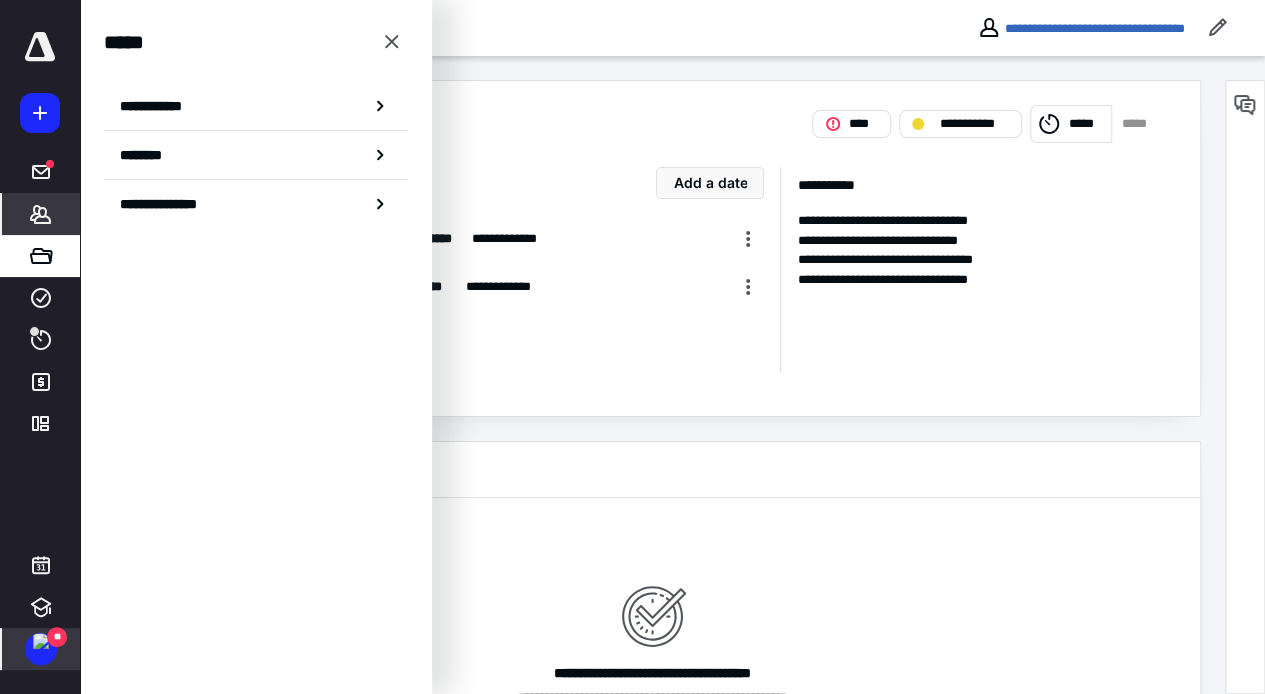 click 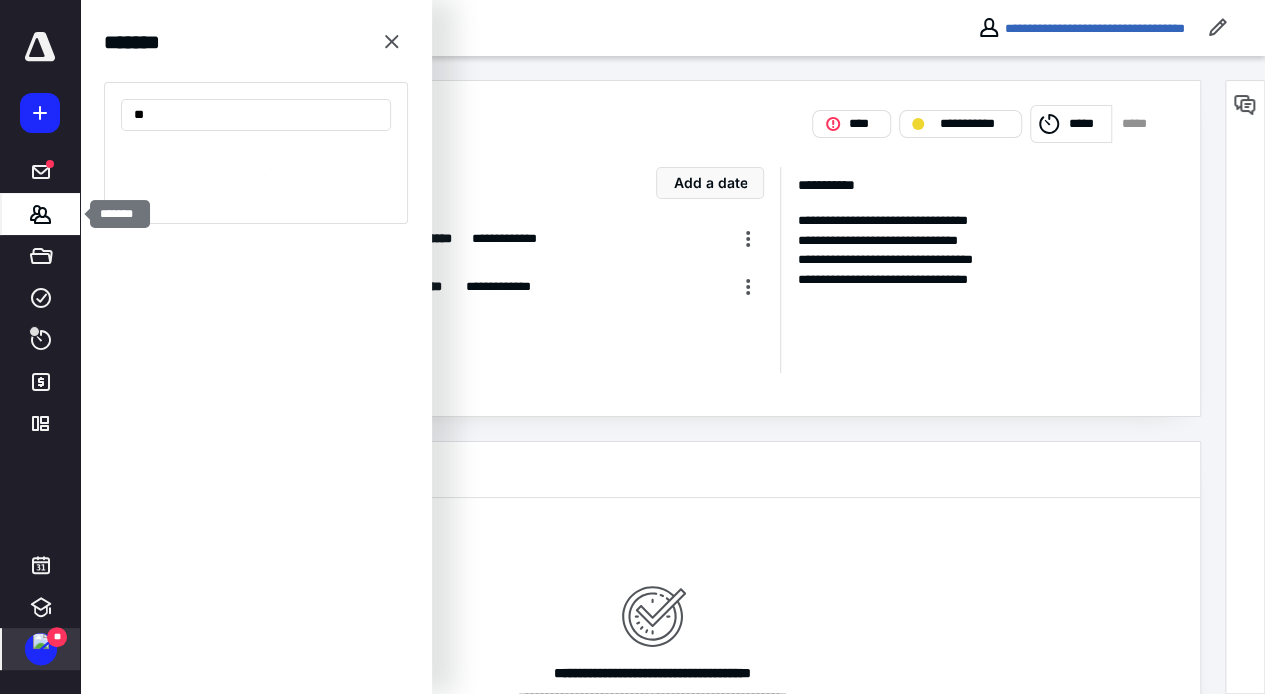 type on "*" 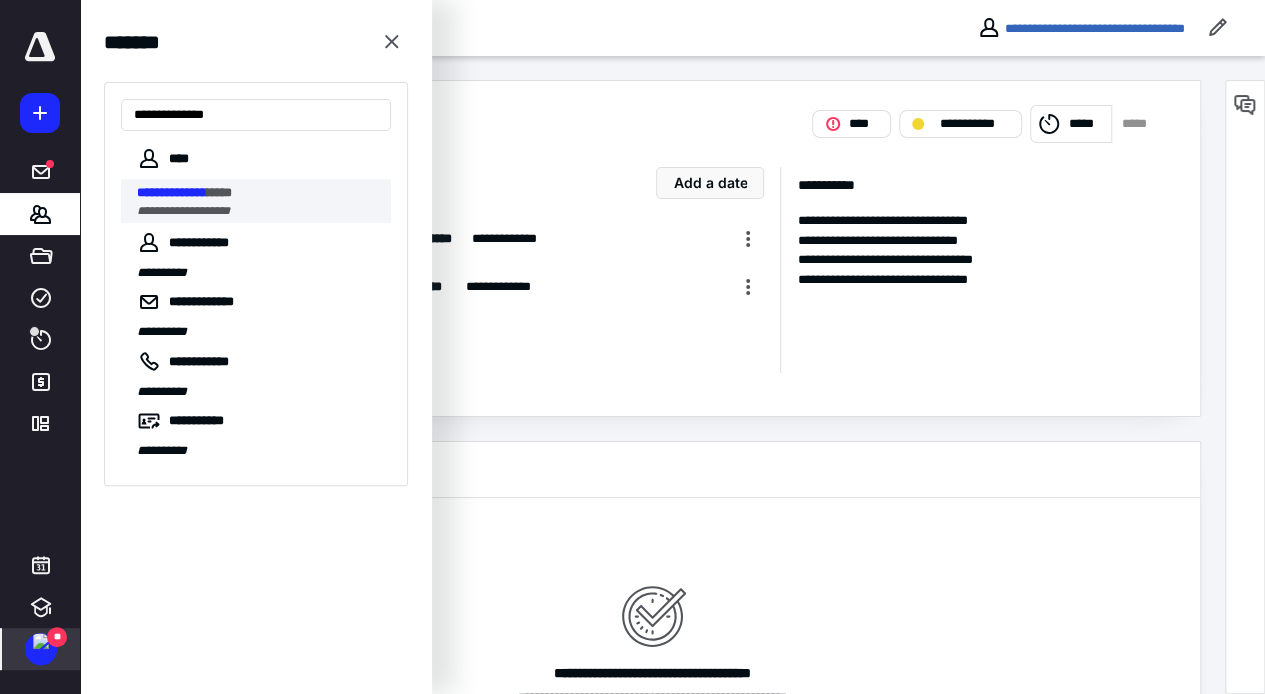 type on "**********" 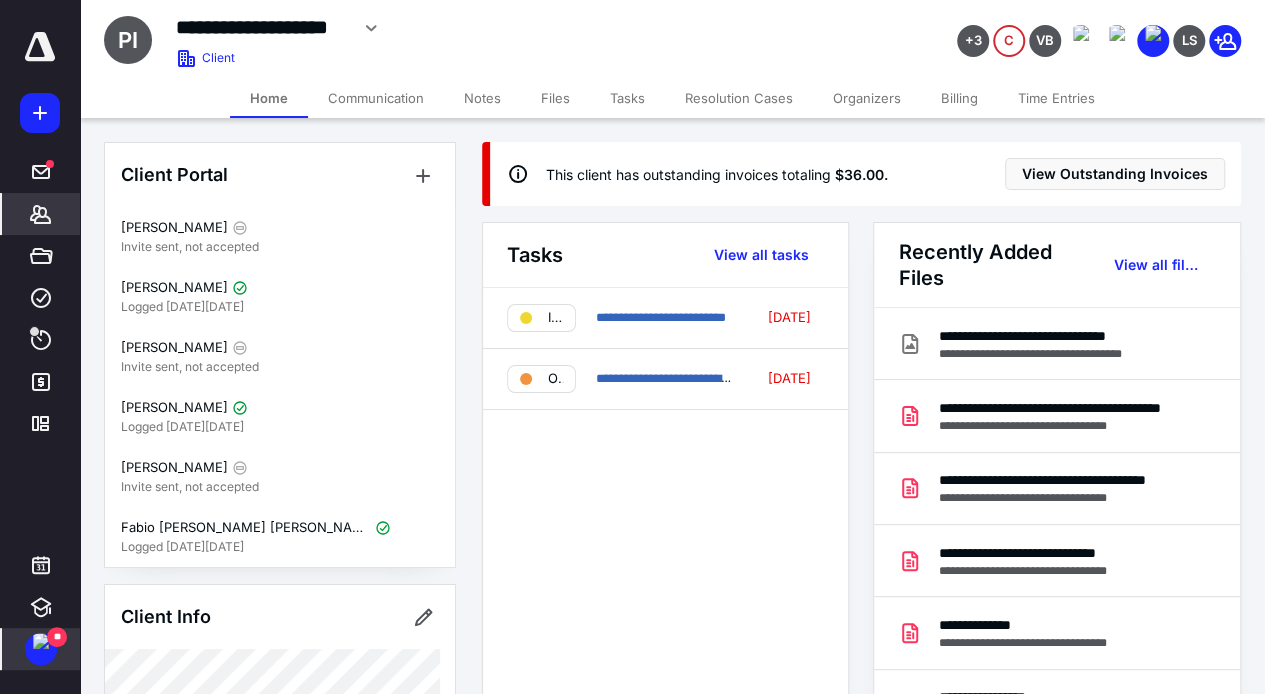 click on "Files" at bounding box center [555, 98] 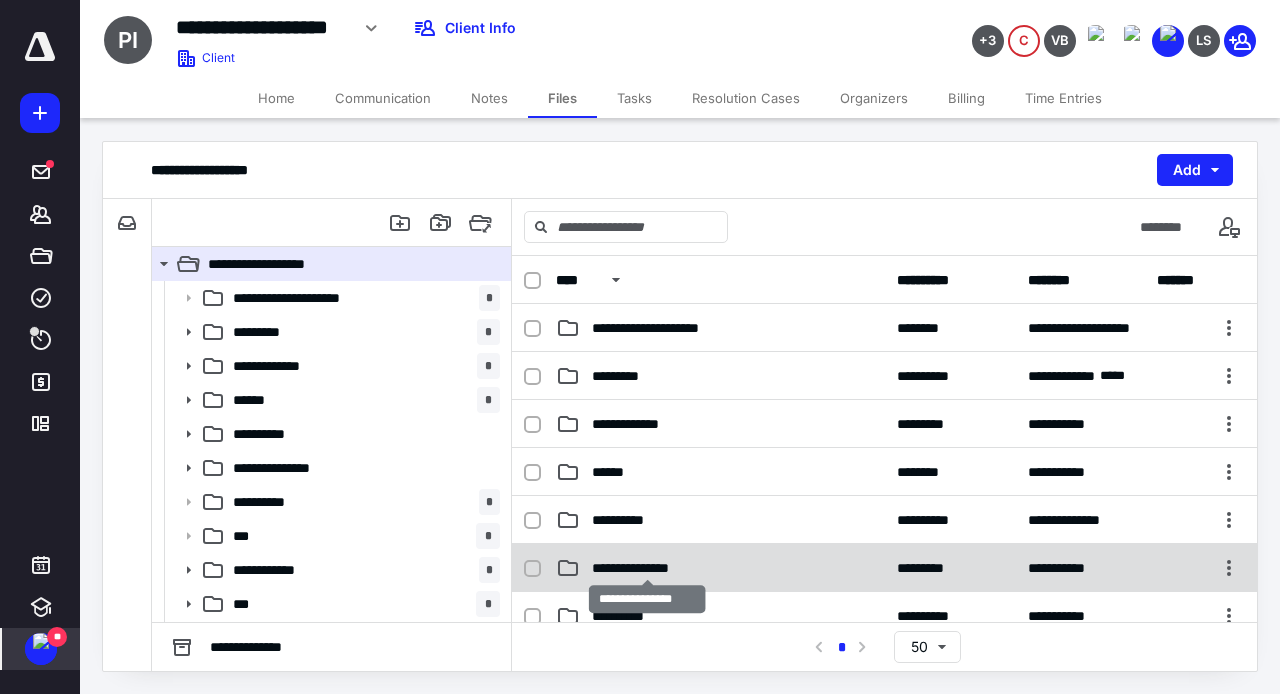 click on "**********" at bounding box center [648, 568] 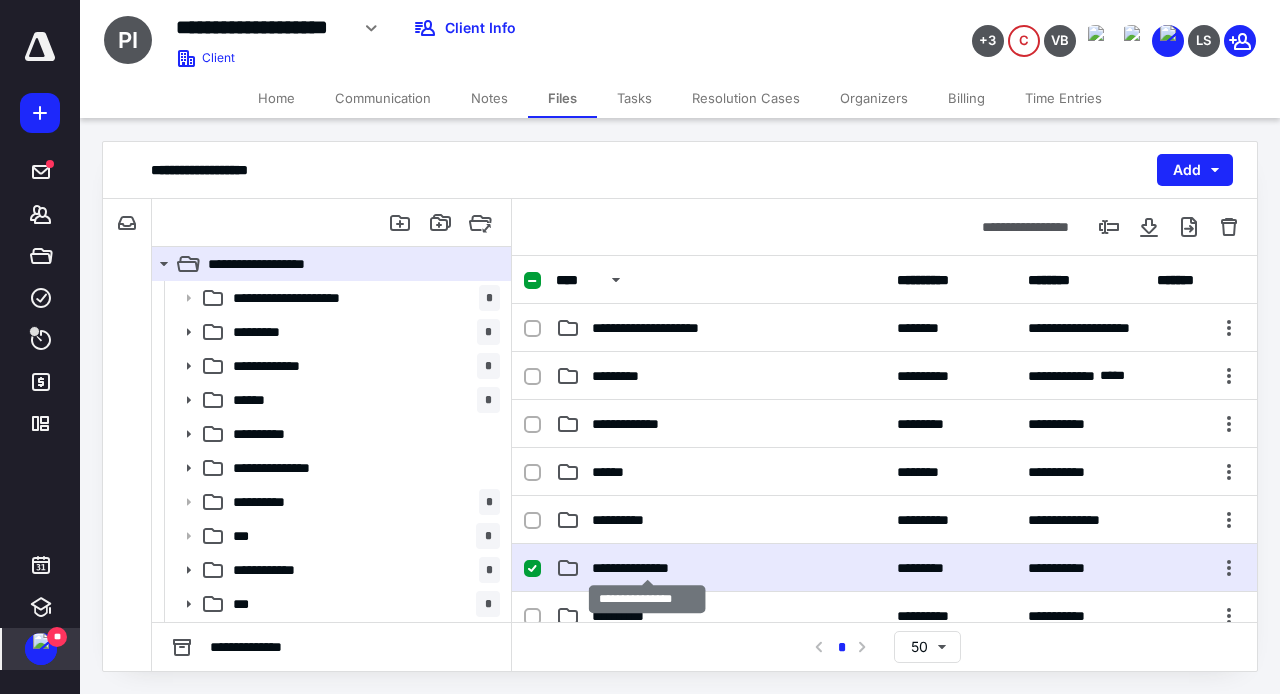 click on "**********" at bounding box center (648, 568) 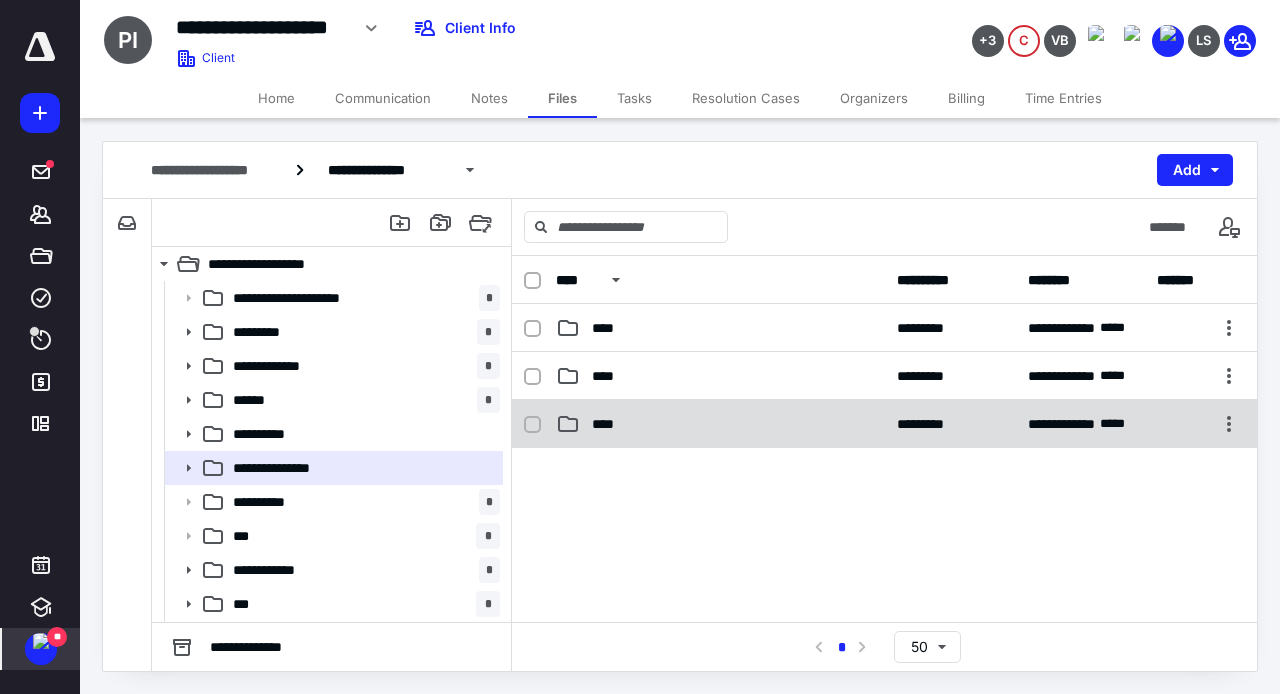click on "****" at bounding box center (720, 424) 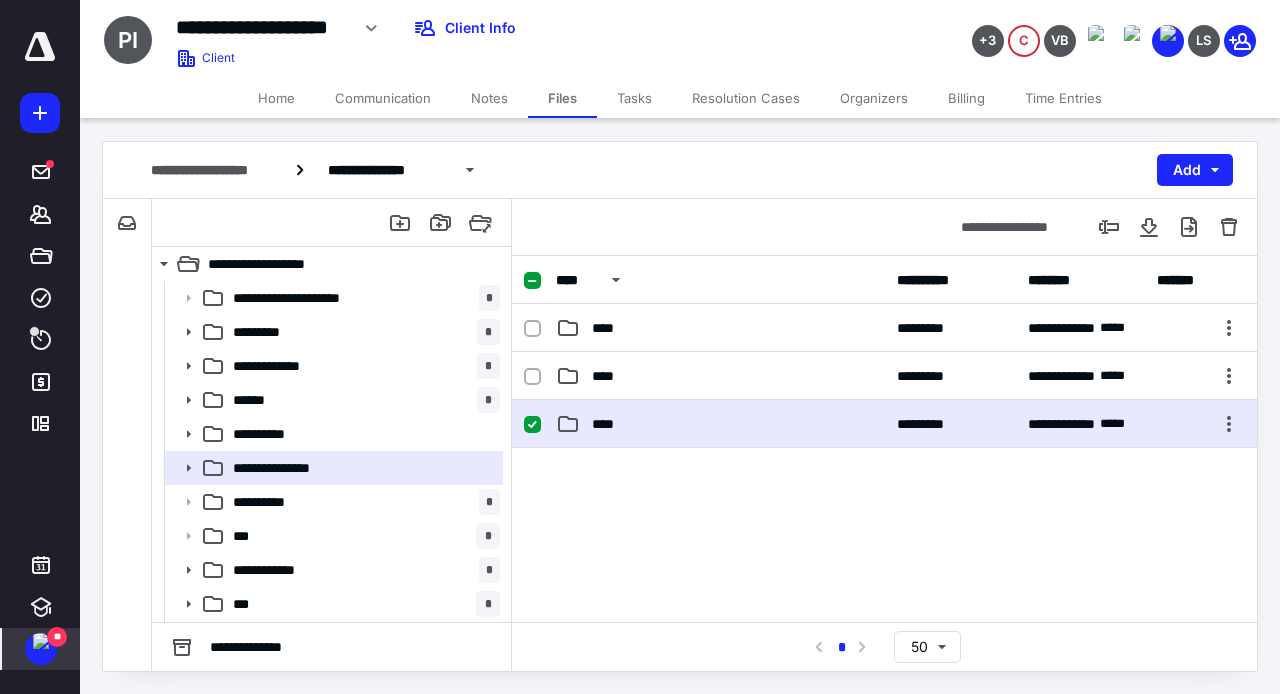 click on "****" at bounding box center (720, 424) 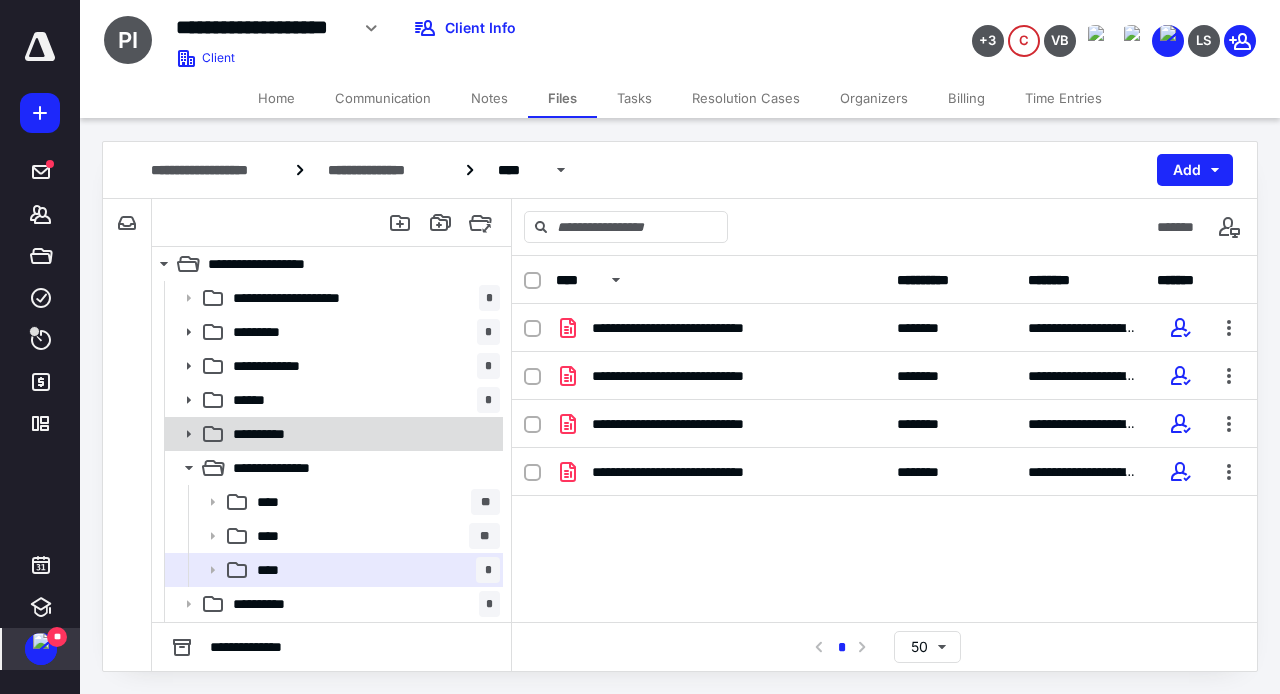 click 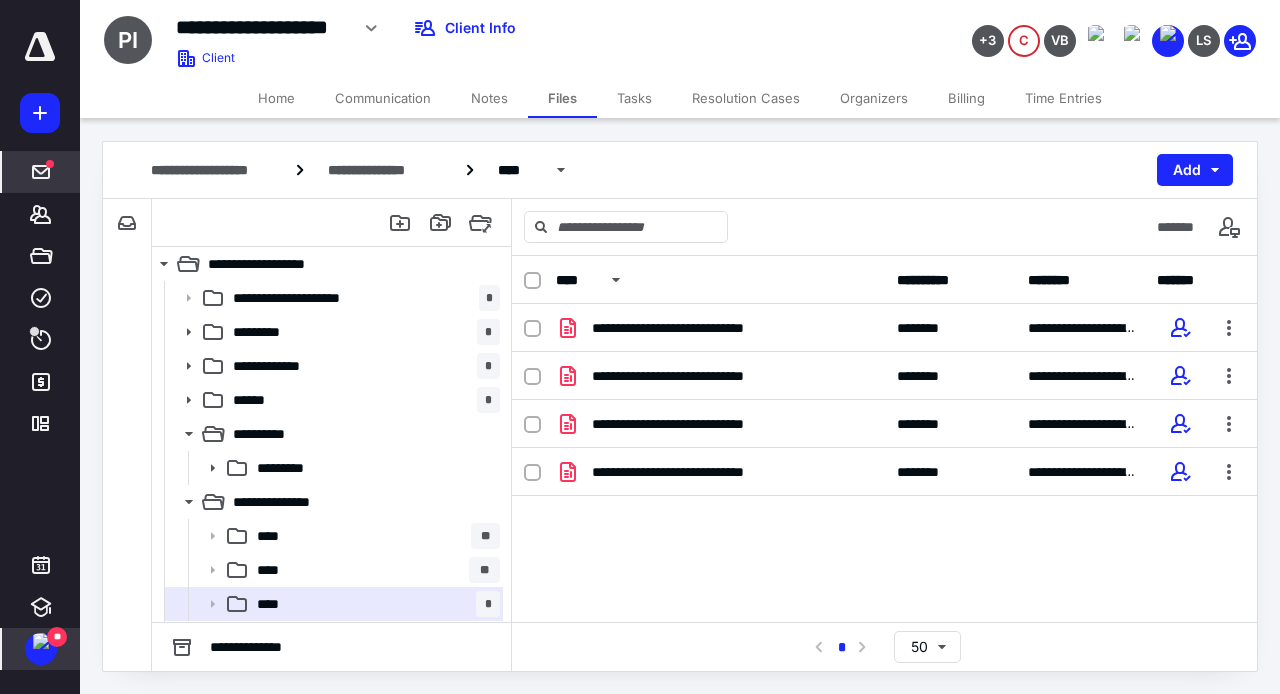 click 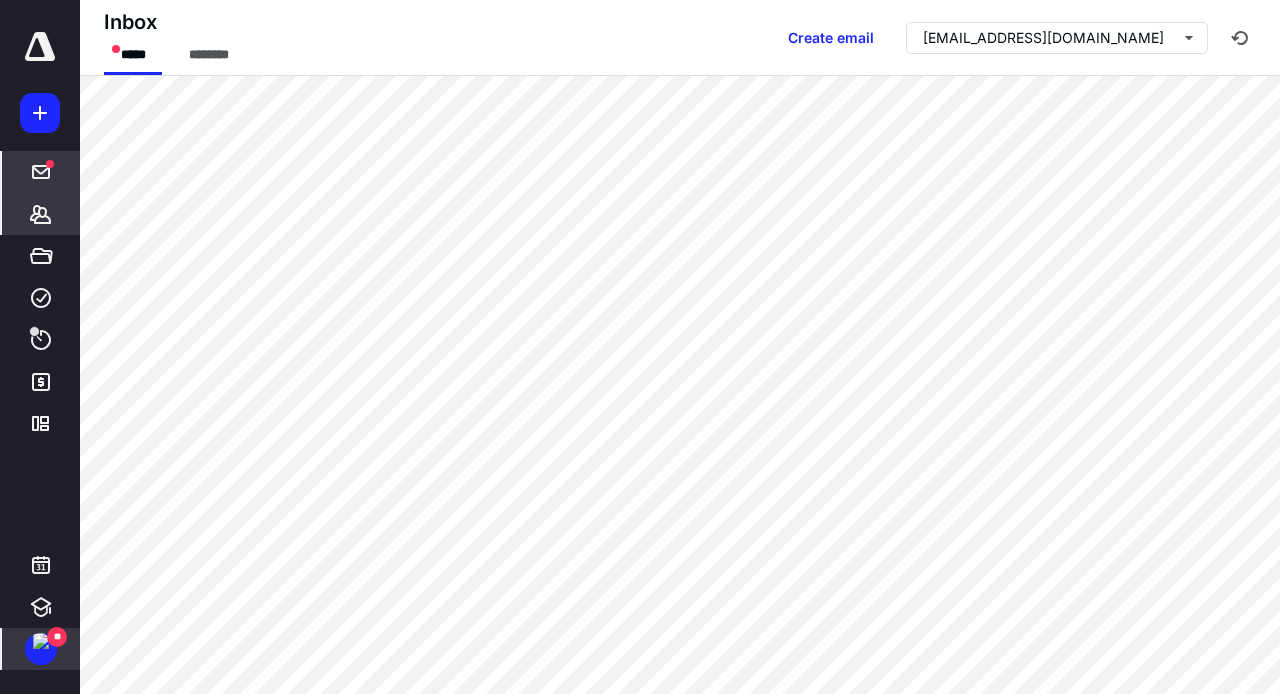click 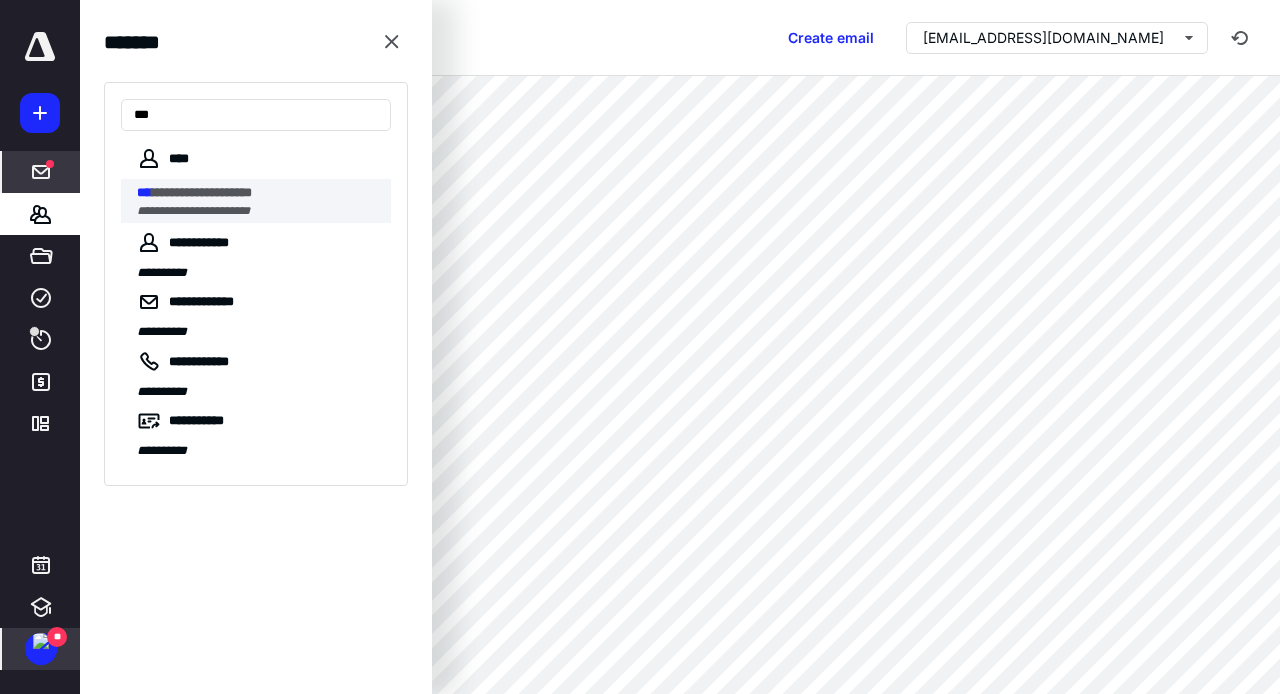 type on "***" 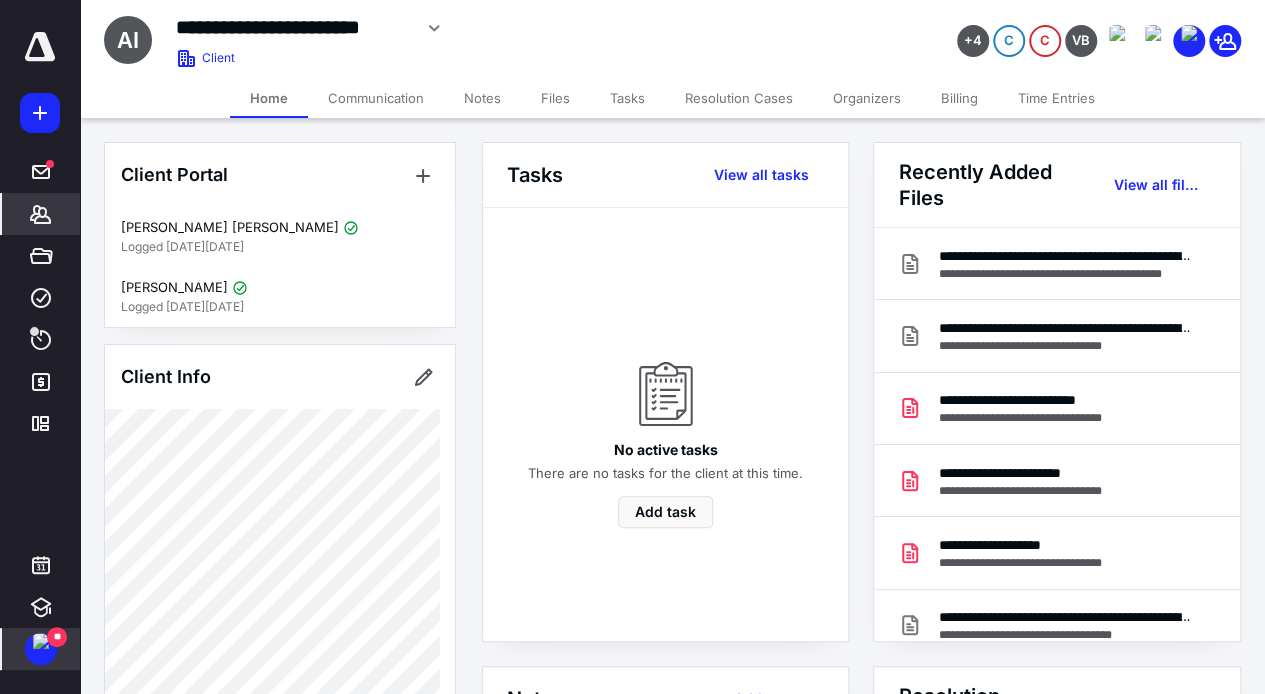 click on "Files" at bounding box center [555, 98] 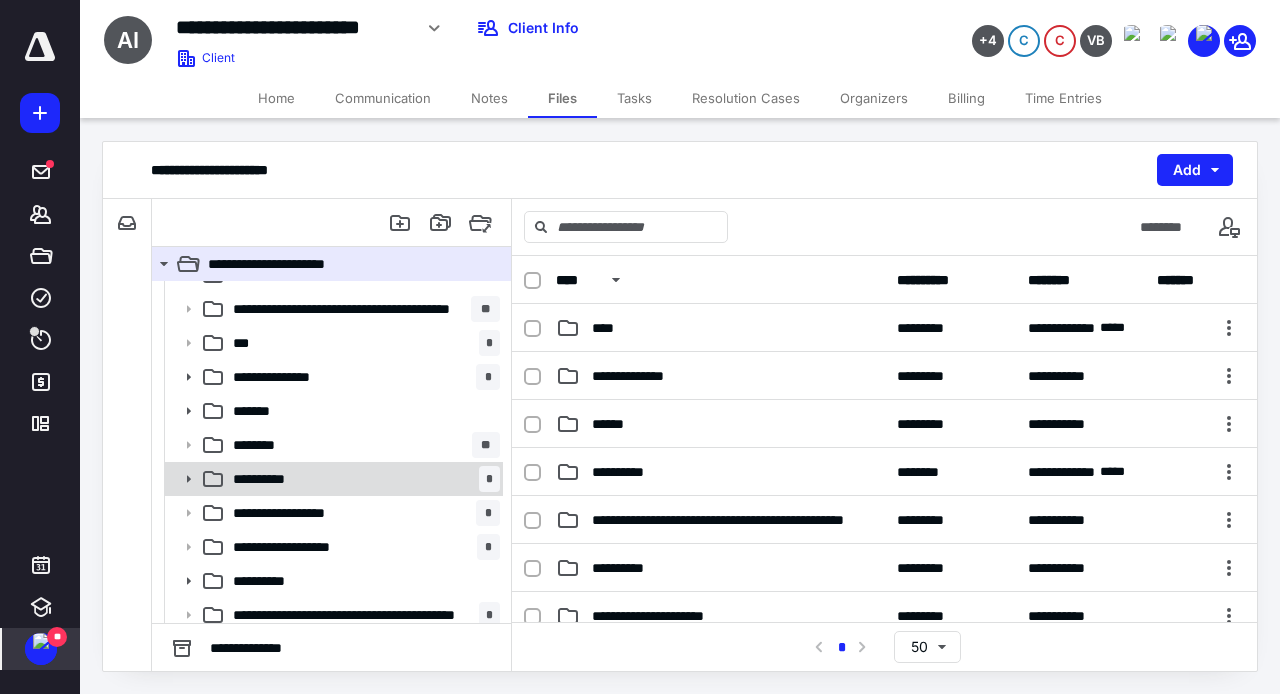 scroll, scrollTop: 400, scrollLeft: 0, axis: vertical 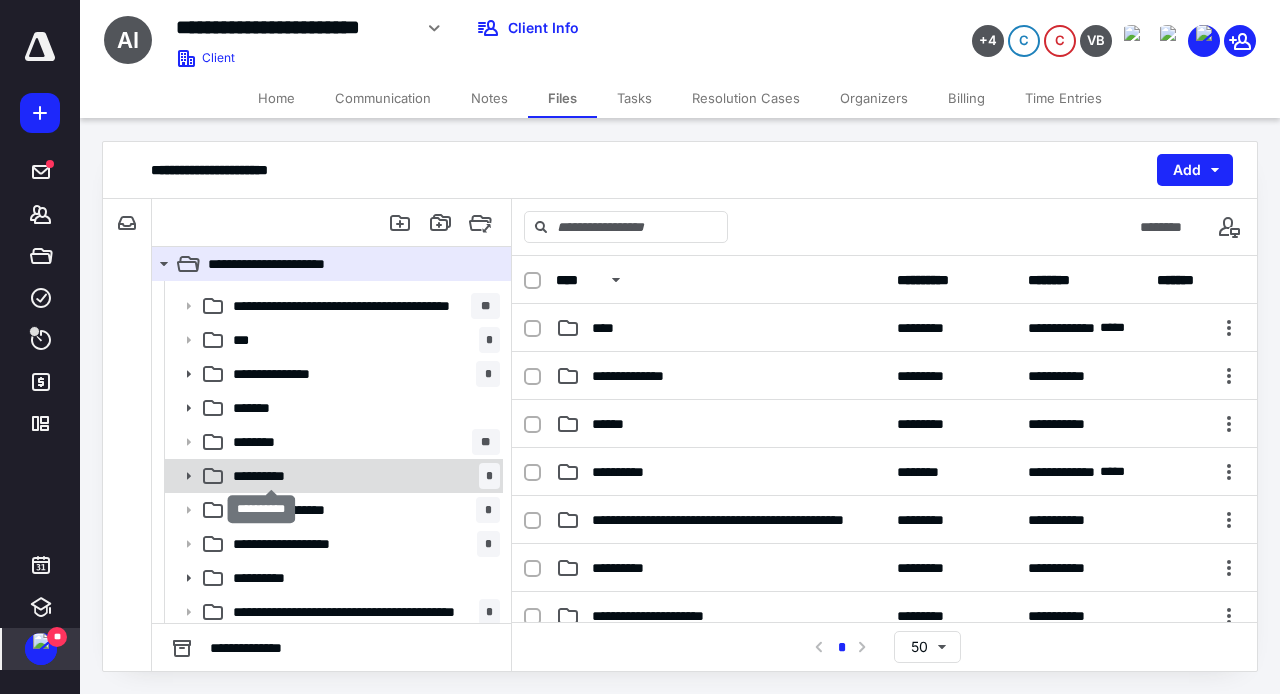 click on "**********" at bounding box center (272, 476) 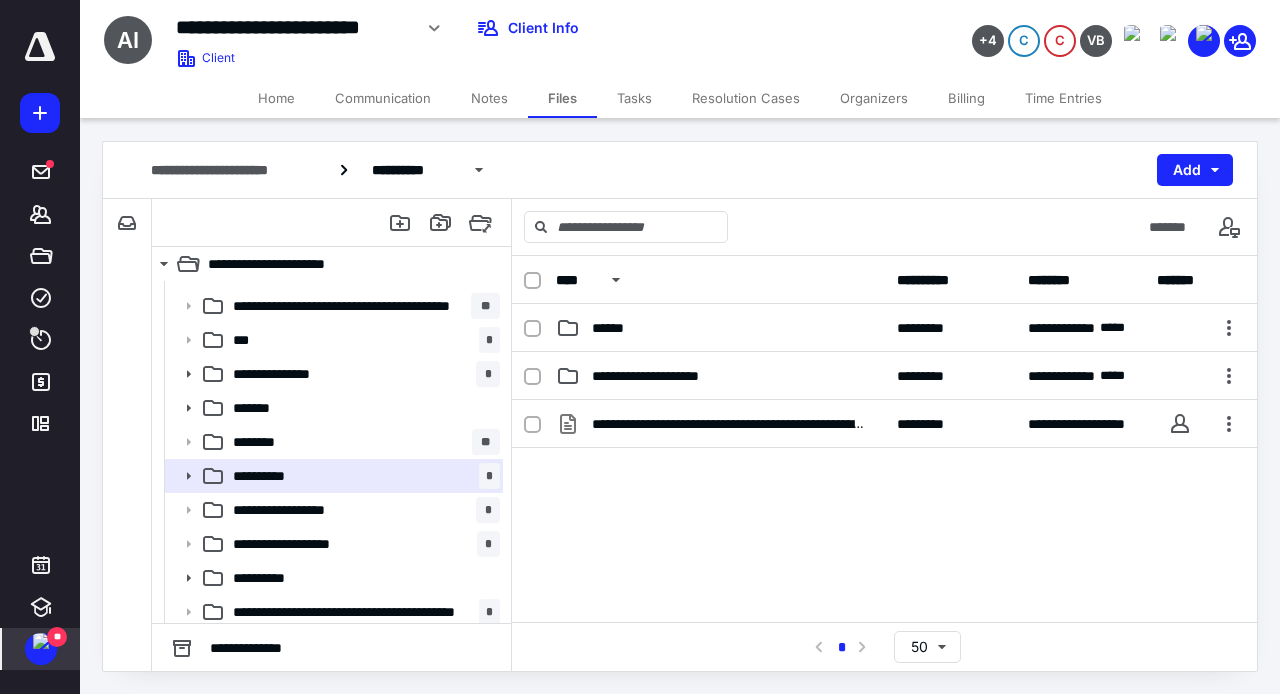 click on "Notes" at bounding box center (489, 98) 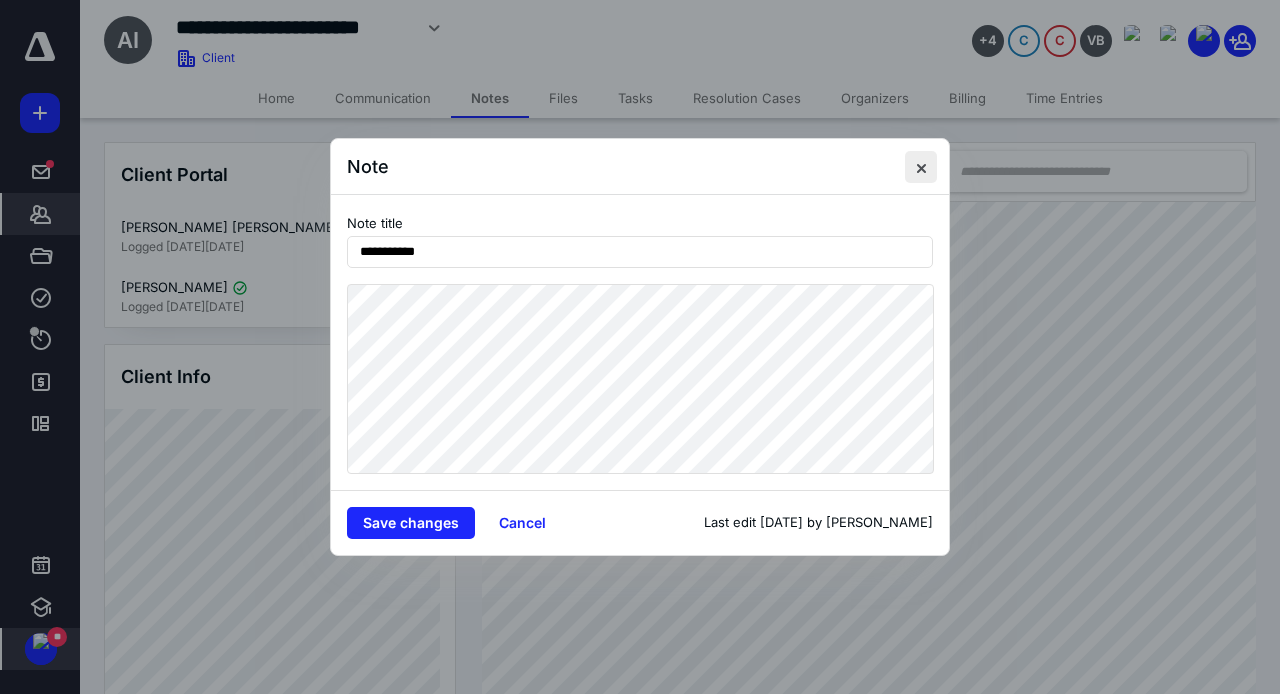 click at bounding box center (921, 167) 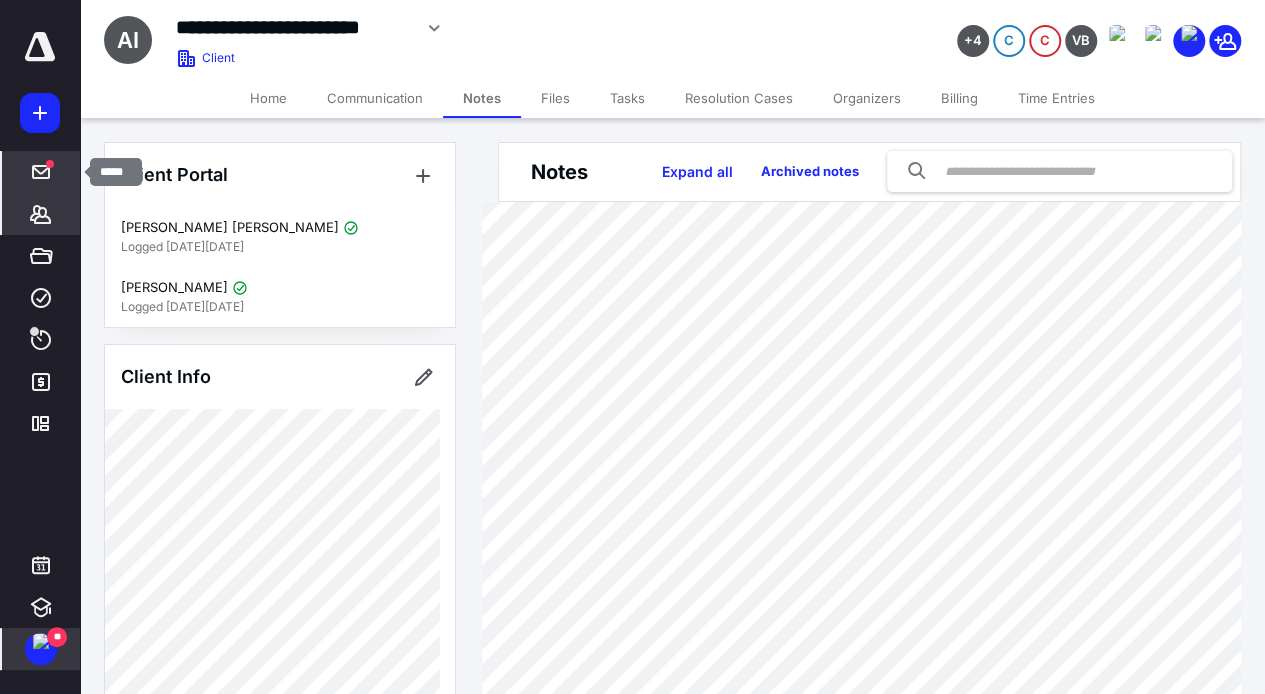 click at bounding box center (50, 164) 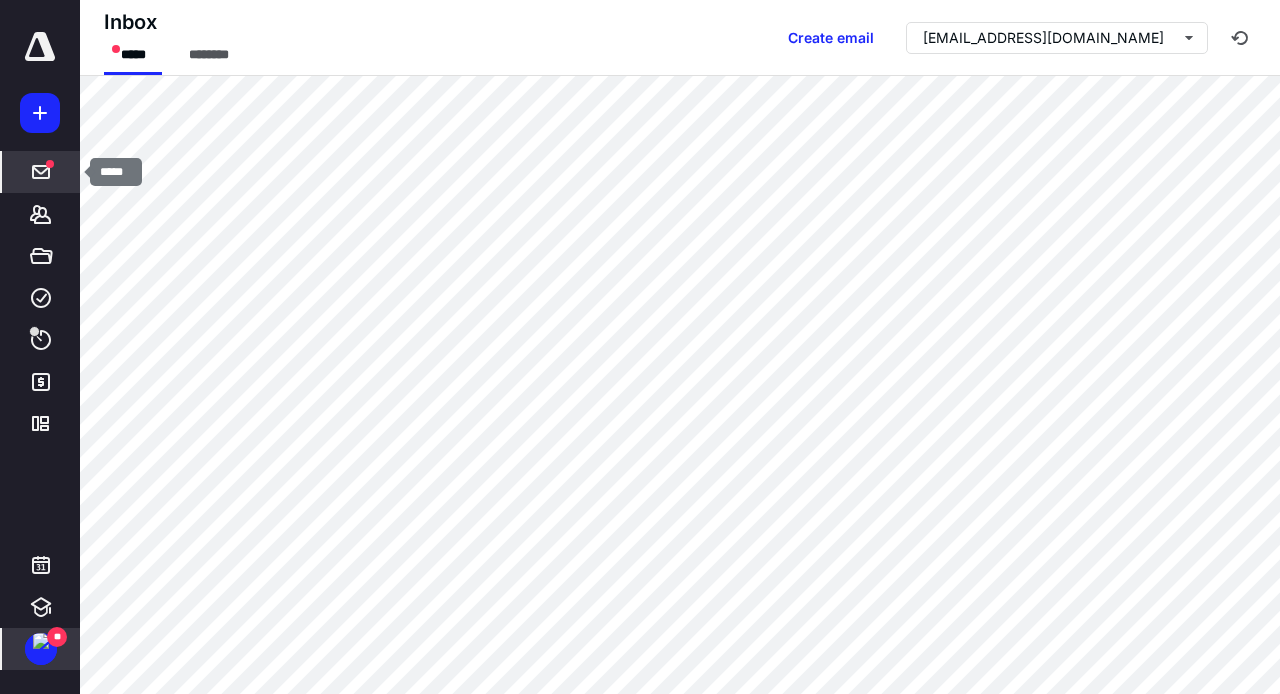 click 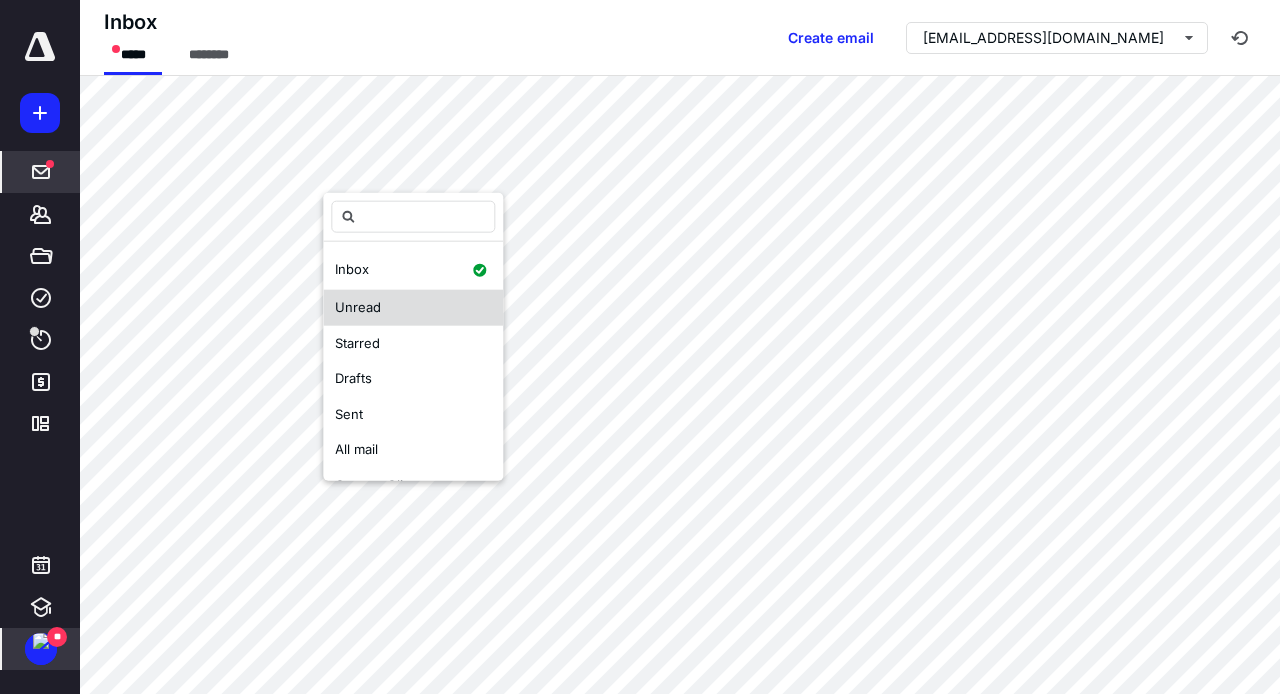 click on "Unread" at bounding box center (413, 308) 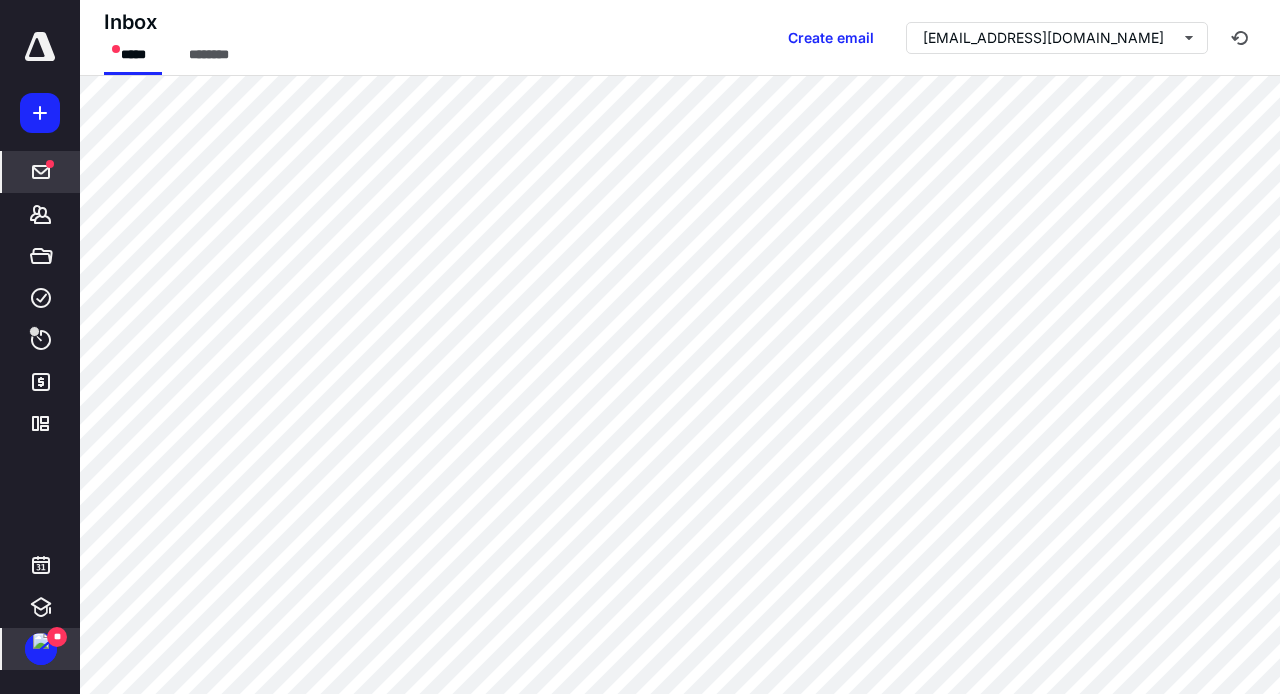 click at bounding box center (50, 164) 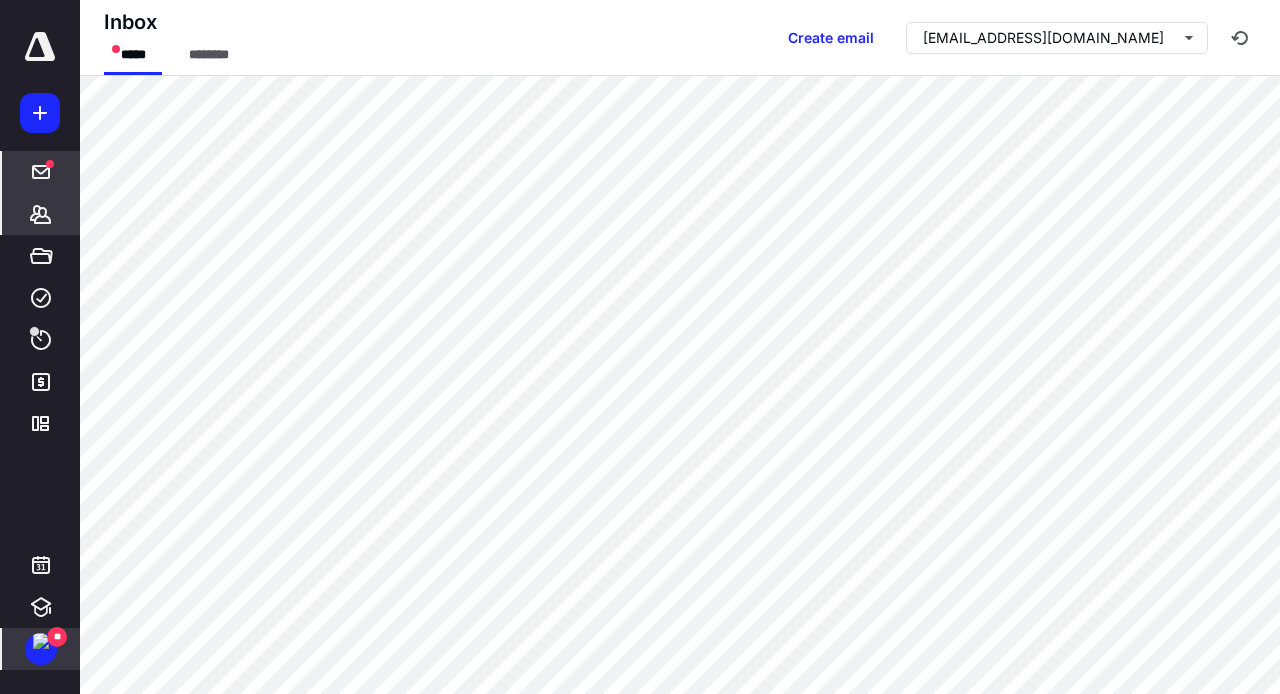 click on "*******" at bounding box center [41, 214] 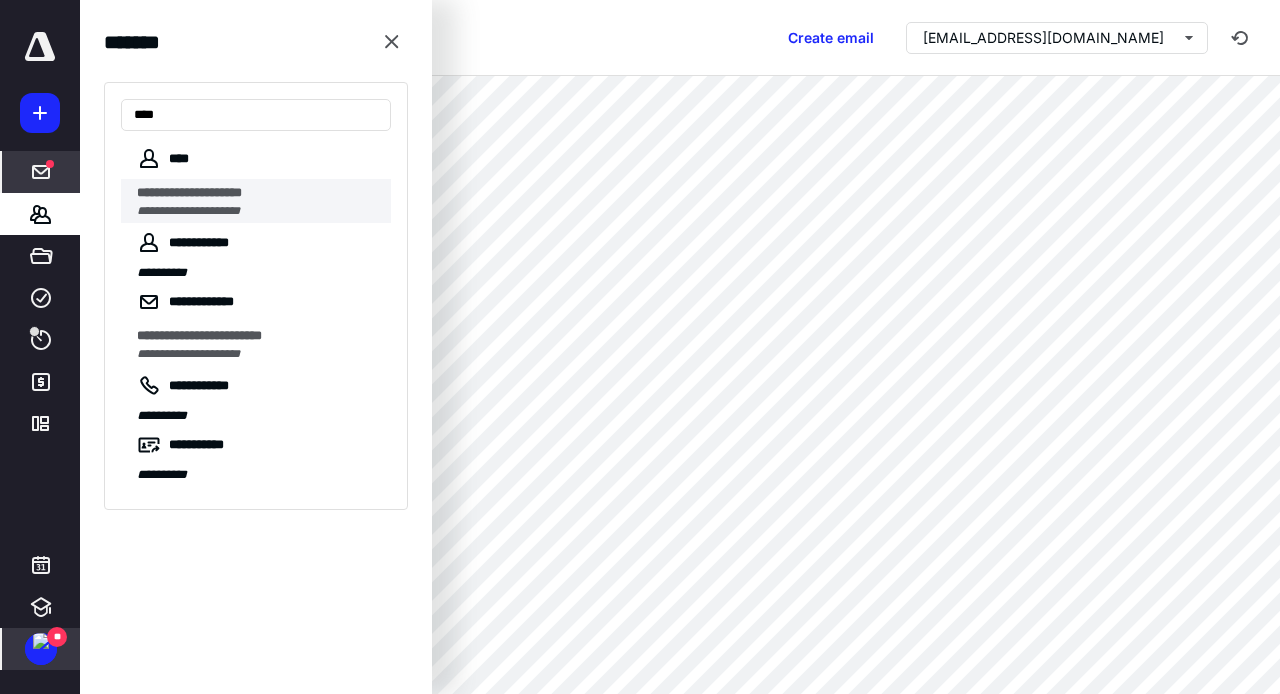 type on "***" 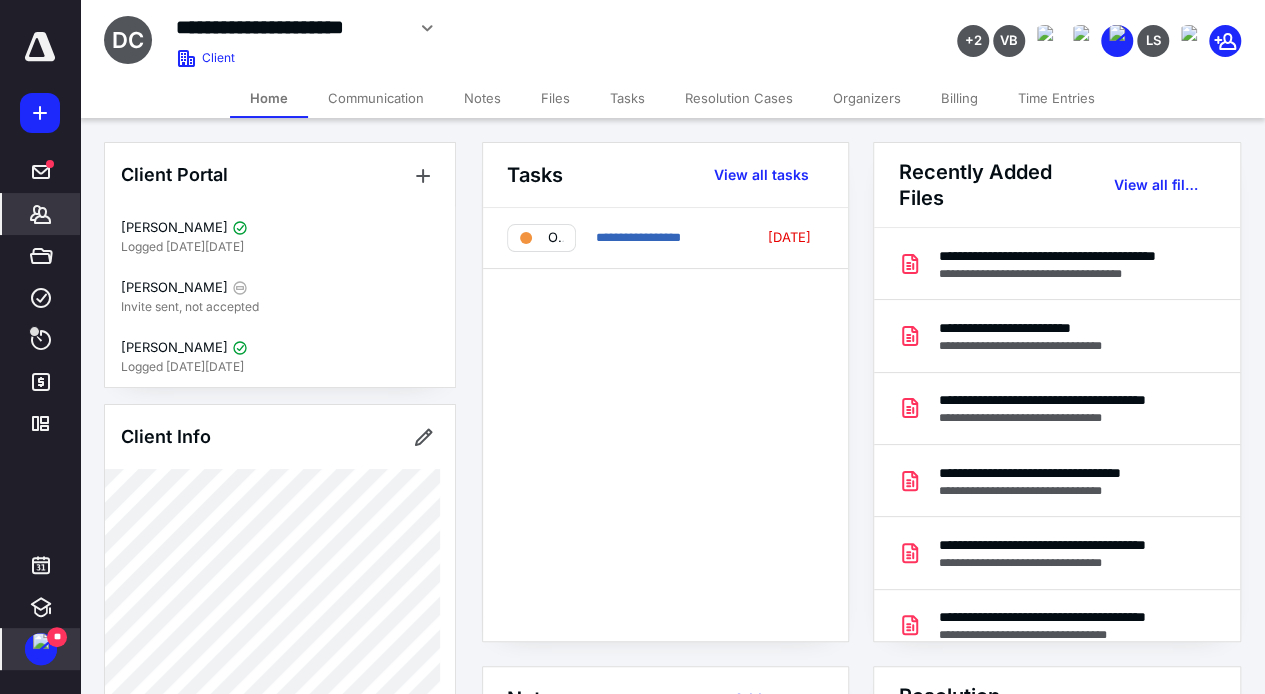 click on "Files" at bounding box center [555, 98] 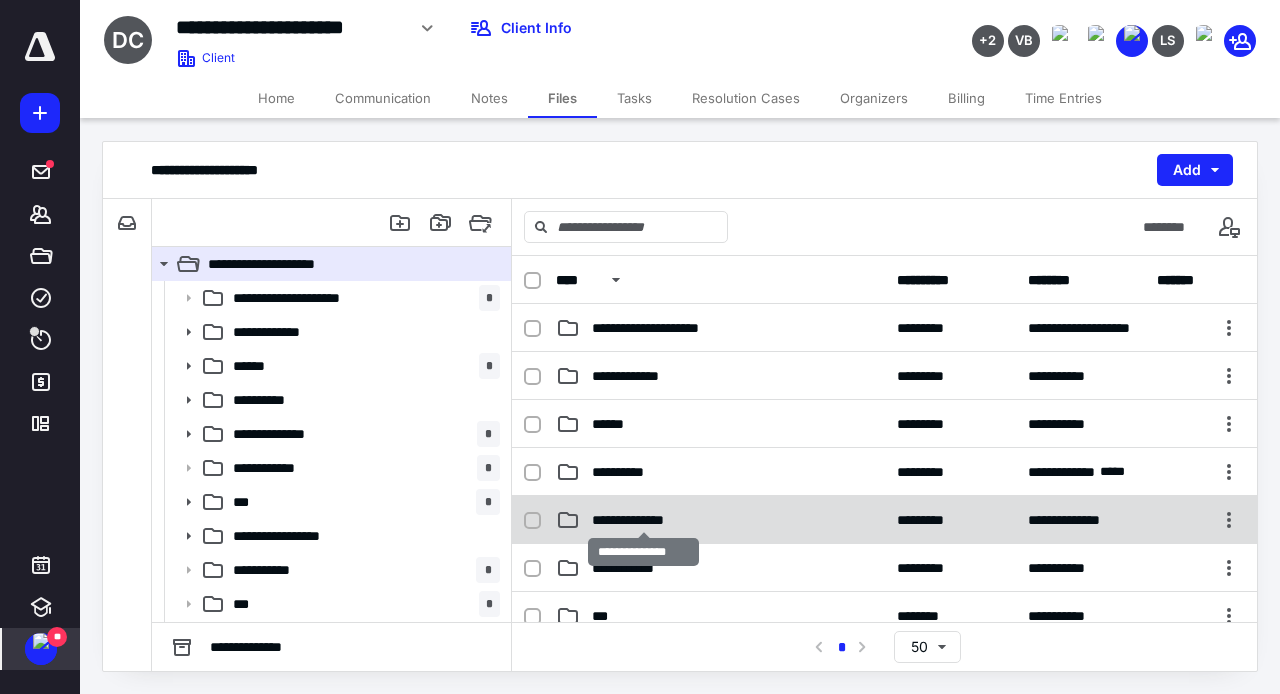 click on "**********" at bounding box center [644, 520] 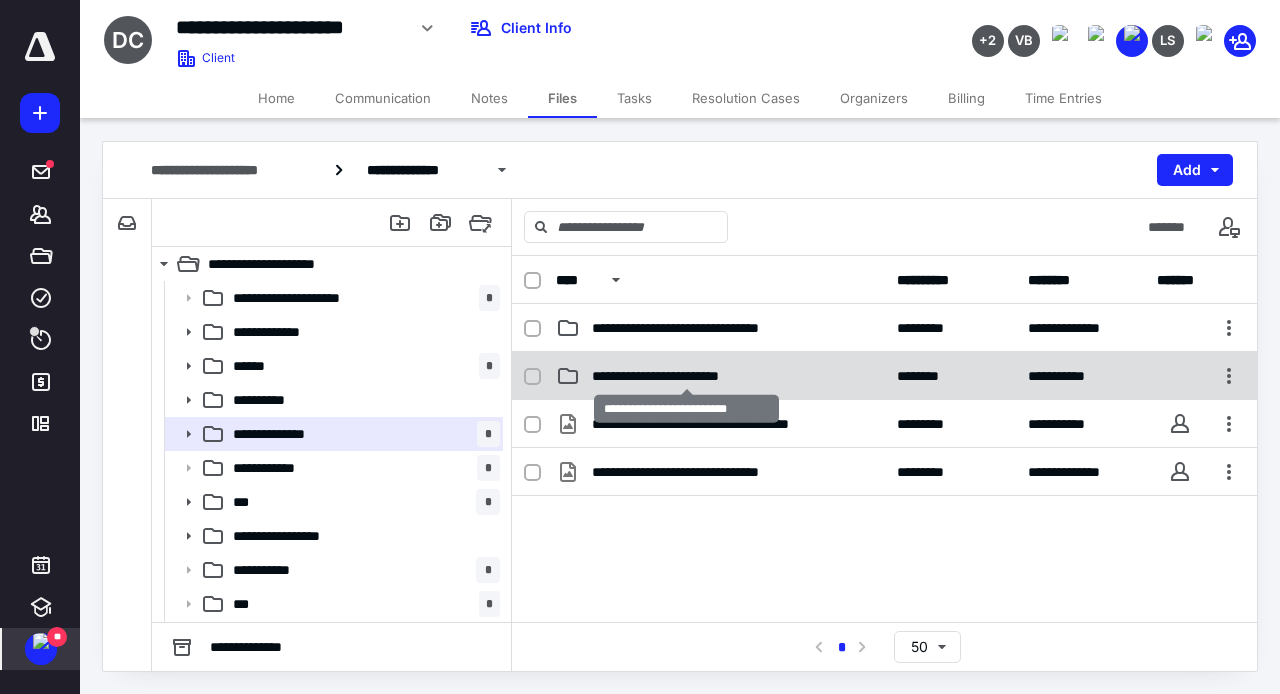click on "**********" at bounding box center (687, 376) 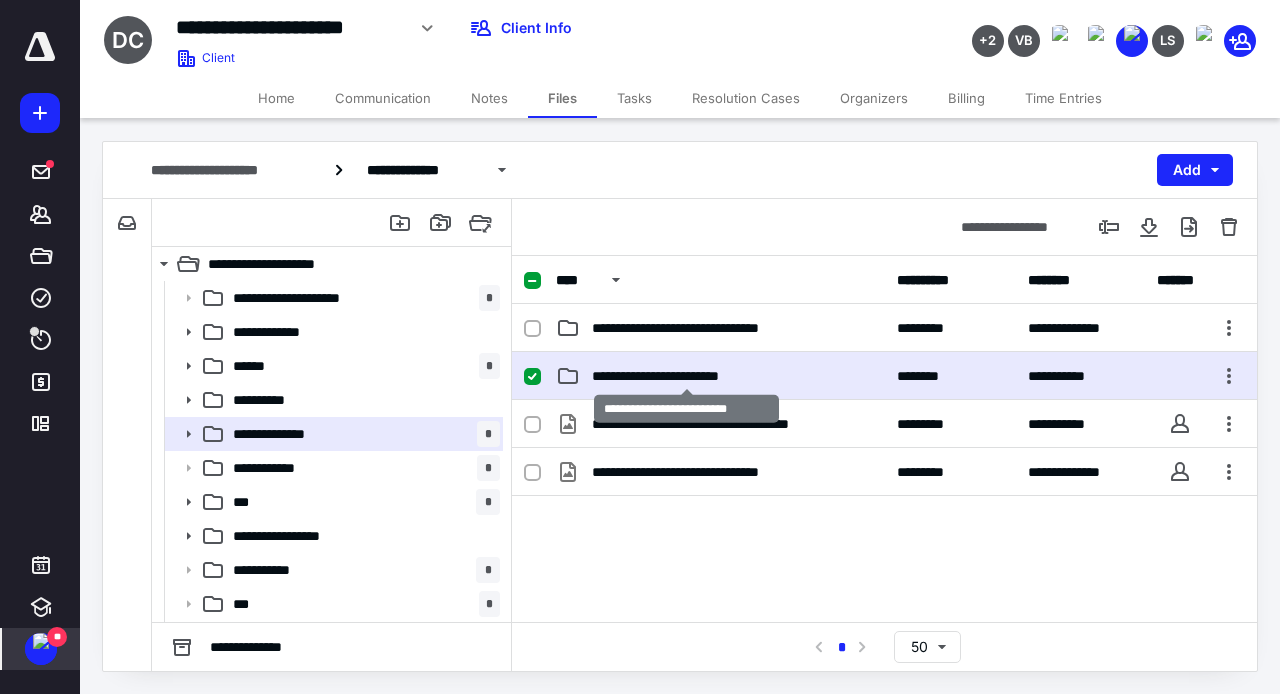 click on "**********" at bounding box center (687, 376) 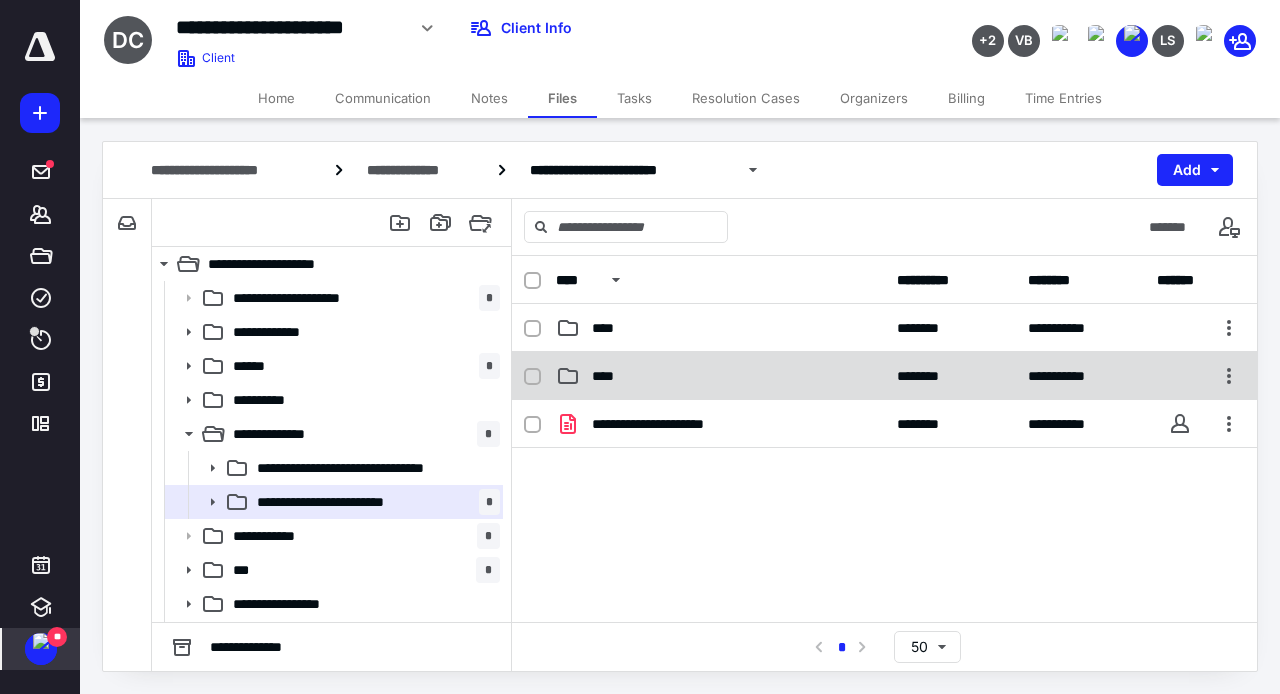 click on "****" at bounding box center [720, 376] 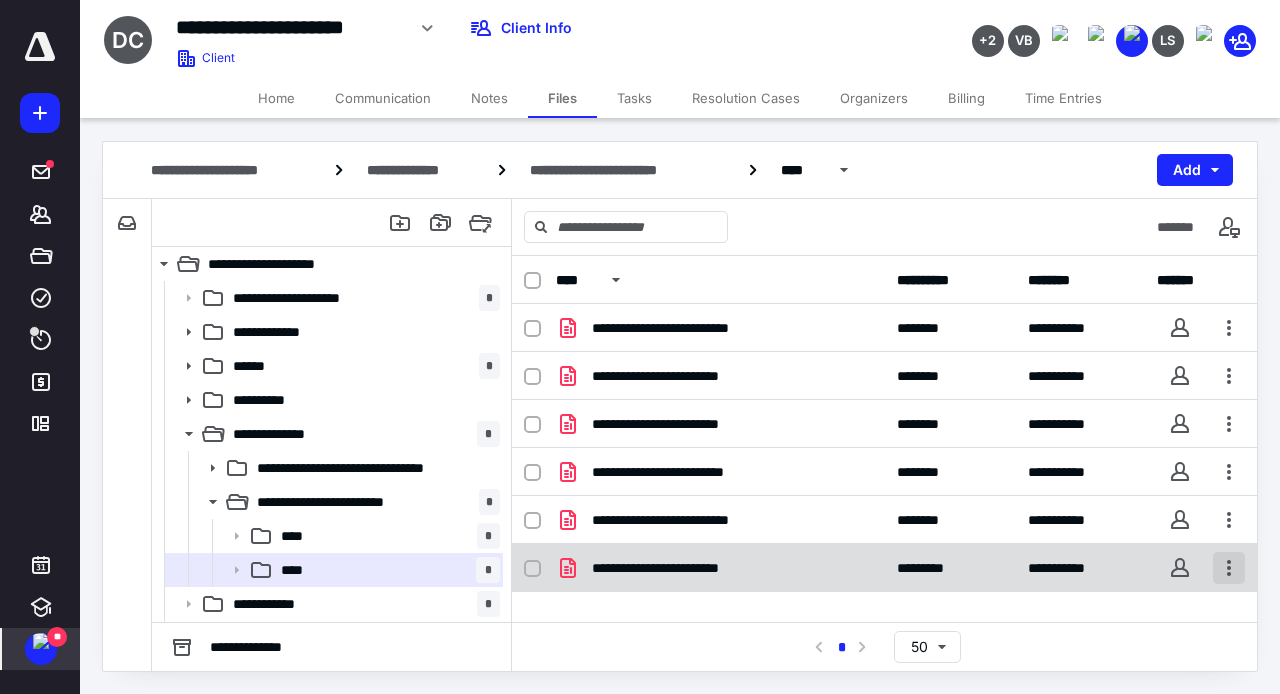 click at bounding box center (1229, 568) 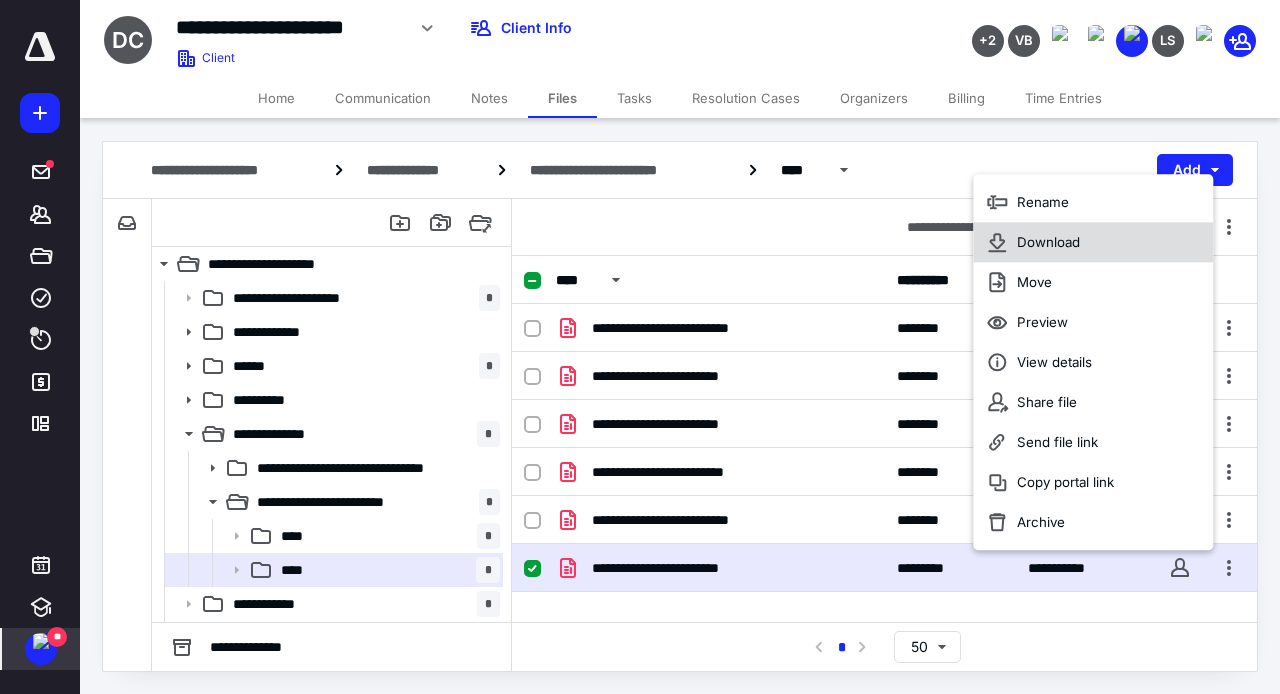 click on "Download" at bounding box center [1093, 242] 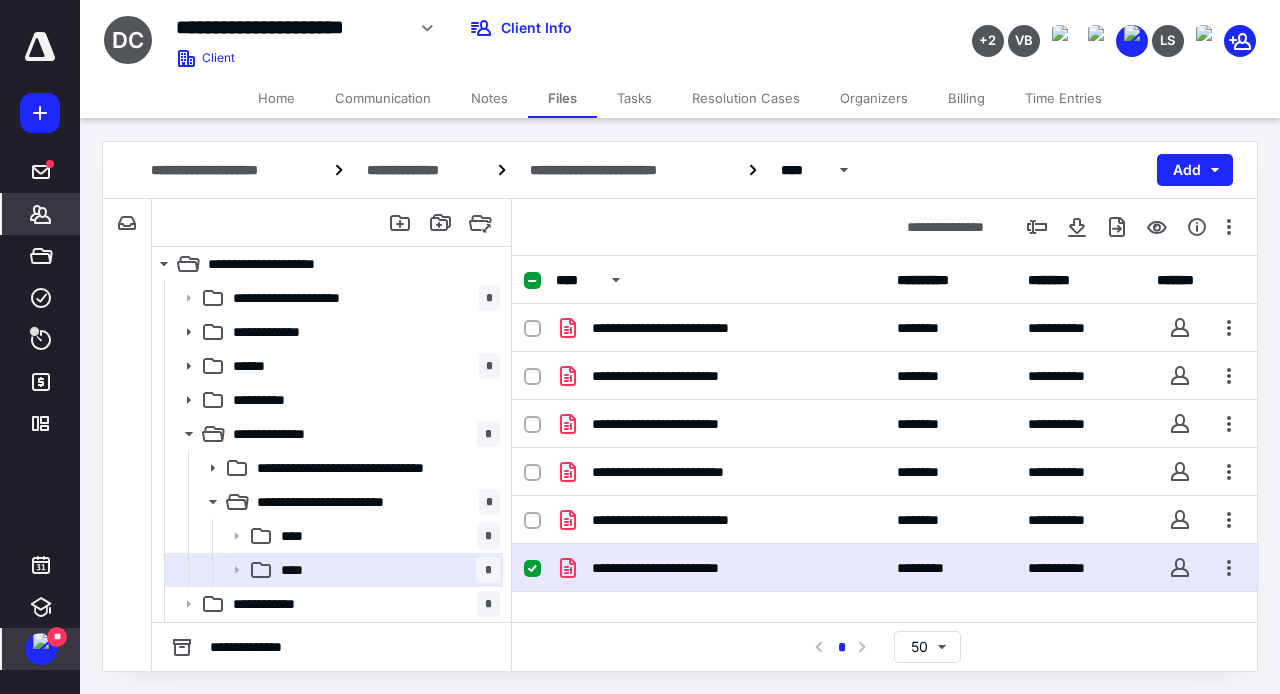 click 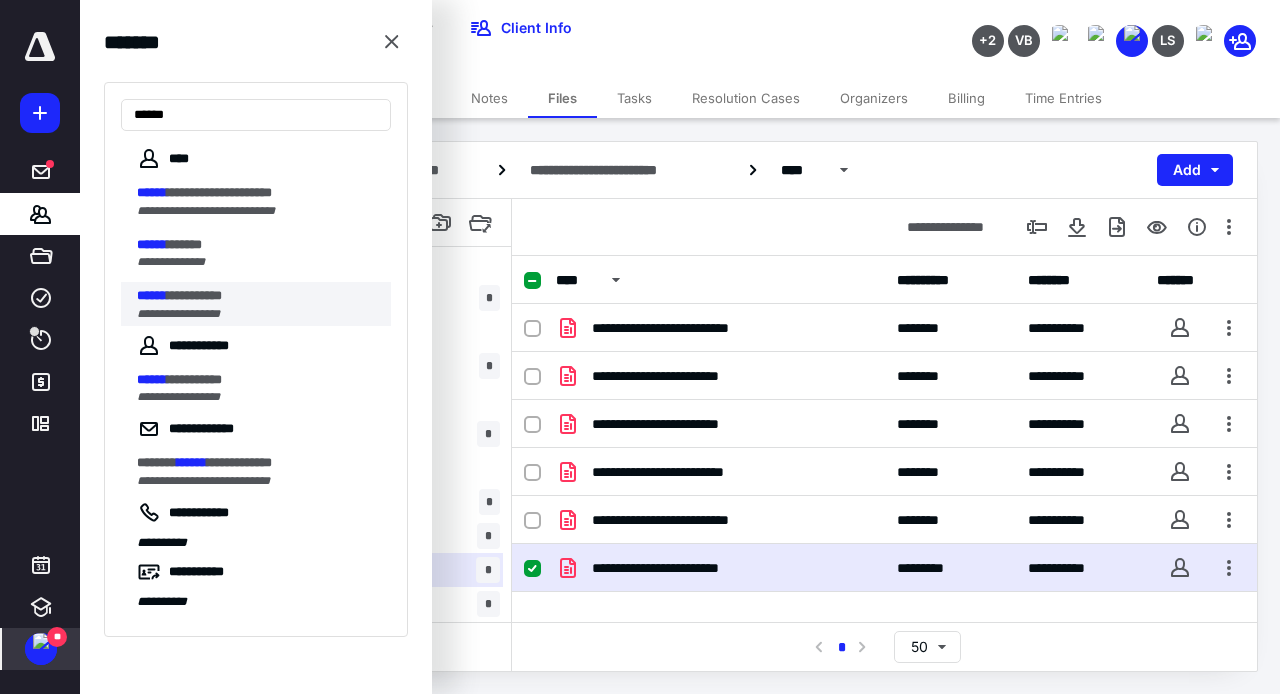 type on "******" 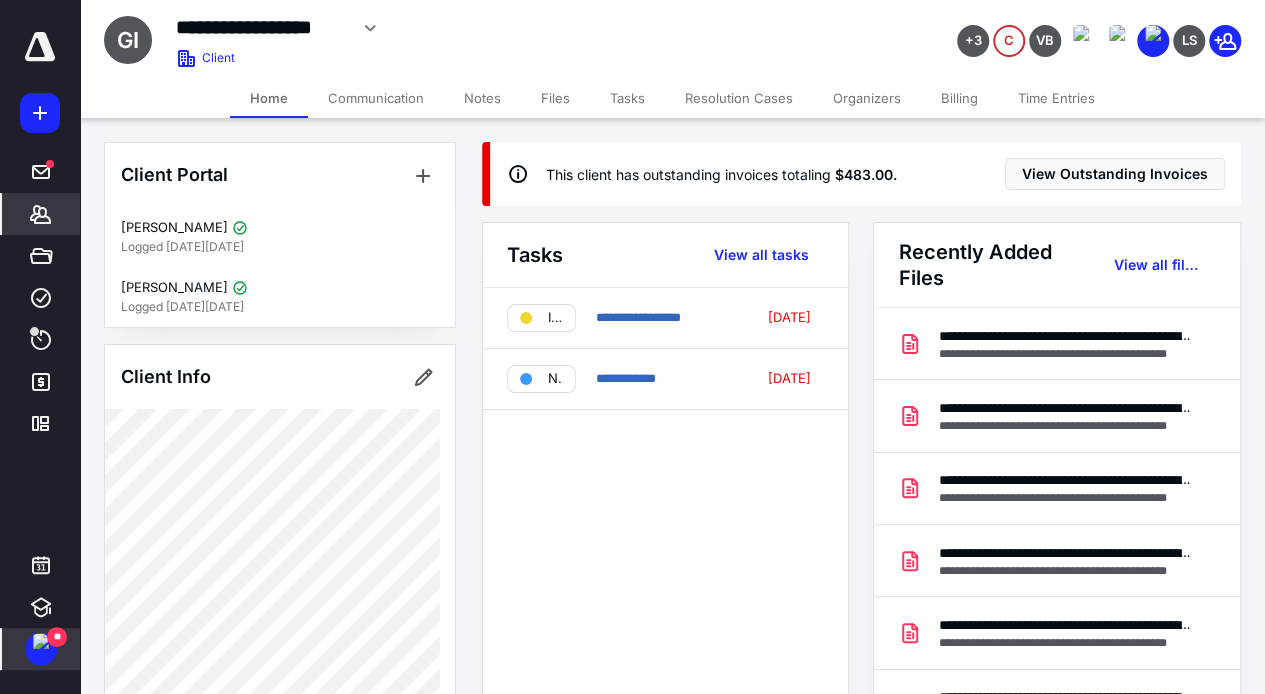 click on "Files" at bounding box center [555, 98] 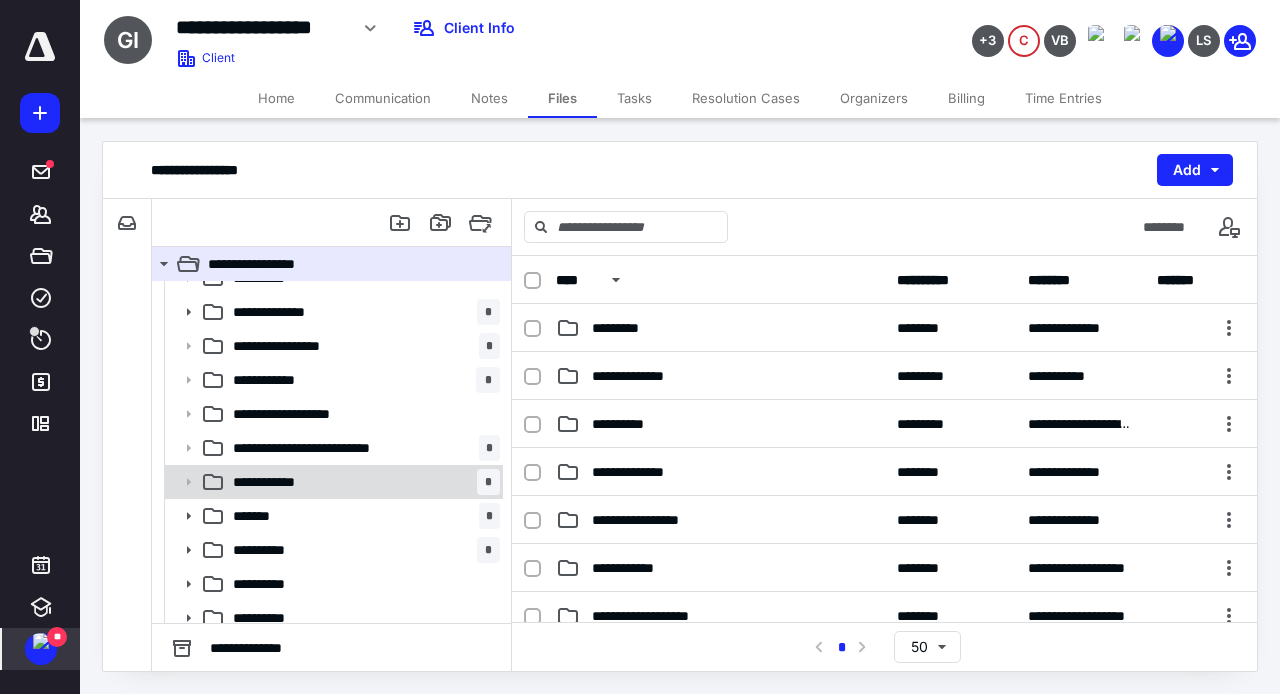 scroll, scrollTop: 201, scrollLeft: 0, axis: vertical 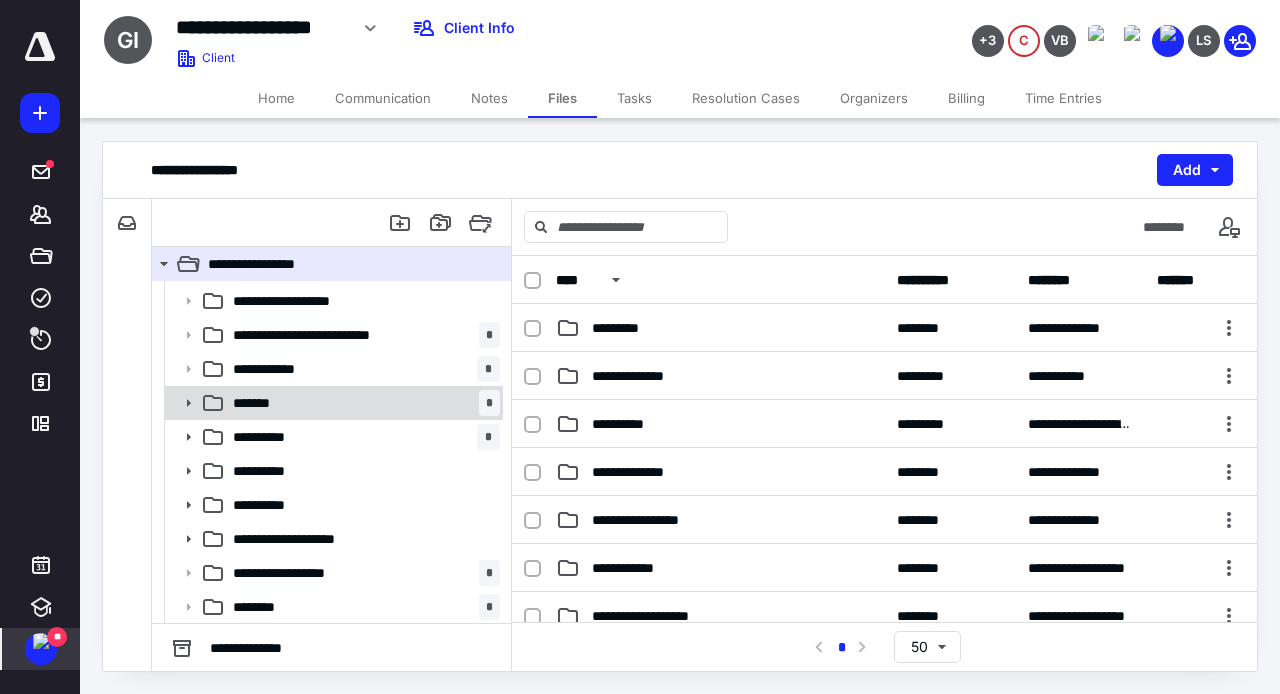 click on "******* *" at bounding box center [332, 403] 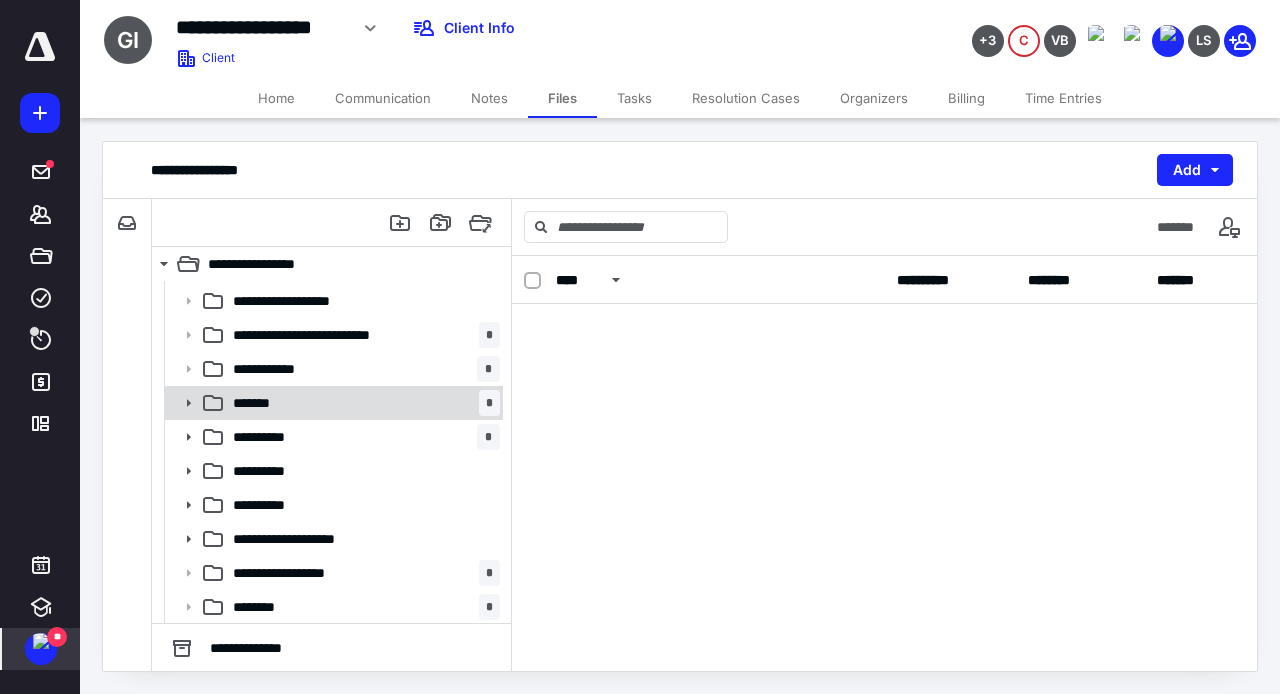 click on "******* *" at bounding box center [332, 403] 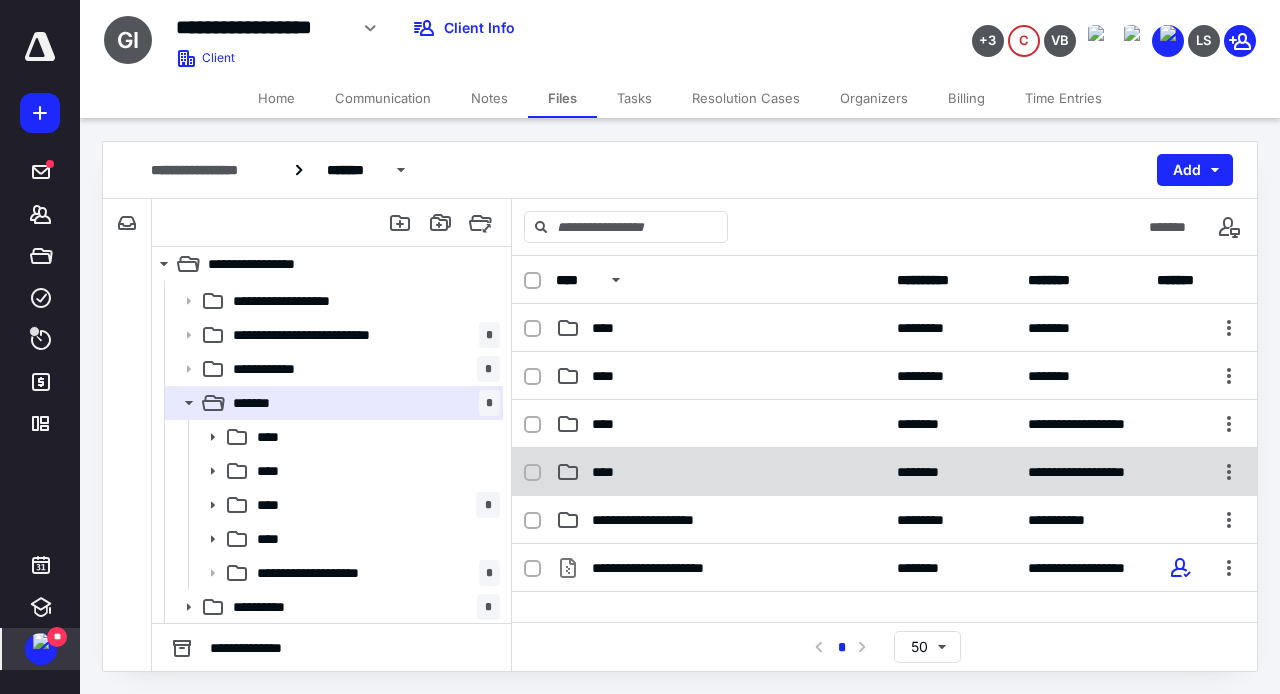 click on "****" at bounding box center [609, 472] 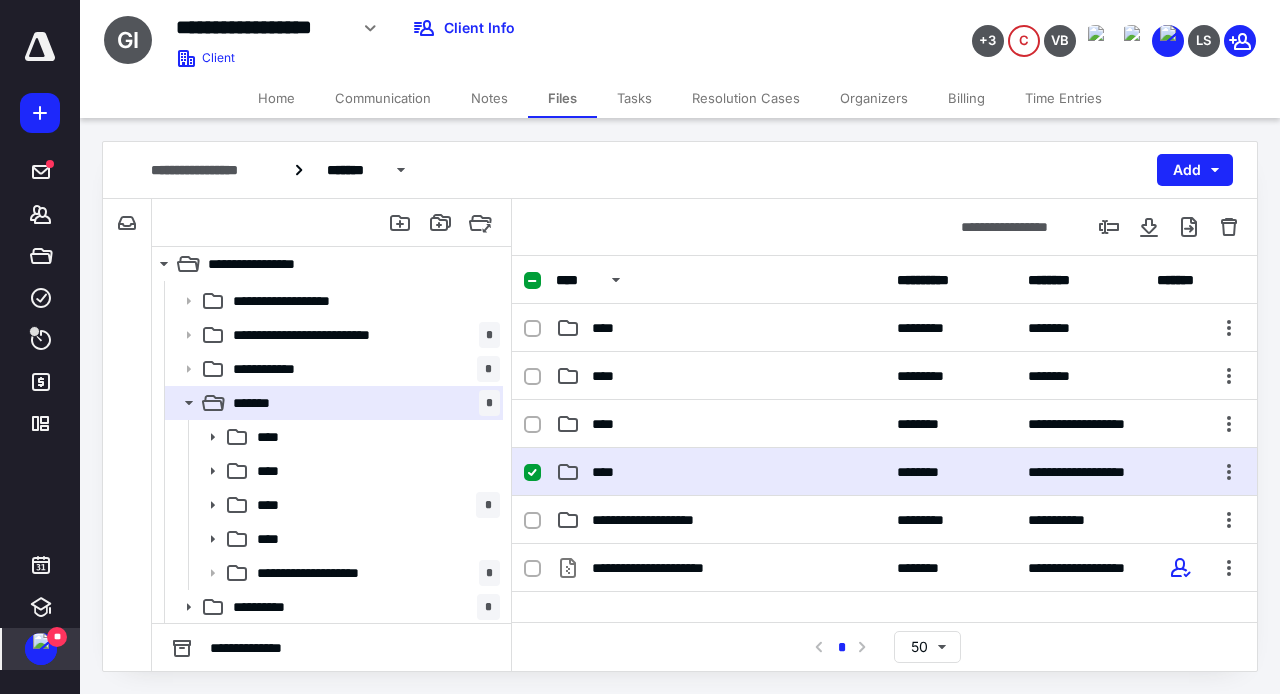 click on "****" at bounding box center (609, 472) 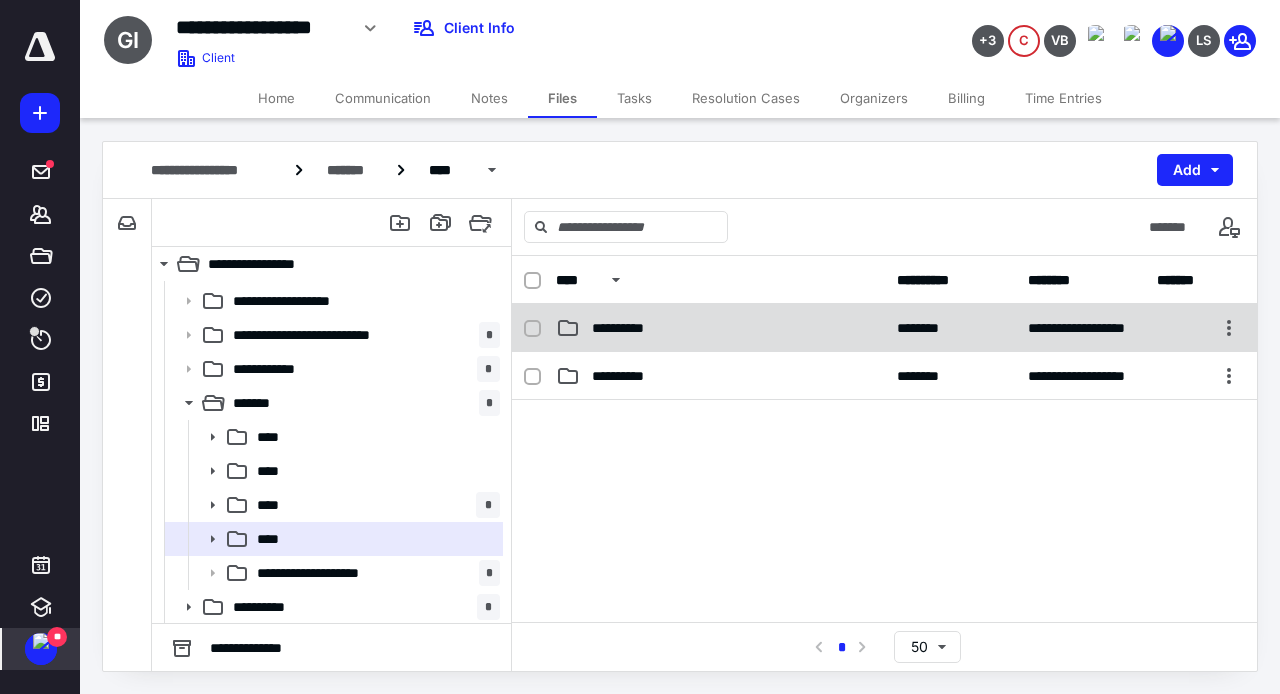 click on "**********" at bounding box center (627, 328) 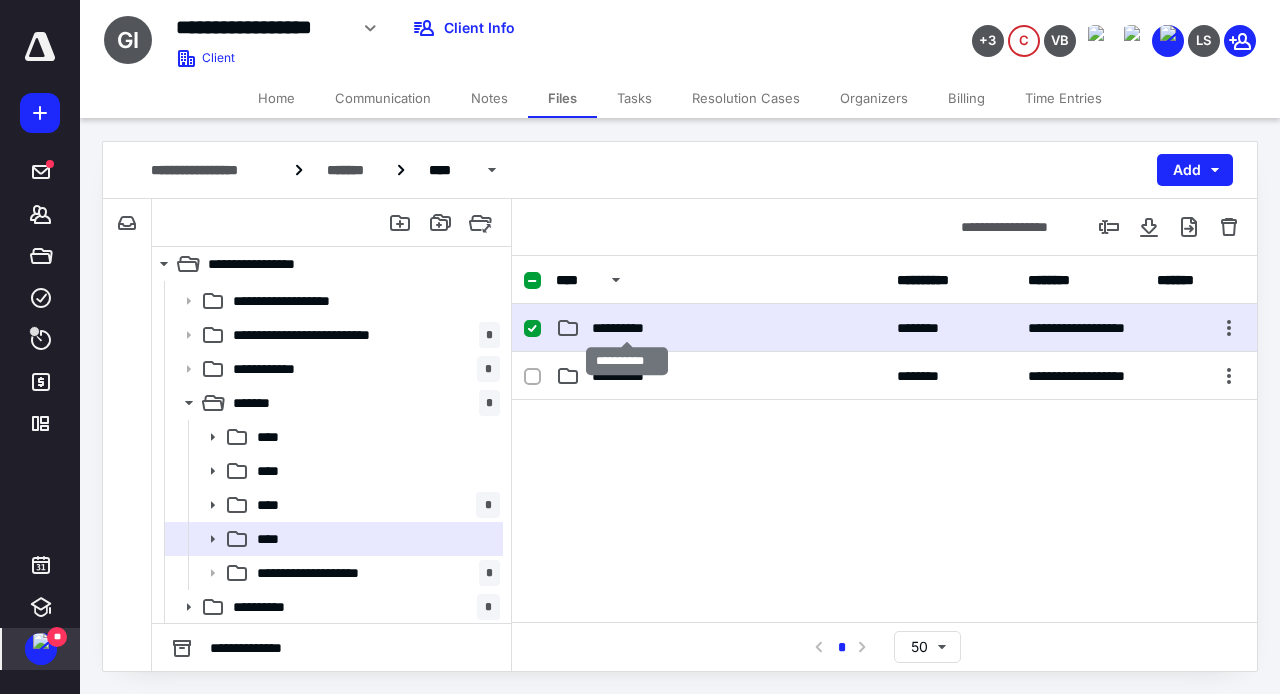 click on "**********" at bounding box center [627, 328] 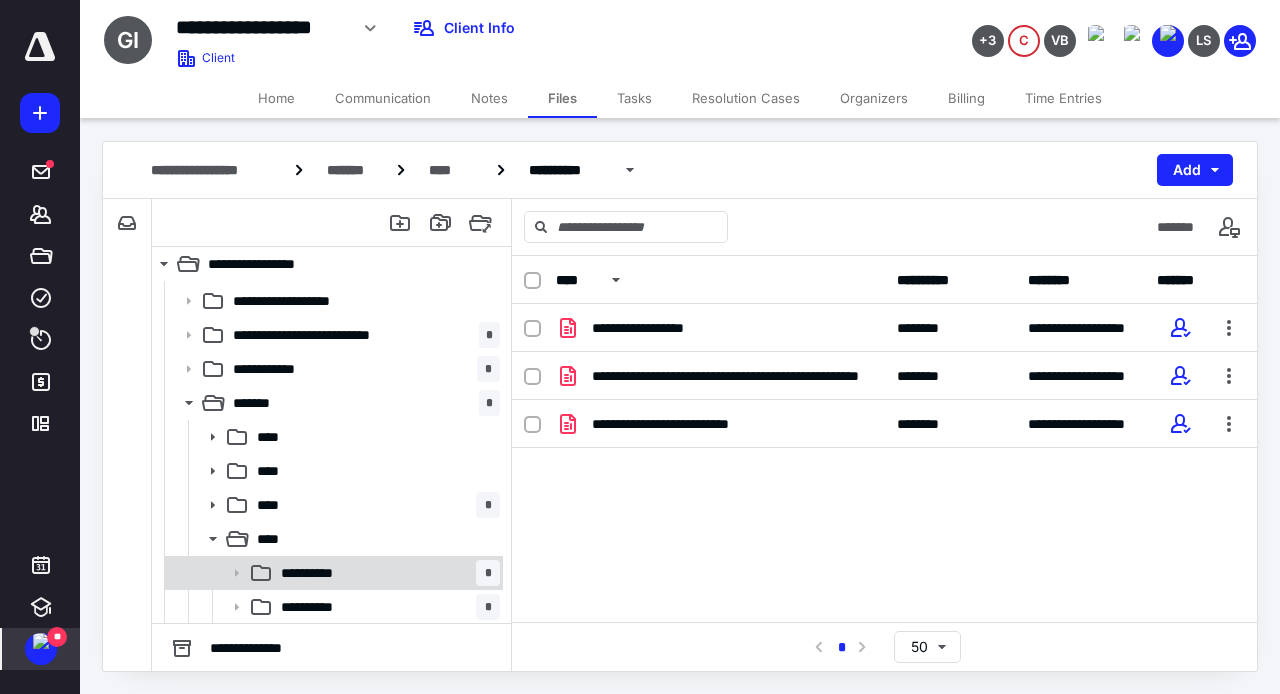 scroll, scrollTop: 301, scrollLeft: 0, axis: vertical 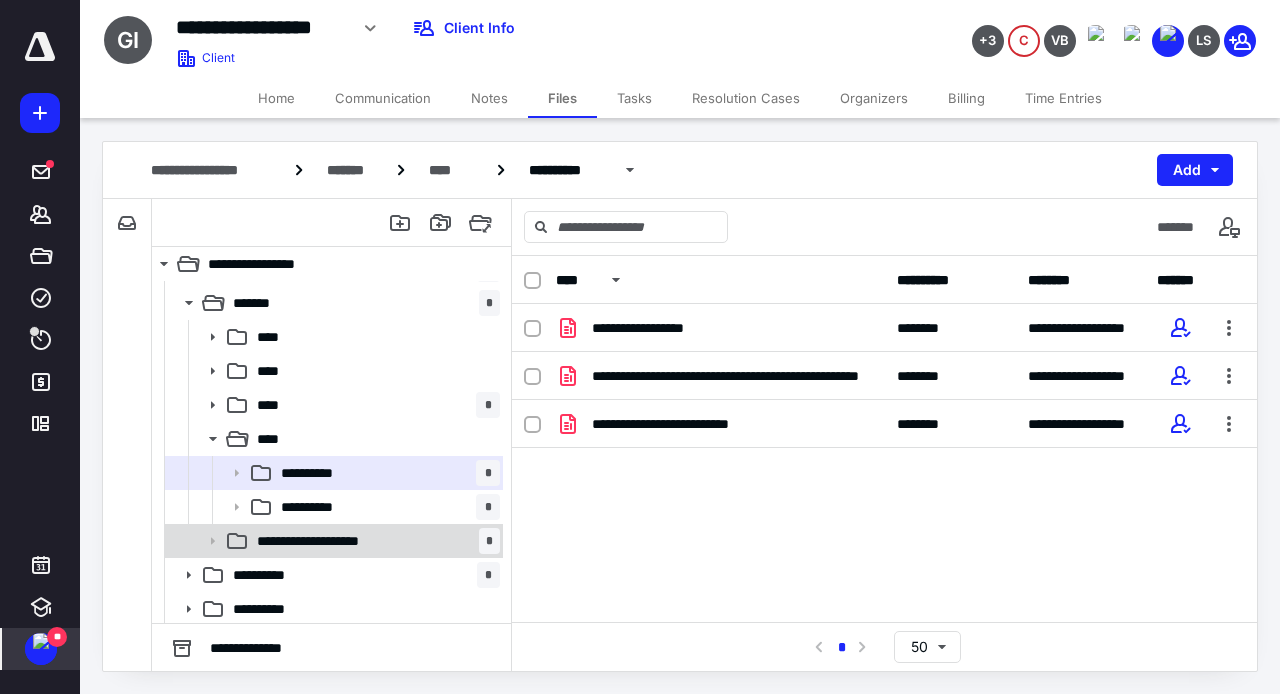 click on "**********" at bounding box center [374, 541] 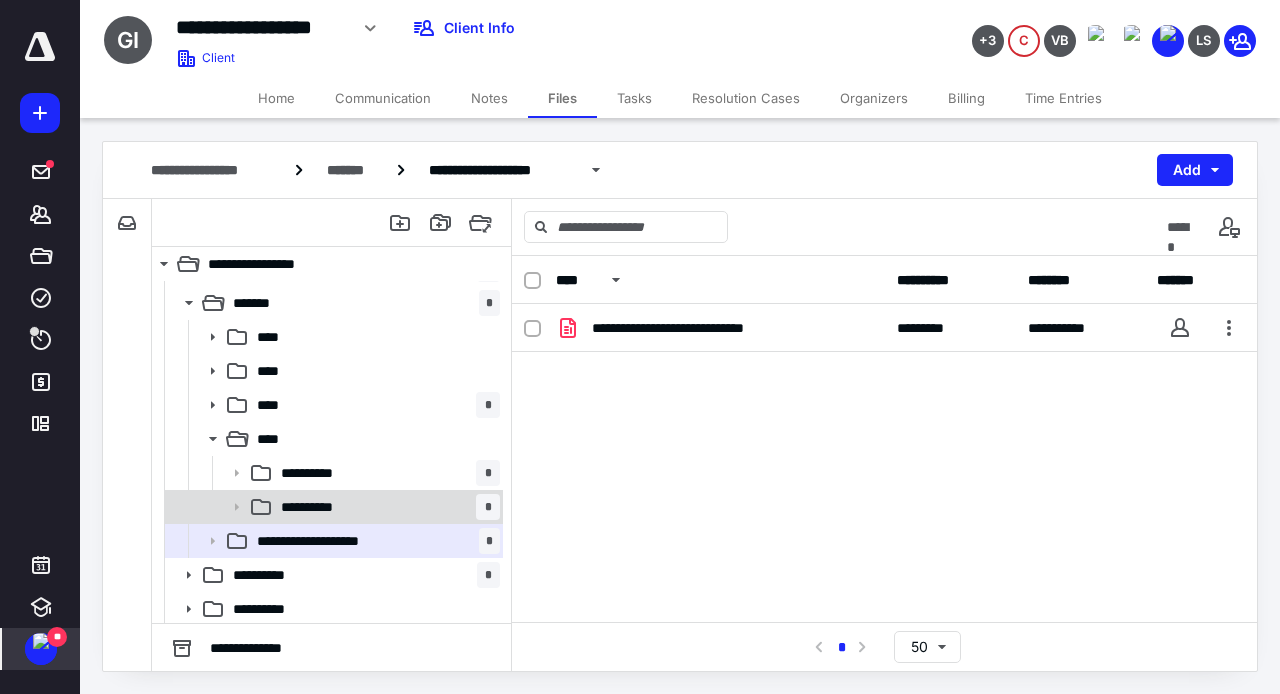 click on "**********" at bounding box center [386, 507] 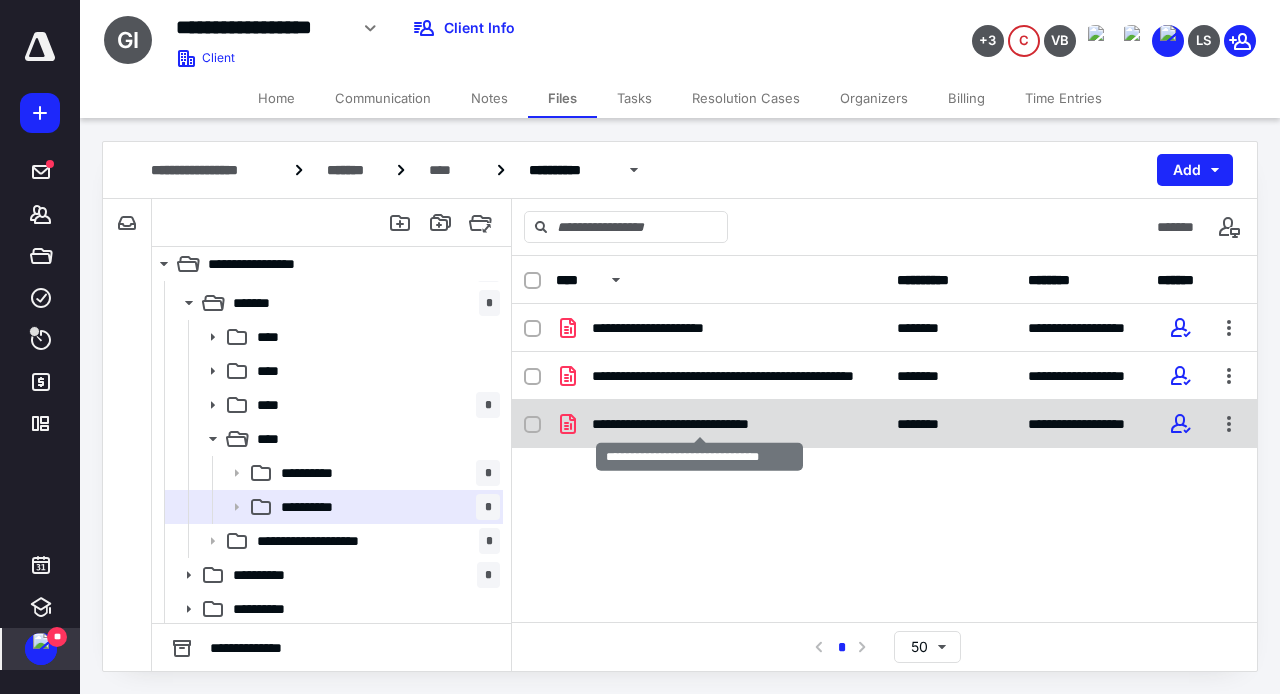 click on "**********" at bounding box center (700, 424) 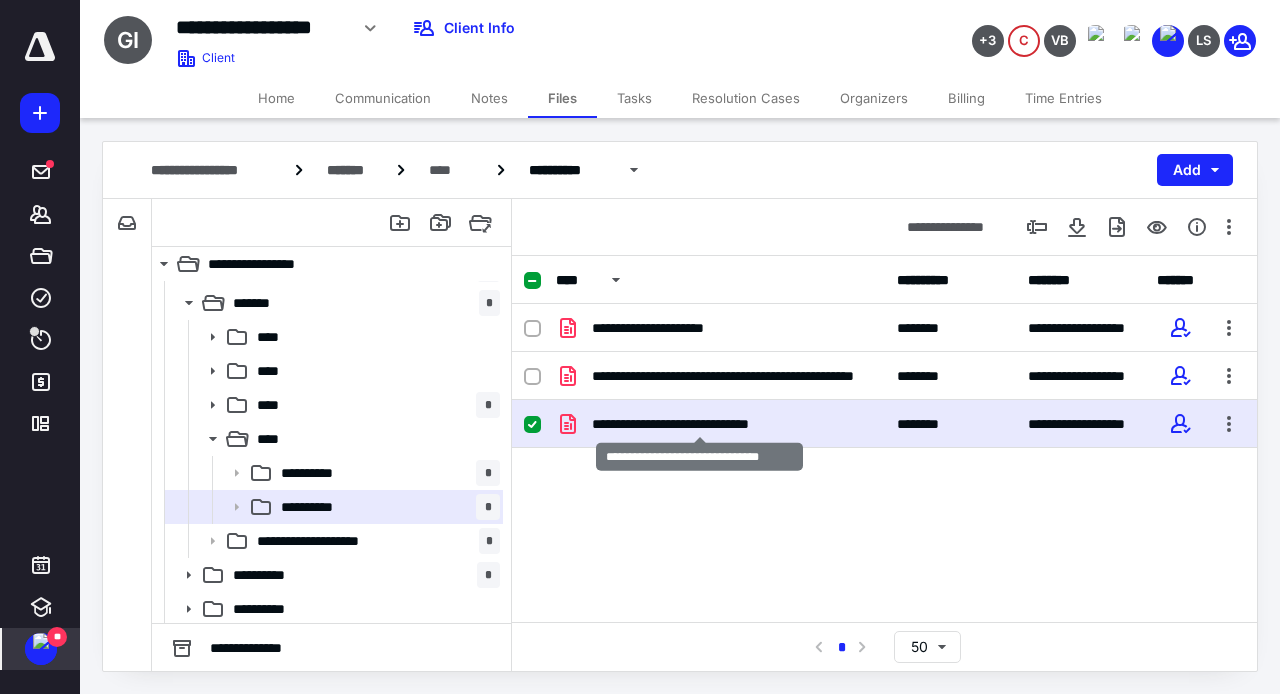 click on "**********" at bounding box center (700, 424) 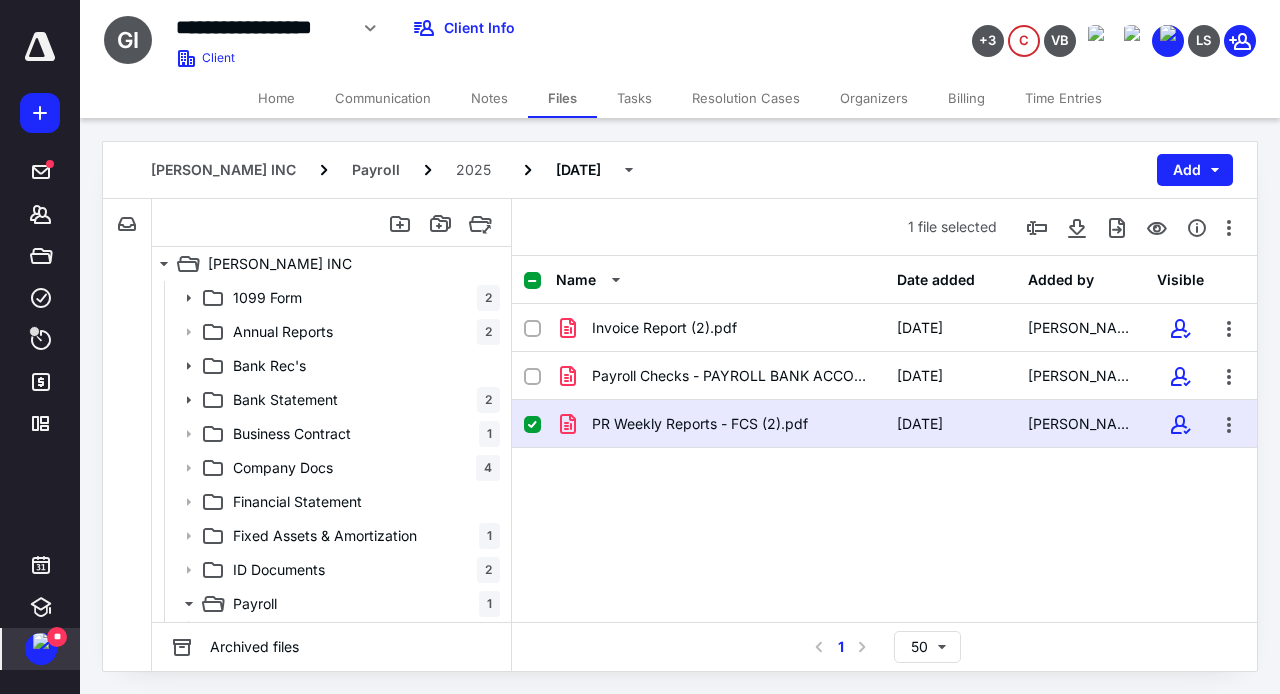 scroll, scrollTop: 301, scrollLeft: 0, axis: vertical 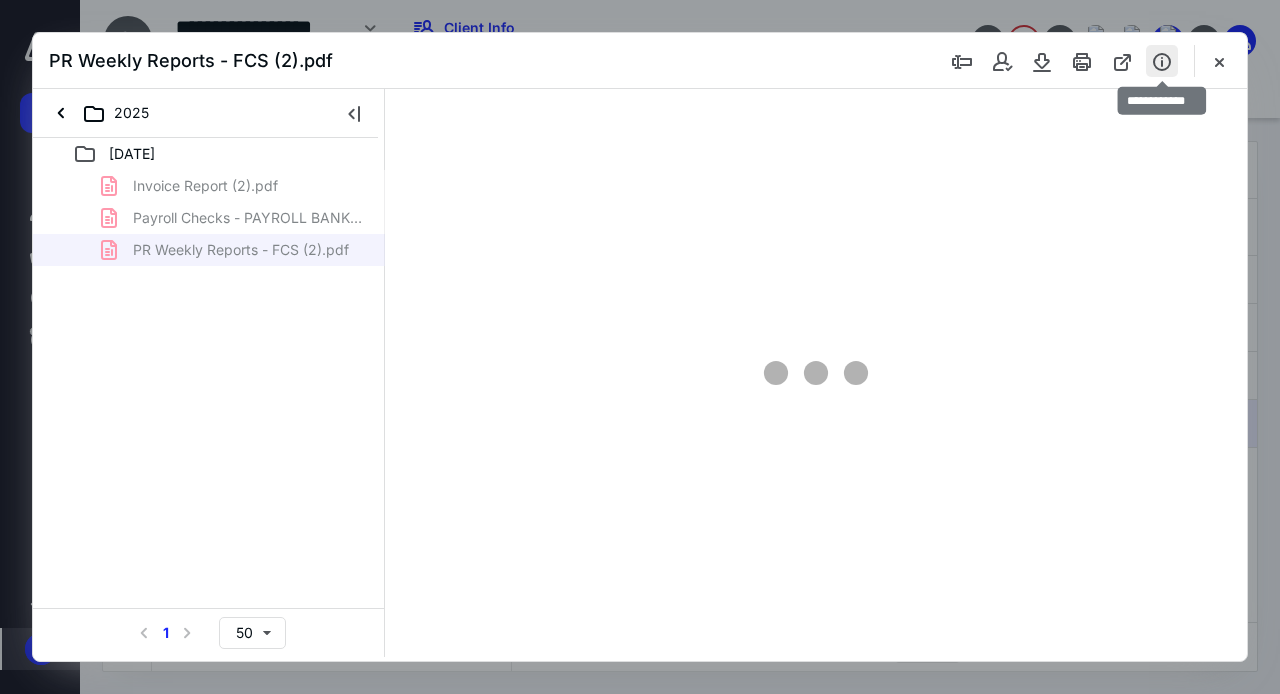 type on "65" 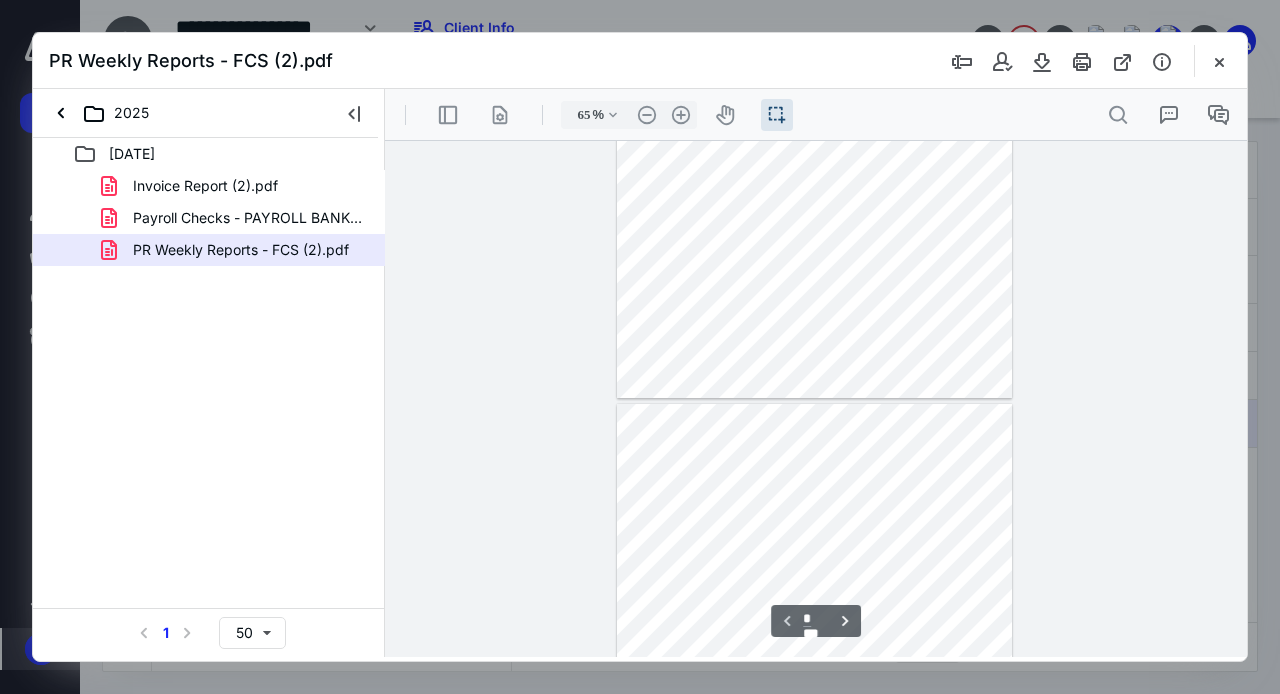 scroll, scrollTop: 255, scrollLeft: 0, axis: vertical 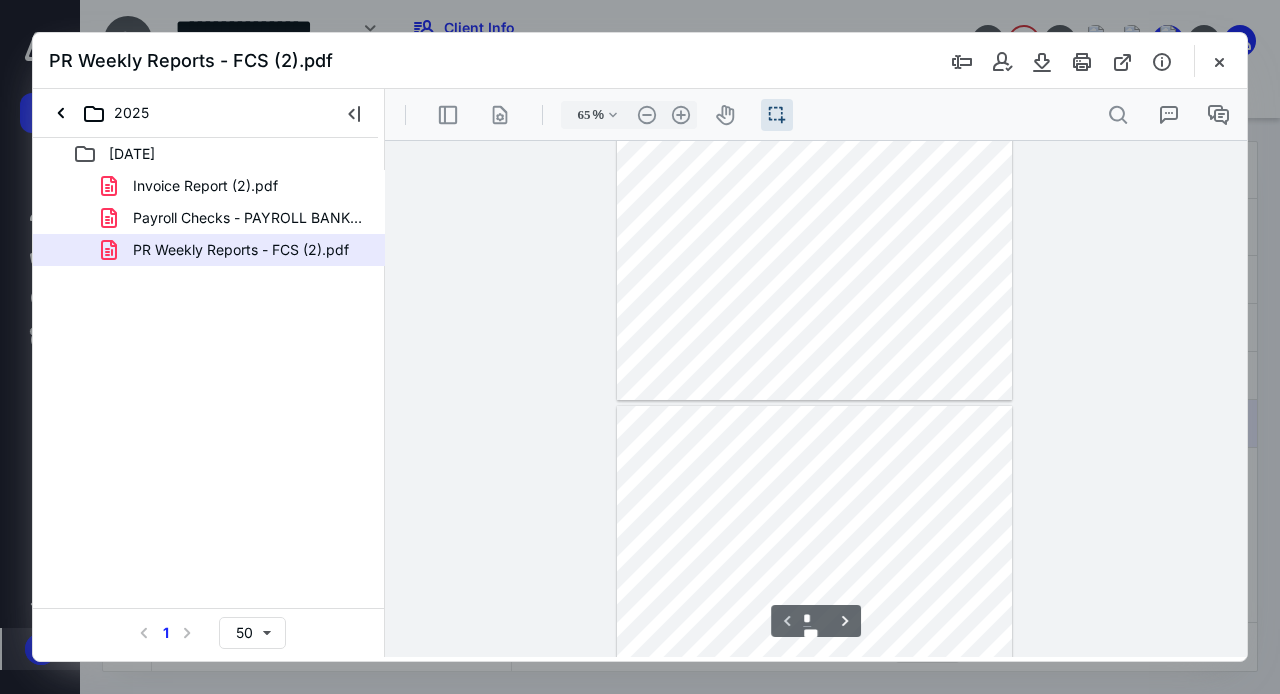 type on "*" 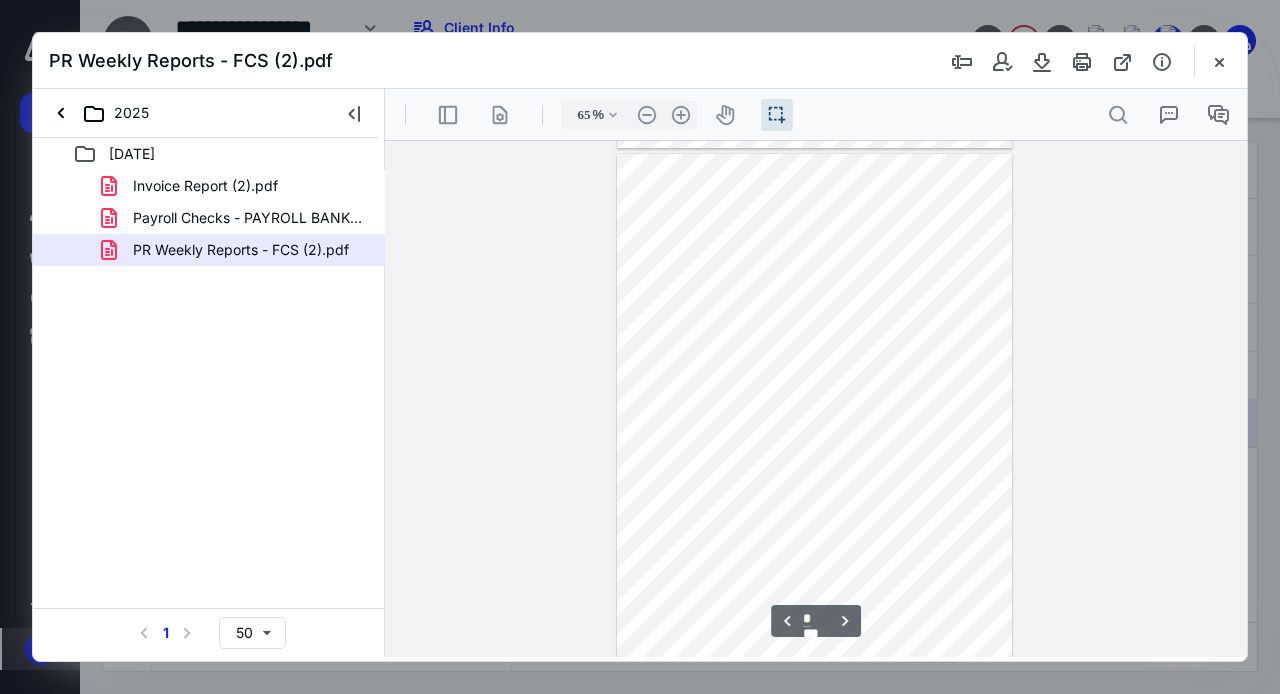 scroll, scrollTop: 555, scrollLeft: 0, axis: vertical 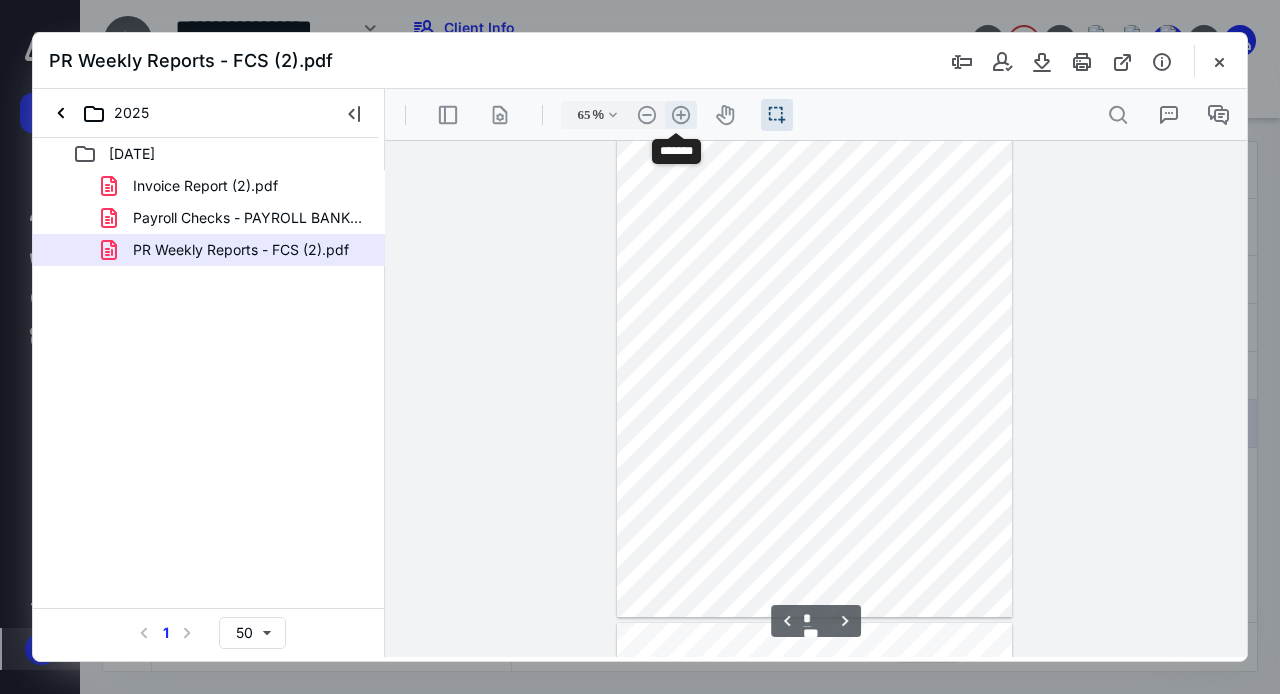 click on ".cls-1{fill:#abb0c4;} icon - header - zoom - in - line" at bounding box center [681, 115] 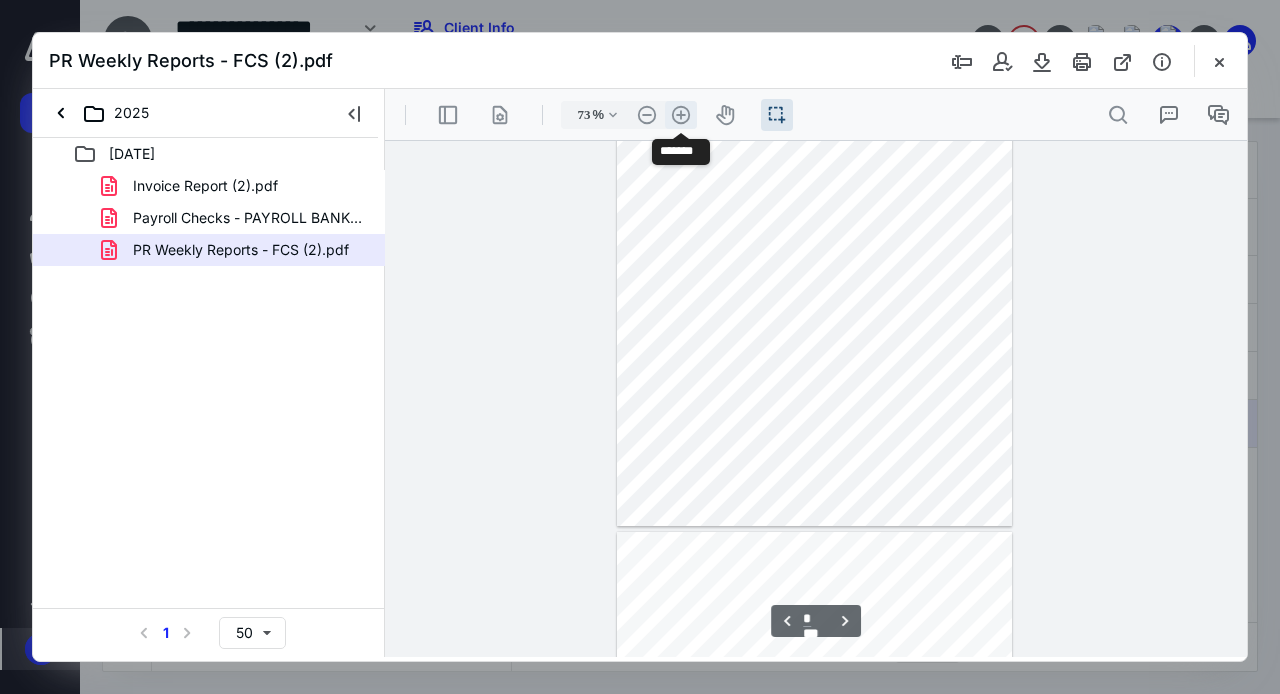 click on ".cls-1{fill:#abb0c4;} icon - header - zoom - in - line" at bounding box center [681, 115] 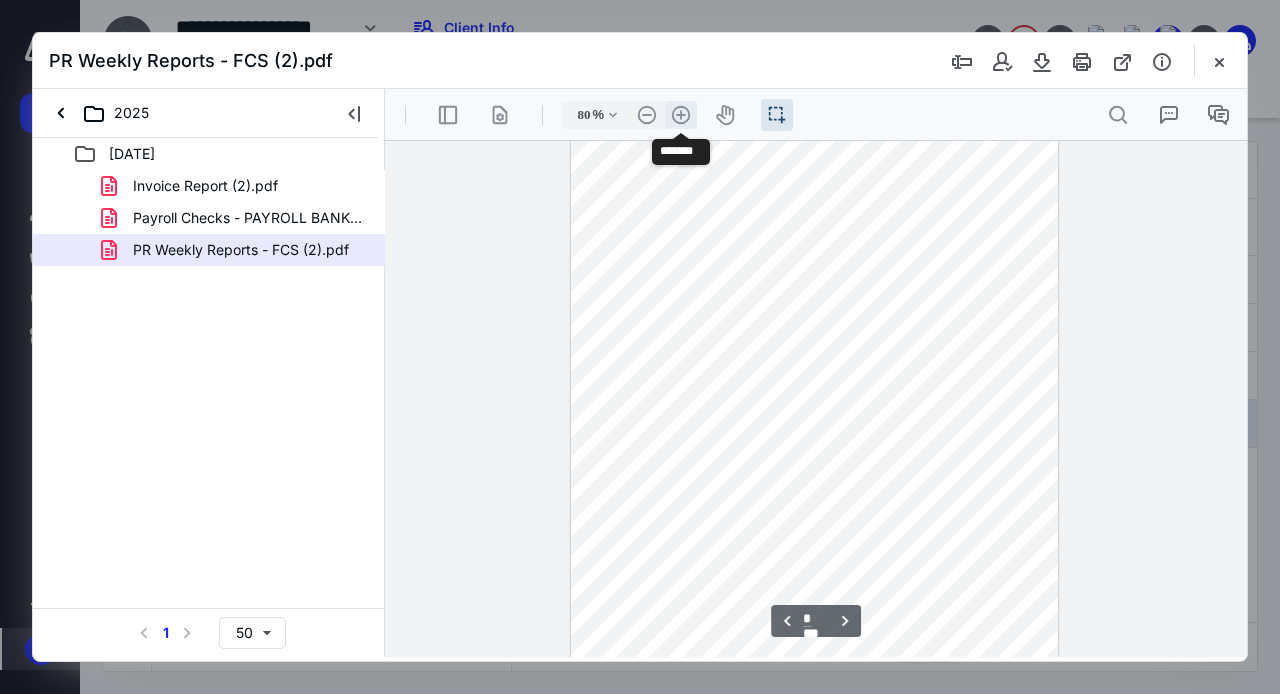 click on ".cls-1{fill:#abb0c4;} icon - header - zoom - in - line" at bounding box center [681, 115] 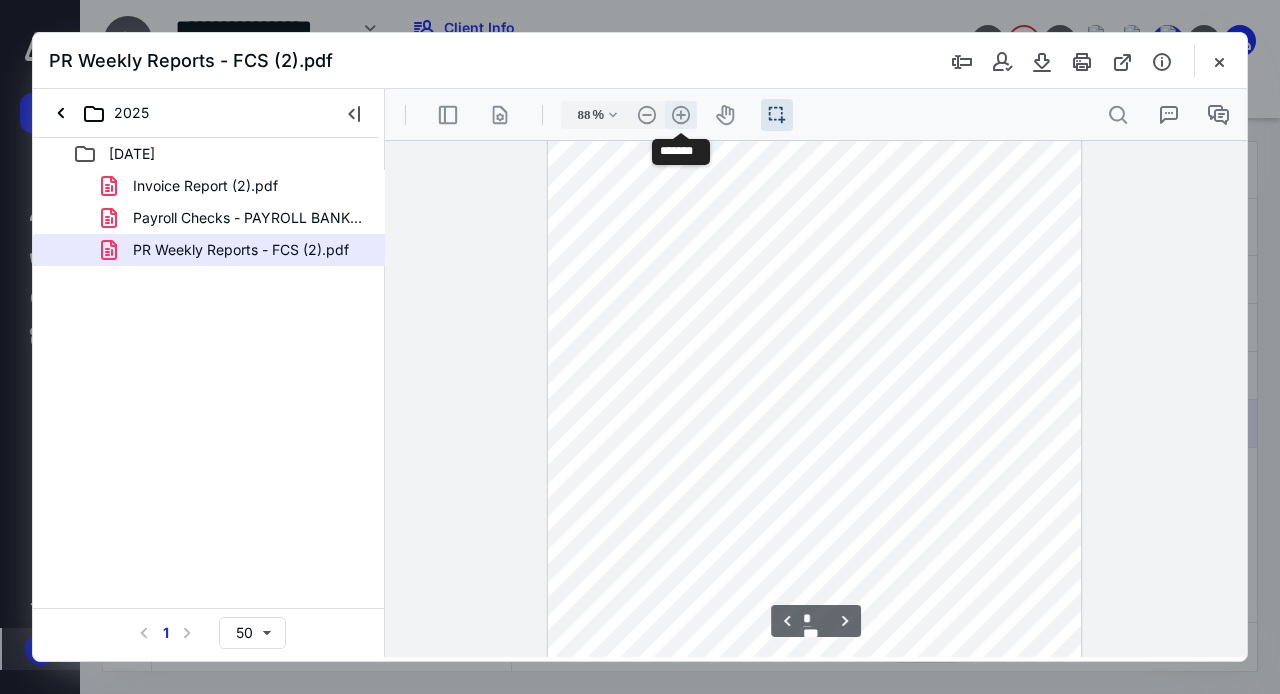 scroll, scrollTop: 829, scrollLeft: 0, axis: vertical 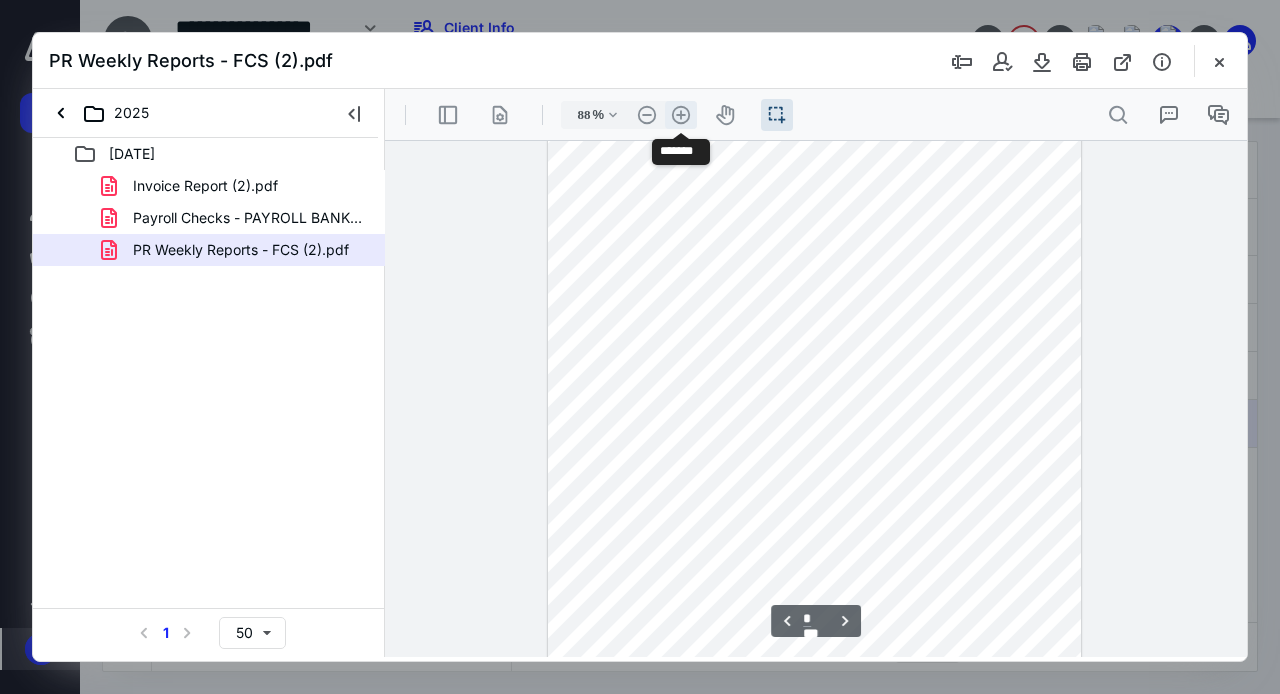 click on ".cls-1{fill:#abb0c4;} icon - header - zoom - in - line" at bounding box center [681, 115] 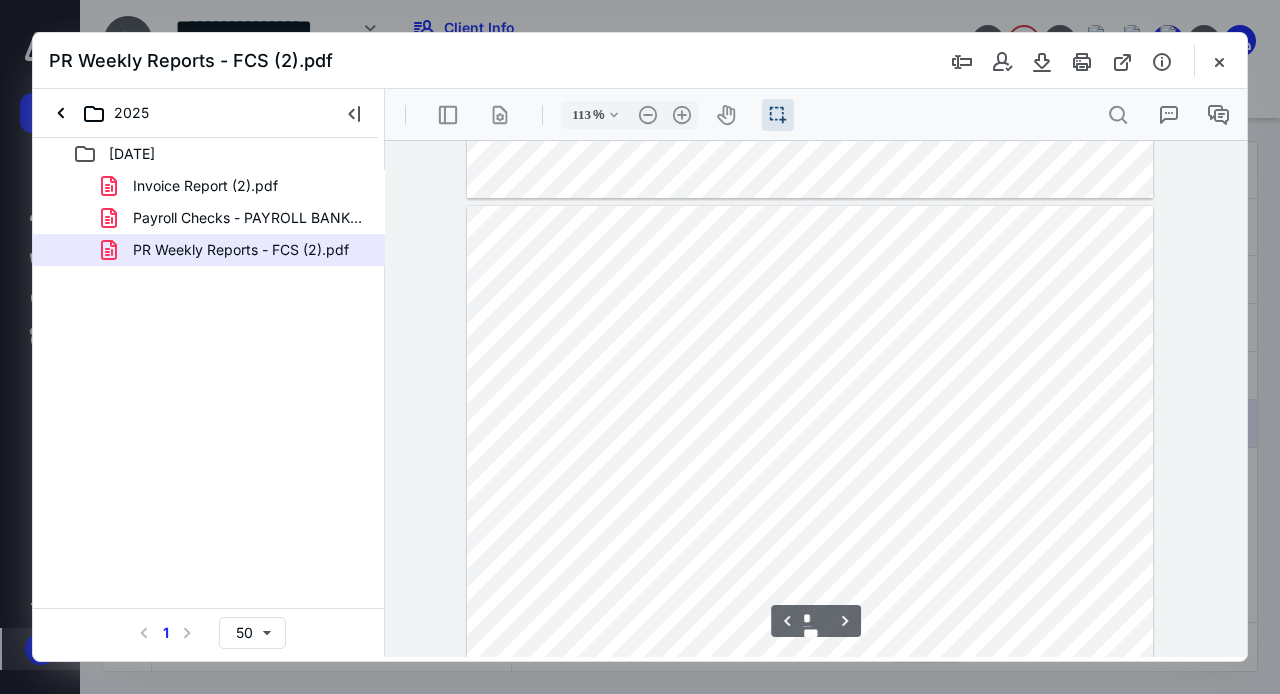 scroll, scrollTop: 834, scrollLeft: 23, axis: both 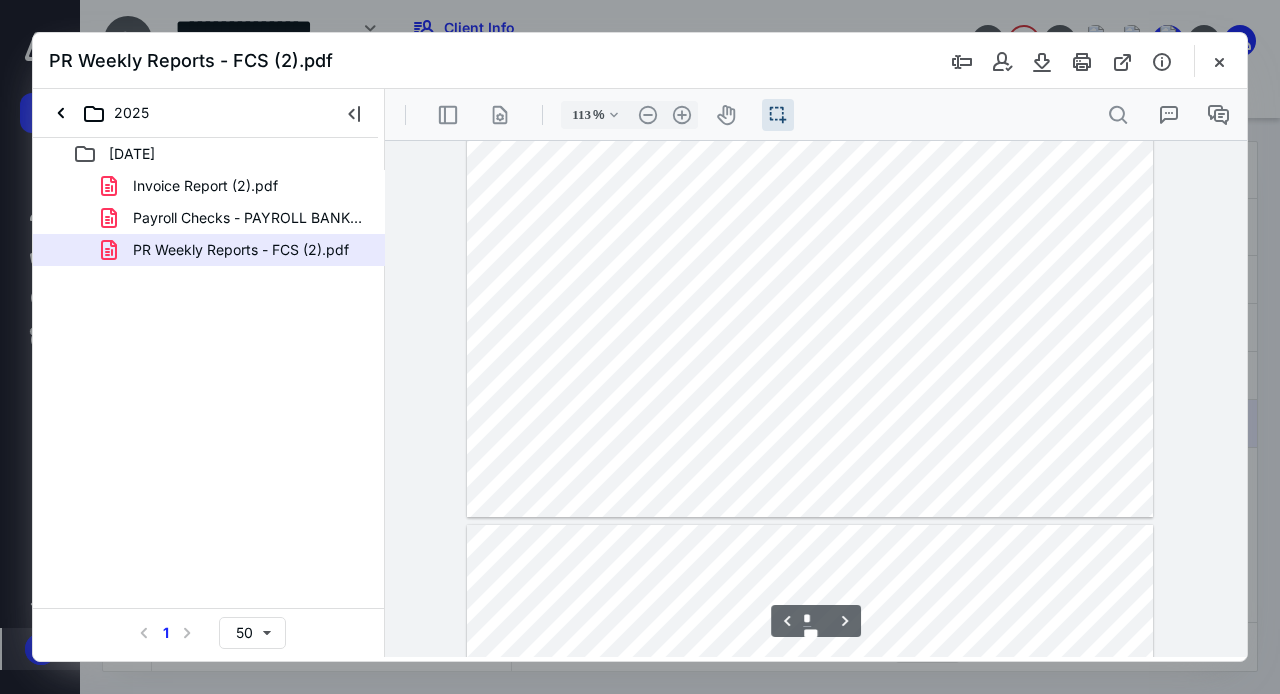 type on "*" 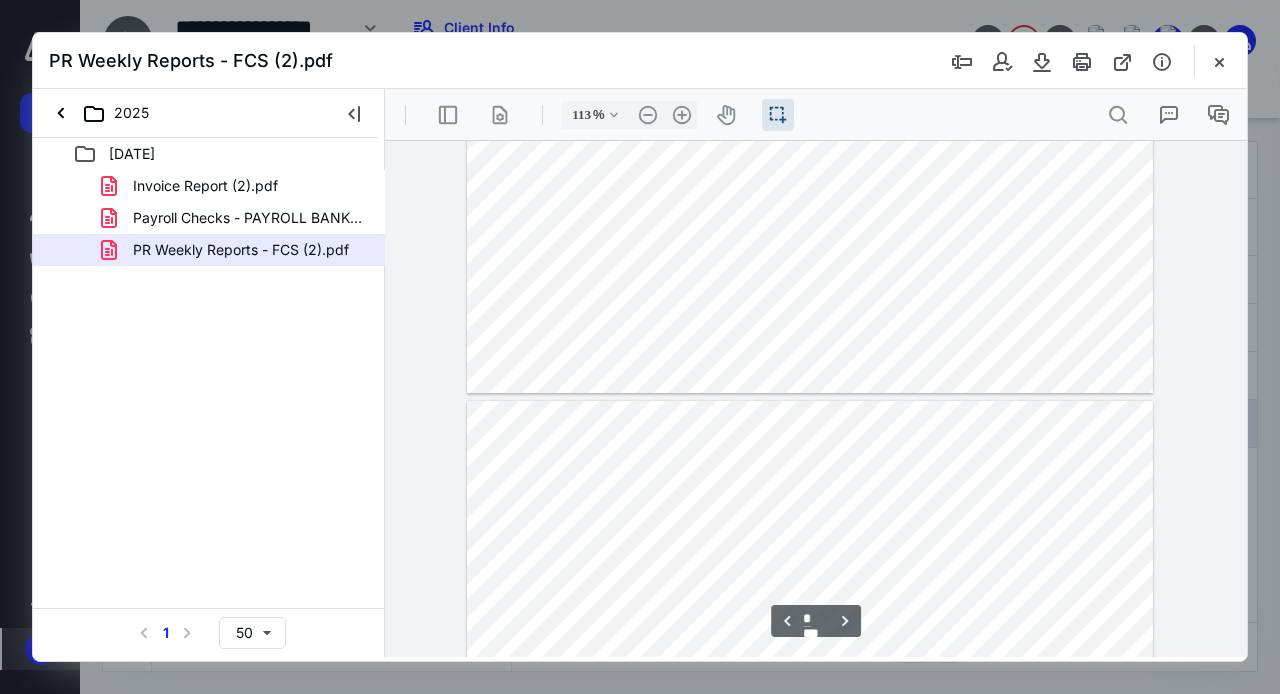 scroll, scrollTop: 1534, scrollLeft: 23, axis: both 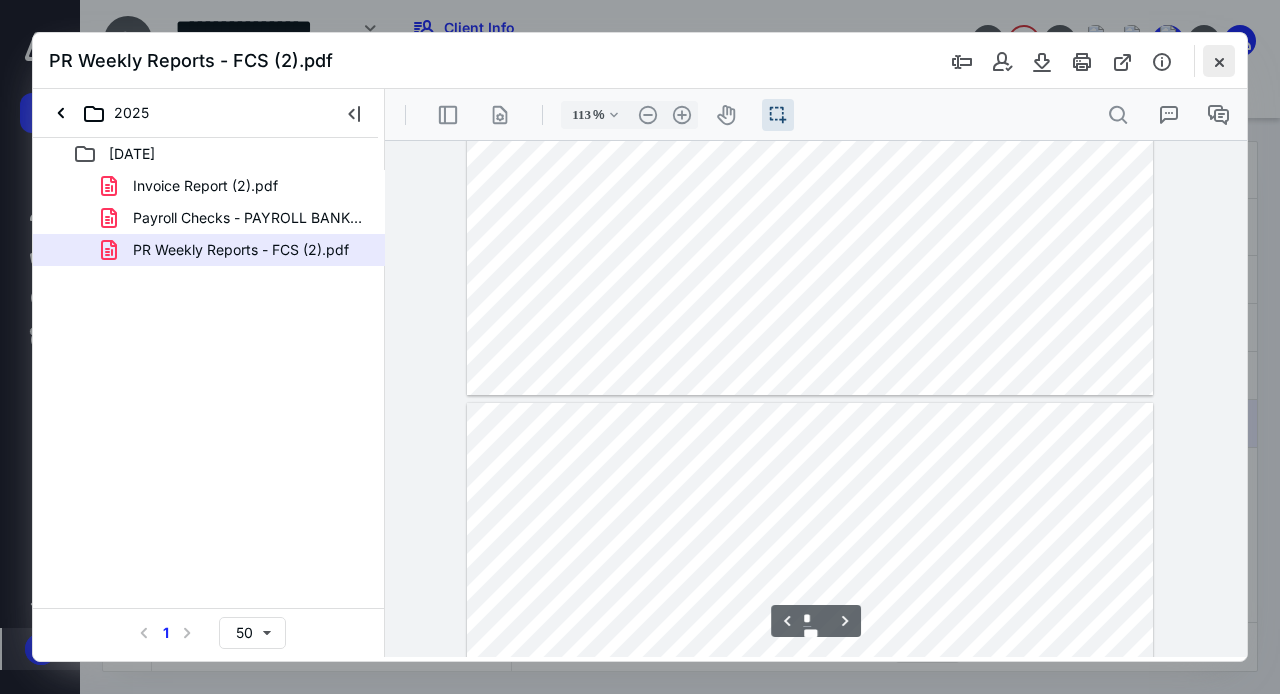 click at bounding box center [1219, 61] 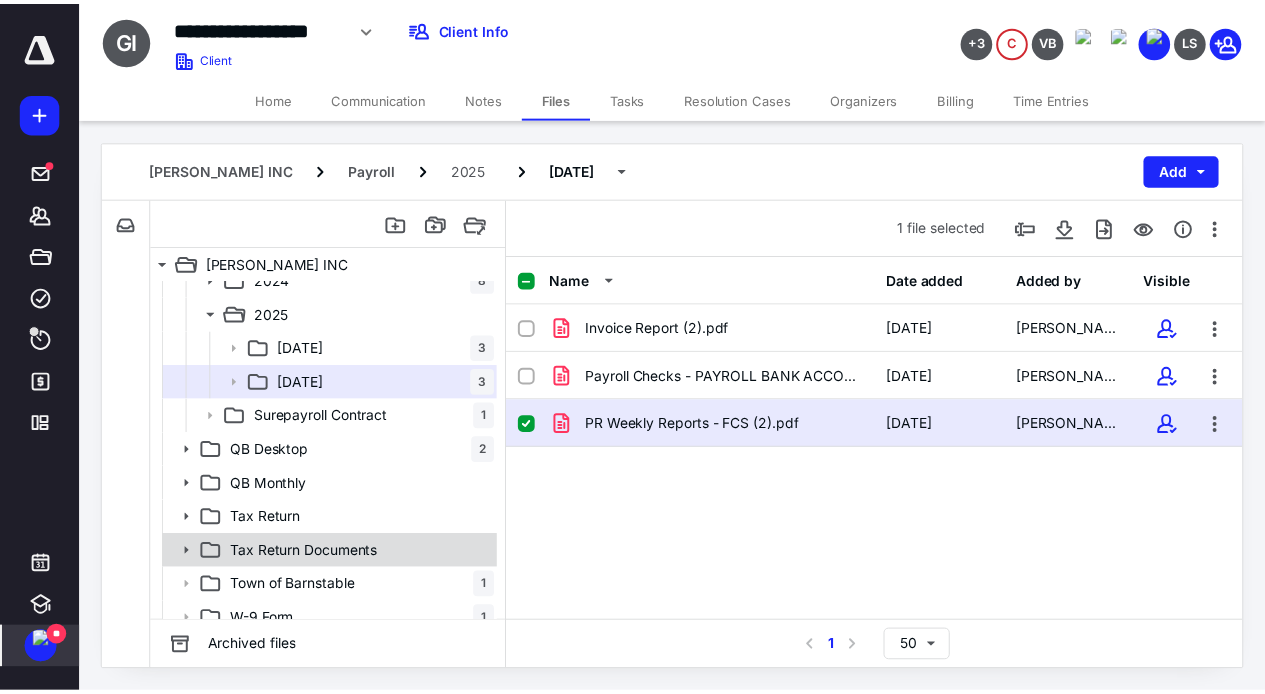 scroll, scrollTop: 439, scrollLeft: 0, axis: vertical 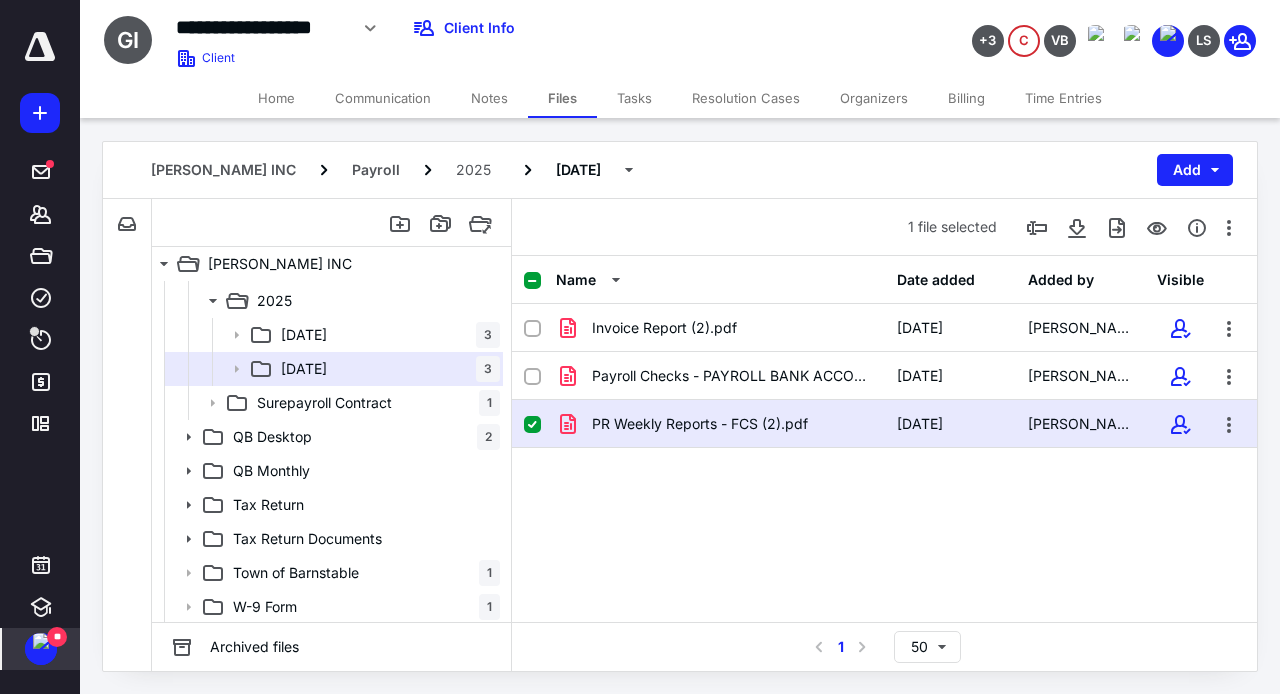 click on "Notes" at bounding box center (489, 98) 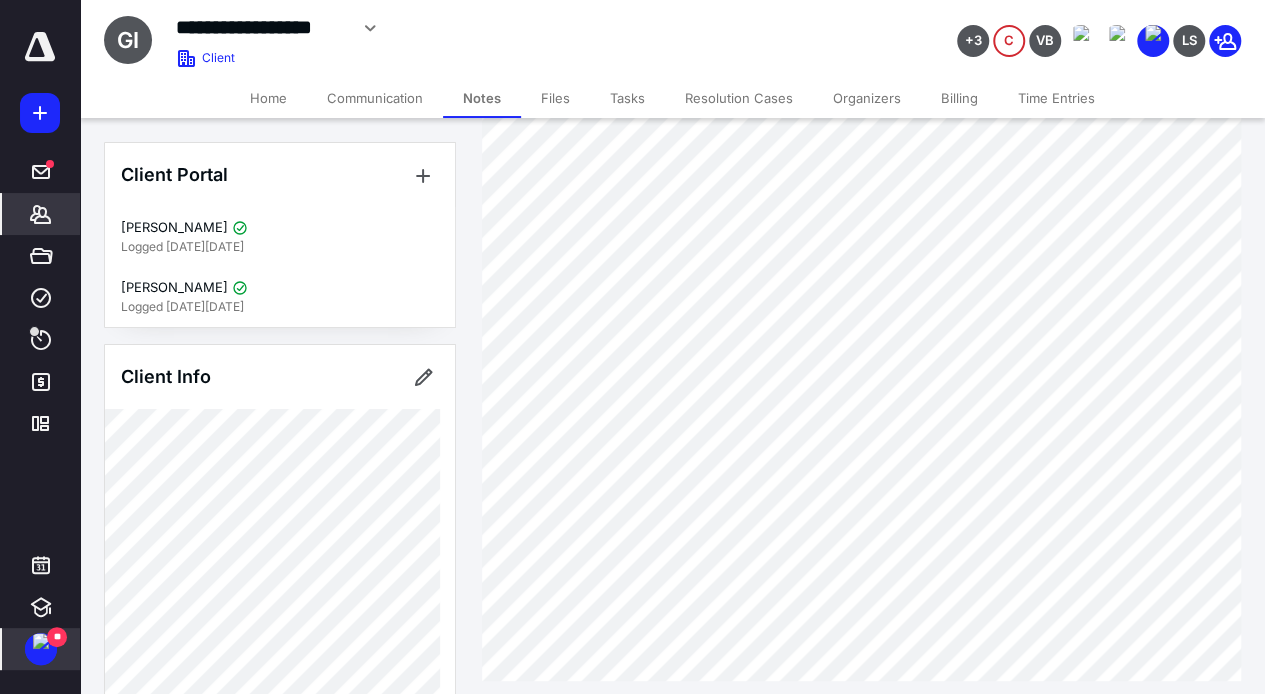 scroll, scrollTop: 274, scrollLeft: 0, axis: vertical 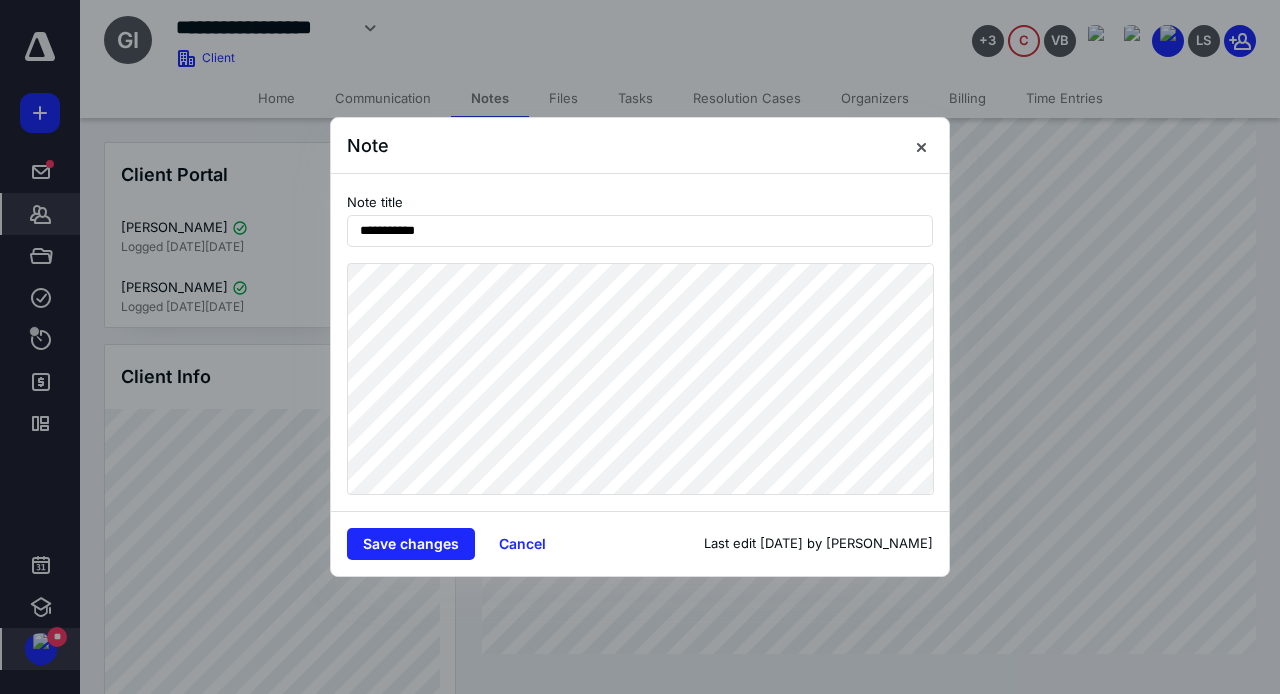 drag, startPoint x: 522, startPoint y: 550, endPoint x: 496, endPoint y: 502, distance: 54.589375 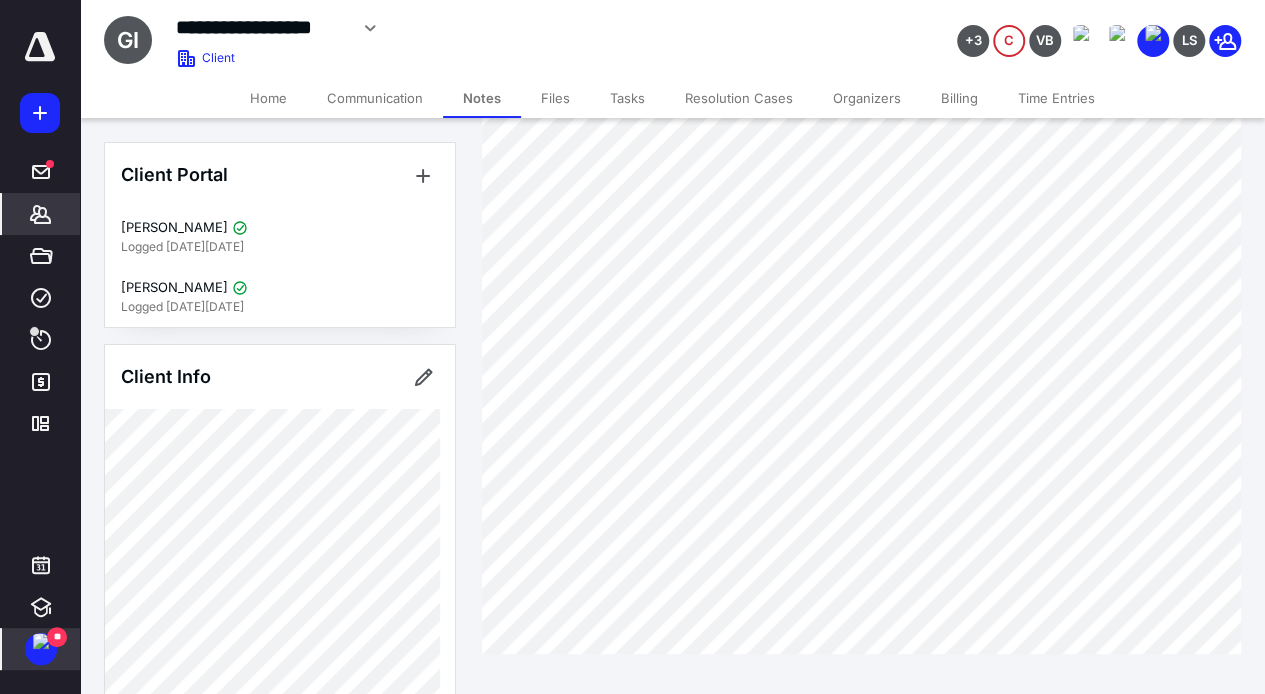 click on "Files" at bounding box center [555, 98] 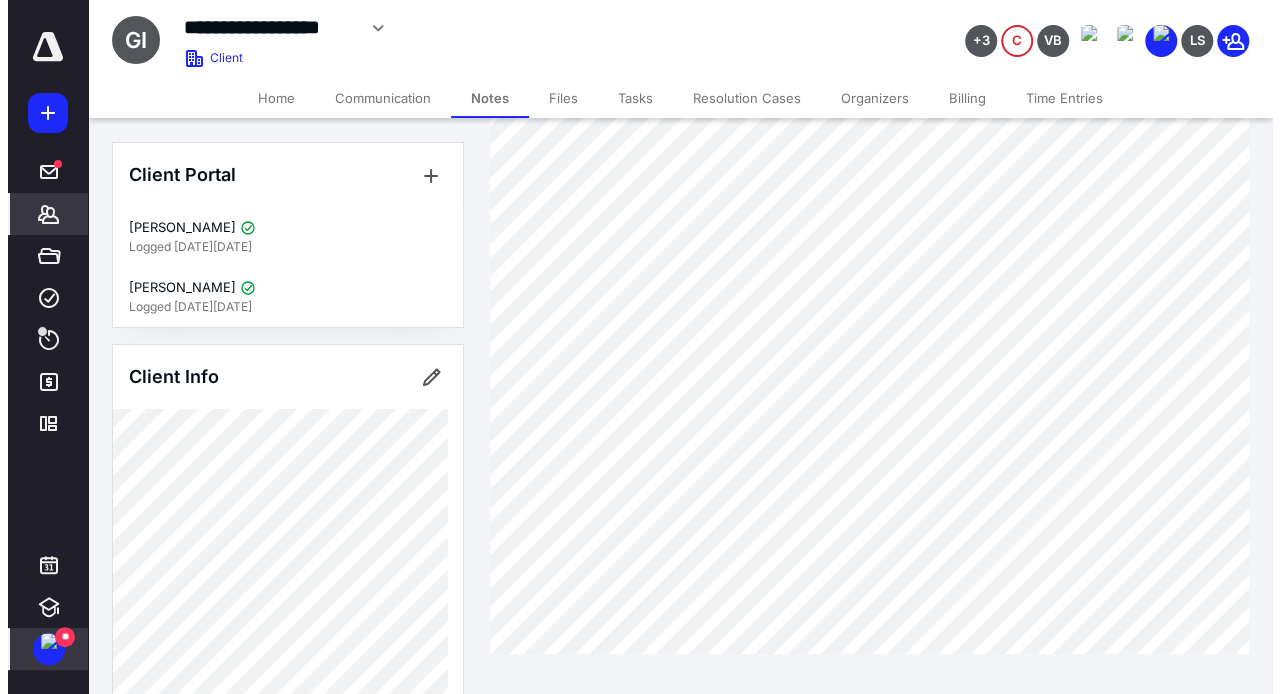 scroll, scrollTop: 0, scrollLeft: 0, axis: both 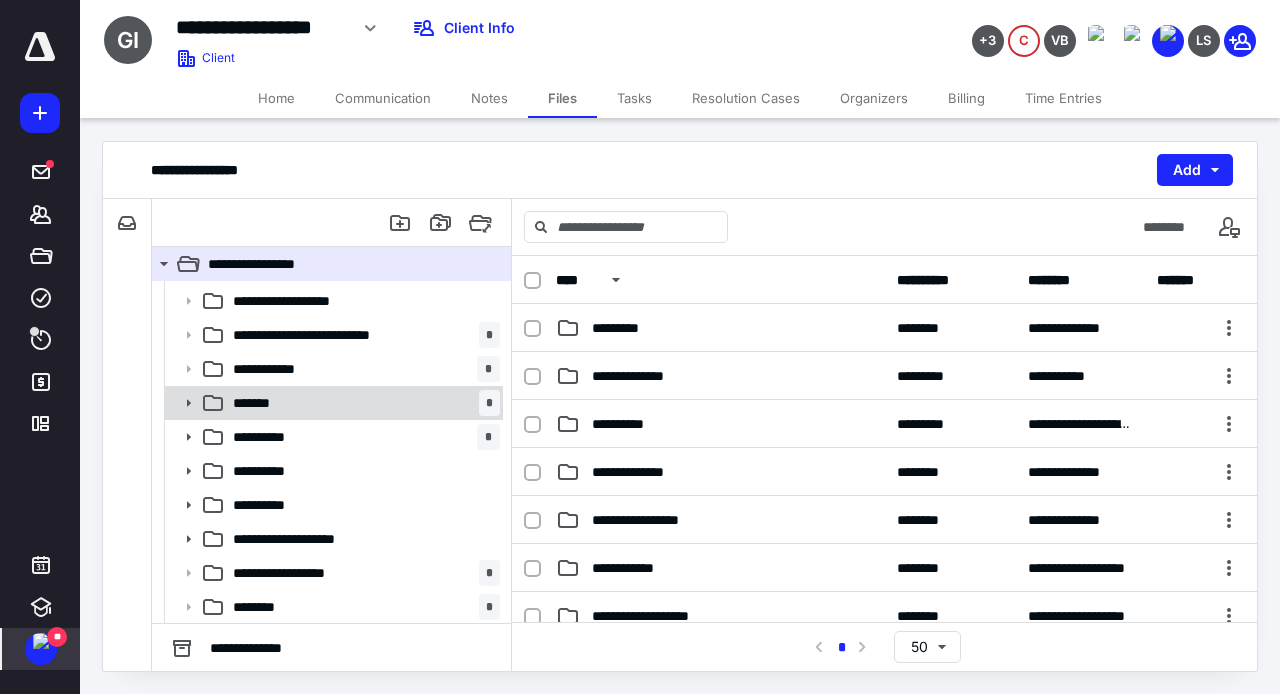 click on "******* *" at bounding box center (362, 403) 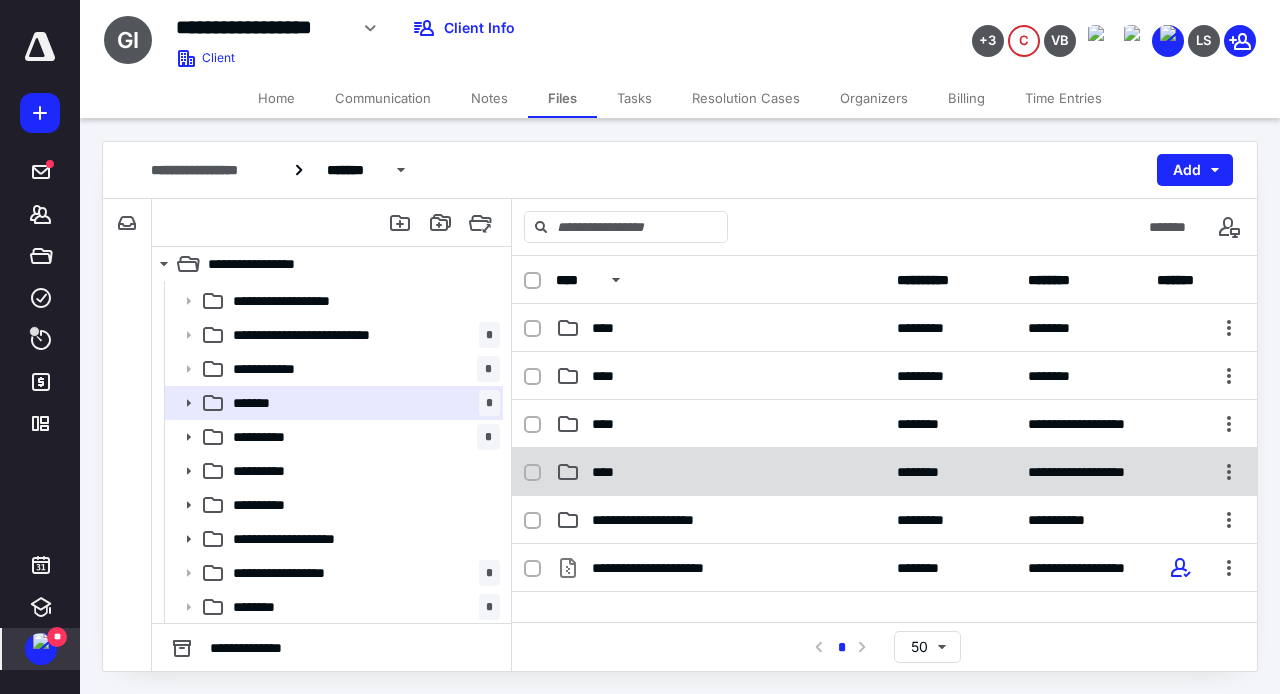 click on "****" at bounding box center [720, 472] 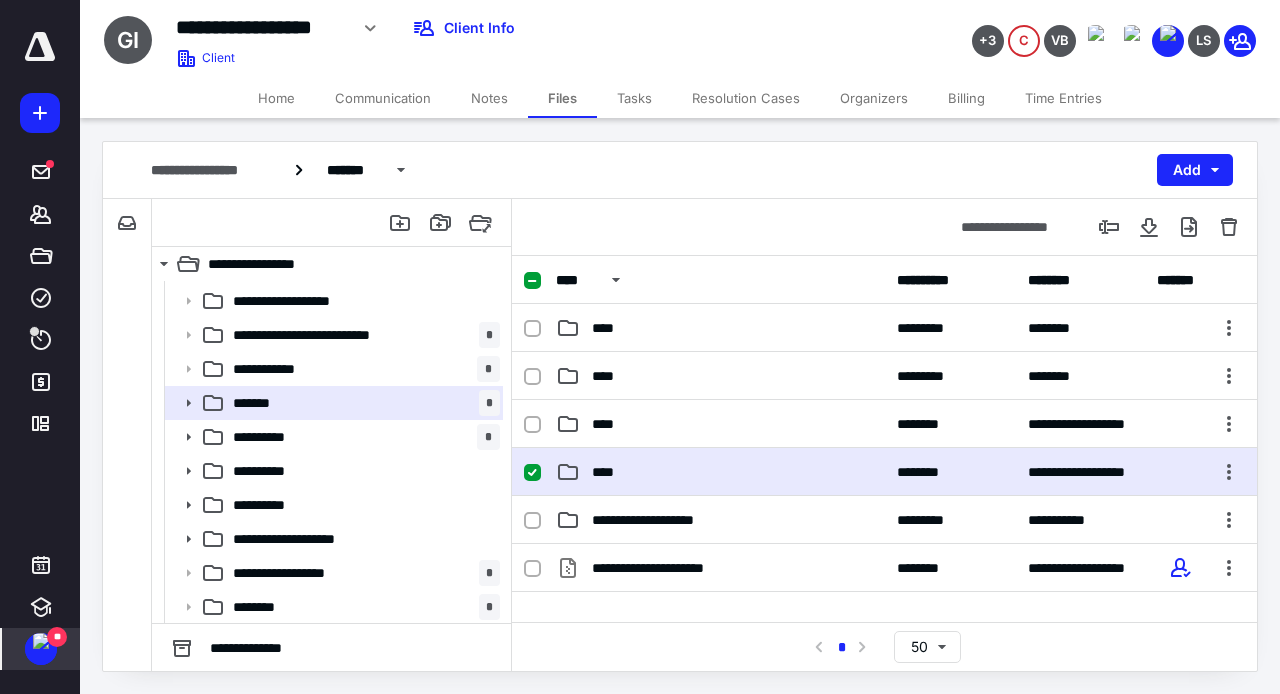 click on "****" at bounding box center (720, 472) 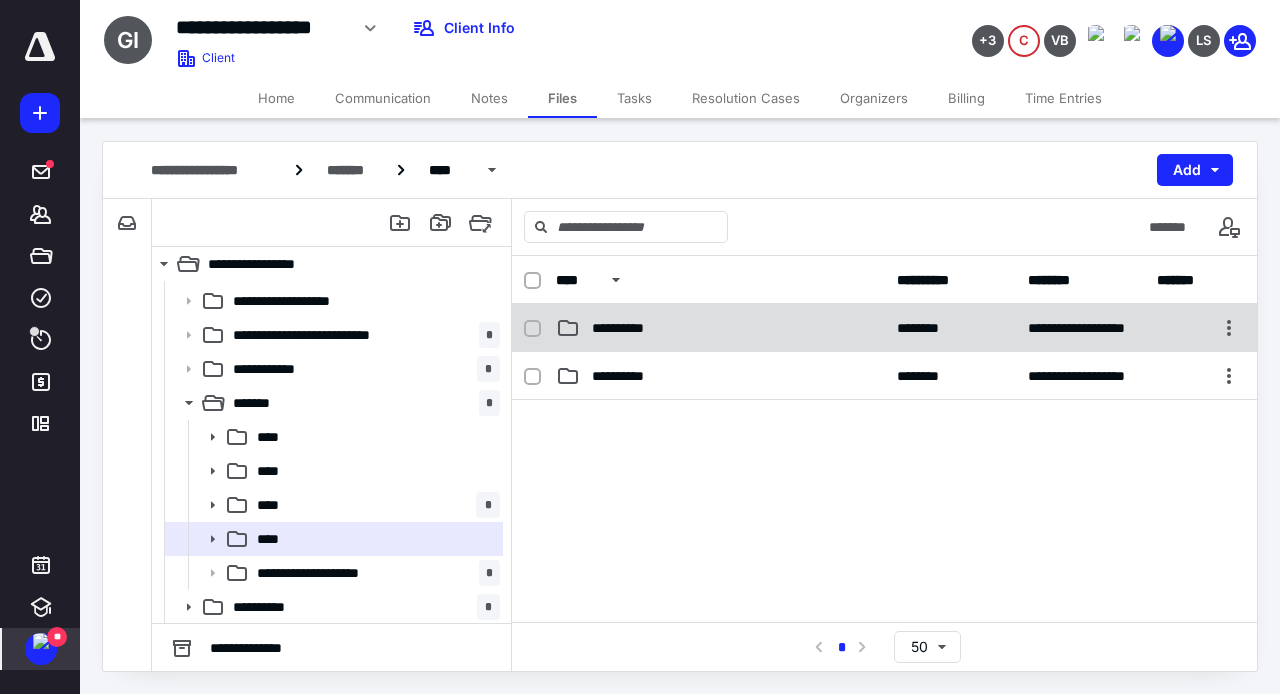 click on "**********" at bounding box center [884, 328] 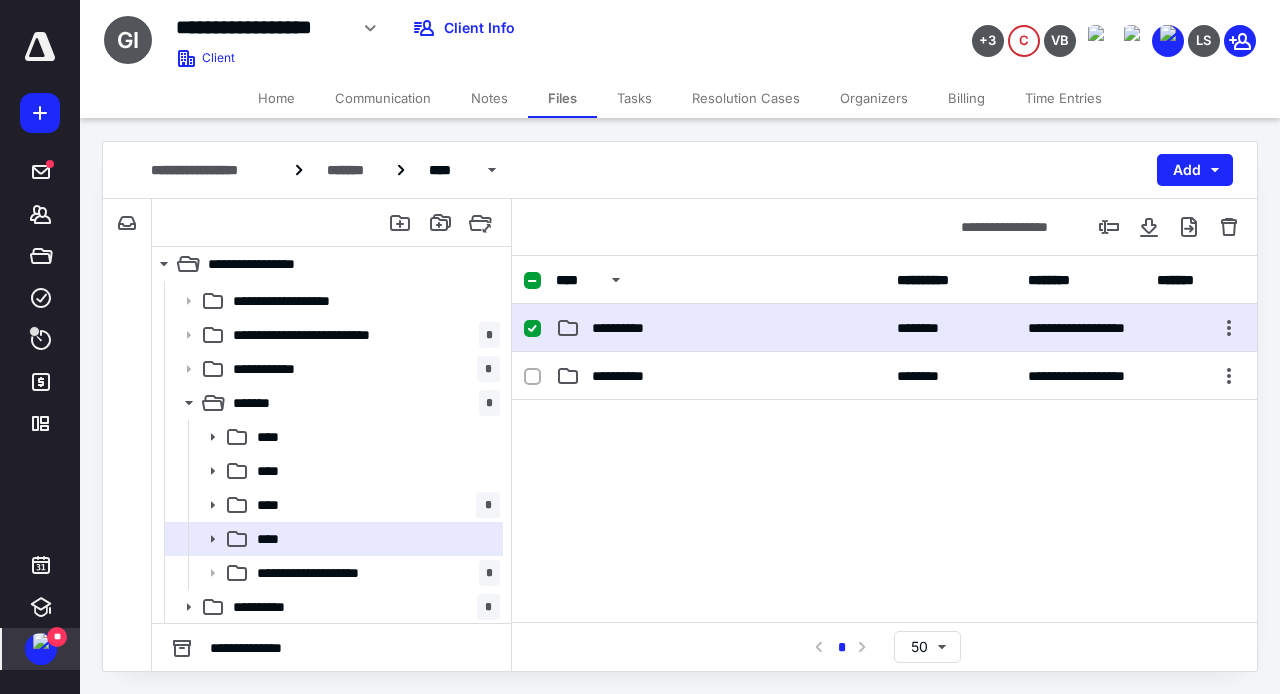 click on "**********" at bounding box center (884, 328) 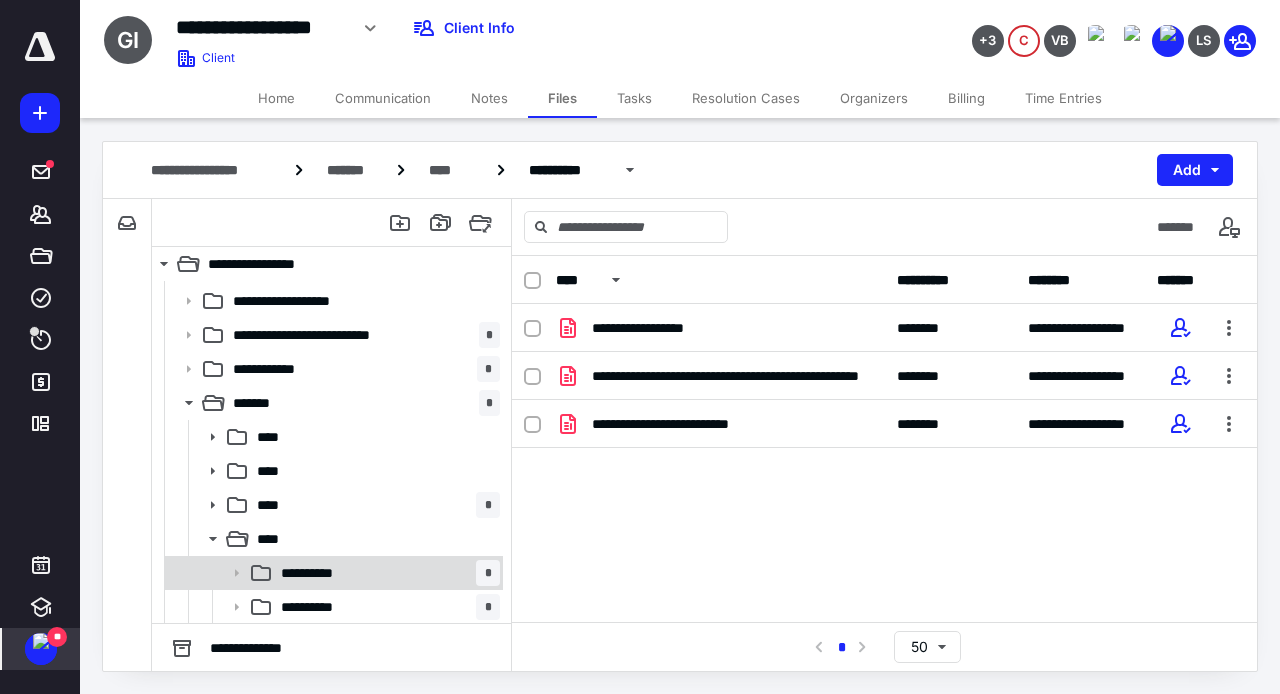 scroll, scrollTop: 301, scrollLeft: 0, axis: vertical 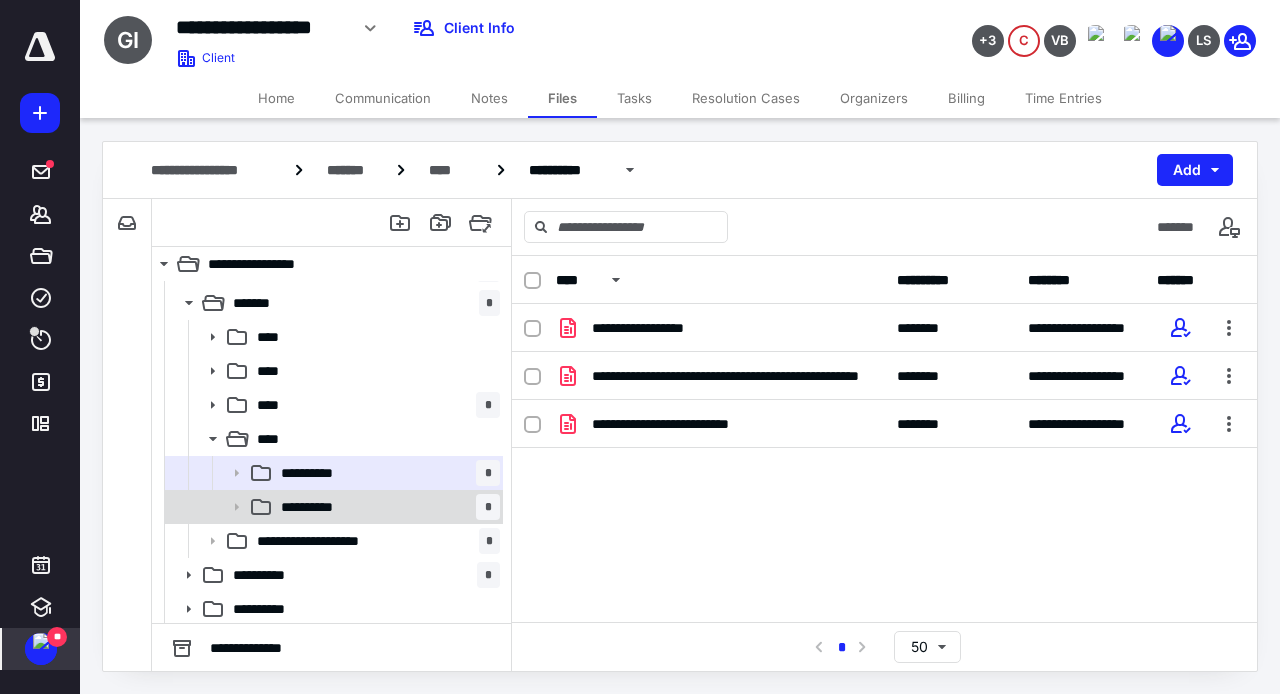 click on "**********" at bounding box center [386, 507] 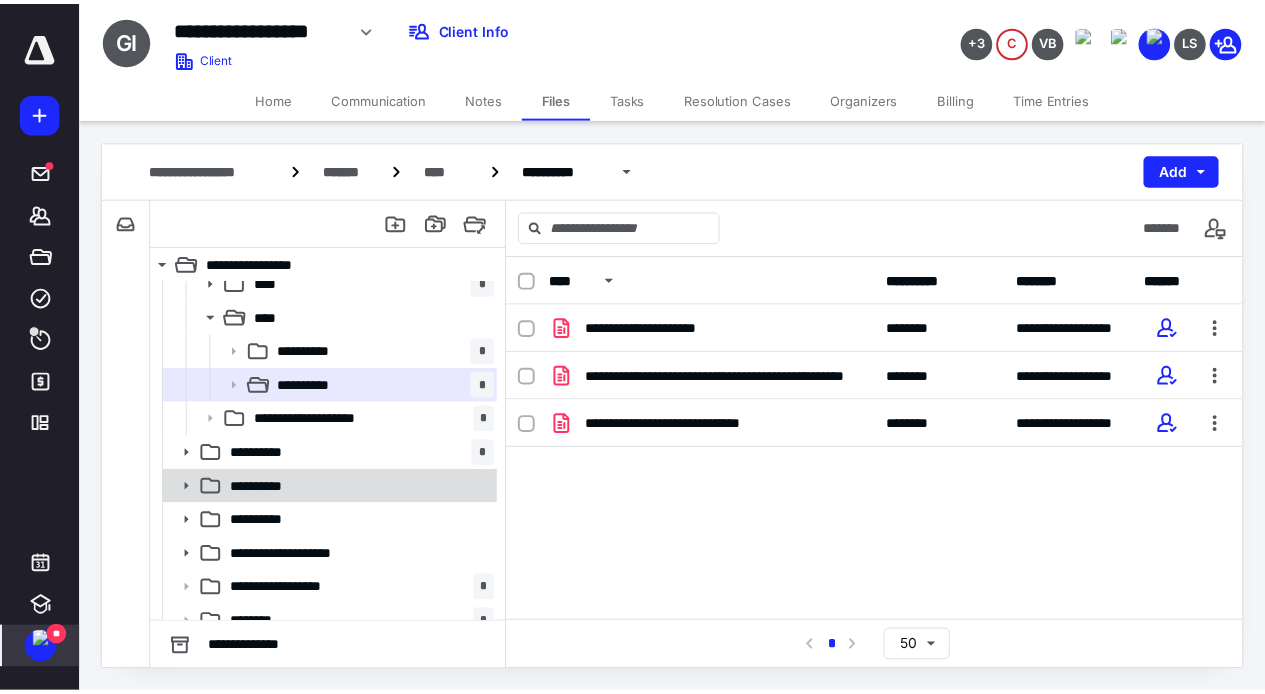 scroll, scrollTop: 439, scrollLeft: 0, axis: vertical 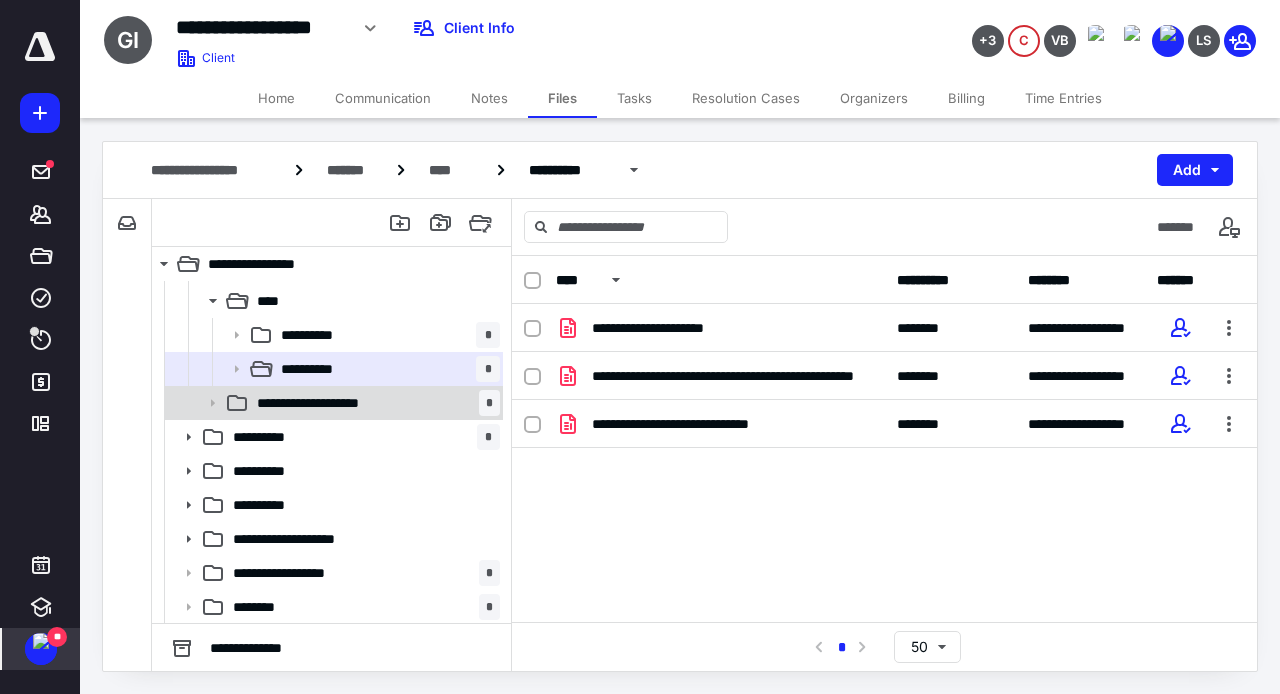 click on "**********" at bounding box center [374, 403] 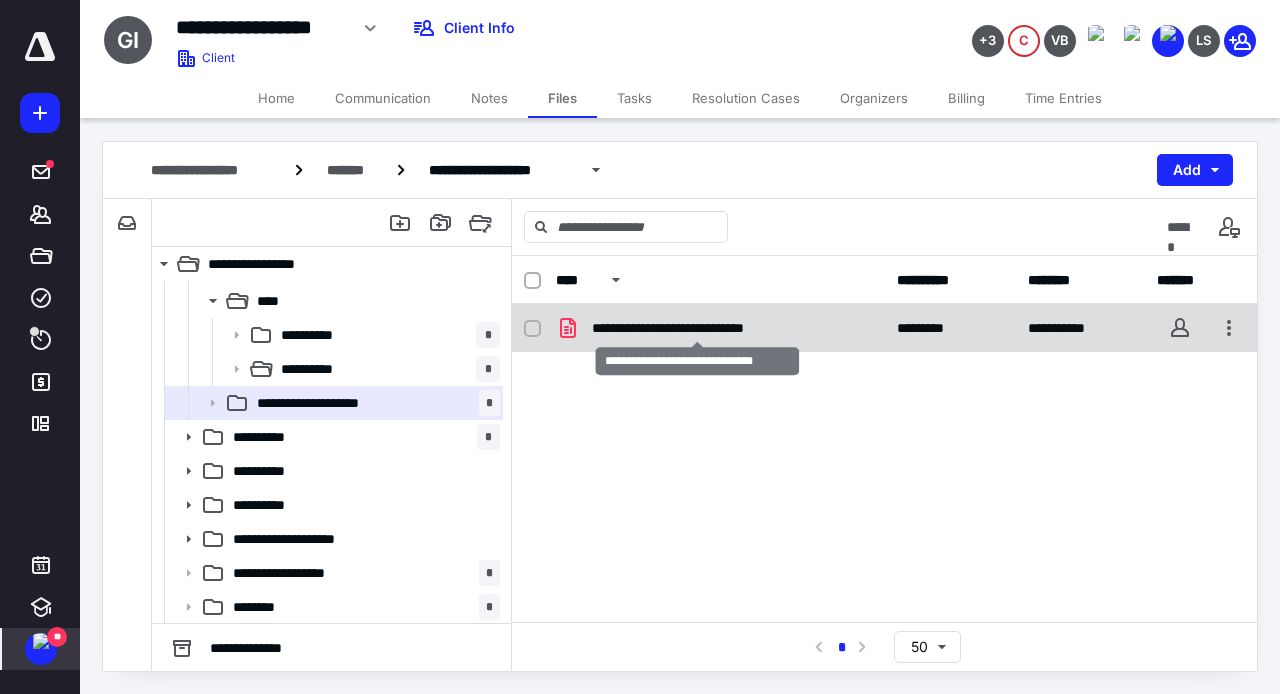 click on "**********" at bounding box center (698, 328) 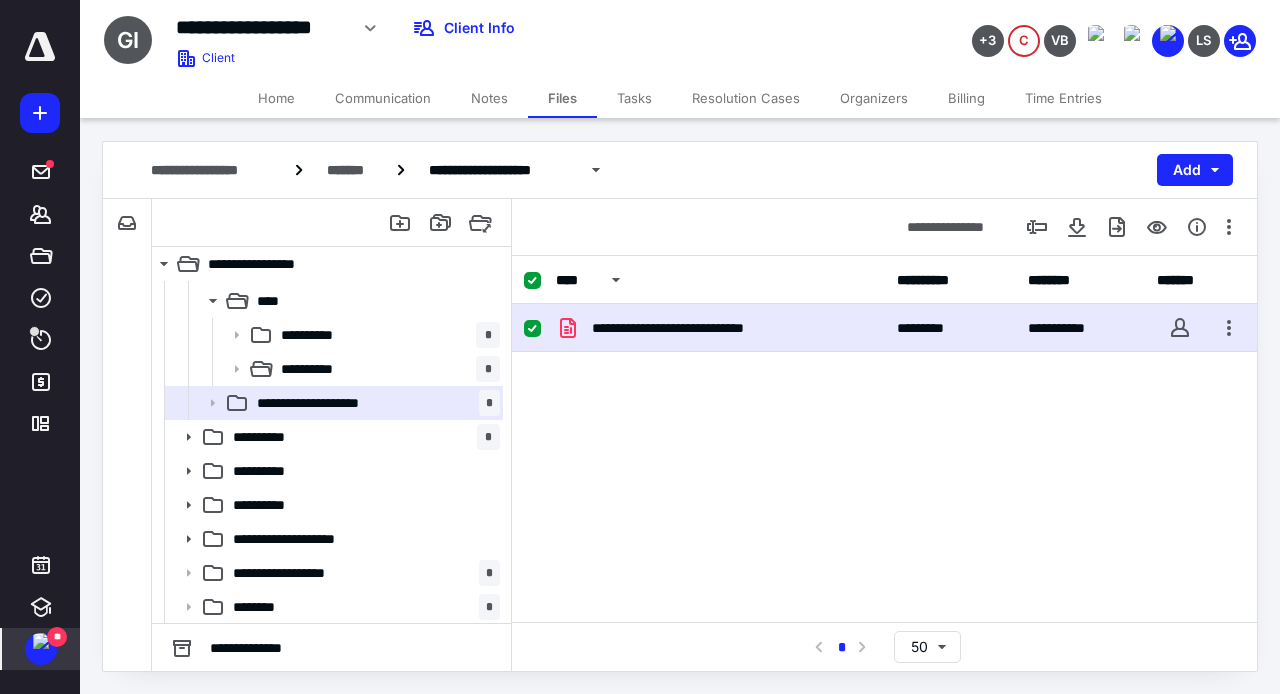 click on "Notes" at bounding box center [489, 98] 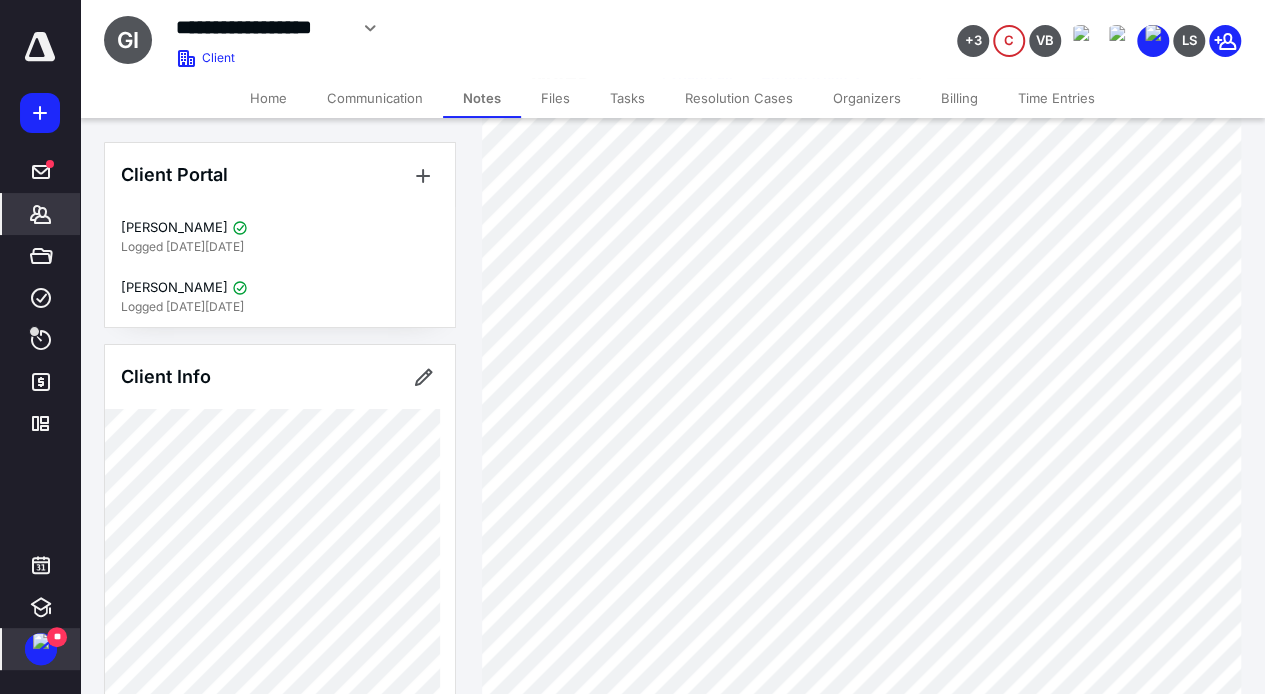 scroll, scrollTop: 274, scrollLeft: 0, axis: vertical 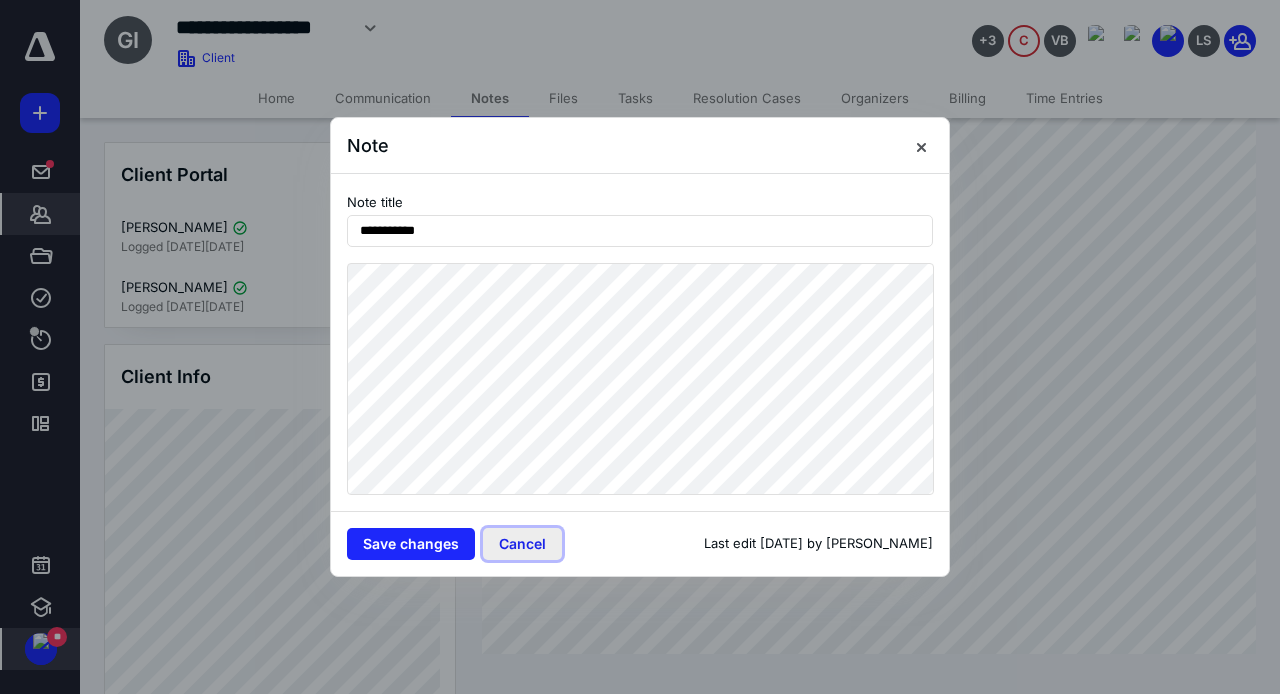 click on "Cancel" at bounding box center (522, 544) 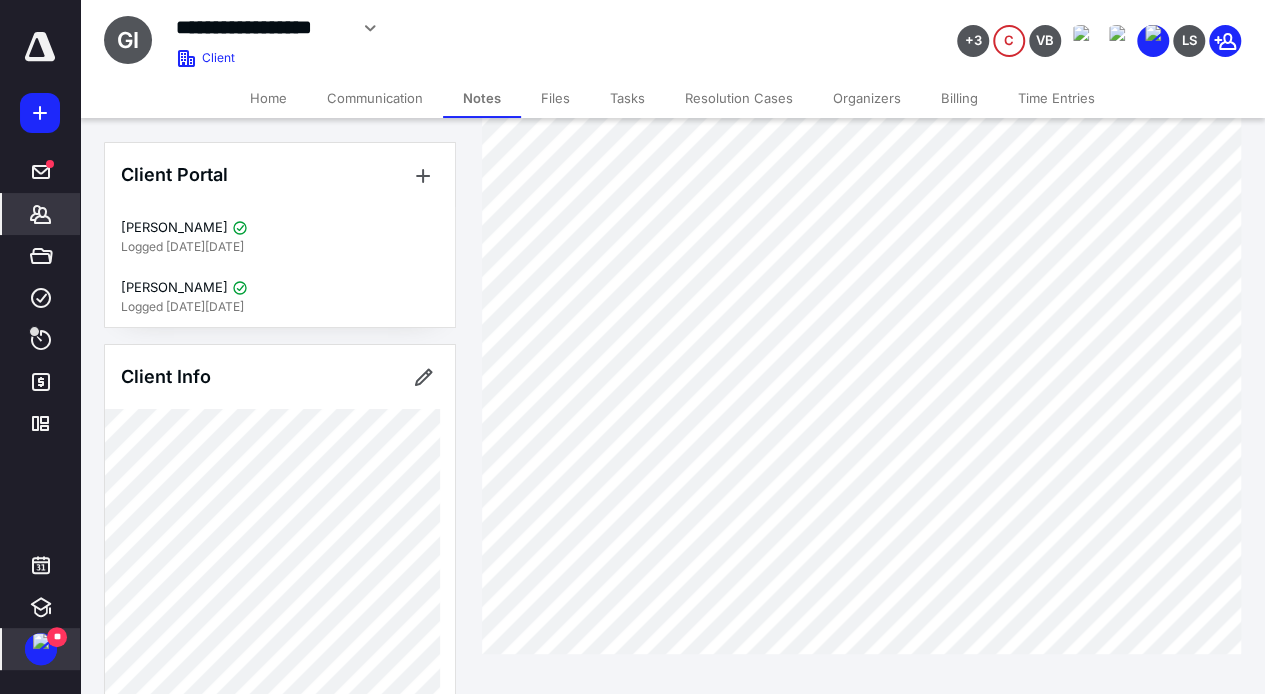click on "Files" at bounding box center [555, 98] 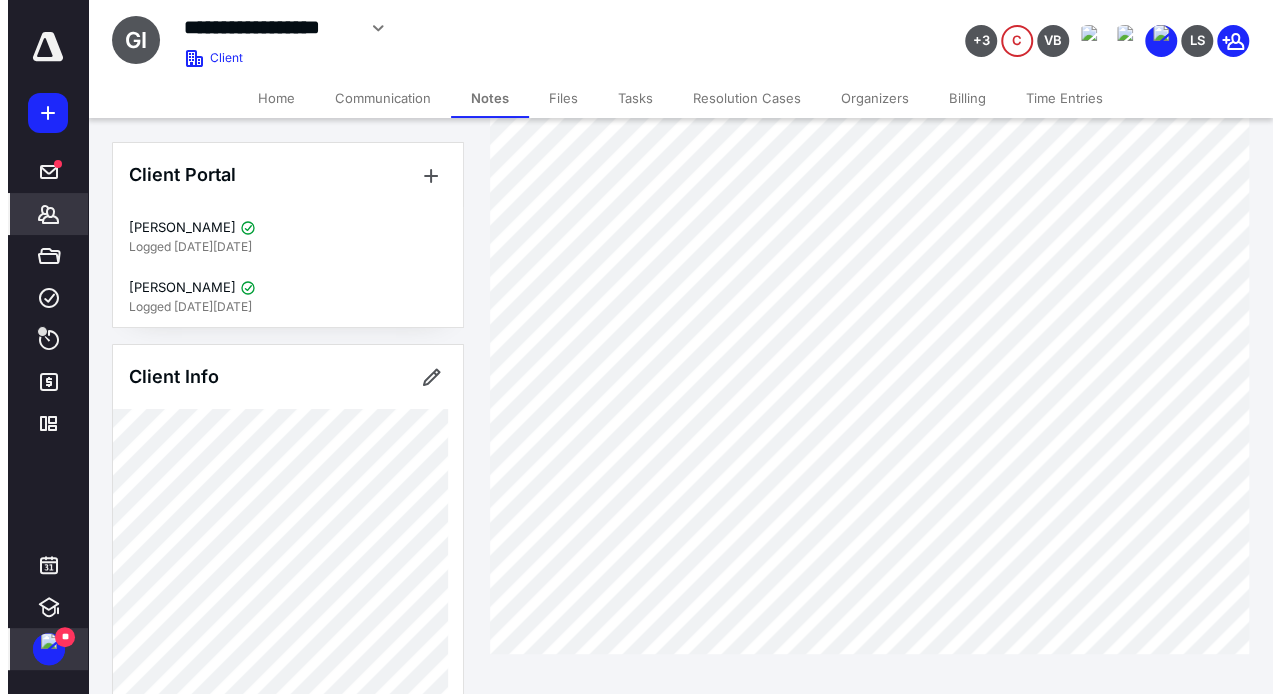 scroll, scrollTop: 0, scrollLeft: 0, axis: both 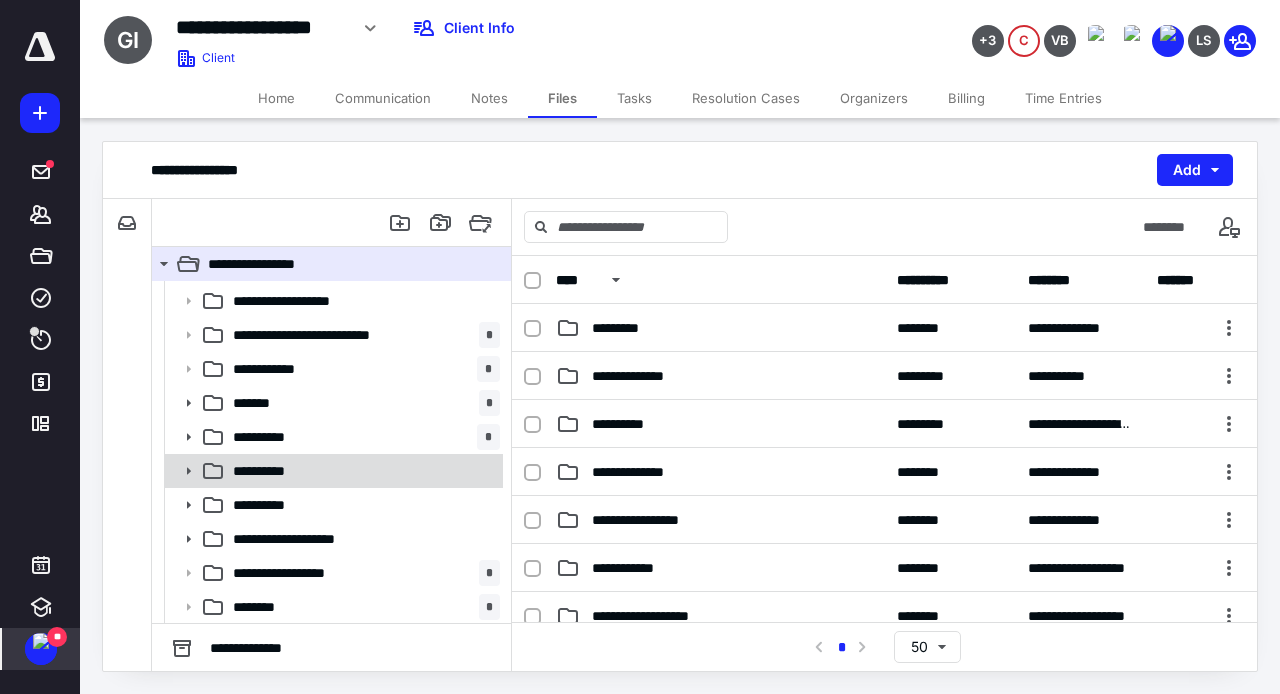 click on "**********" at bounding box center [362, 471] 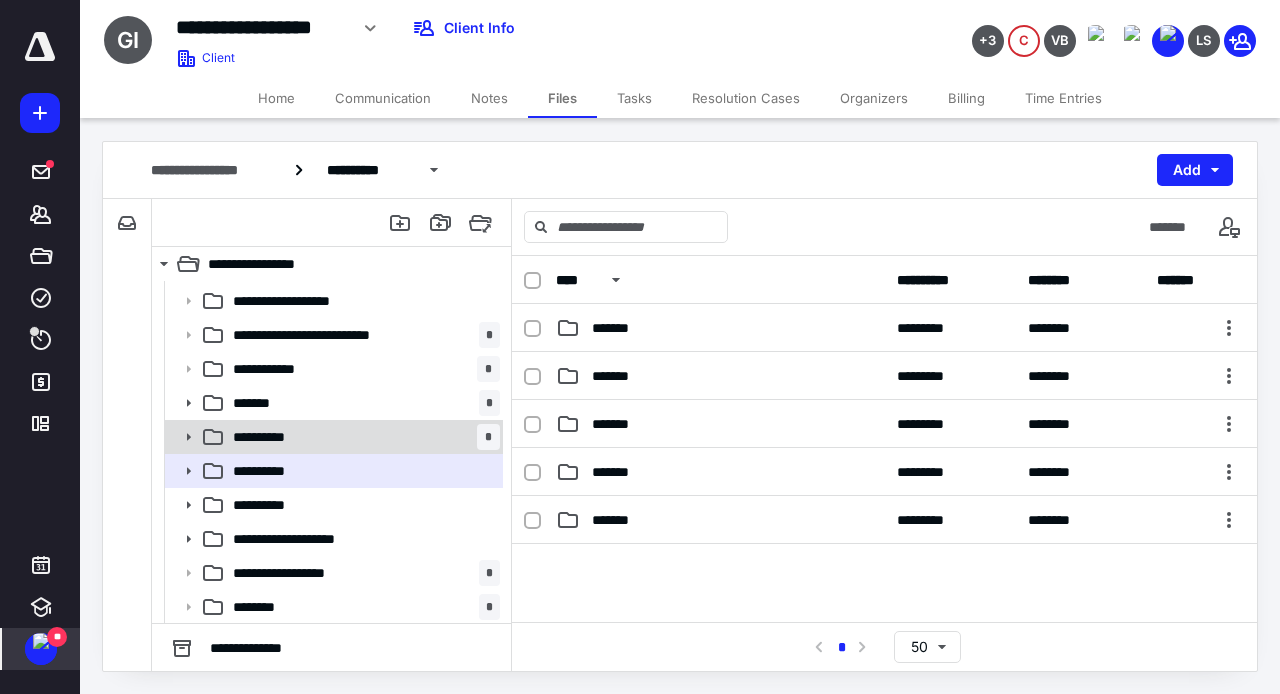 click on "**********" at bounding box center (272, 437) 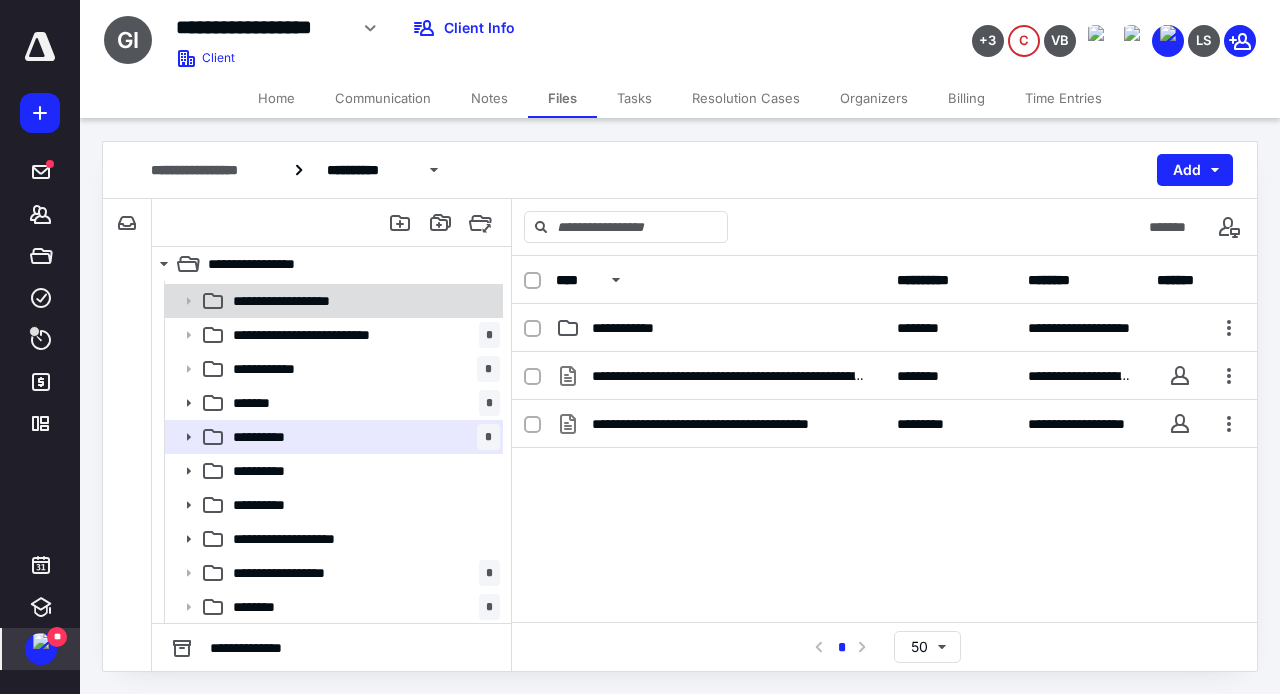 scroll, scrollTop: 0, scrollLeft: 0, axis: both 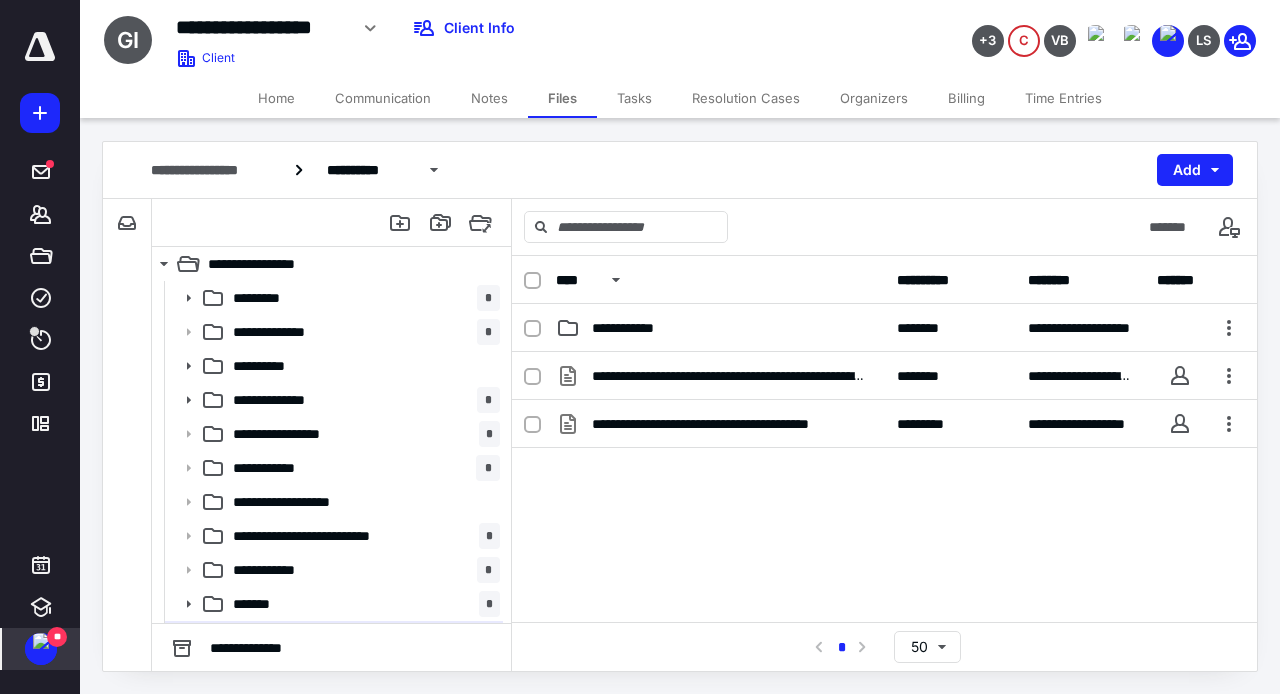 click on "**" at bounding box center [57, 637] 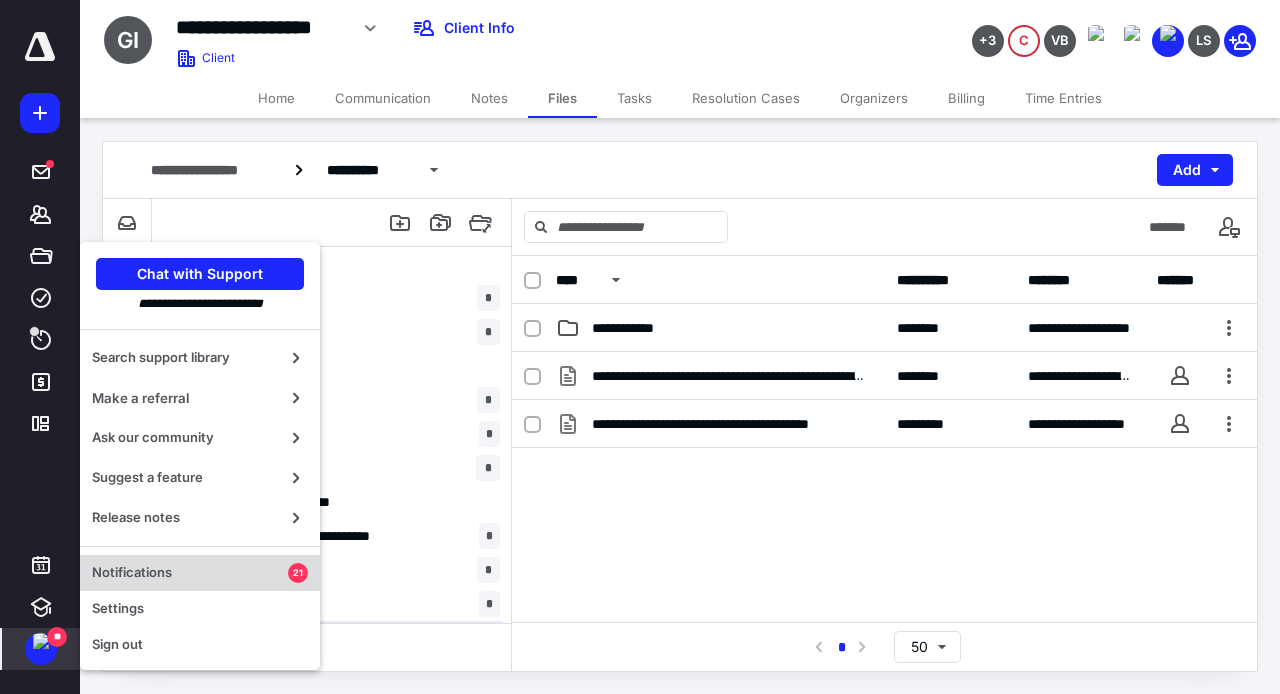 click on "Notifications" at bounding box center (190, 573) 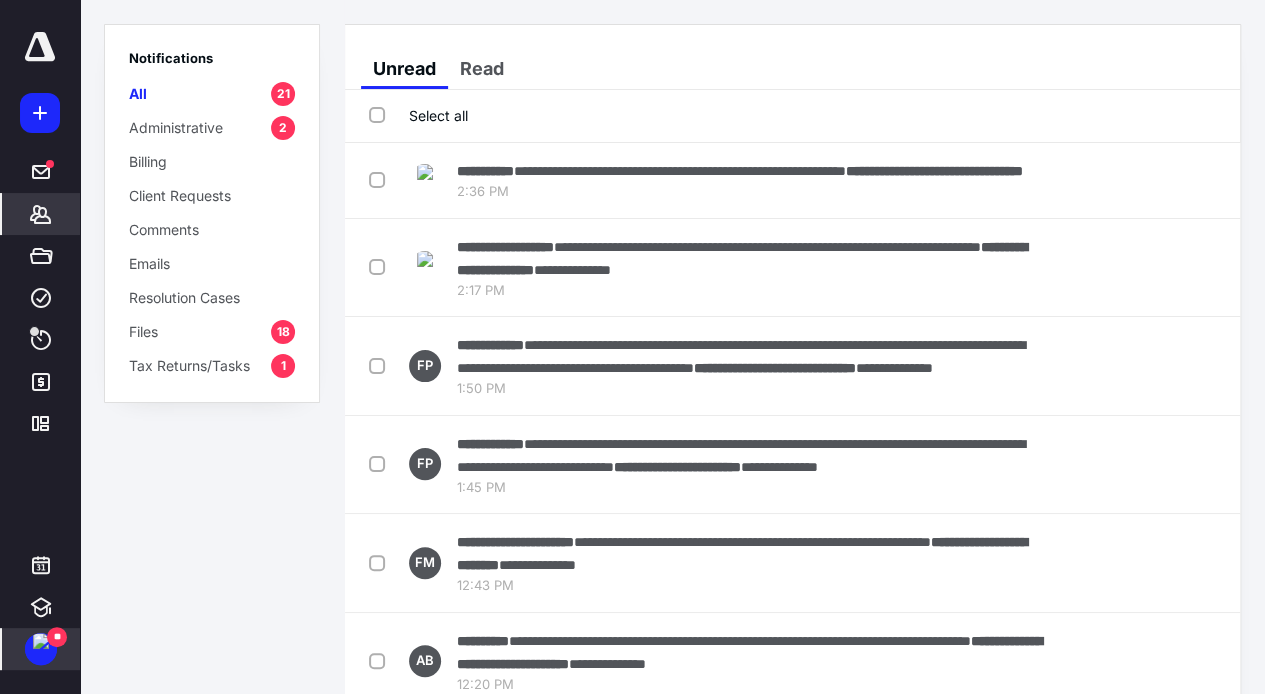 click 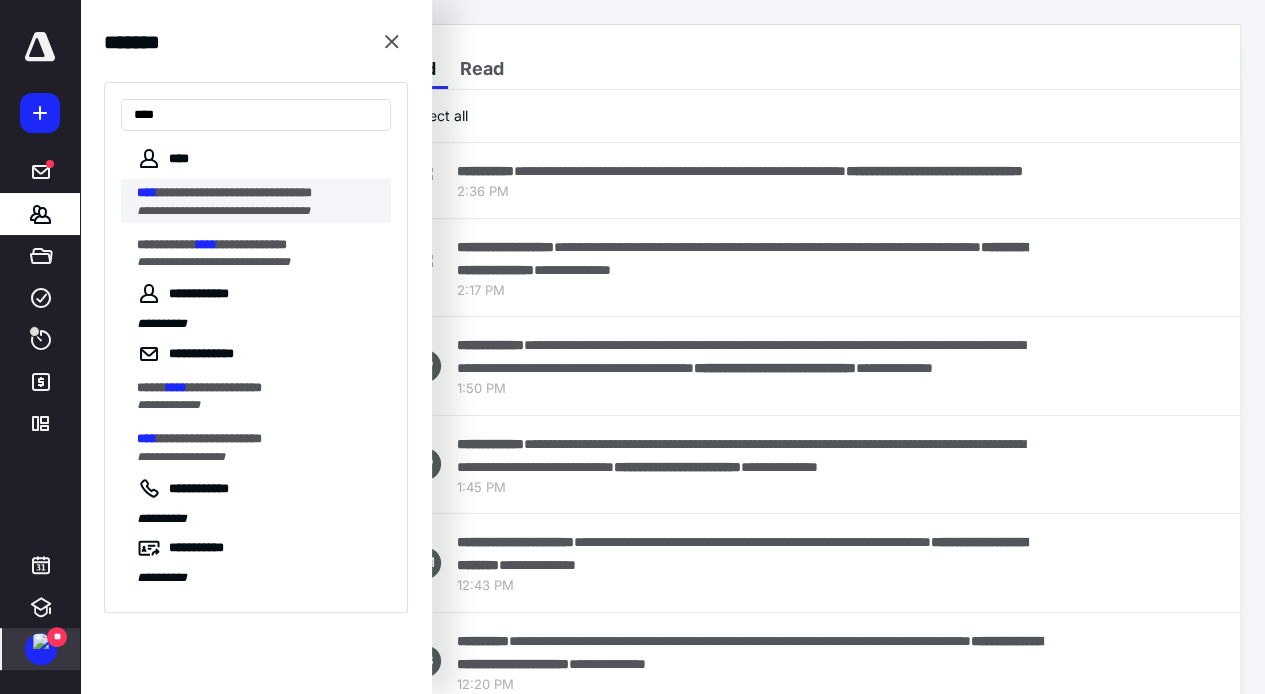 type on "****" 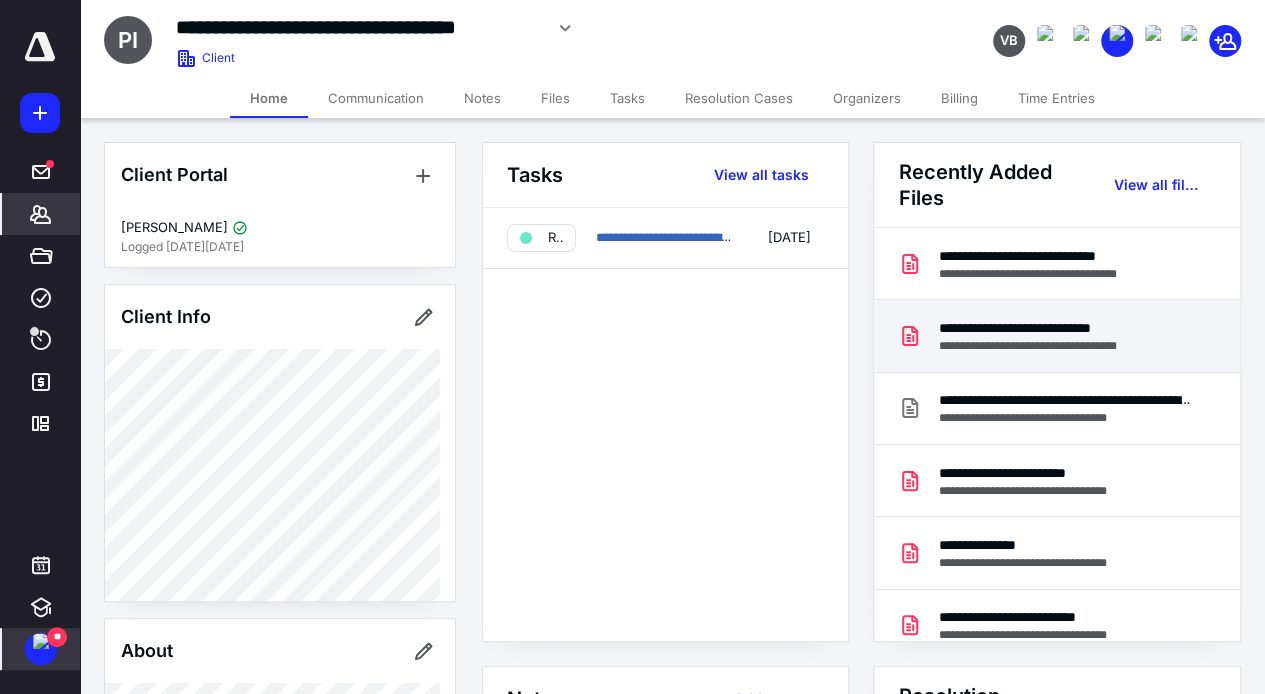 click on "**********" at bounding box center (1052, 346) 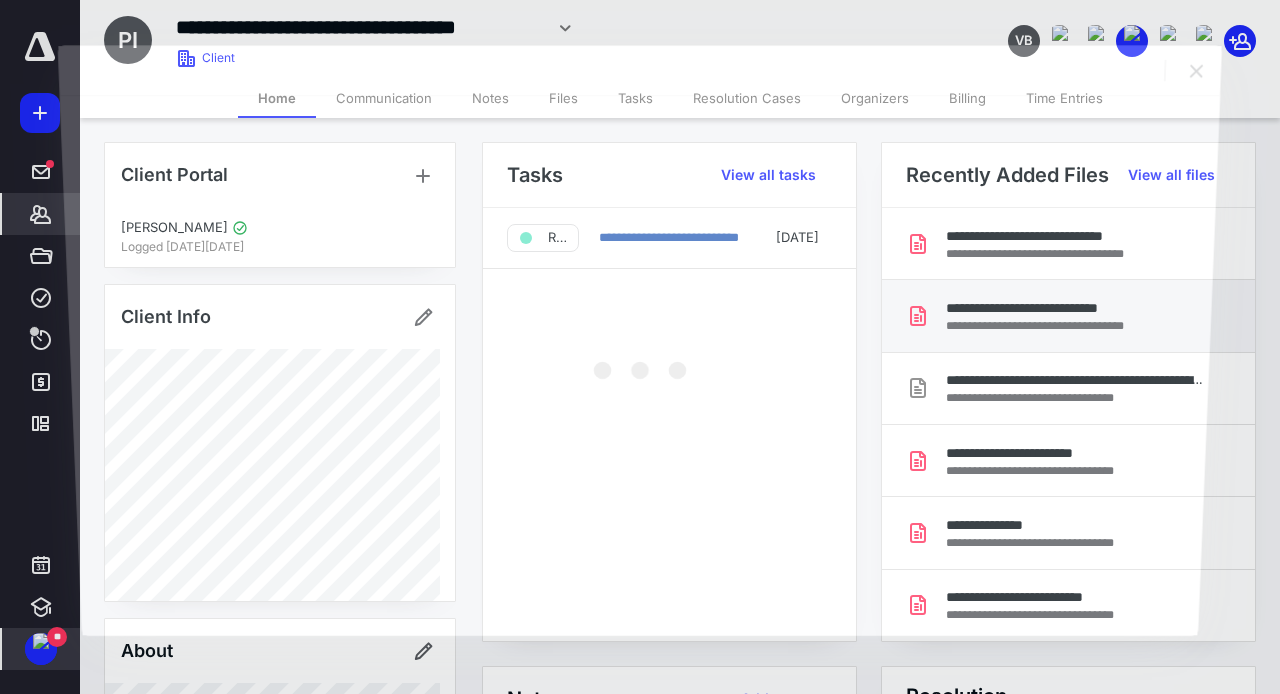 click at bounding box center (639, 365) 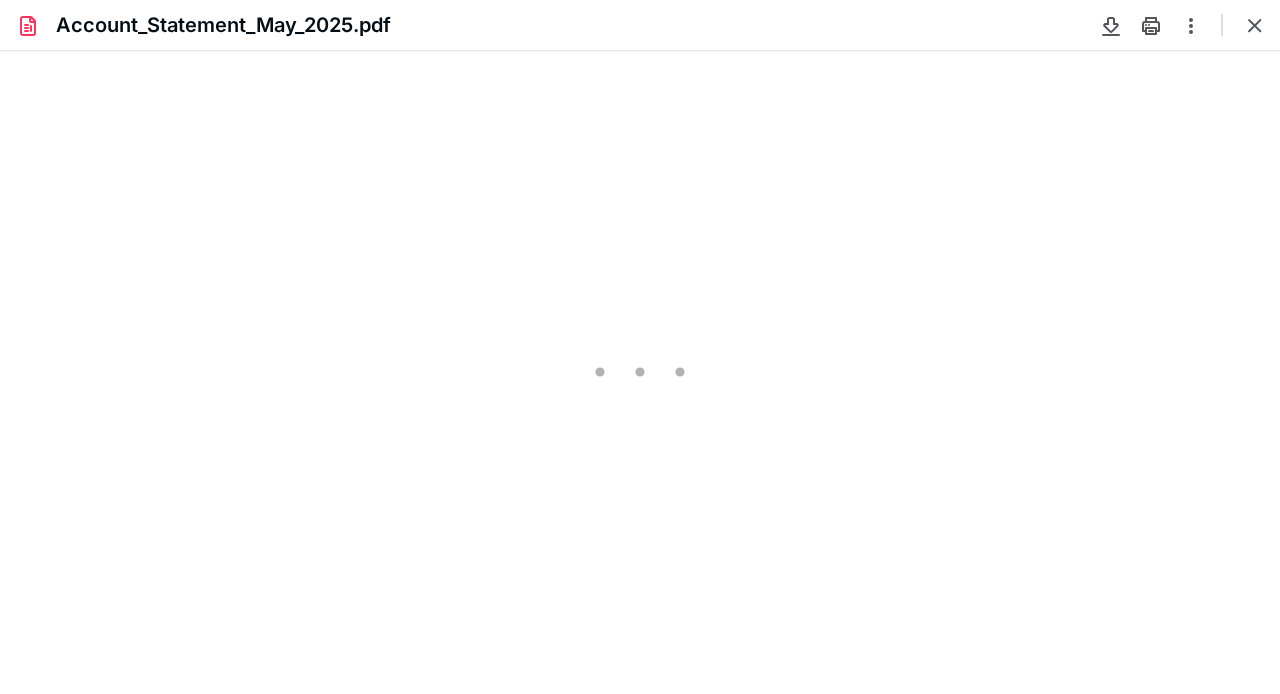 scroll, scrollTop: 0, scrollLeft: 0, axis: both 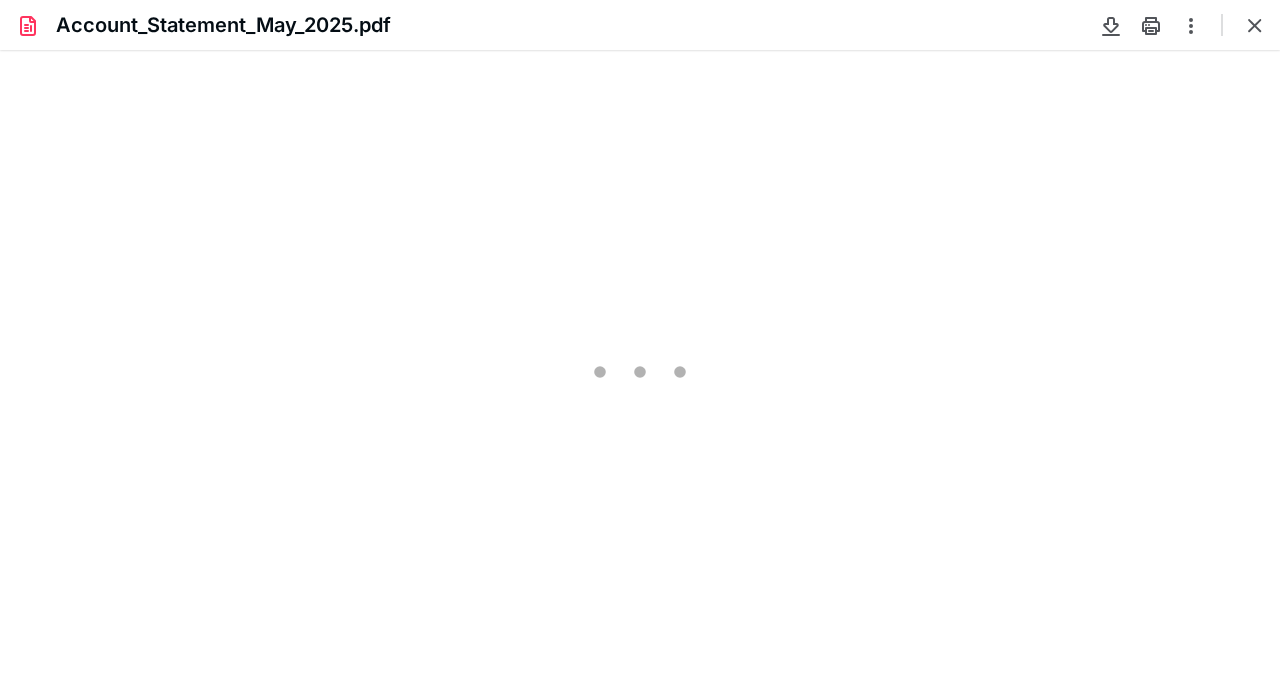 type on "76" 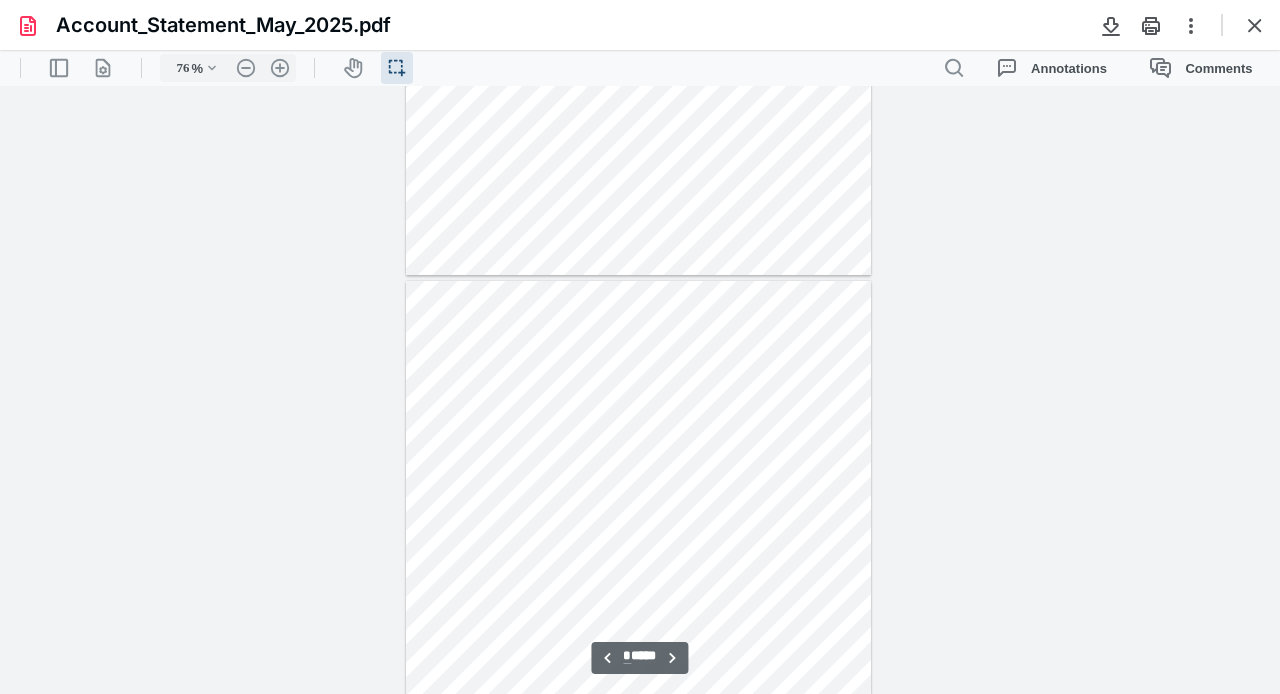 scroll, scrollTop: 439, scrollLeft: 0, axis: vertical 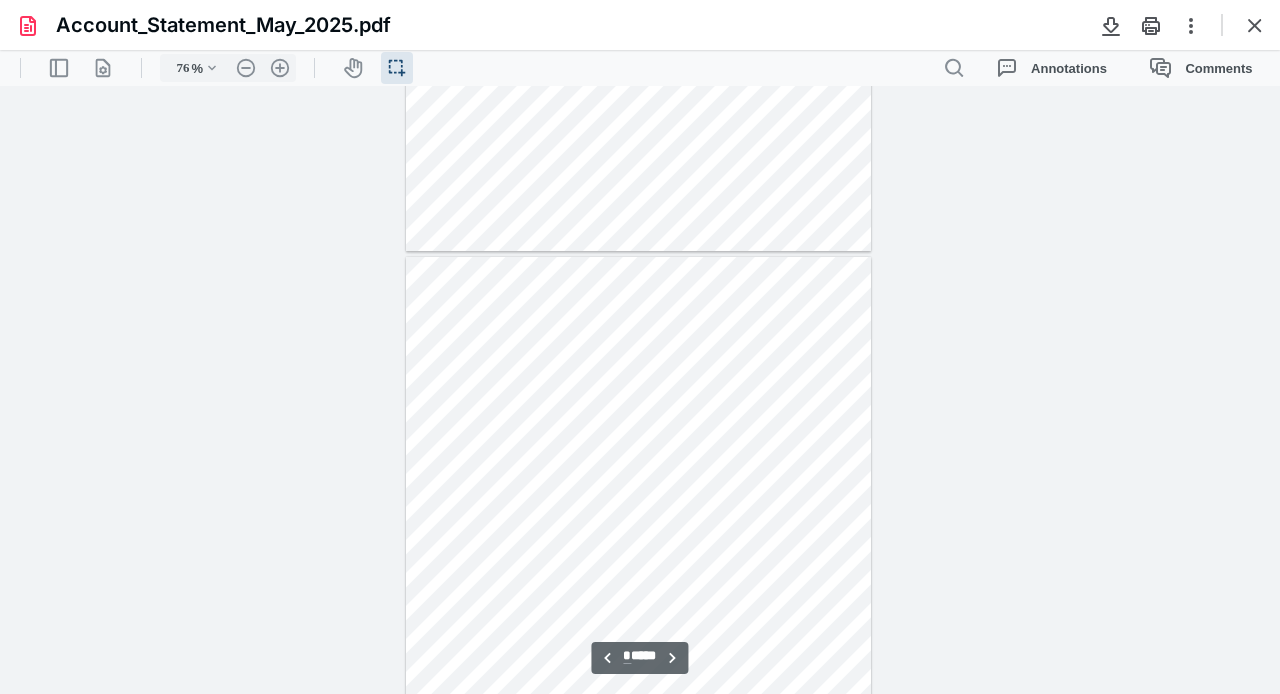 type on "*" 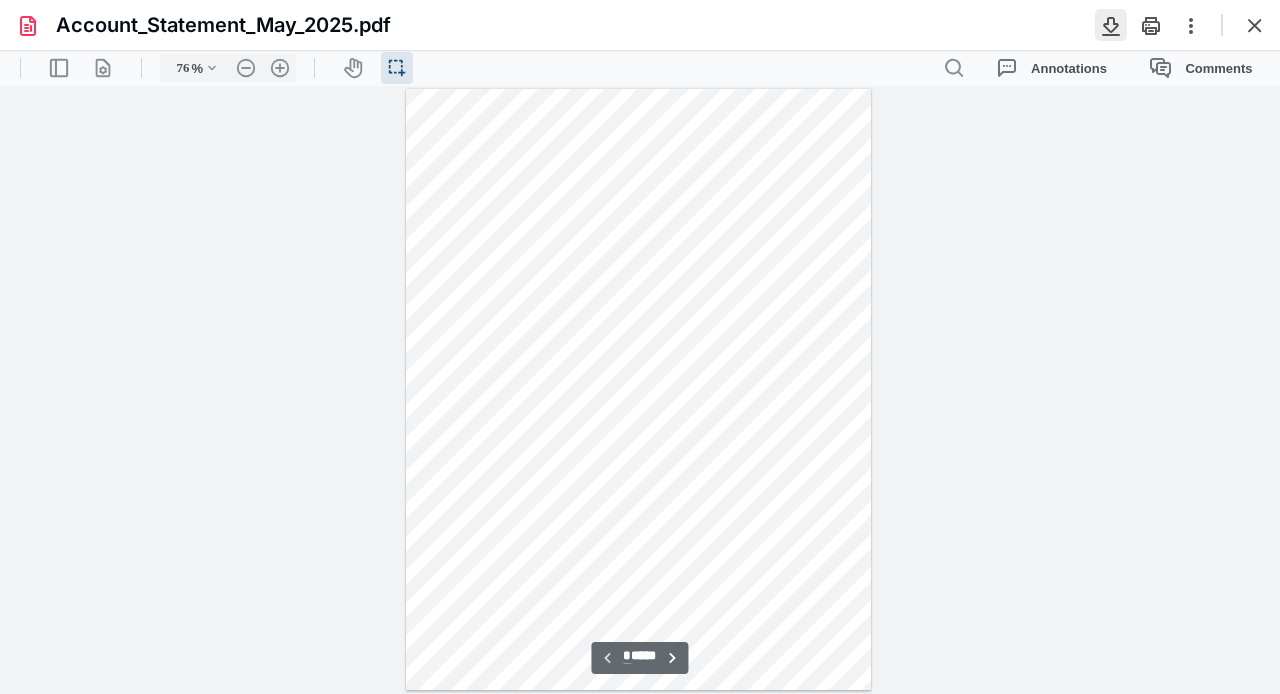 click at bounding box center [1111, 25] 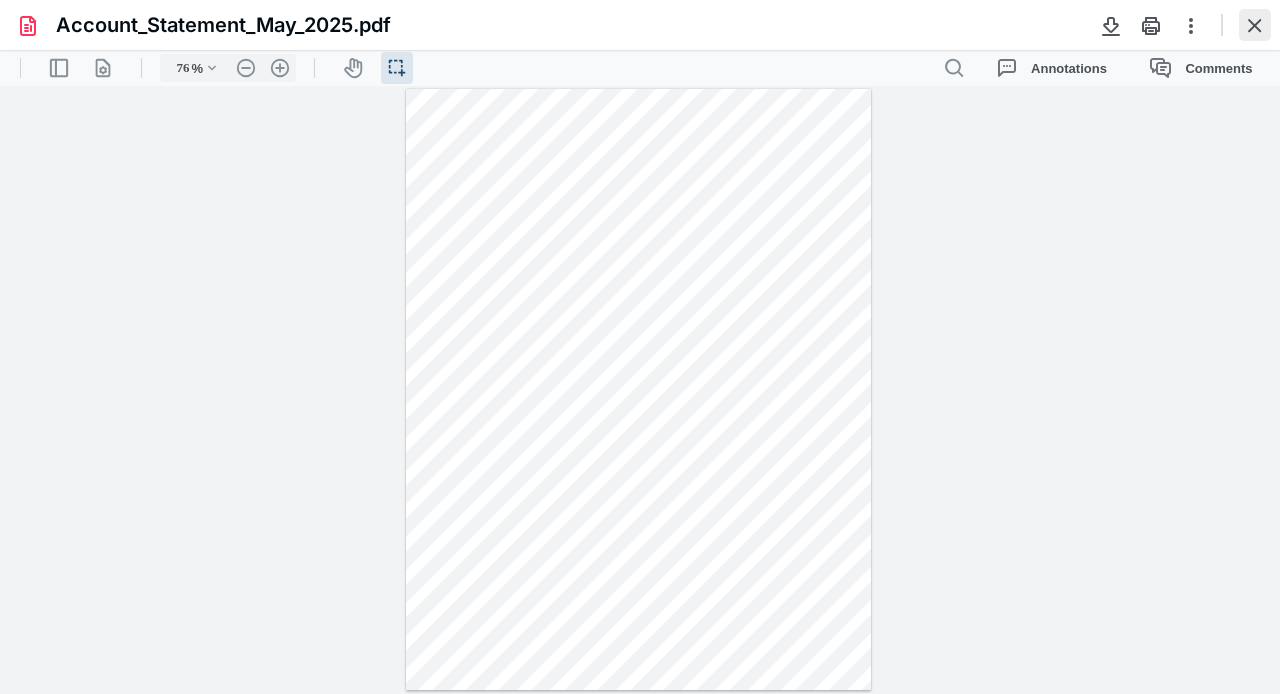click at bounding box center [1255, 25] 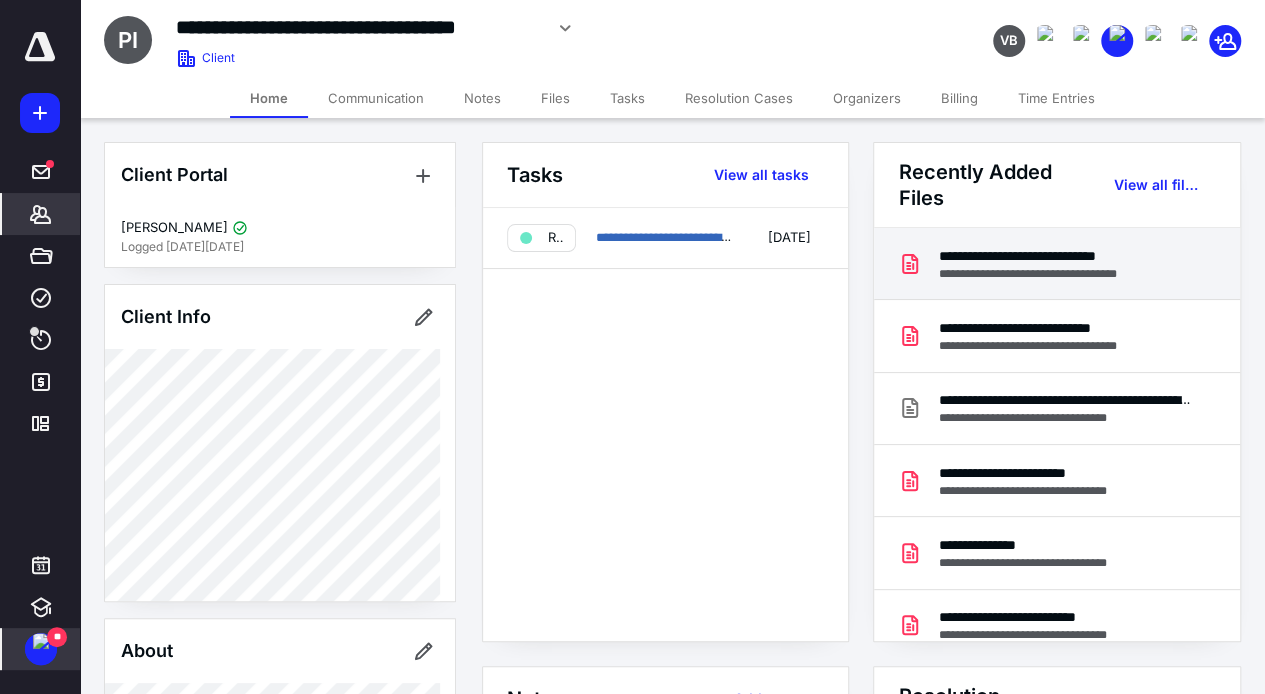 click on "**********" at bounding box center [1055, 256] 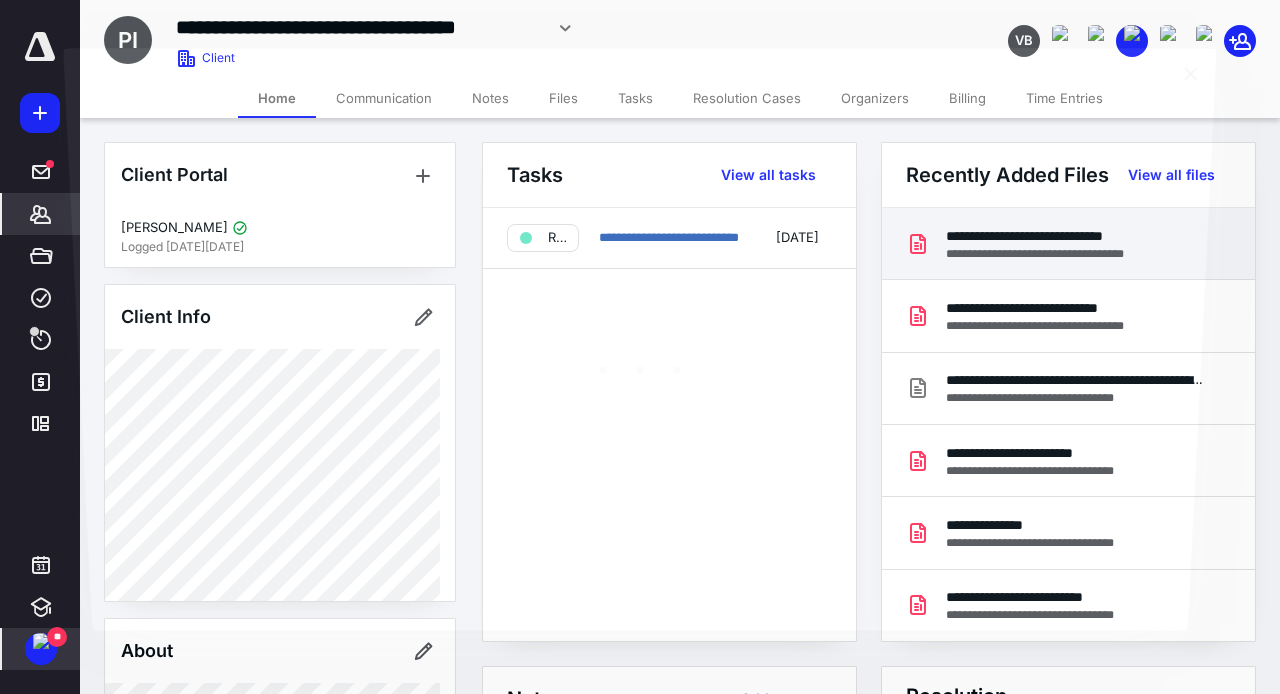 click at bounding box center [639, 364] 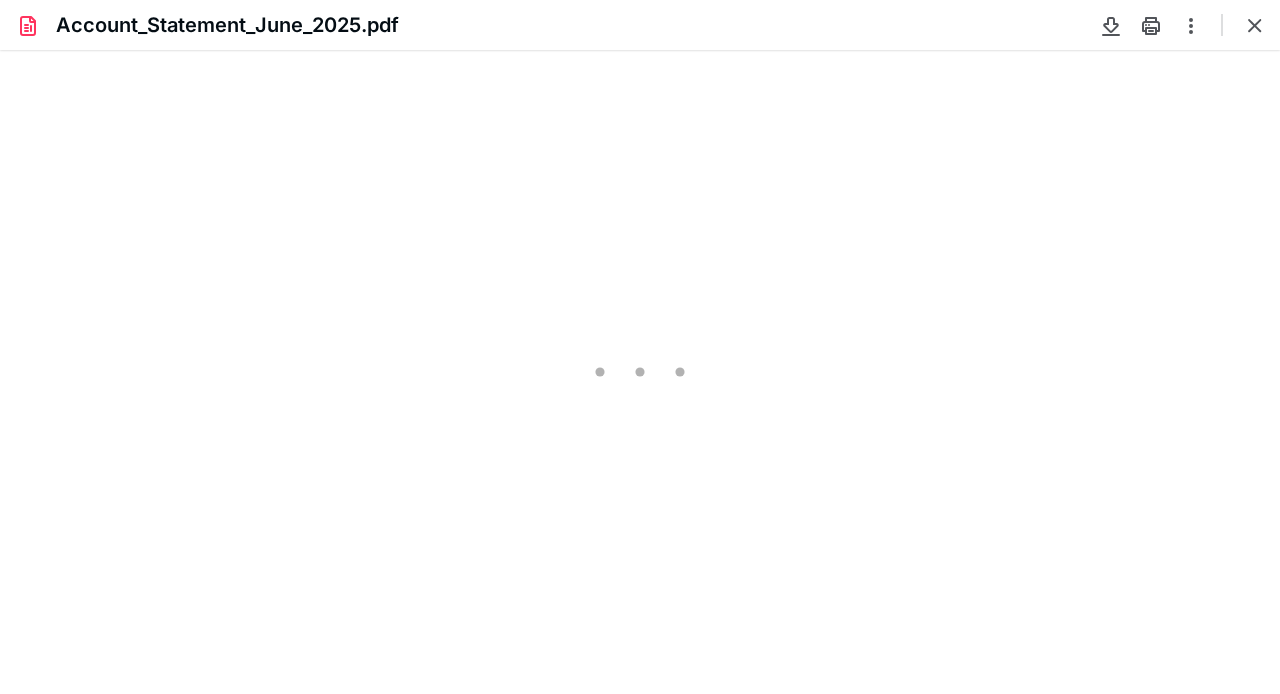 scroll, scrollTop: 0, scrollLeft: 0, axis: both 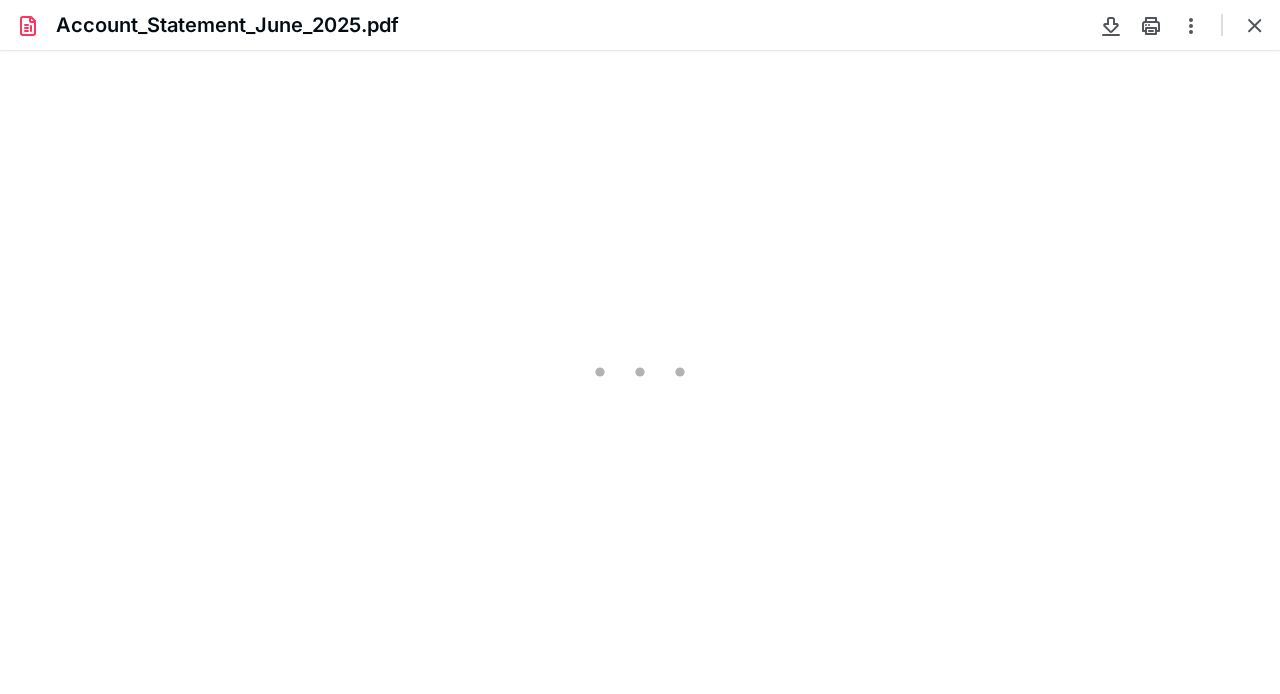 type on "76" 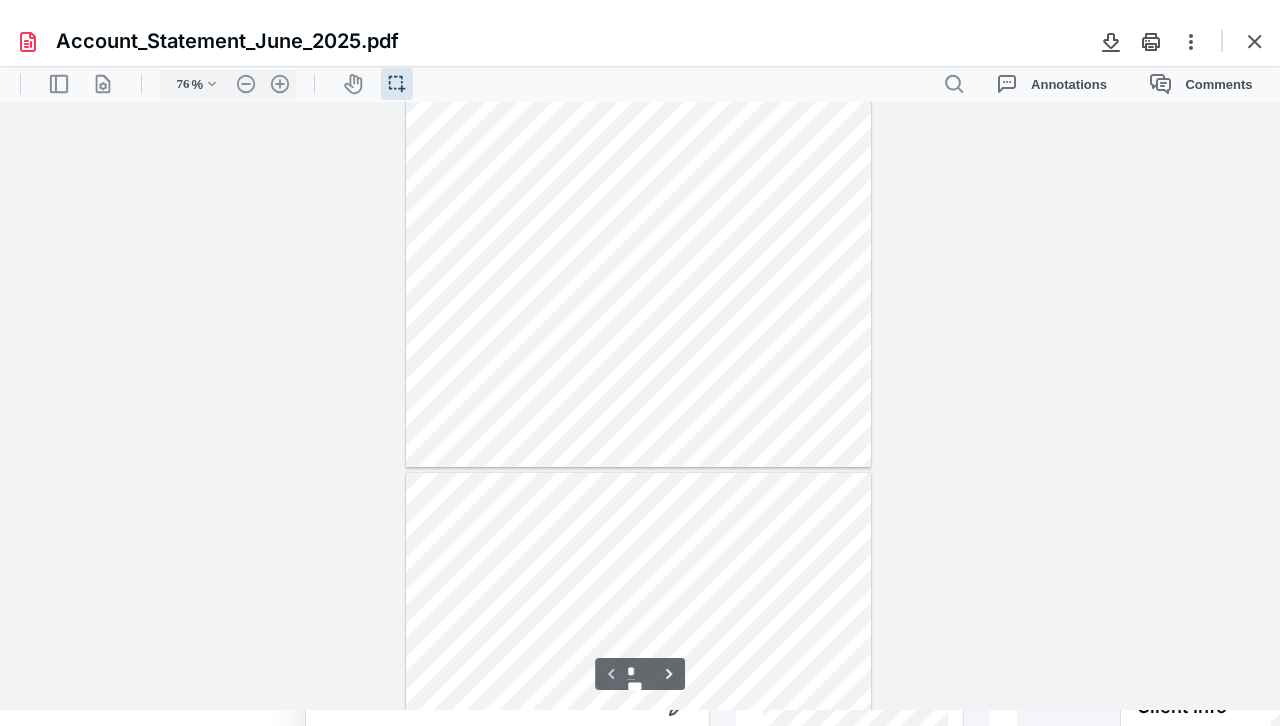 scroll, scrollTop: 0, scrollLeft: 0, axis: both 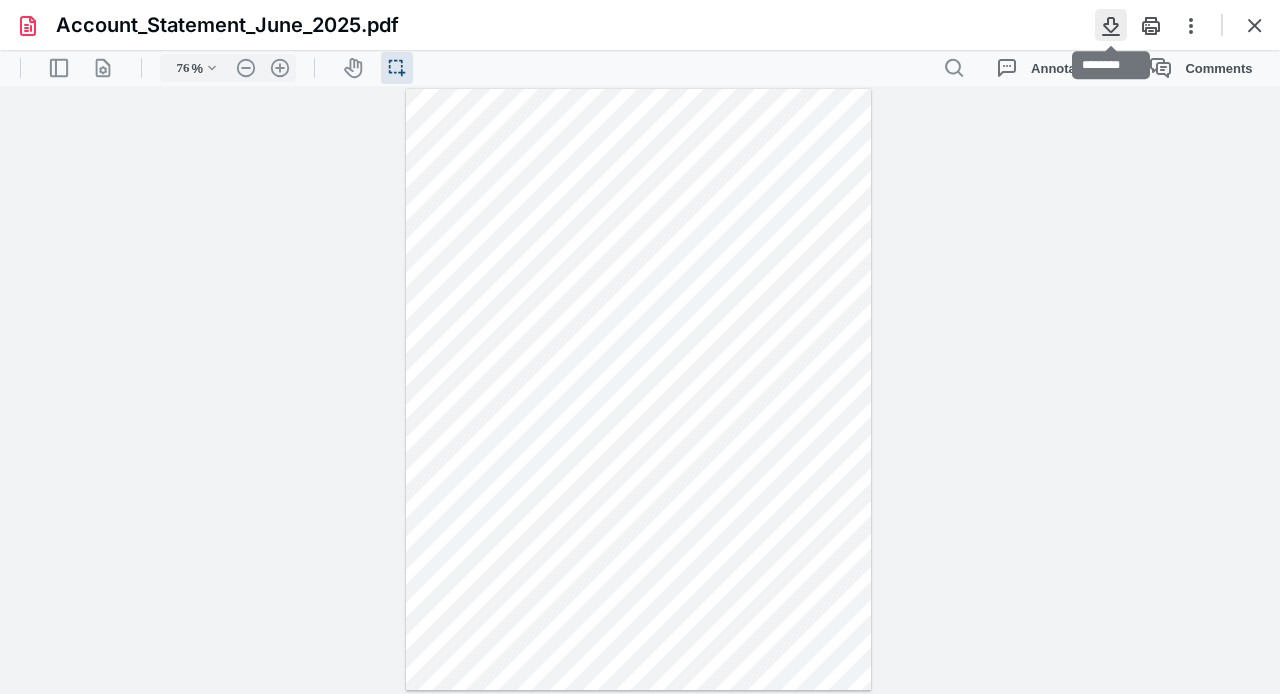 click at bounding box center [1111, 25] 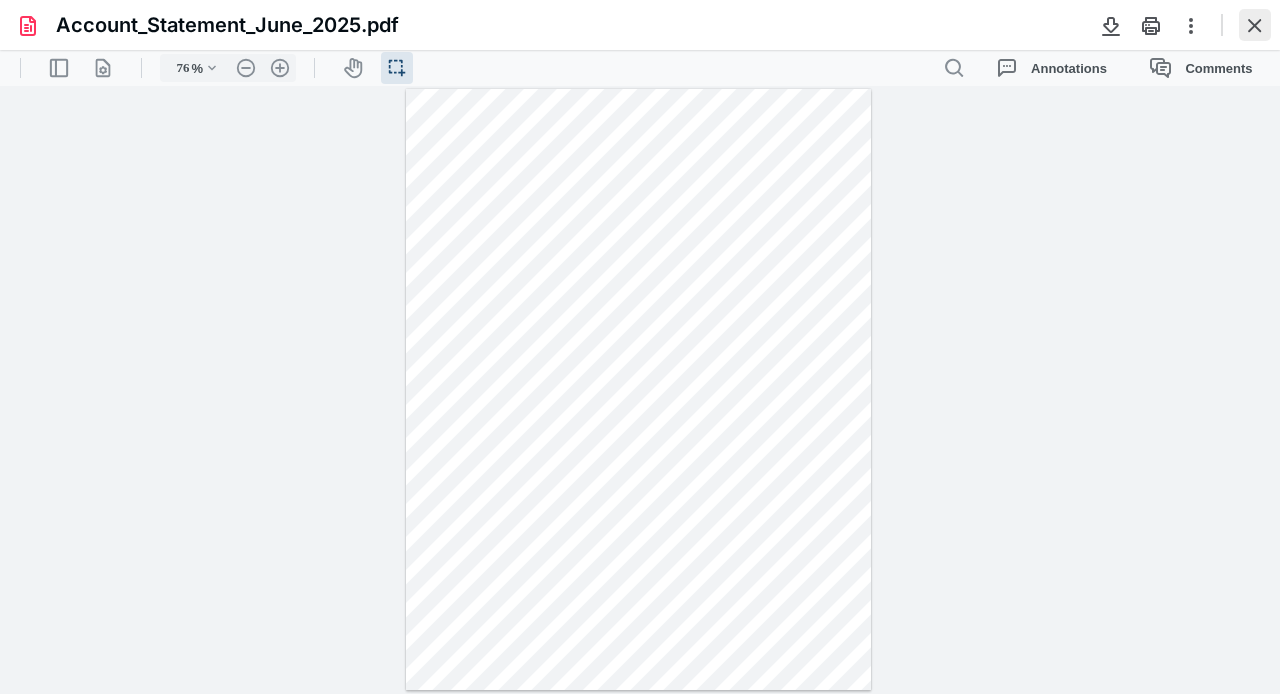 click at bounding box center (1255, 25) 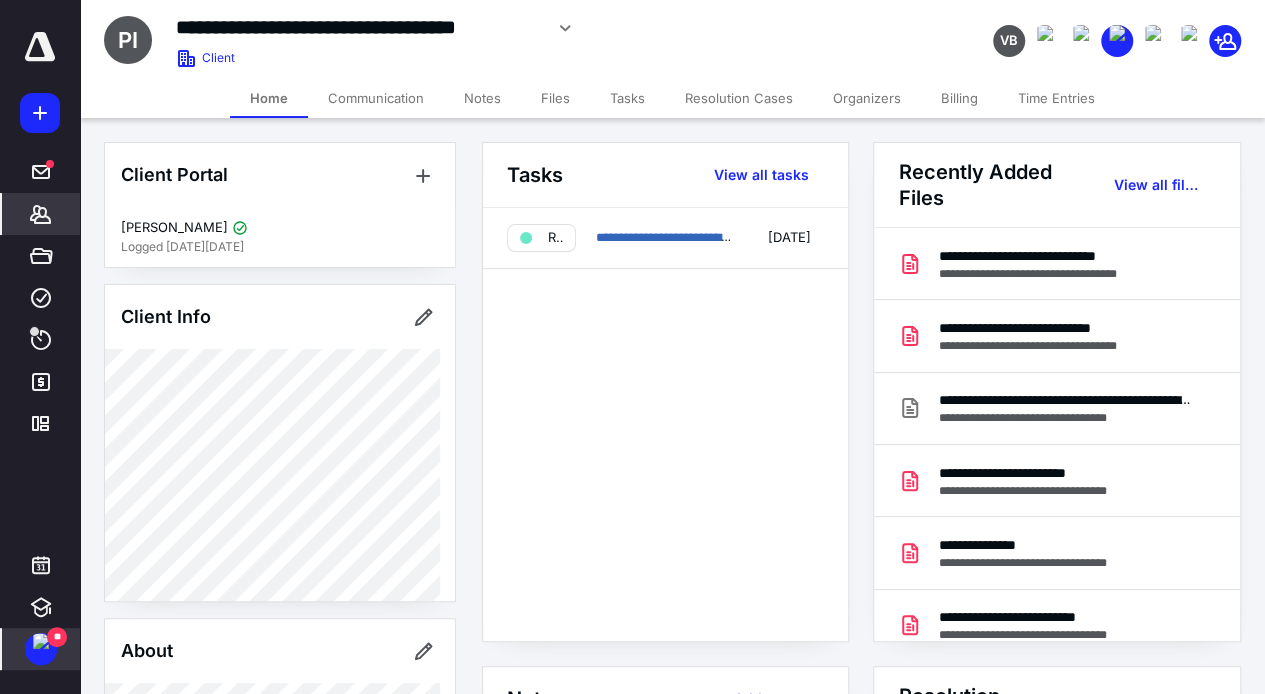 click on "Files" at bounding box center (555, 98) 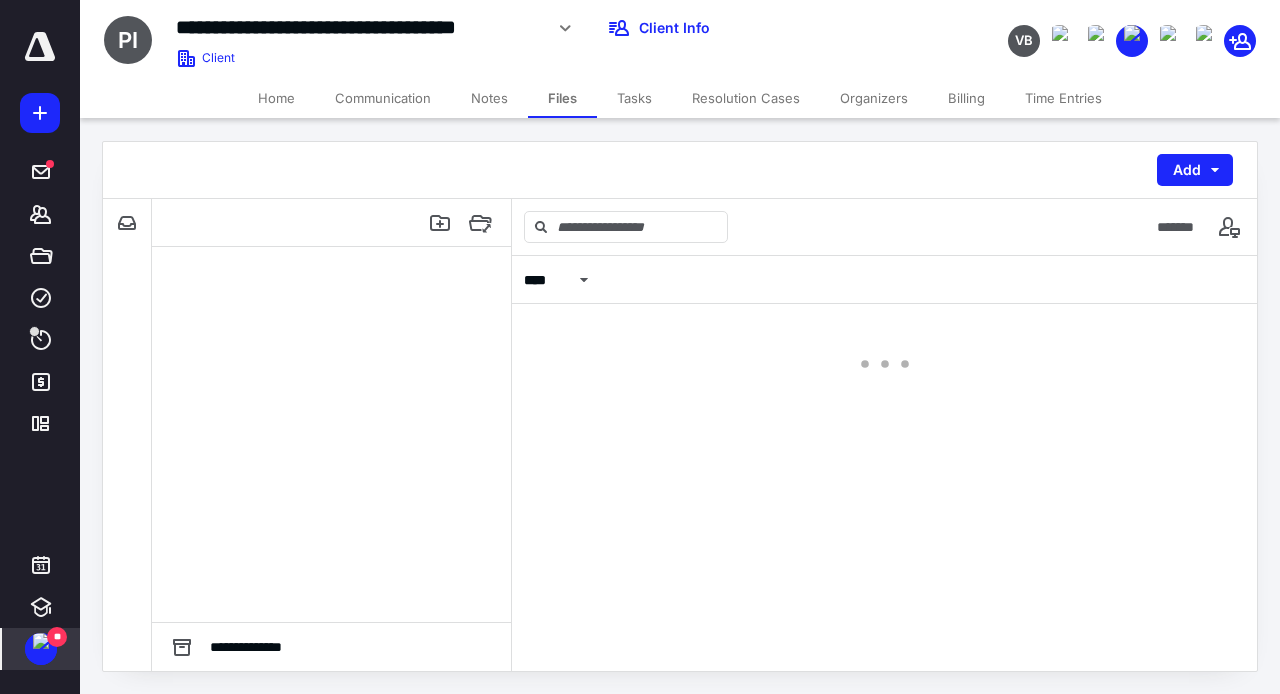 click on "**" at bounding box center [57, 637] 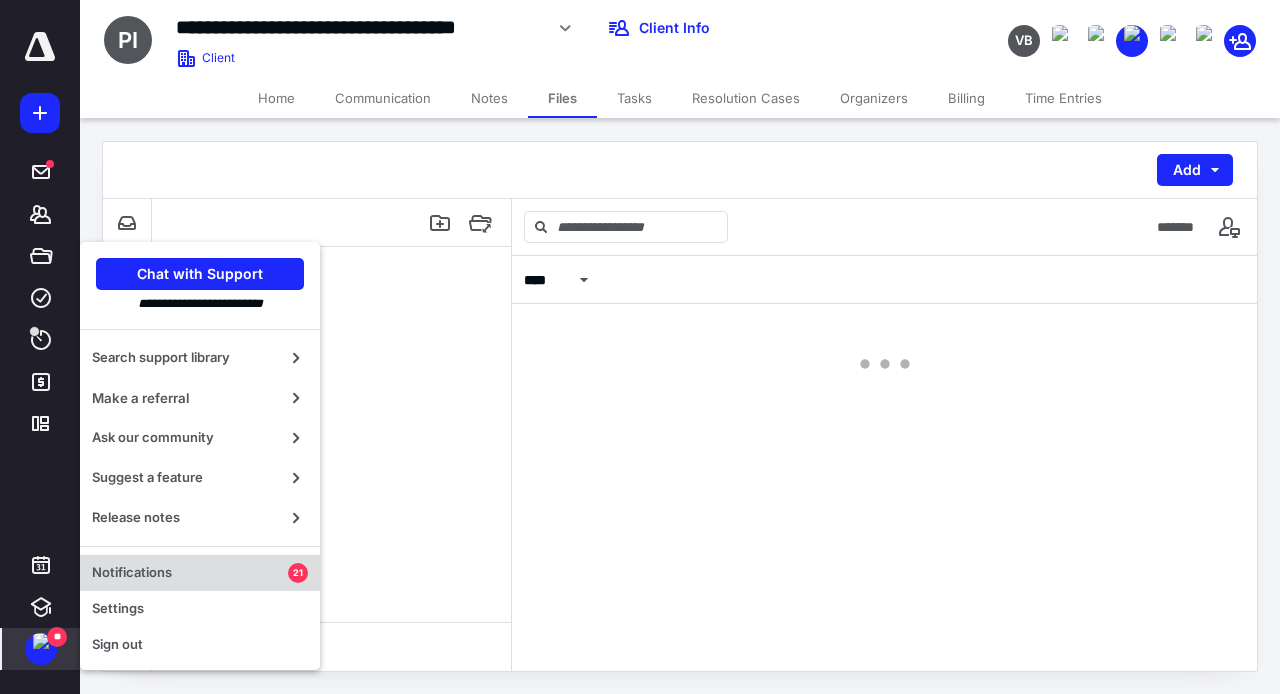 click on "Notifications" at bounding box center (190, 573) 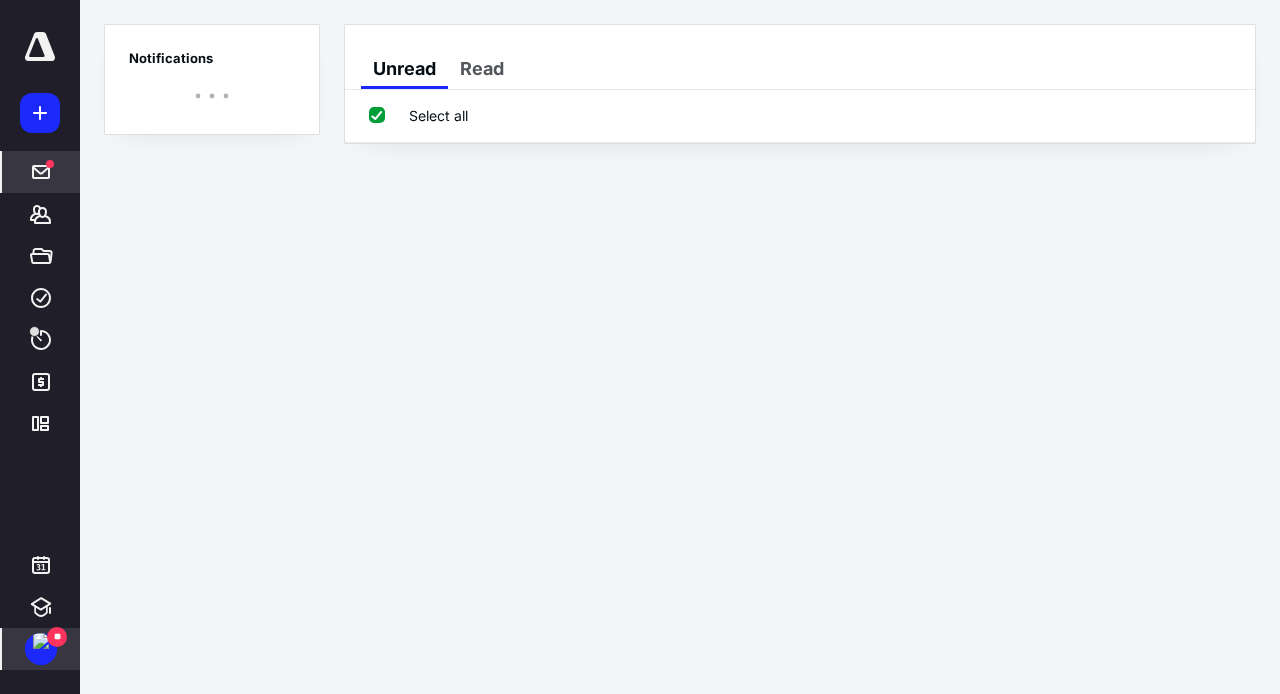 click 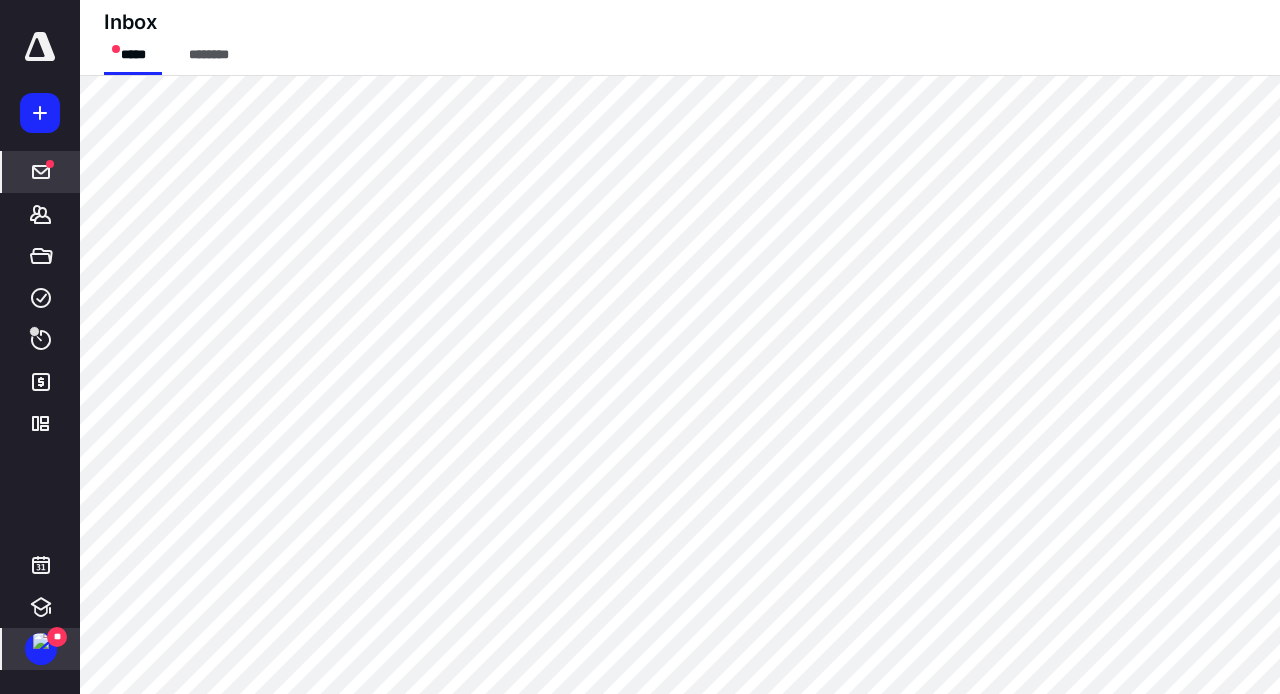 click at bounding box center (41, 641) 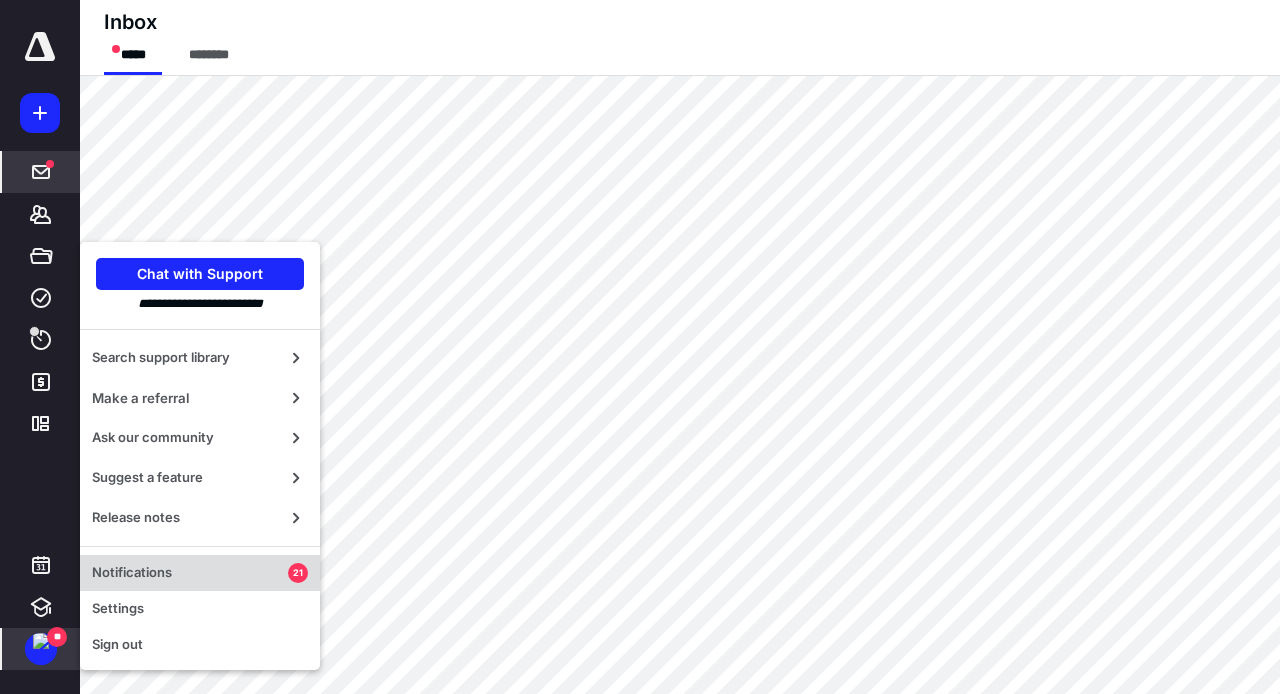 click on "Notifications" at bounding box center (190, 573) 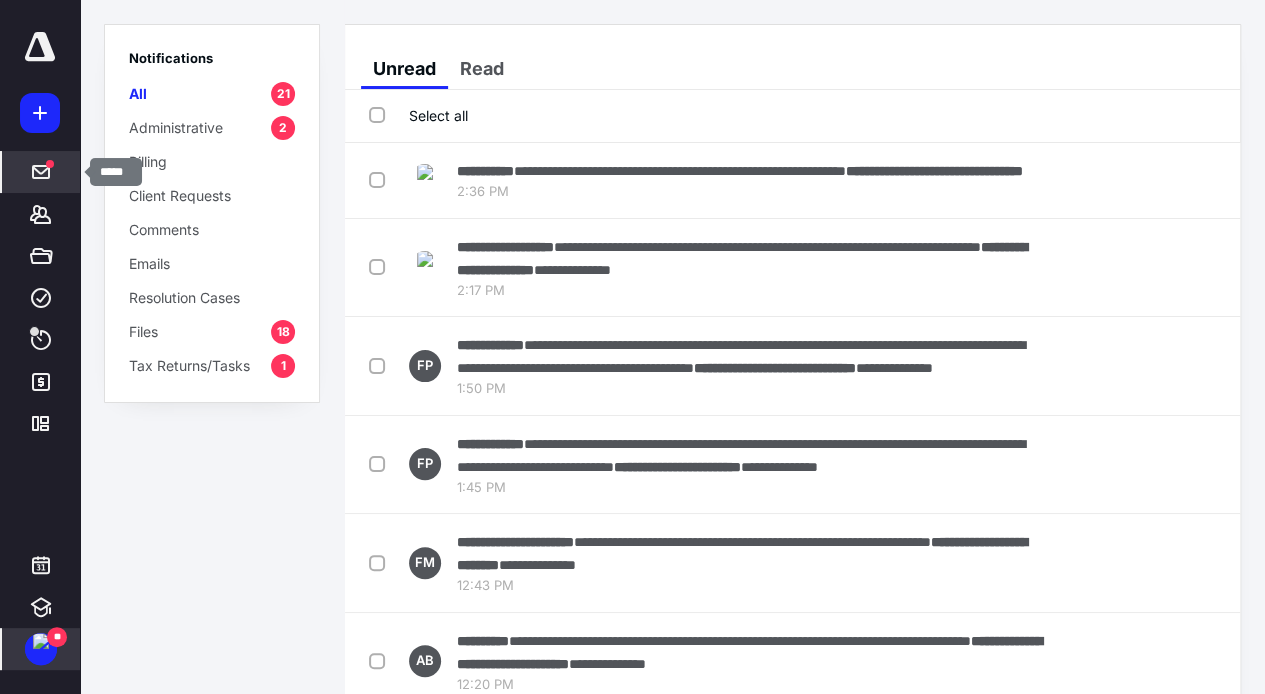 click 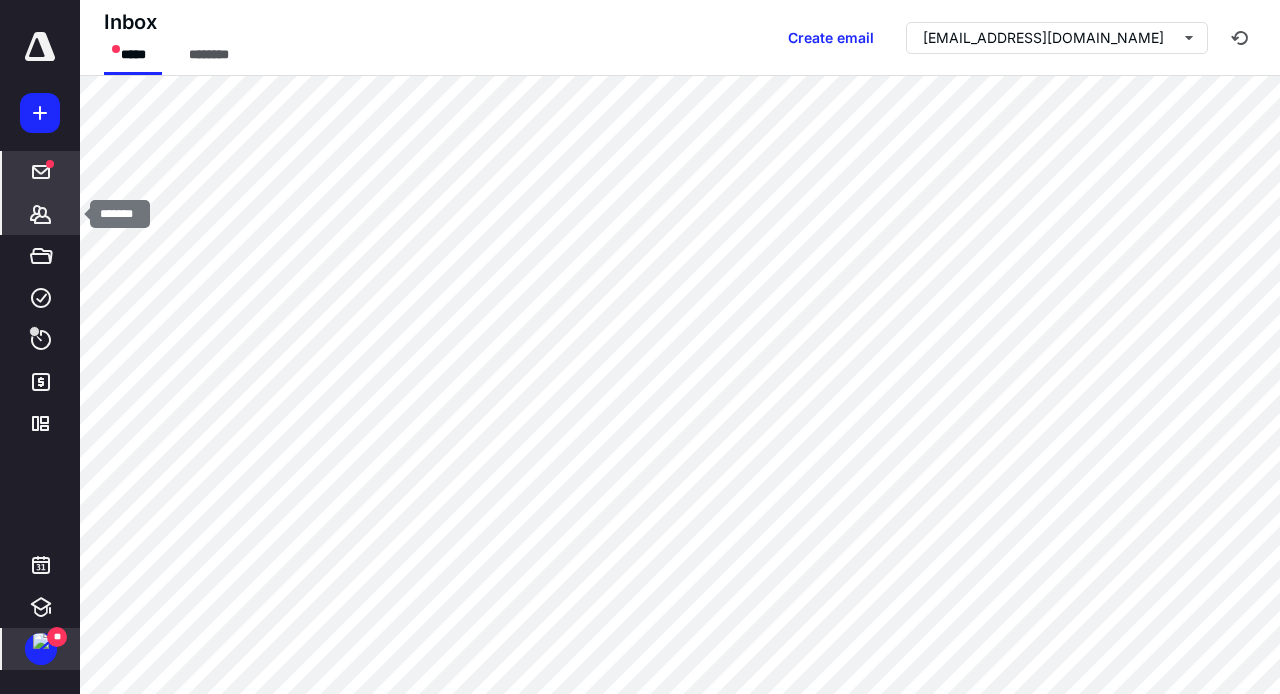 click on "*******" at bounding box center (41, 214) 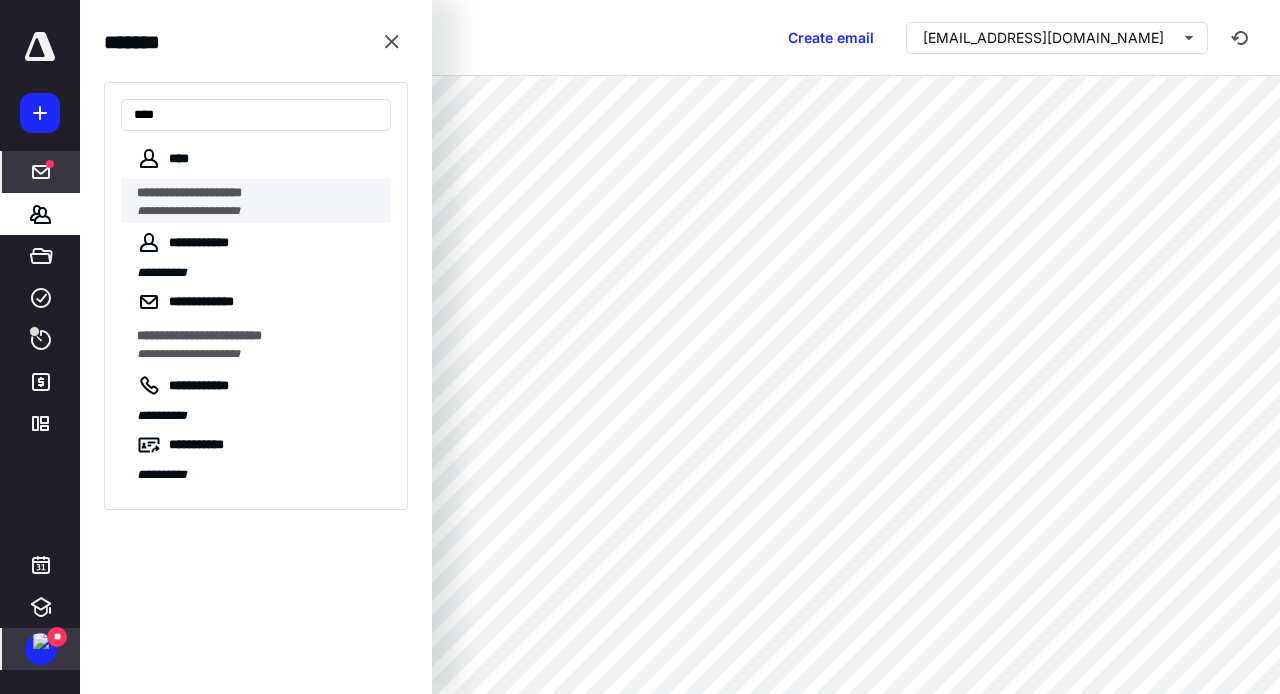 type on "***" 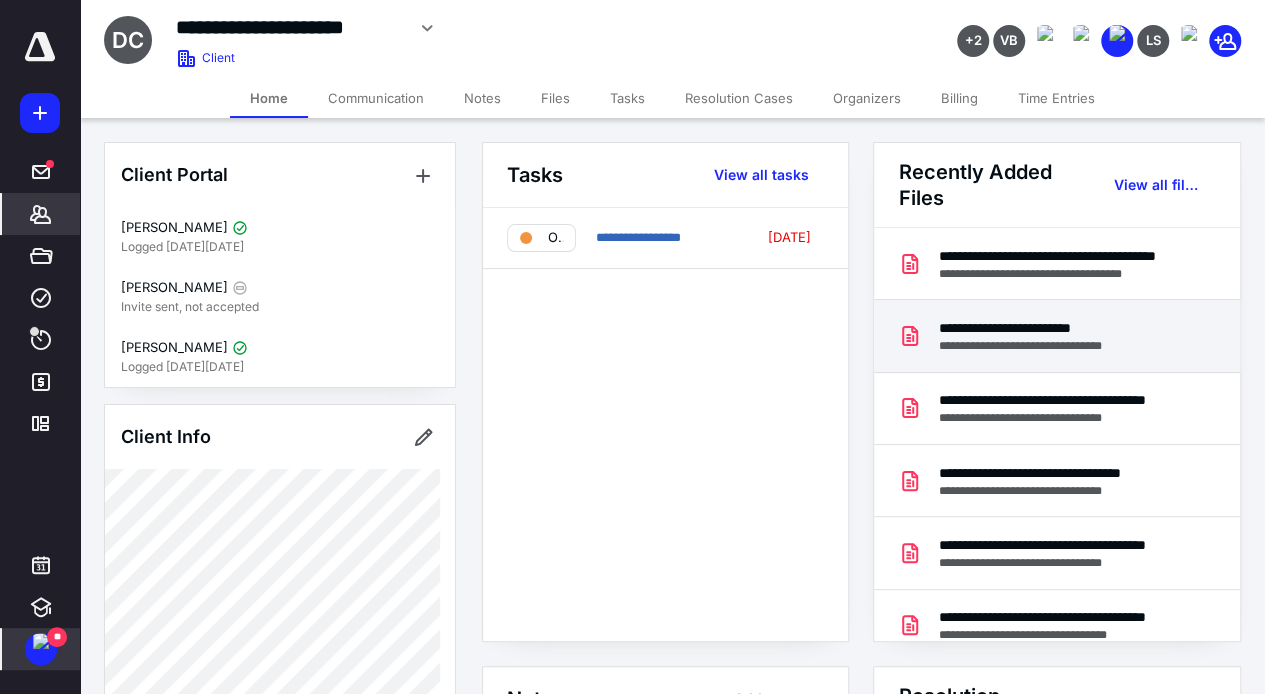 click on "**********" at bounding box center (1037, 328) 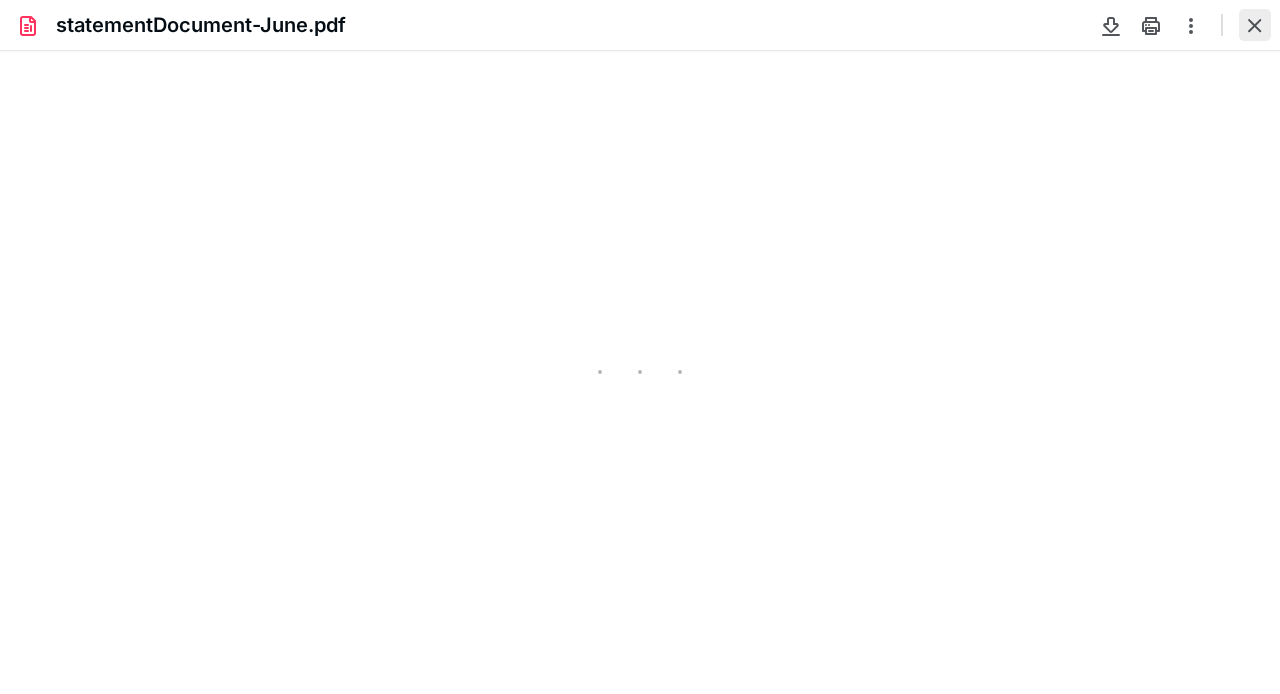 click at bounding box center [1255, 25] 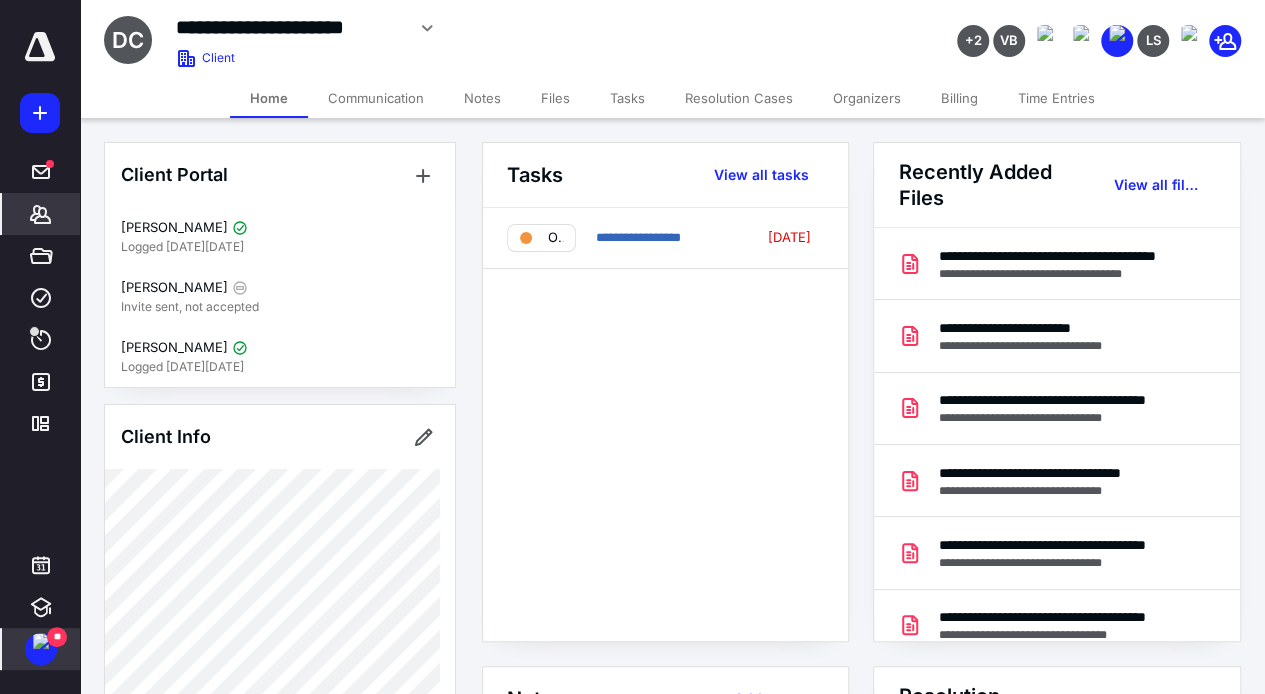 click on "*******" at bounding box center [41, 214] 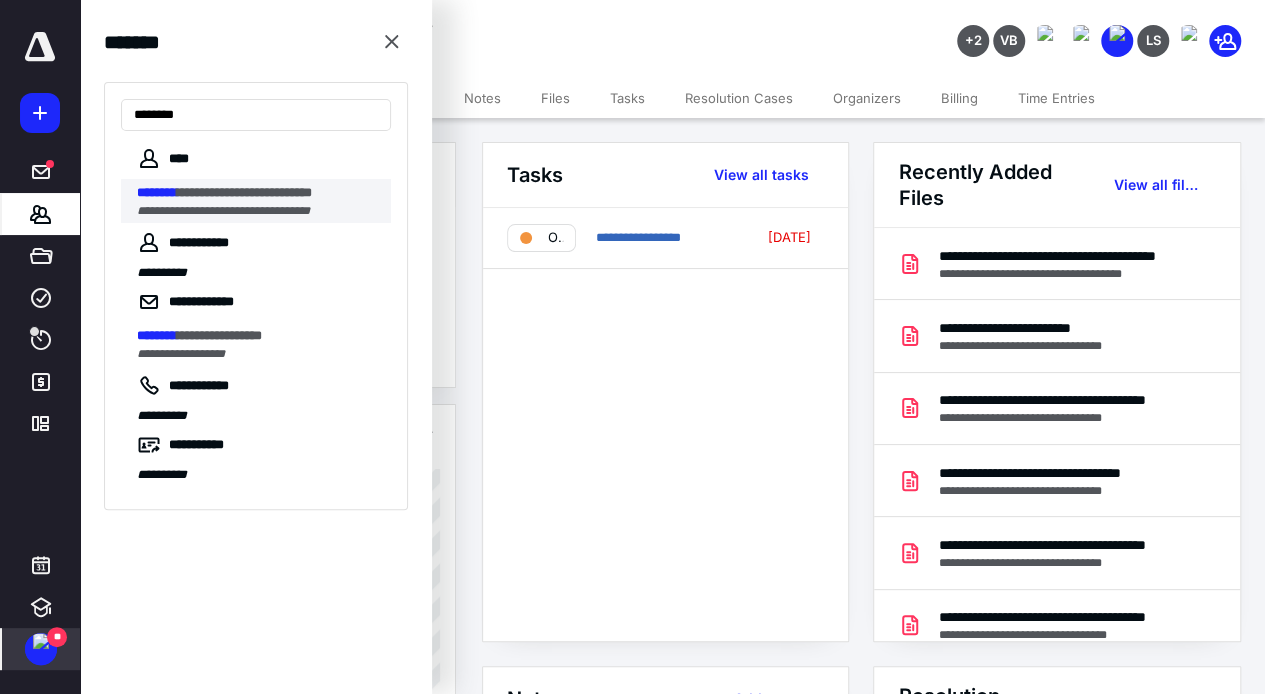 type on "********" 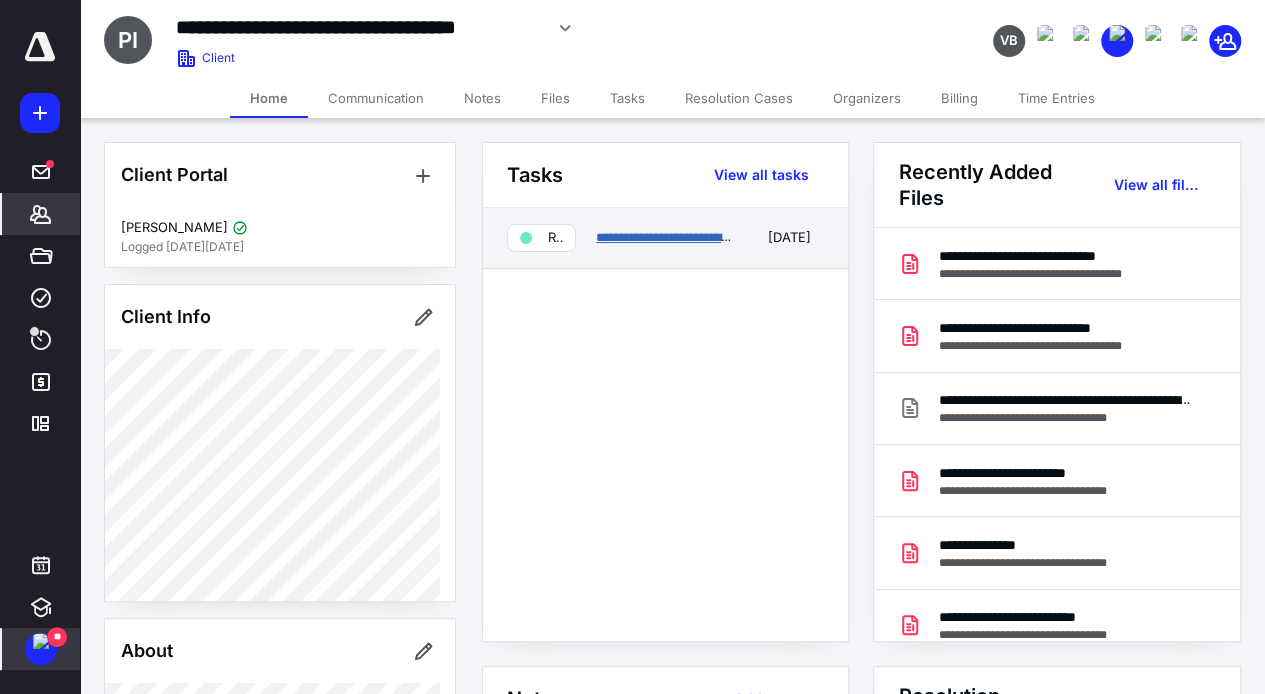 click on "**********" at bounding box center (666, 237) 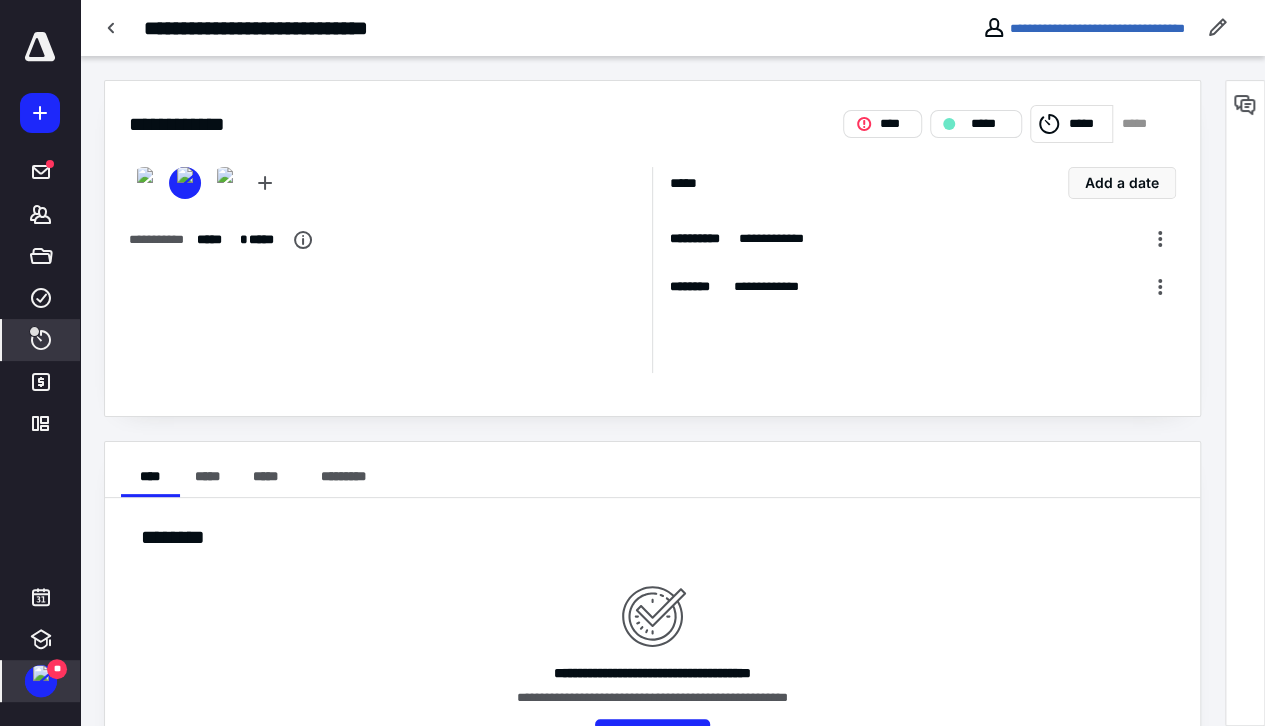 click 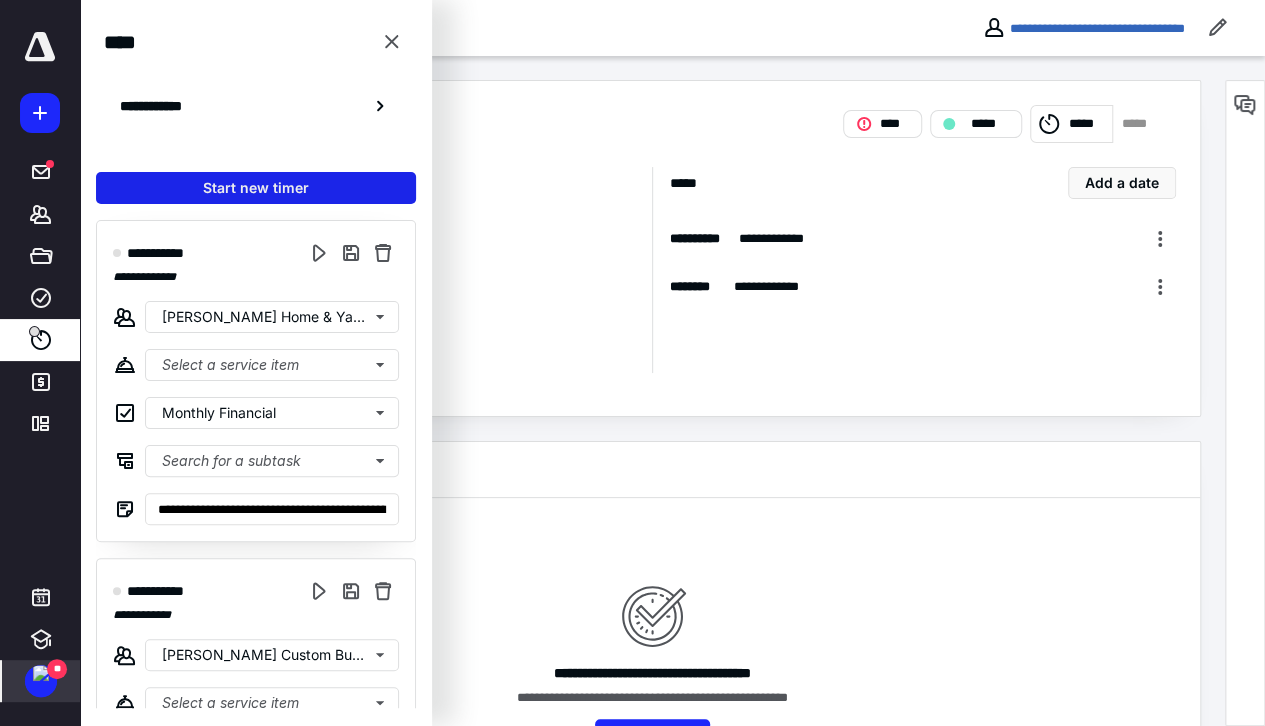 click on "Start new timer" at bounding box center (256, 188) 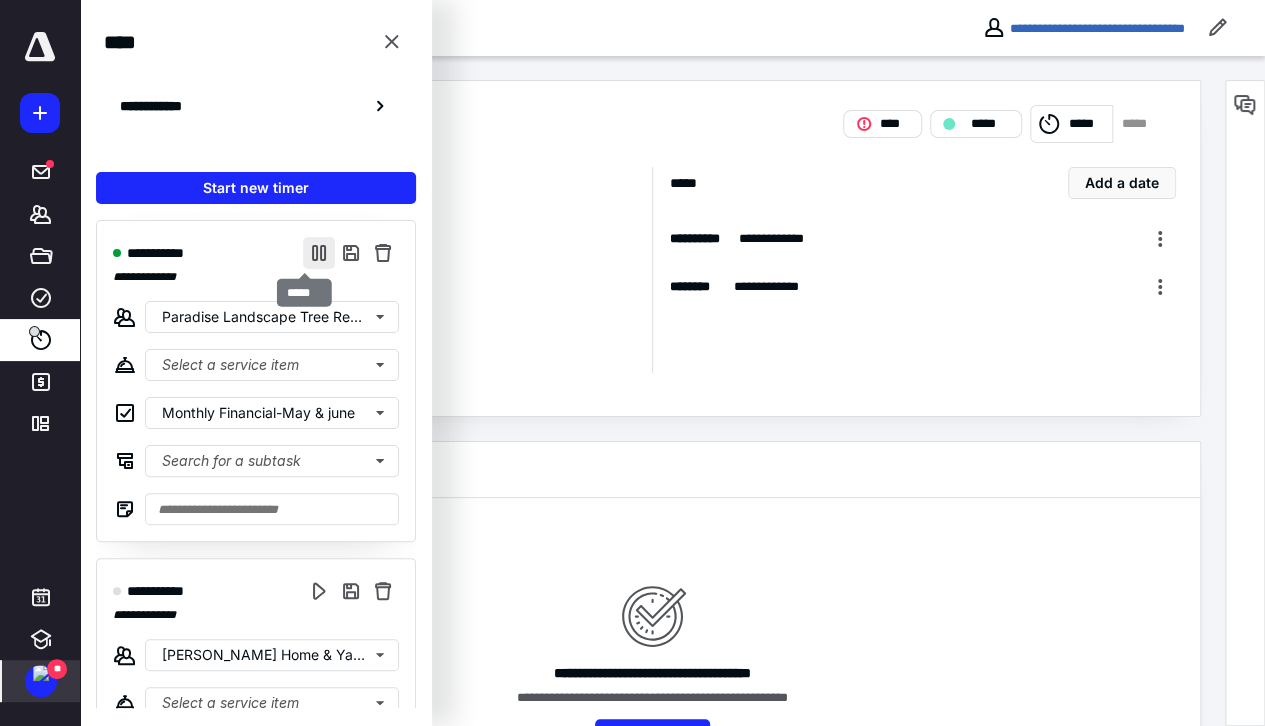click at bounding box center [319, 253] 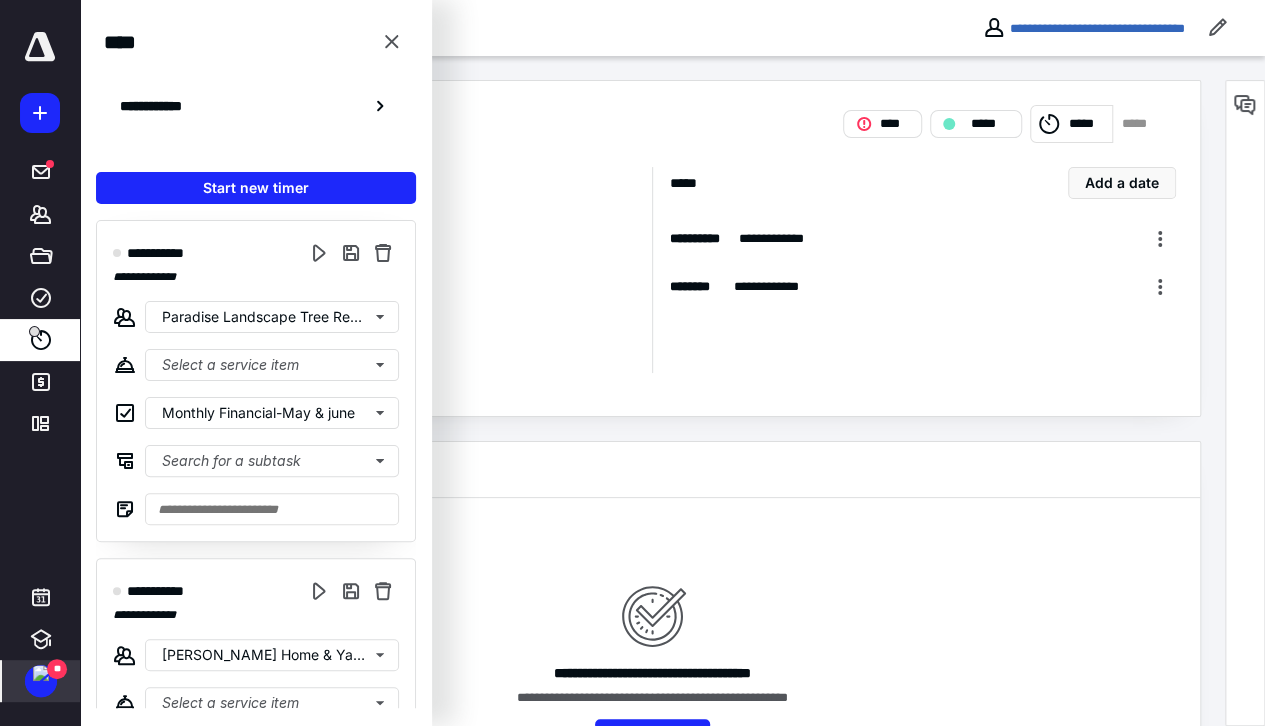 click at bounding box center (41, 673) 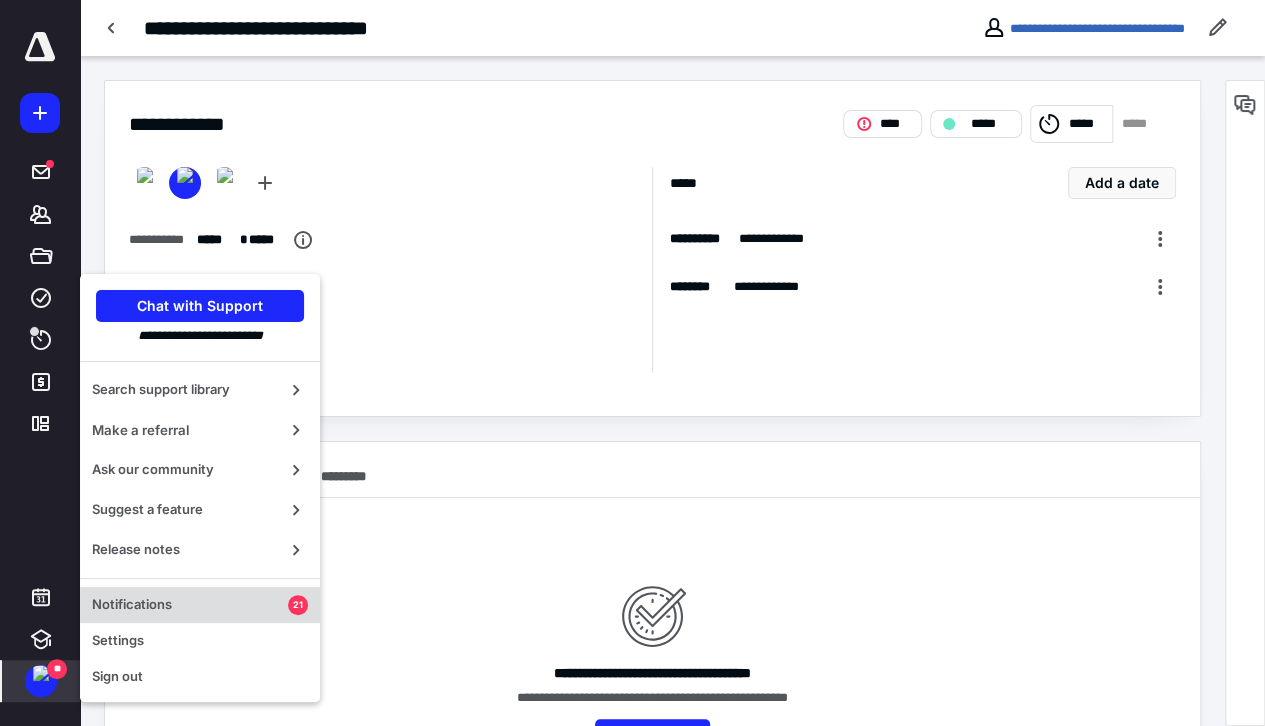 click on "Notifications" at bounding box center (190, 605) 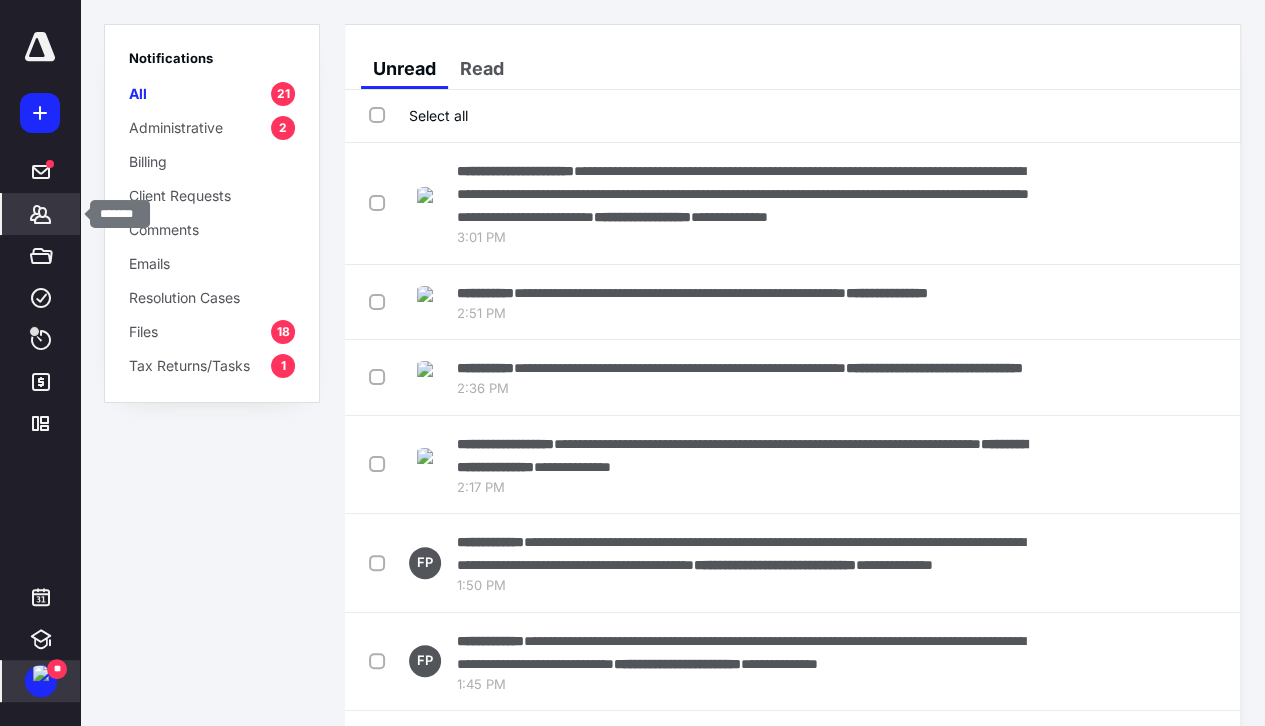 click on "*******" at bounding box center (41, 214) 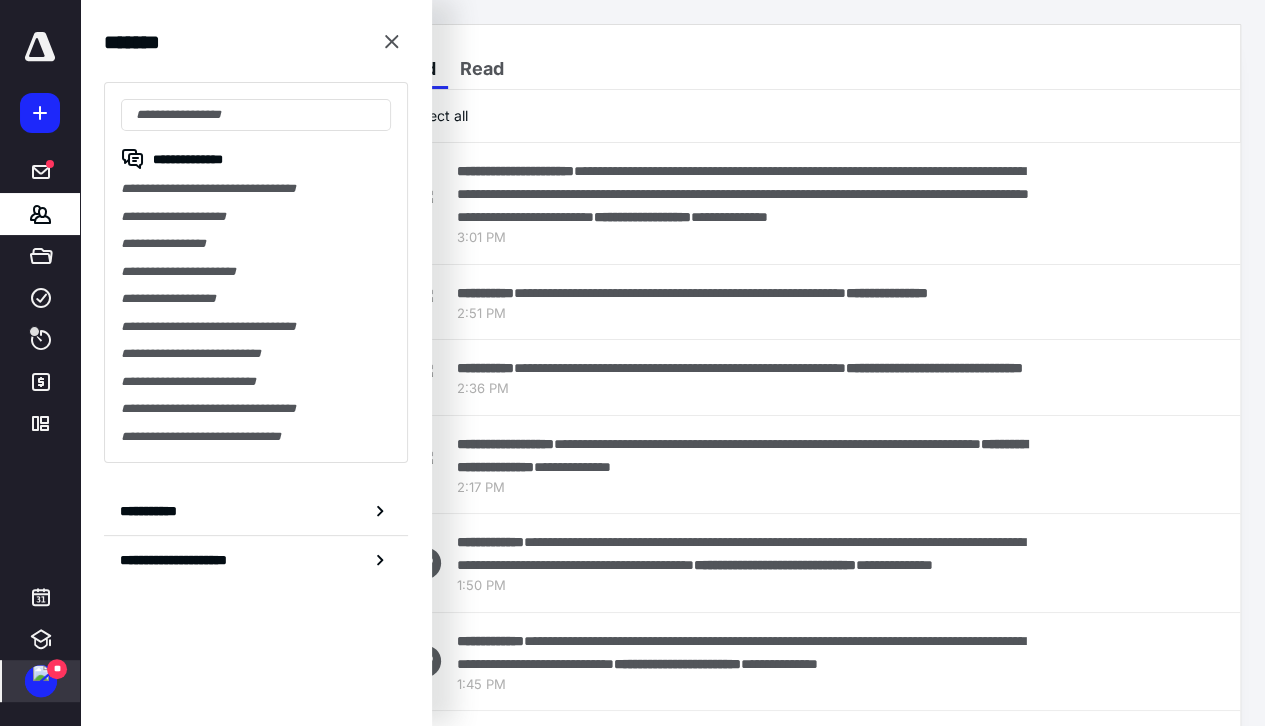 click on "Unread Read" at bounding box center [792, 57] 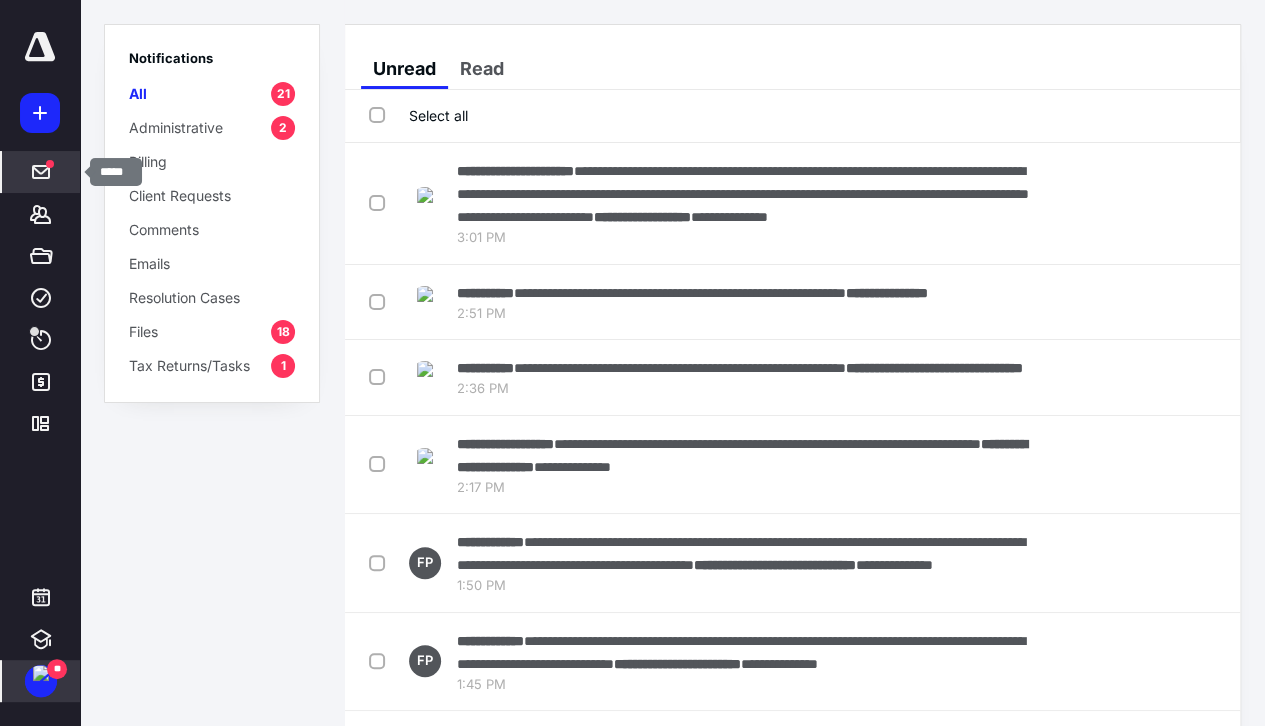 click on "*****" at bounding box center [41, 172] 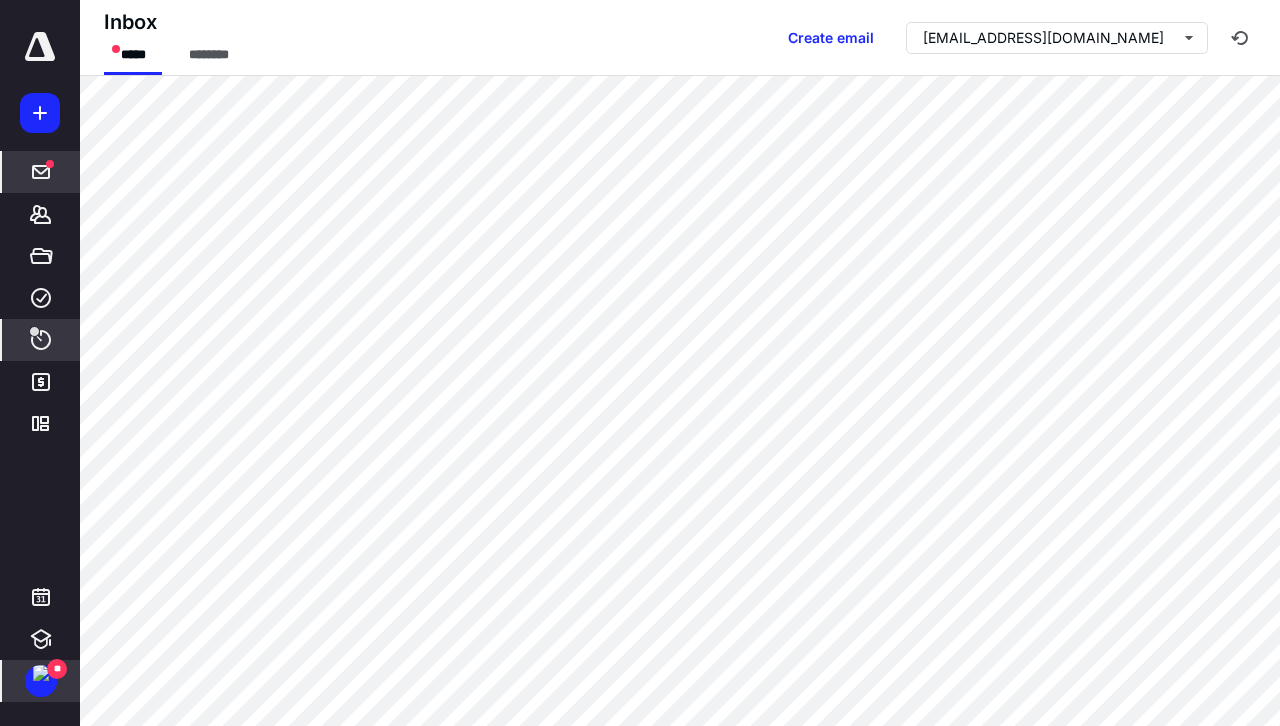 click on "****" at bounding box center (41, 340) 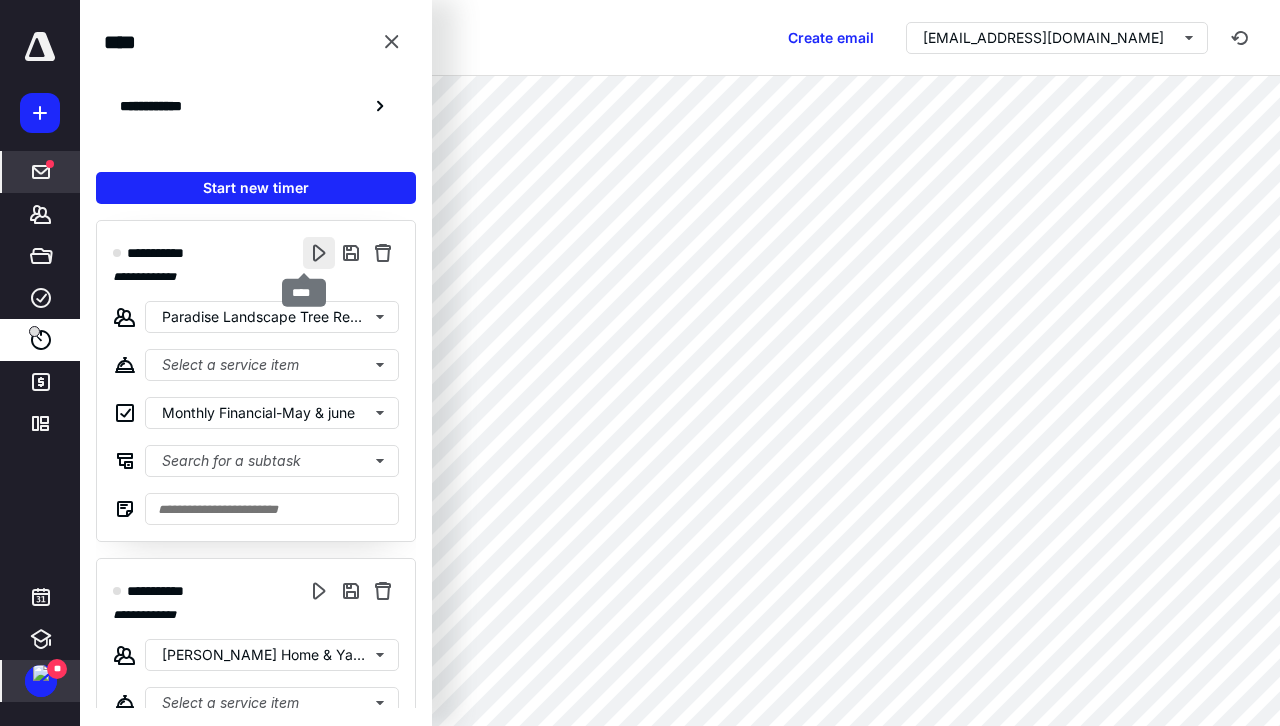 click at bounding box center (319, 253) 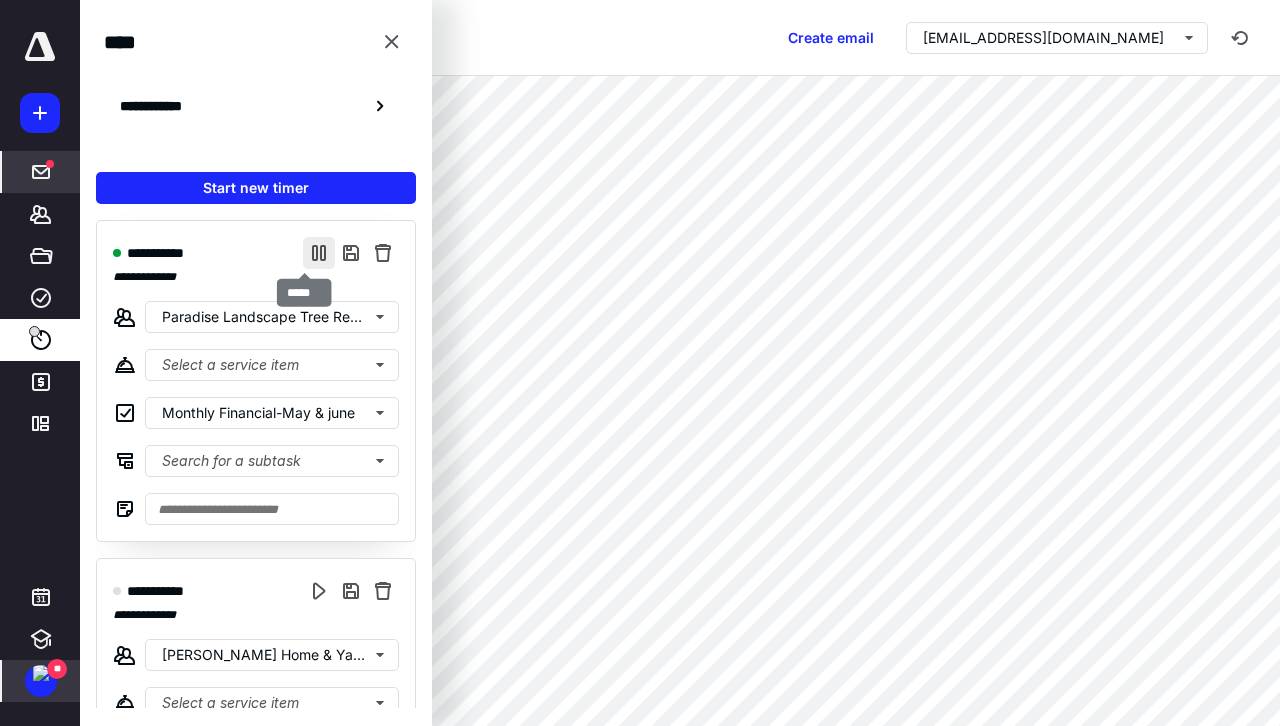 click at bounding box center [319, 253] 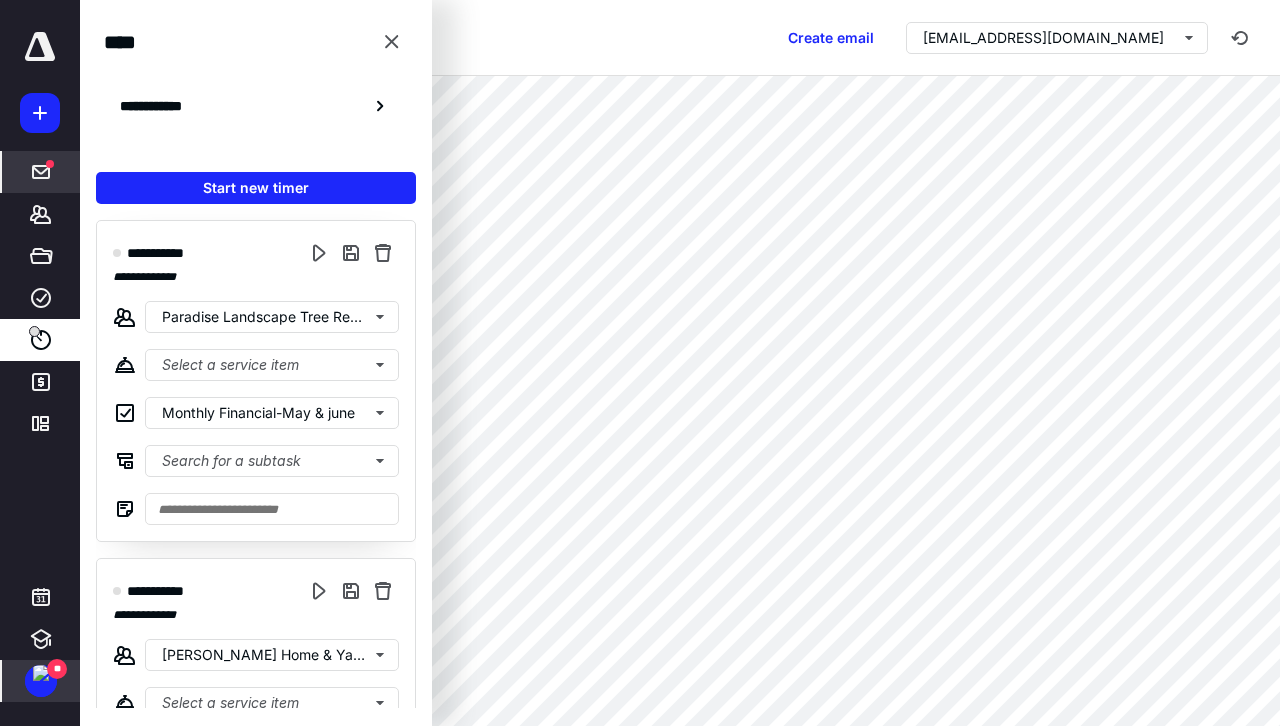 click at bounding box center [41, 673] 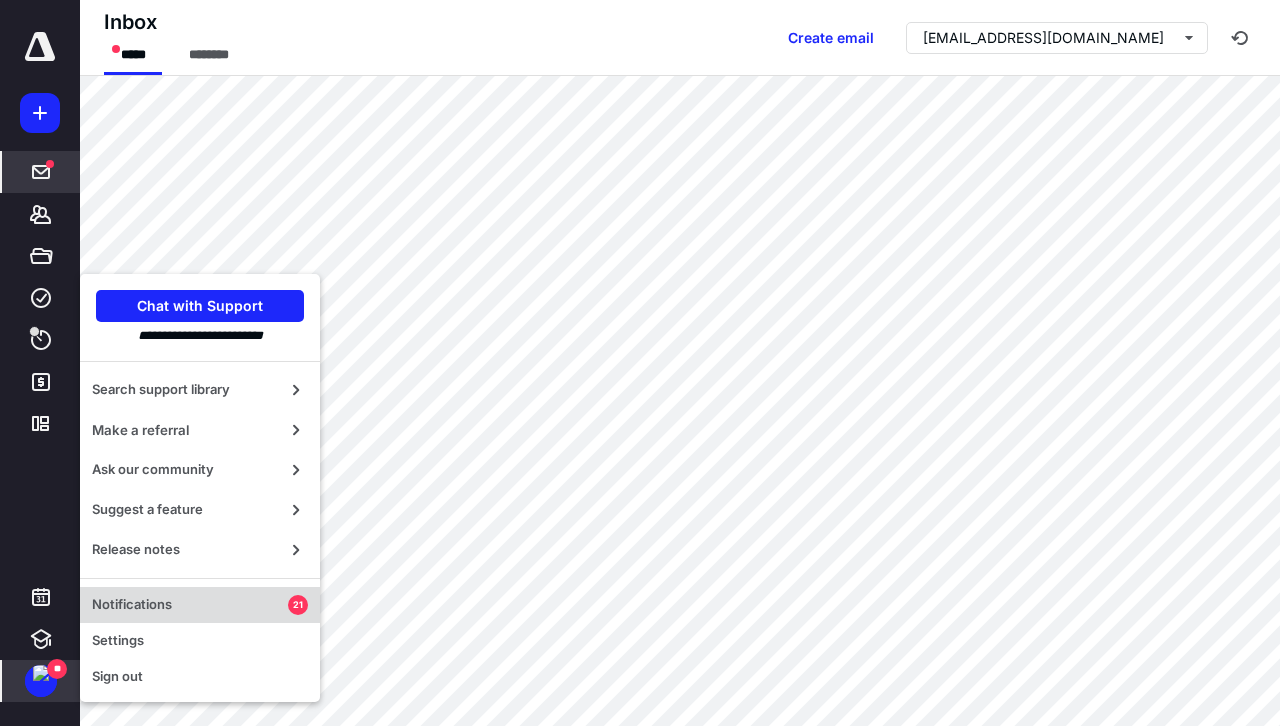 click on "Notifications" at bounding box center (190, 605) 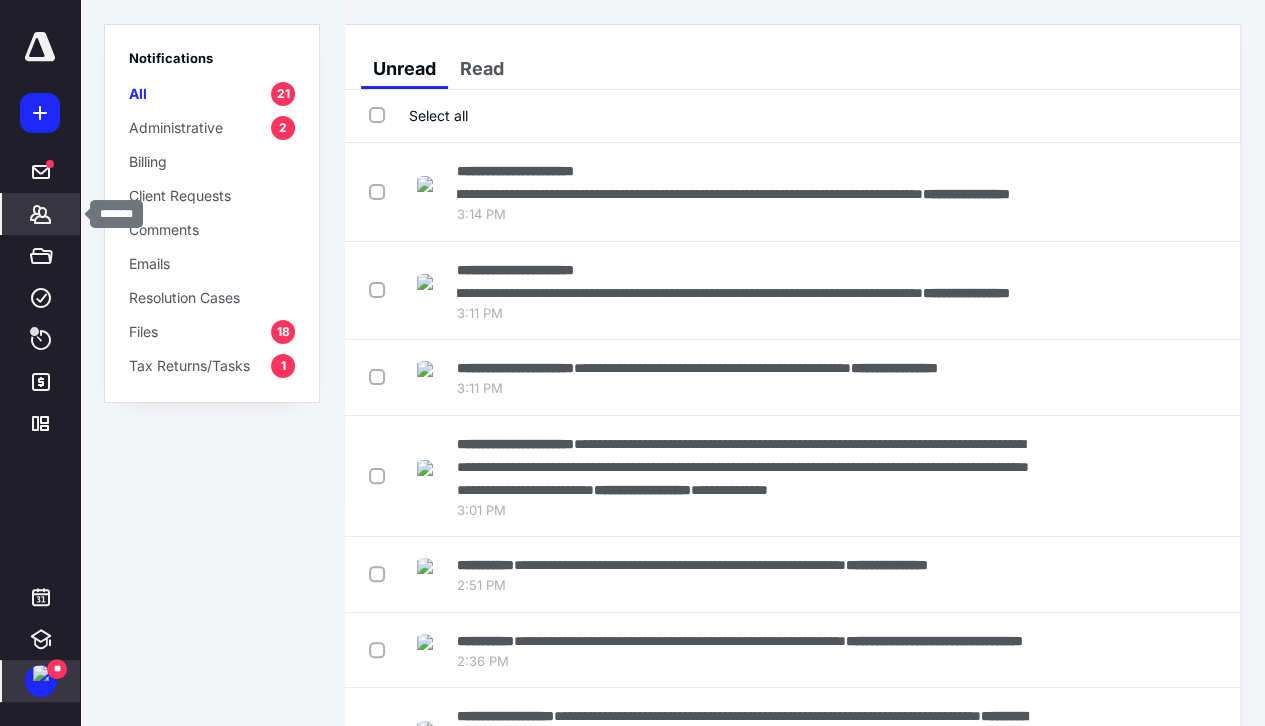 click 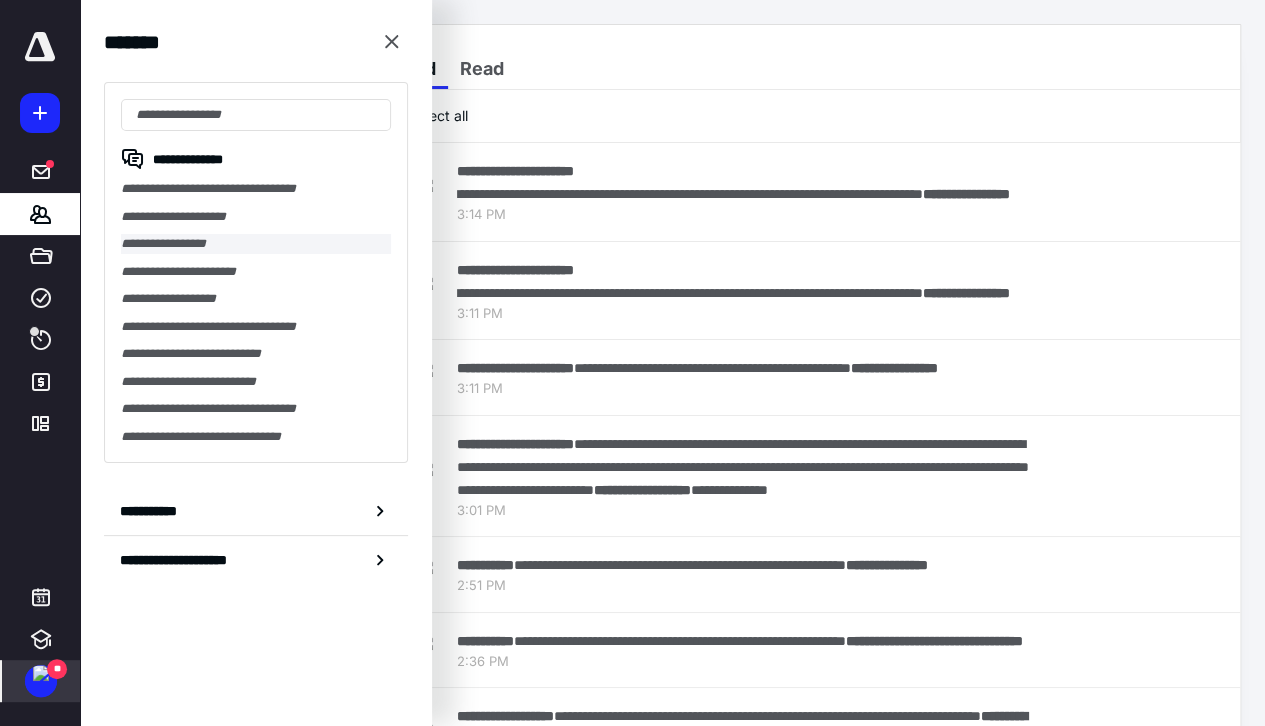 click on "**********" at bounding box center (256, 244) 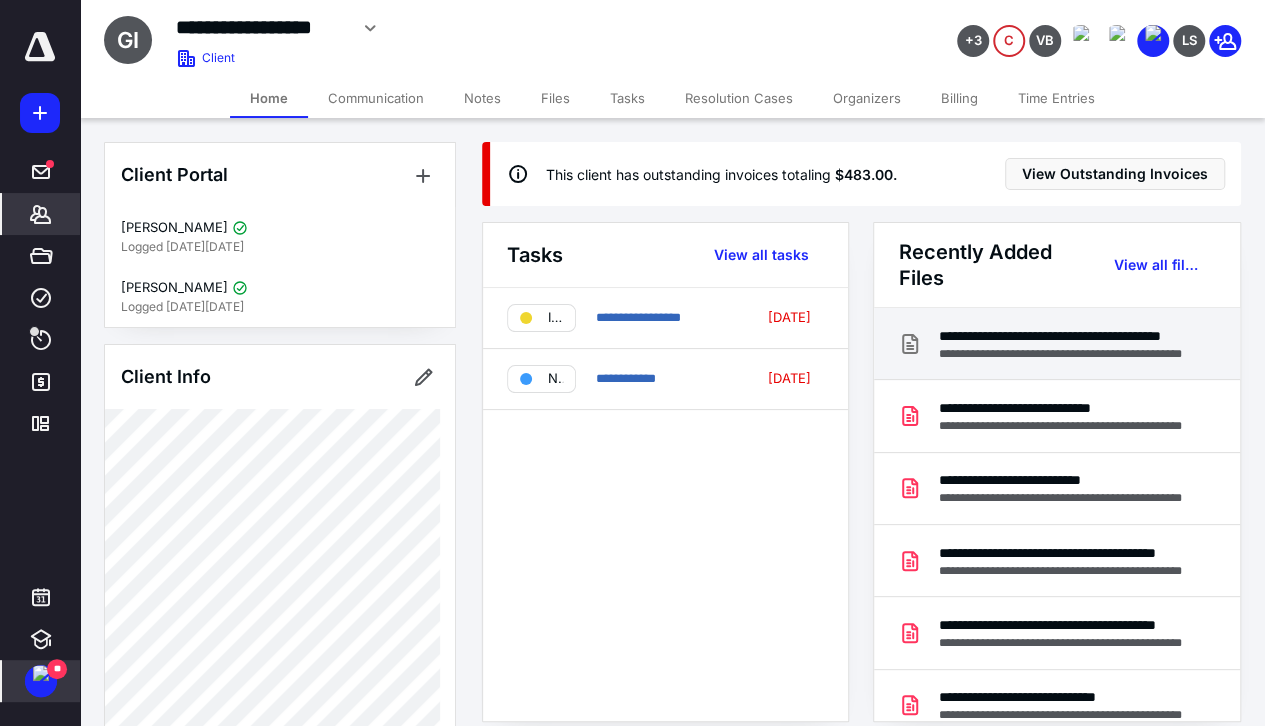 click on "**********" at bounding box center (1065, 354) 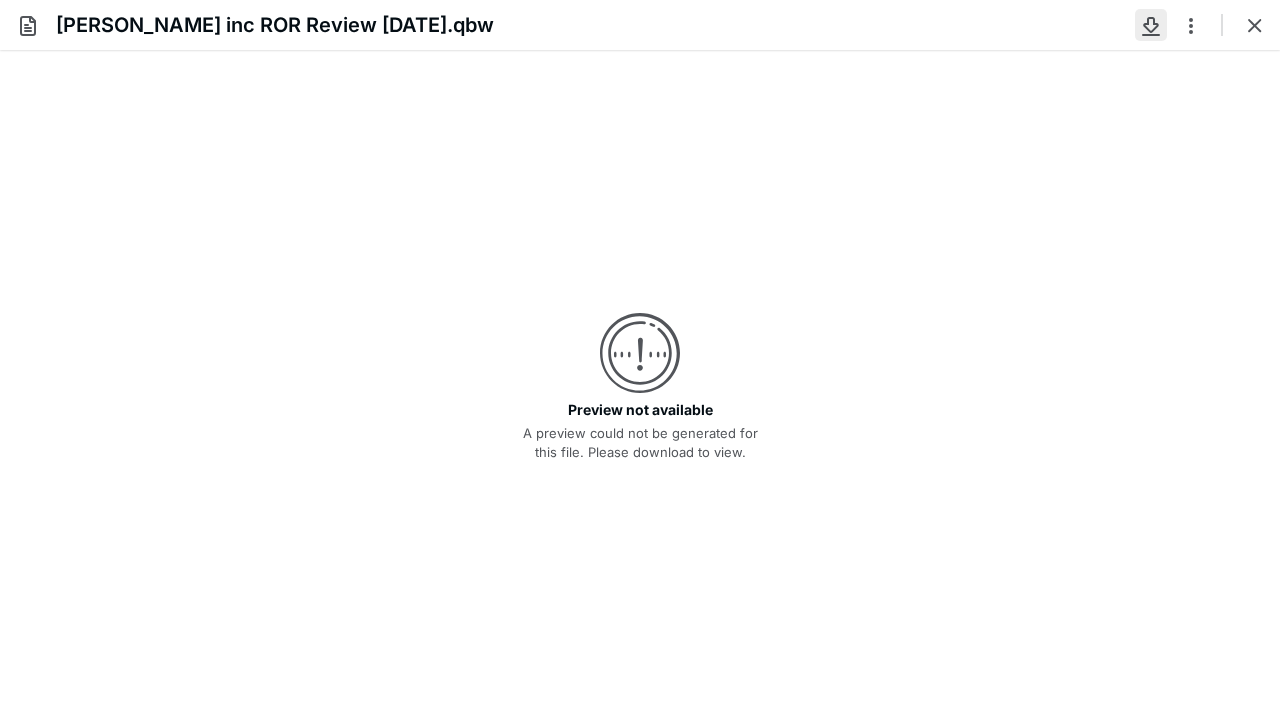 click at bounding box center (1151, 25) 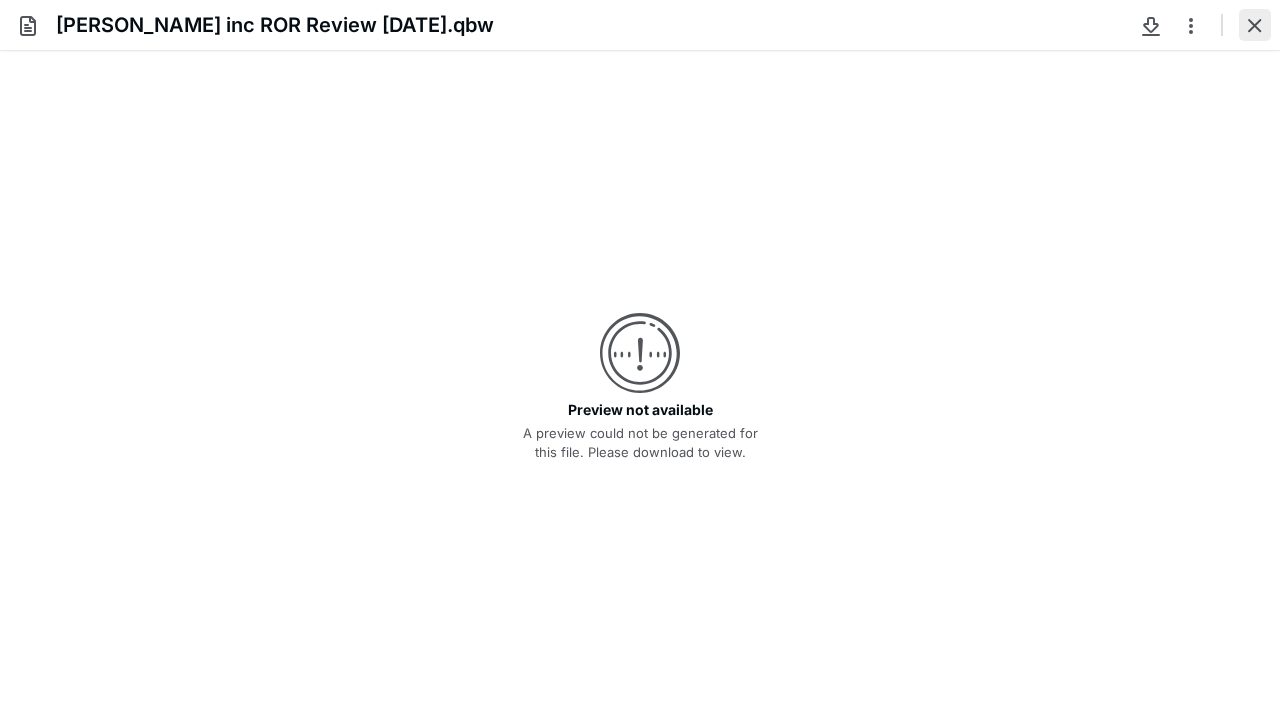 click at bounding box center (1255, 25) 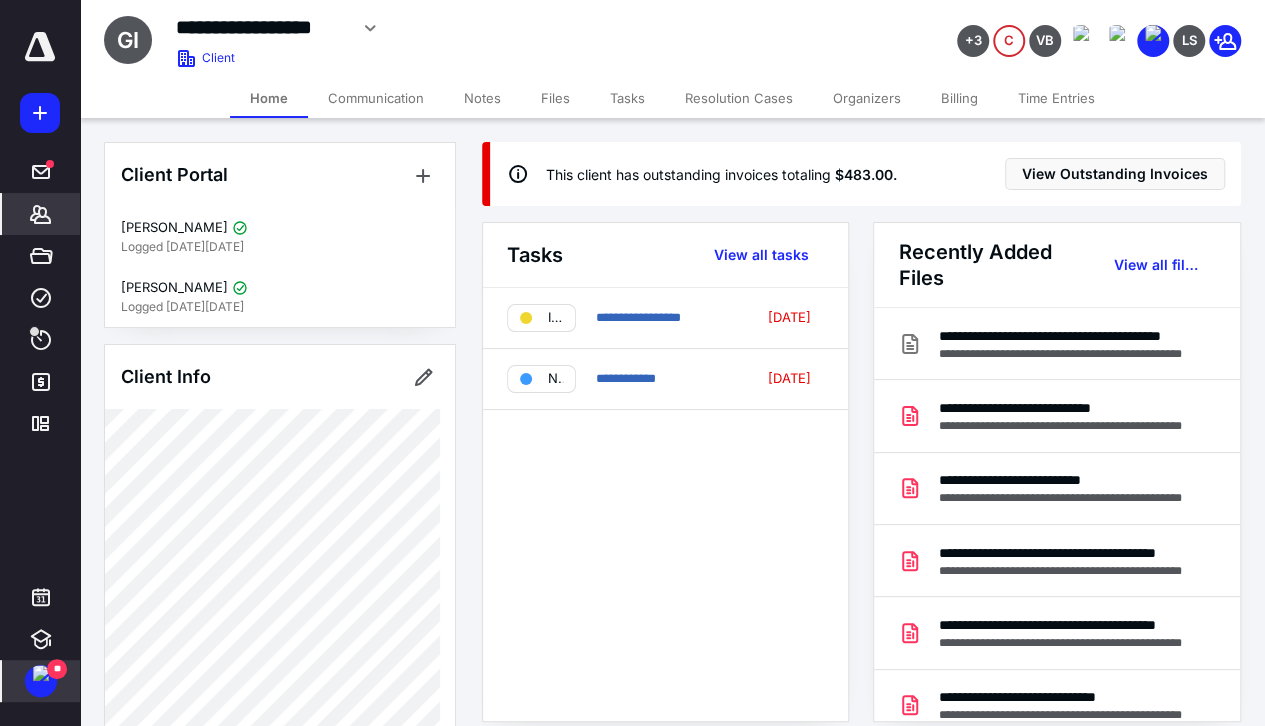 click on "*******" at bounding box center [41, 214] 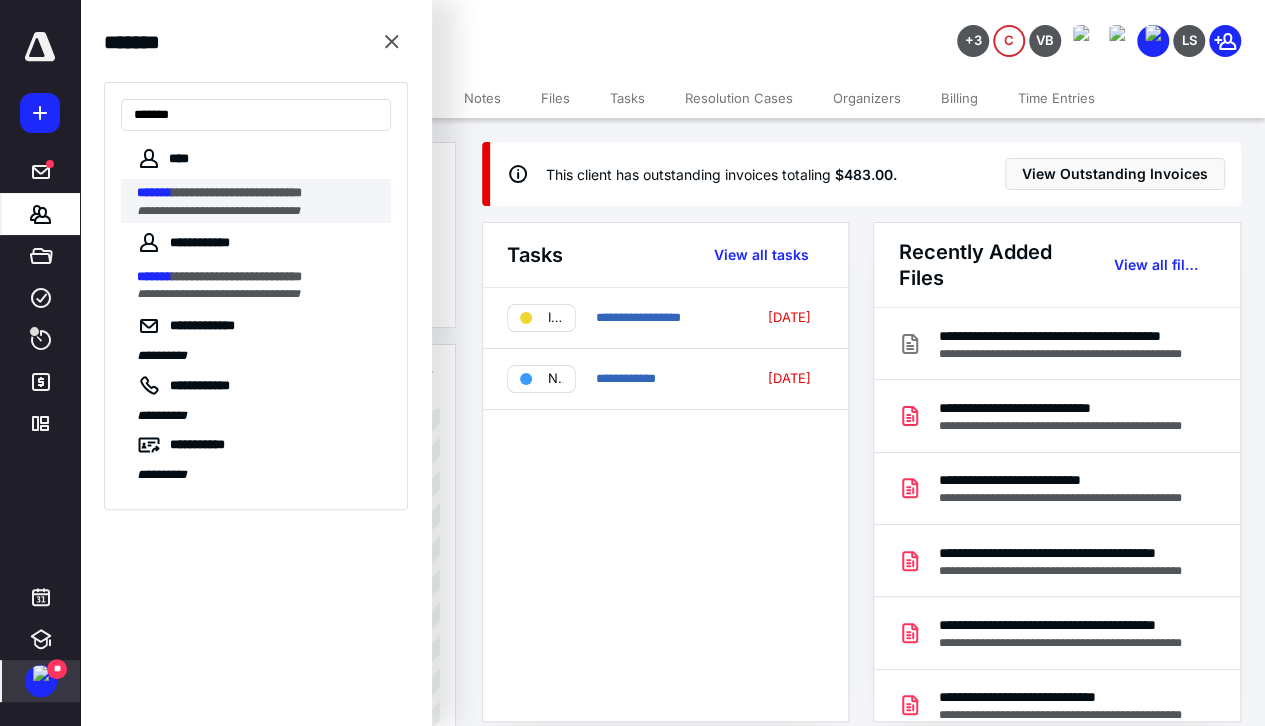 type on "*******" 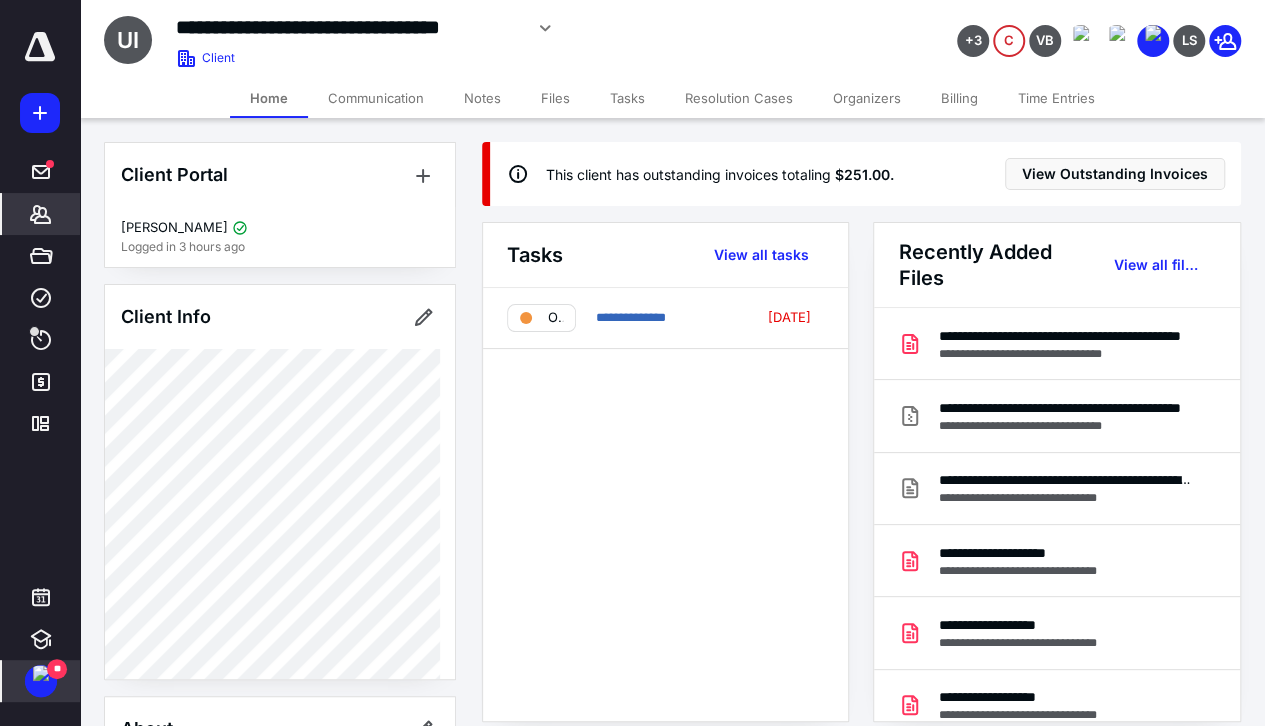 click on "Files" at bounding box center (555, 98) 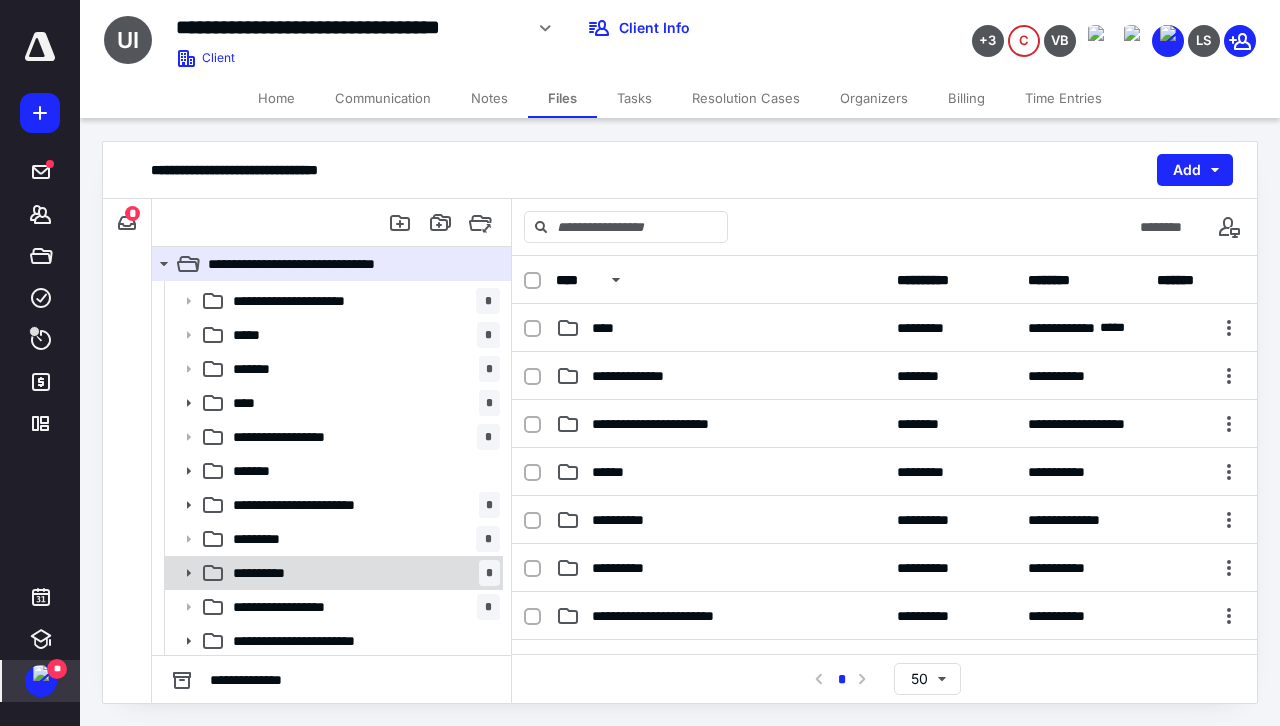 scroll, scrollTop: 577, scrollLeft: 0, axis: vertical 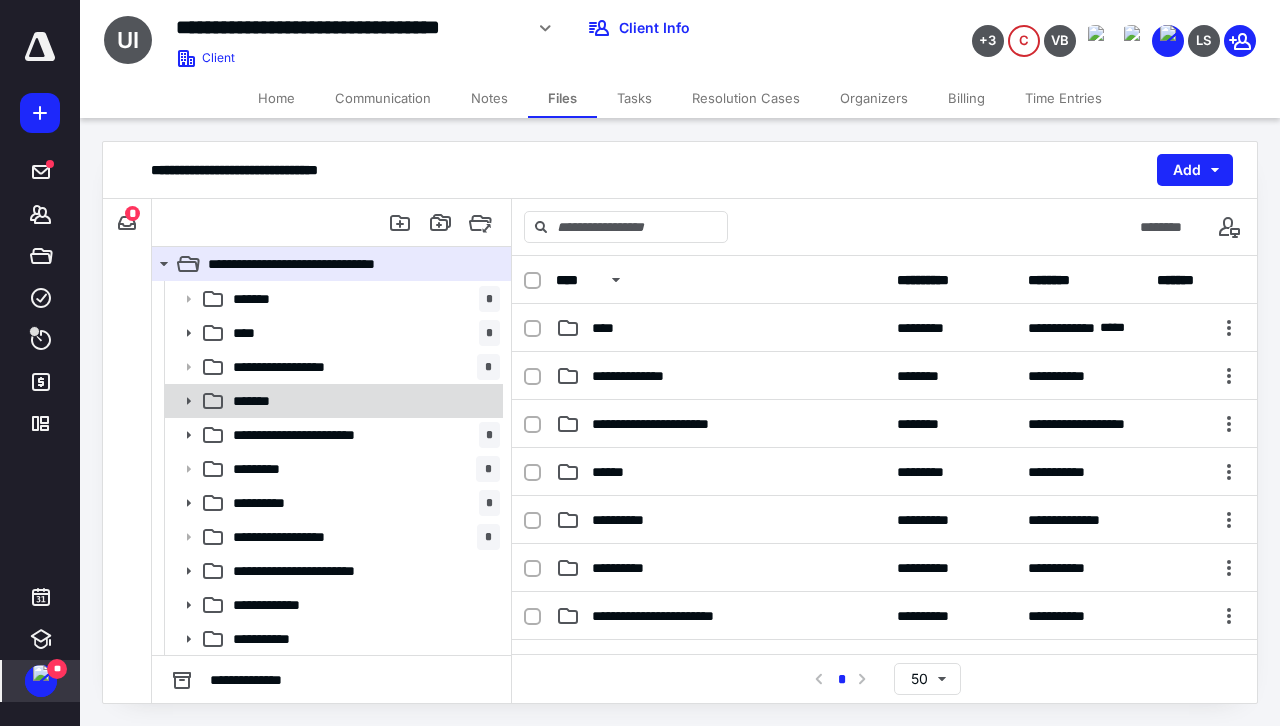 click on "*******" at bounding box center (332, 401) 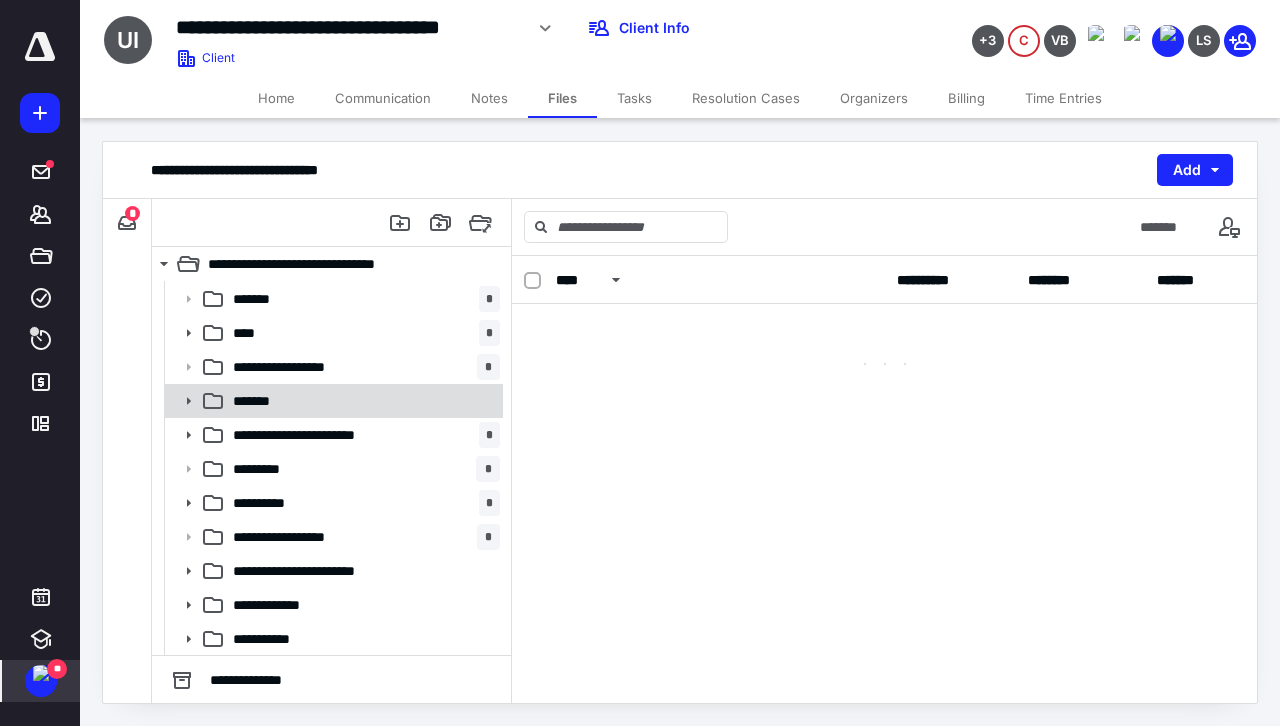 click on "*******" at bounding box center (332, 401) 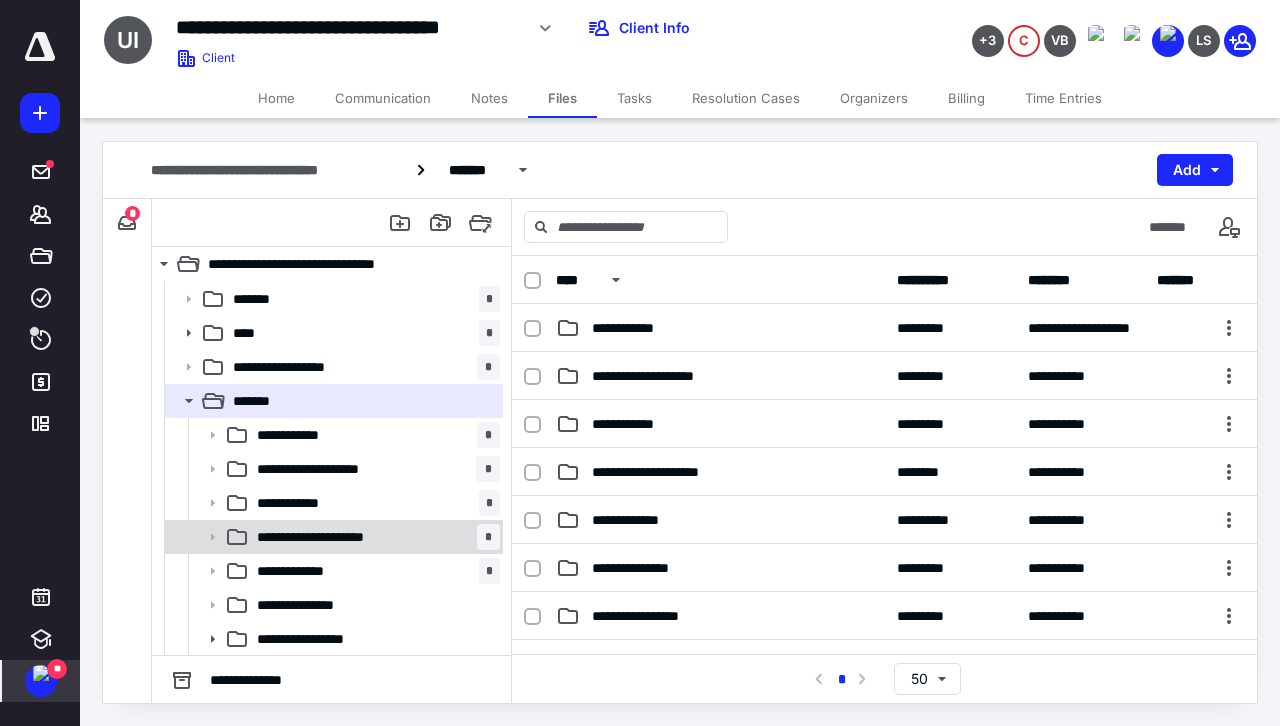 click on "**********" at bounding box center (330, 537) 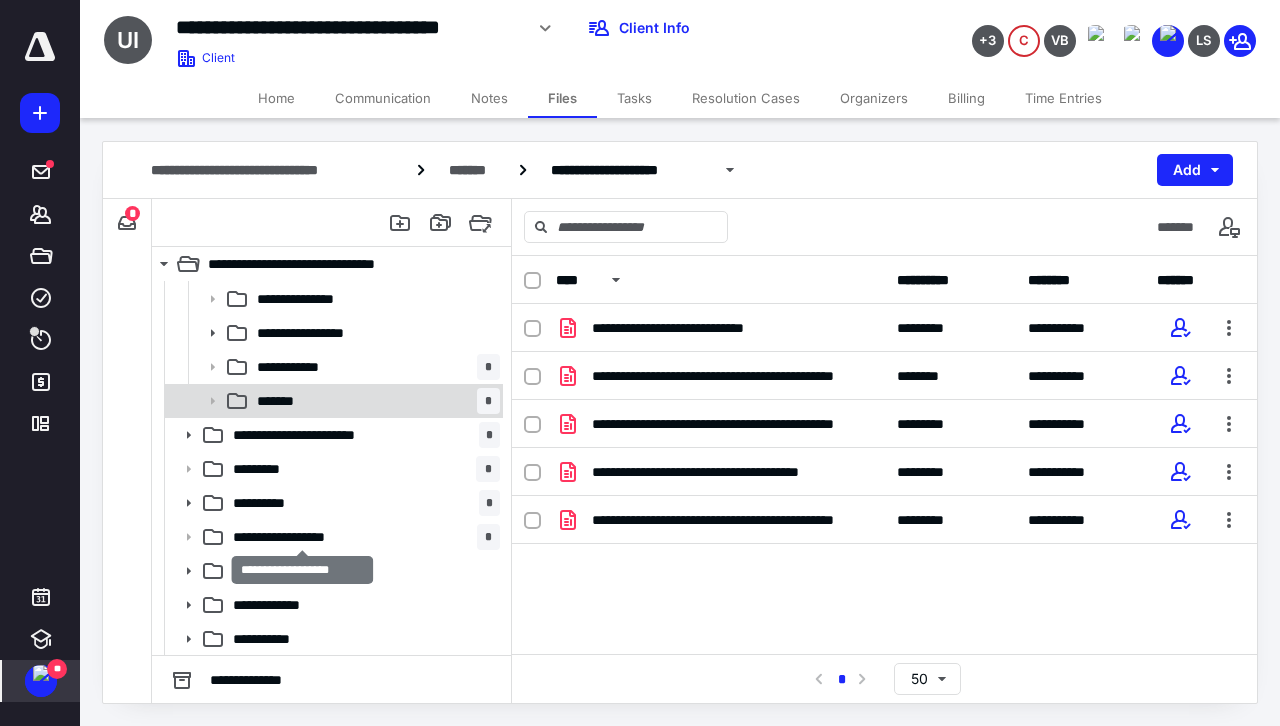 scroll, scrollTop: 784, scrollLeft: 0, axis: vertical 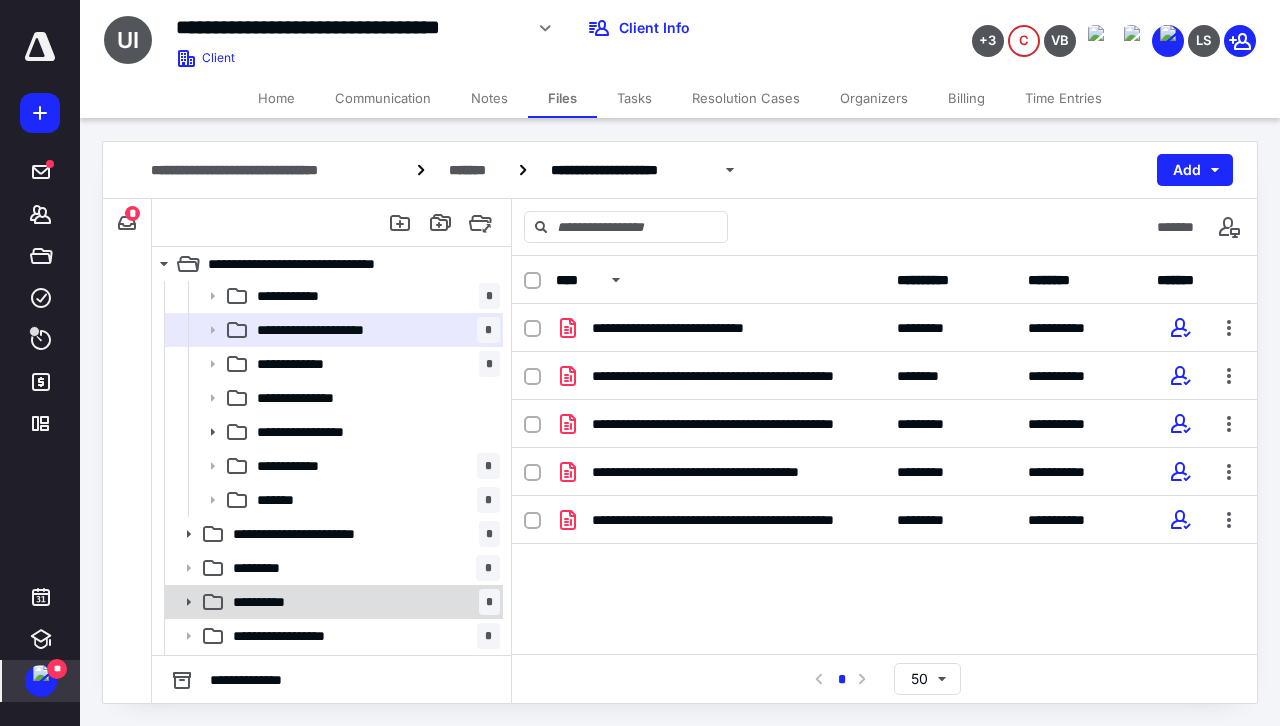 click on "**********" at bounding box center (332, 602) 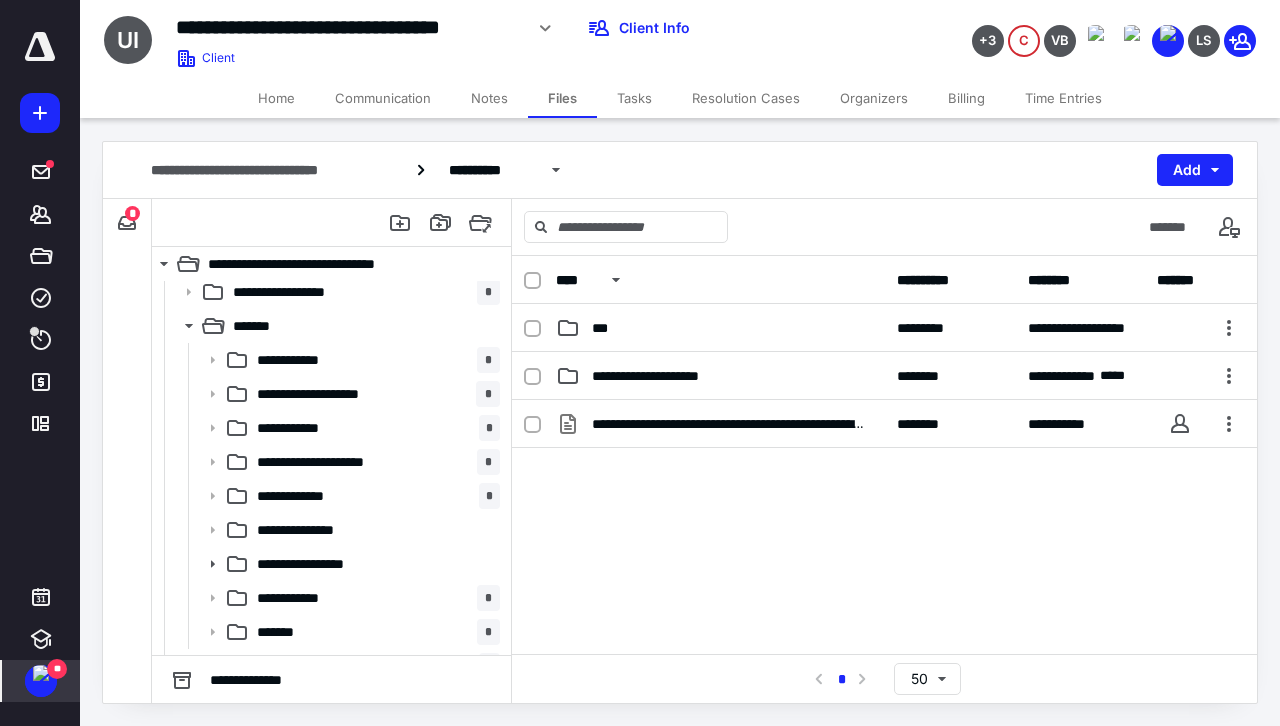 scroll, scrollTop: 700, scrollLeft: 0, axis: vertical 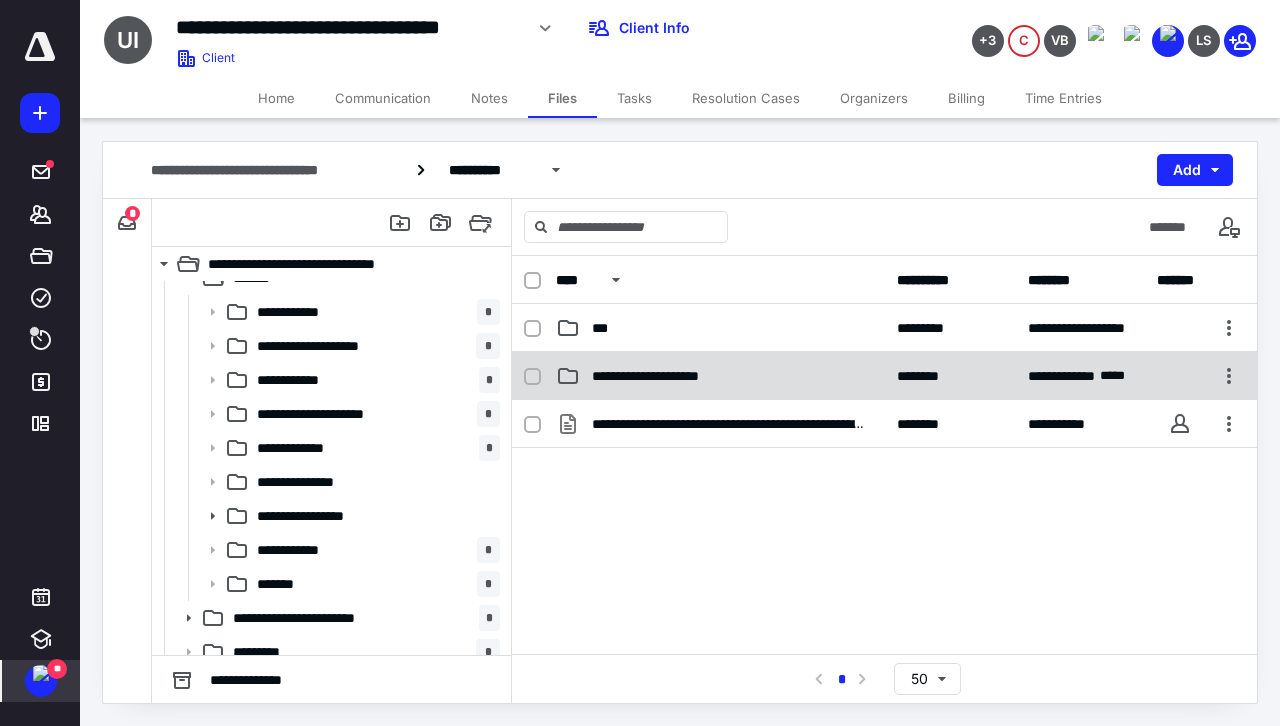 click on "**********" at bounding box center [884, 376] 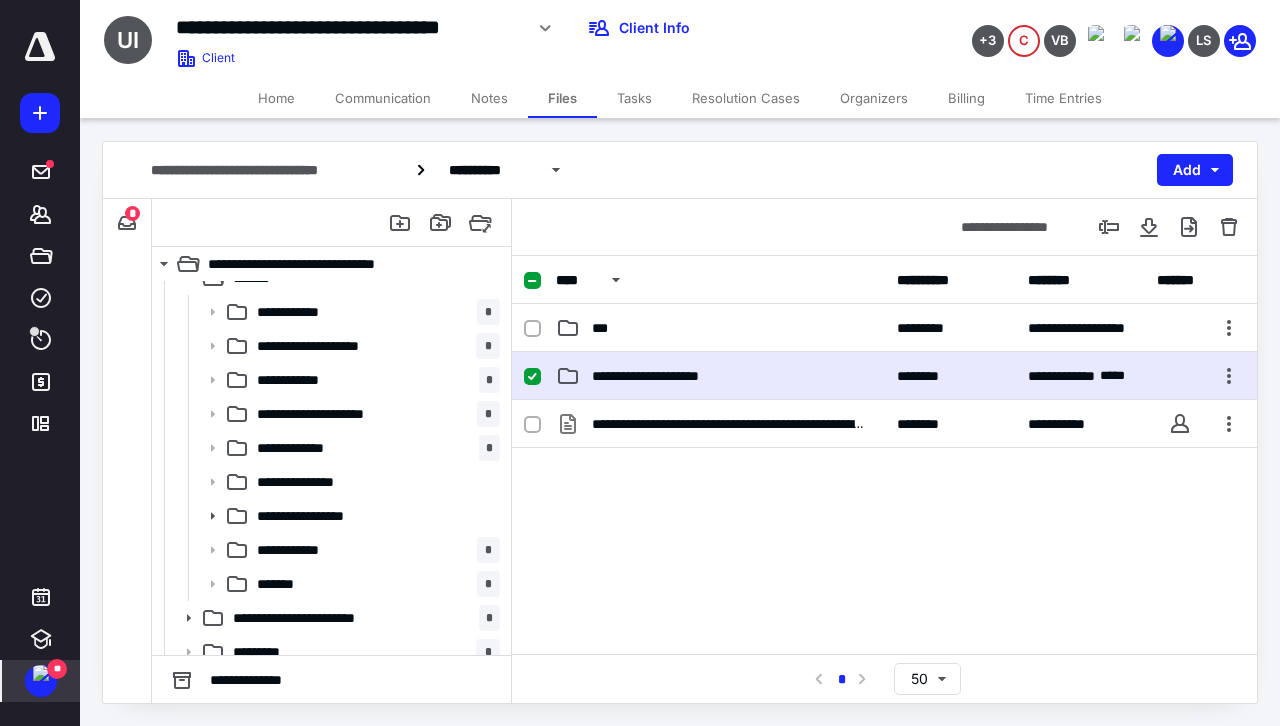 click on "**********" at bounding box center [884, 376] 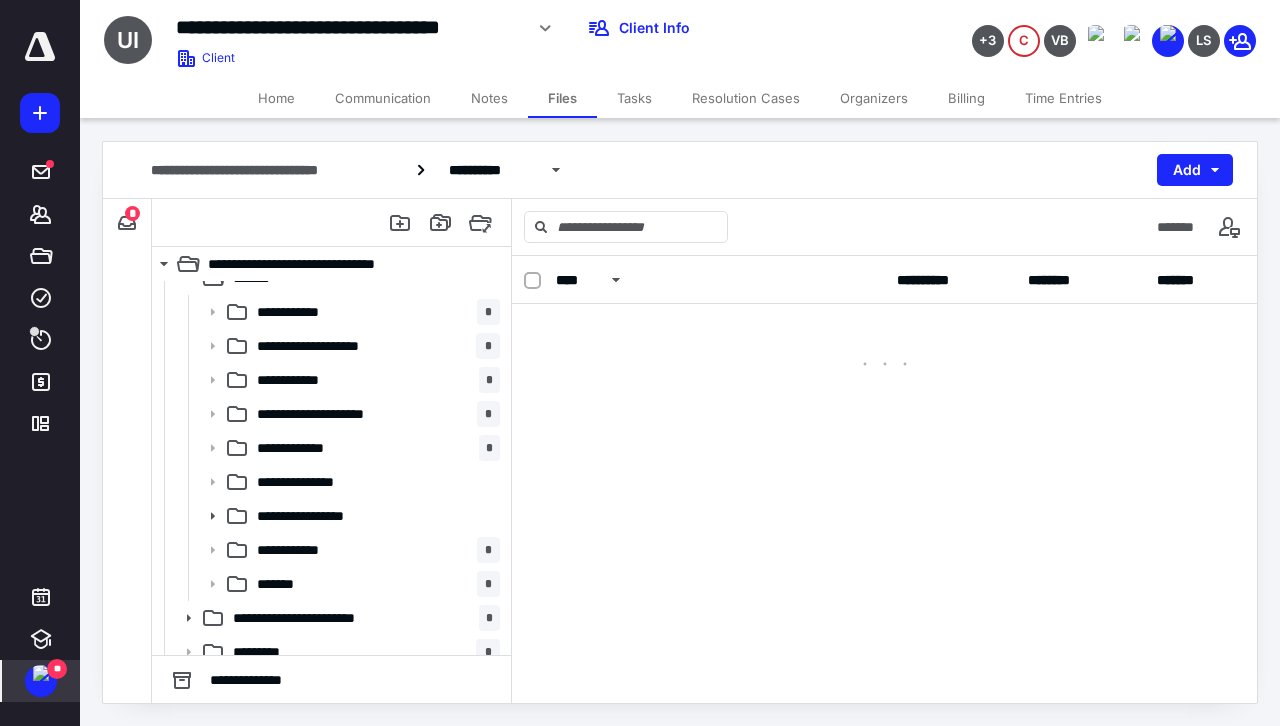 click on "**********" at bounding box center (884, 479) 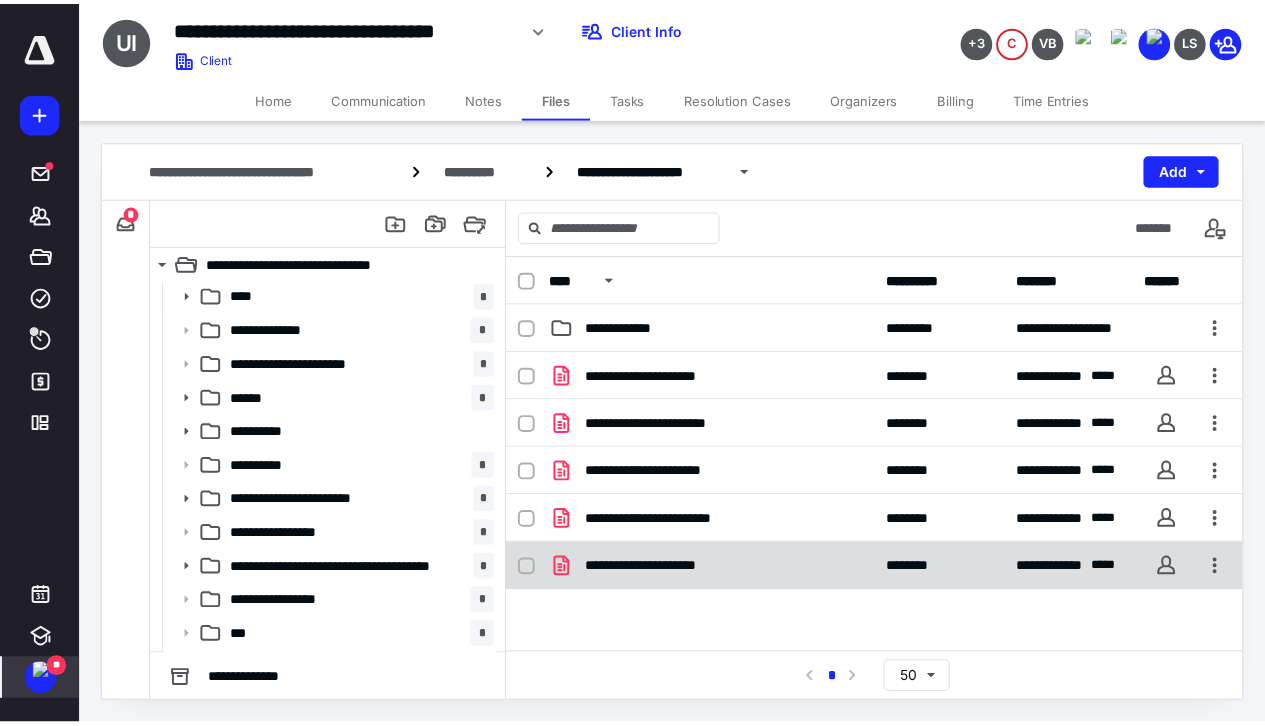 scroll, scrollTop: 0, scrollLeft: 0, axis: both 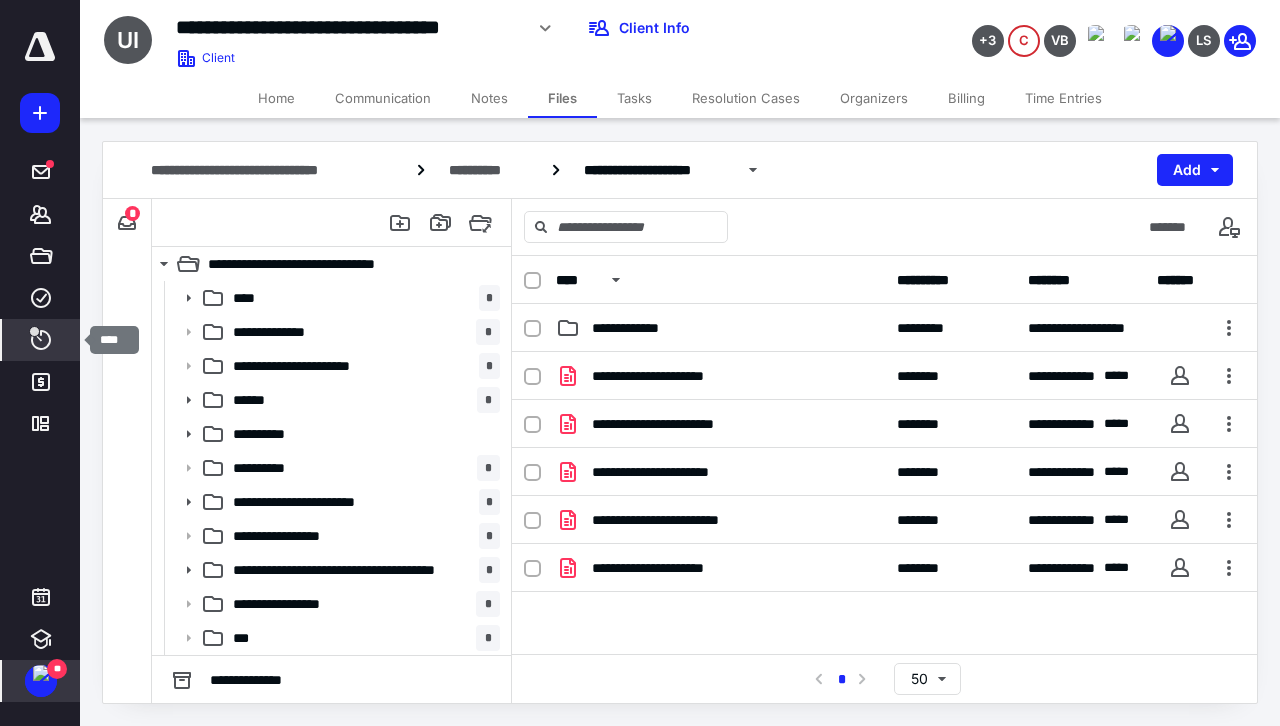 click 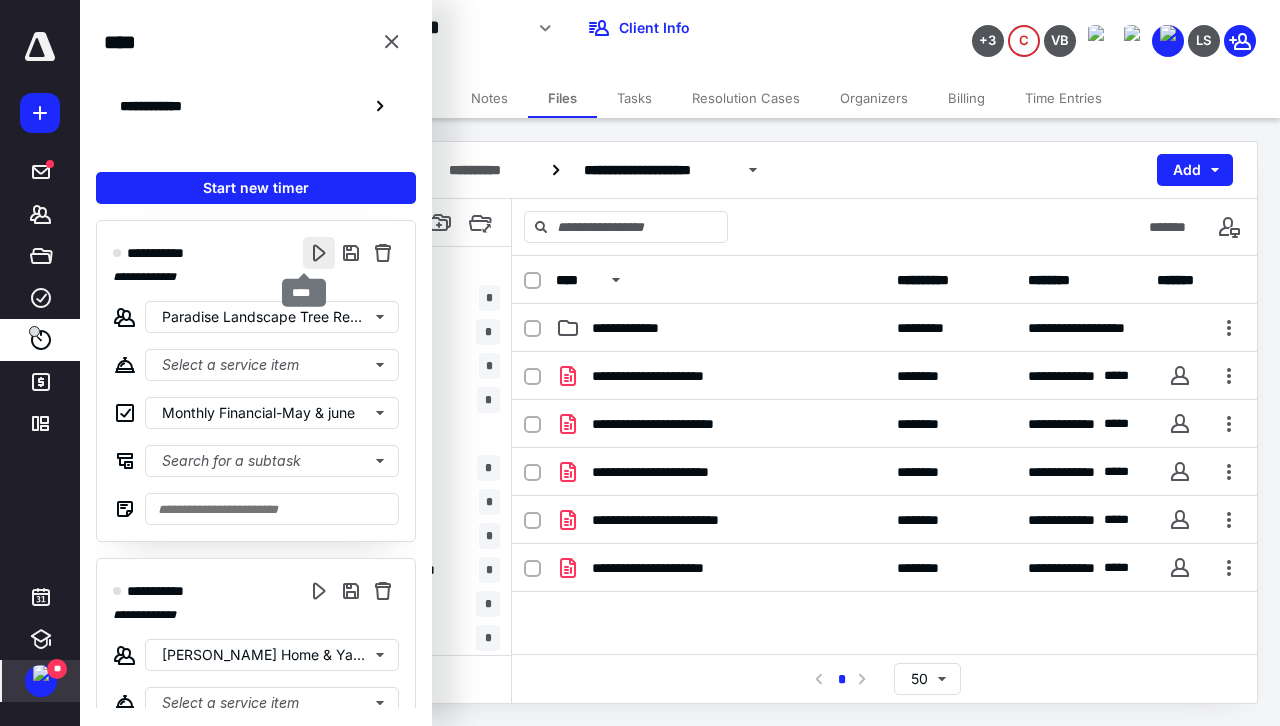 click at bounding box center [319, 253] 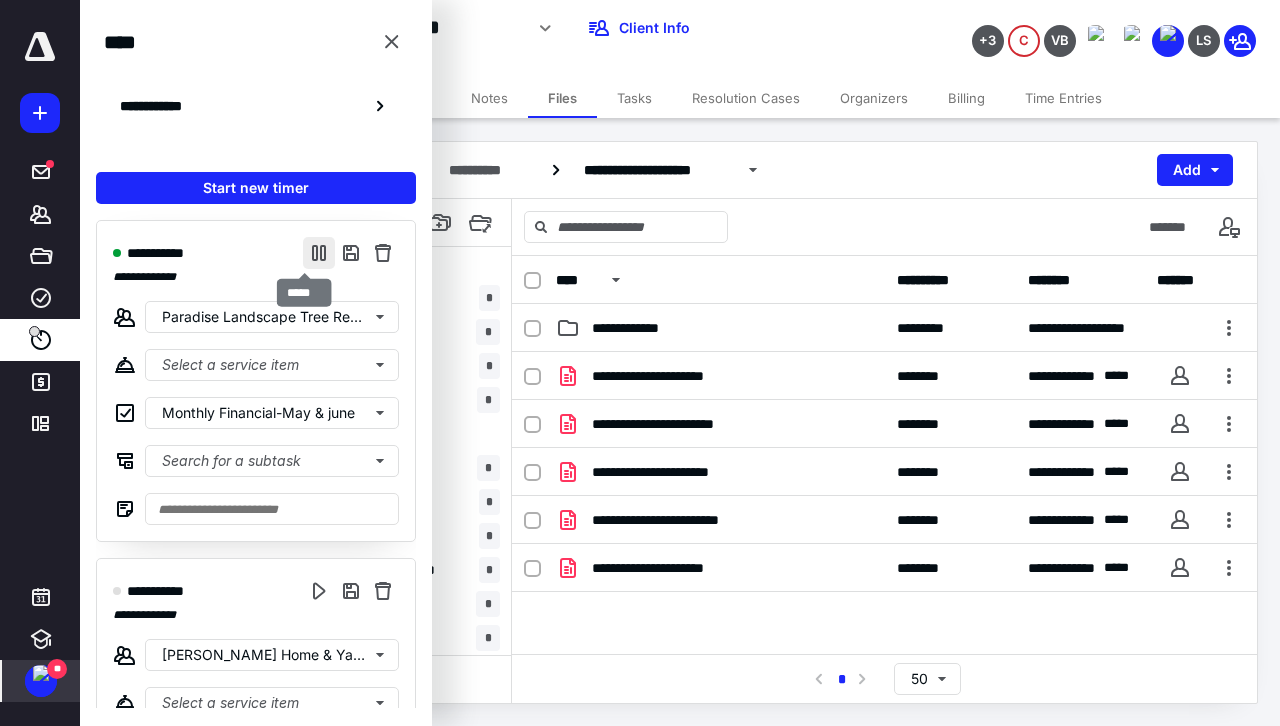 click at bounding box center [319, 253] 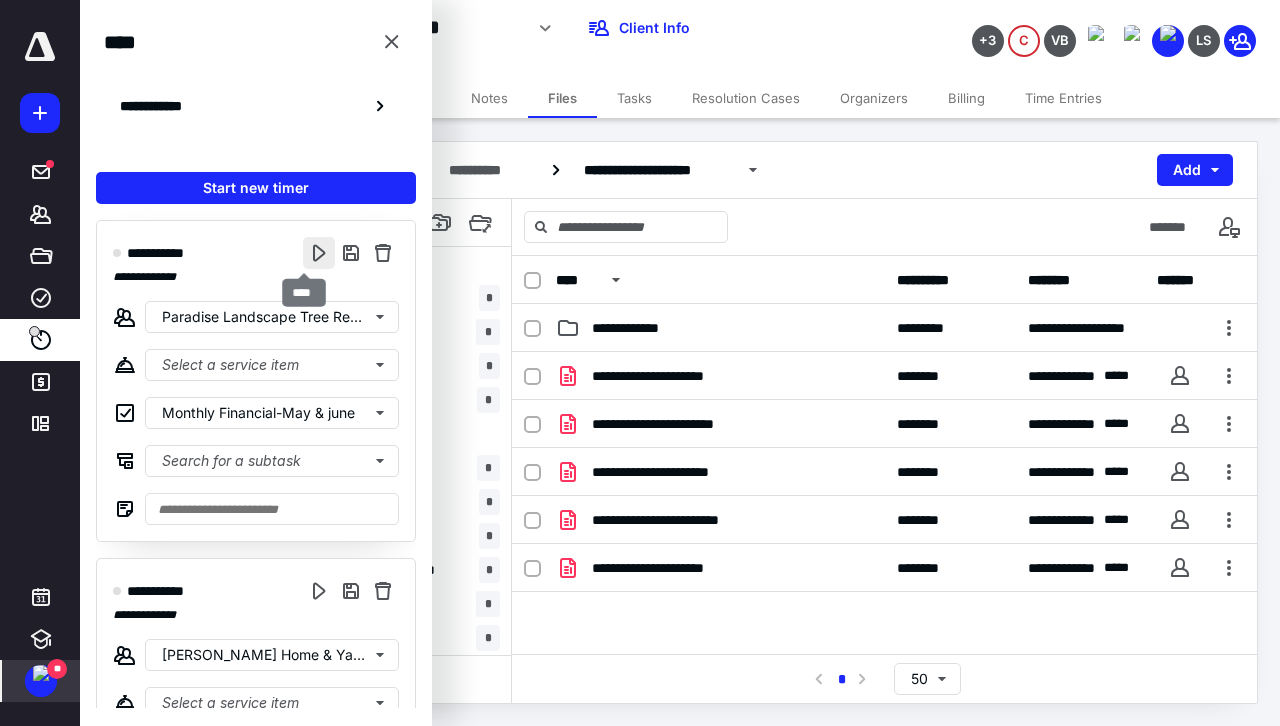 click at bounding box center [319, 253] 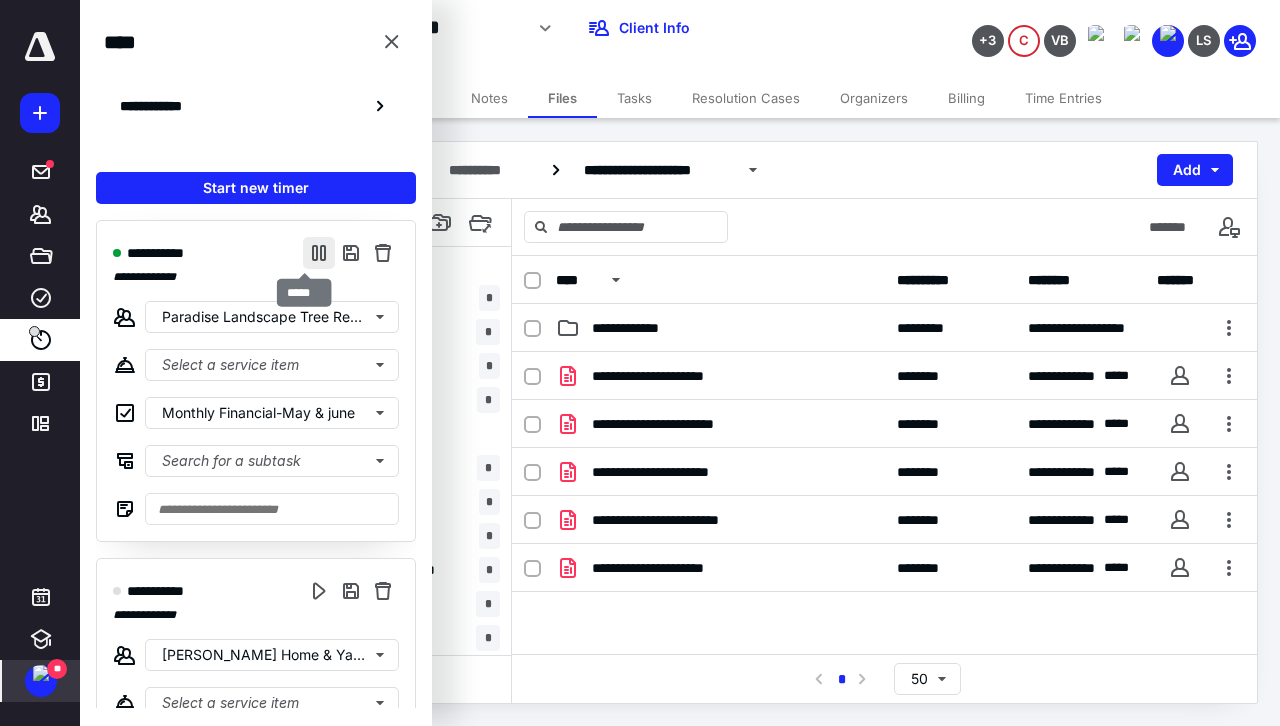 click at bounding box center (319, 253) 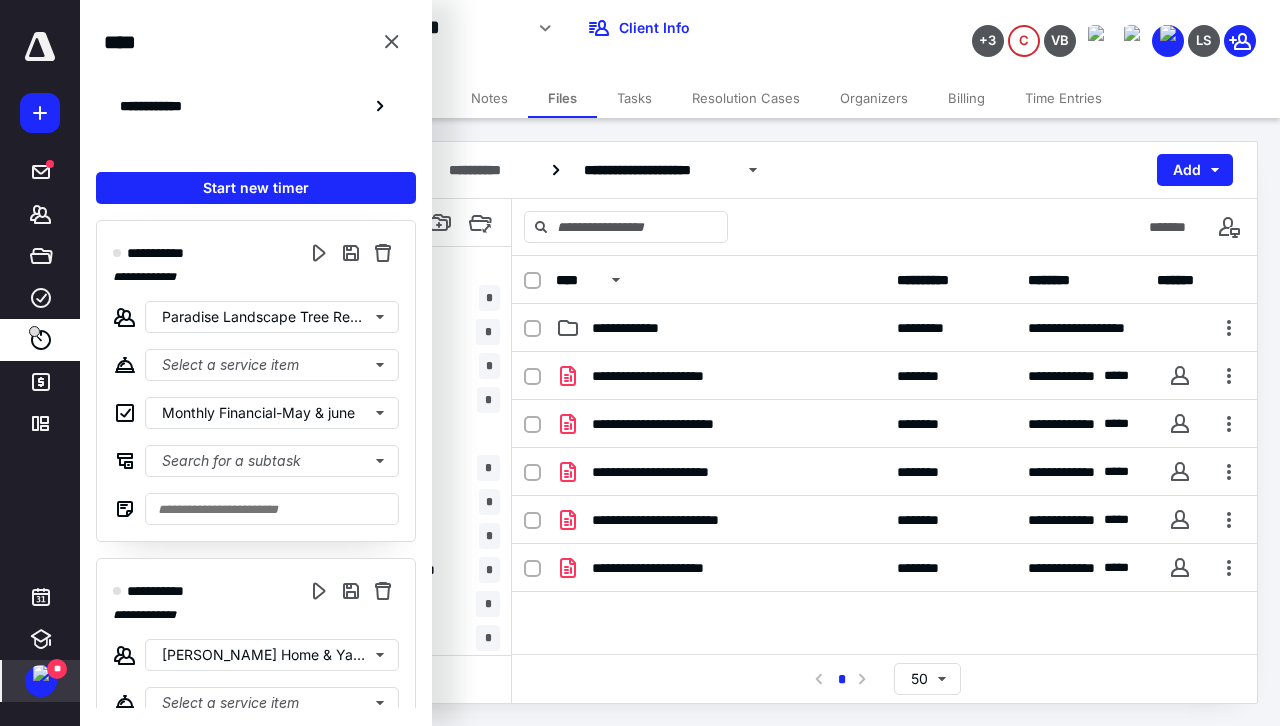 drag, startPoint x: 663, startPoint y: 73, endPoint x: 616, endPoint y: 80, distance: 47.518417 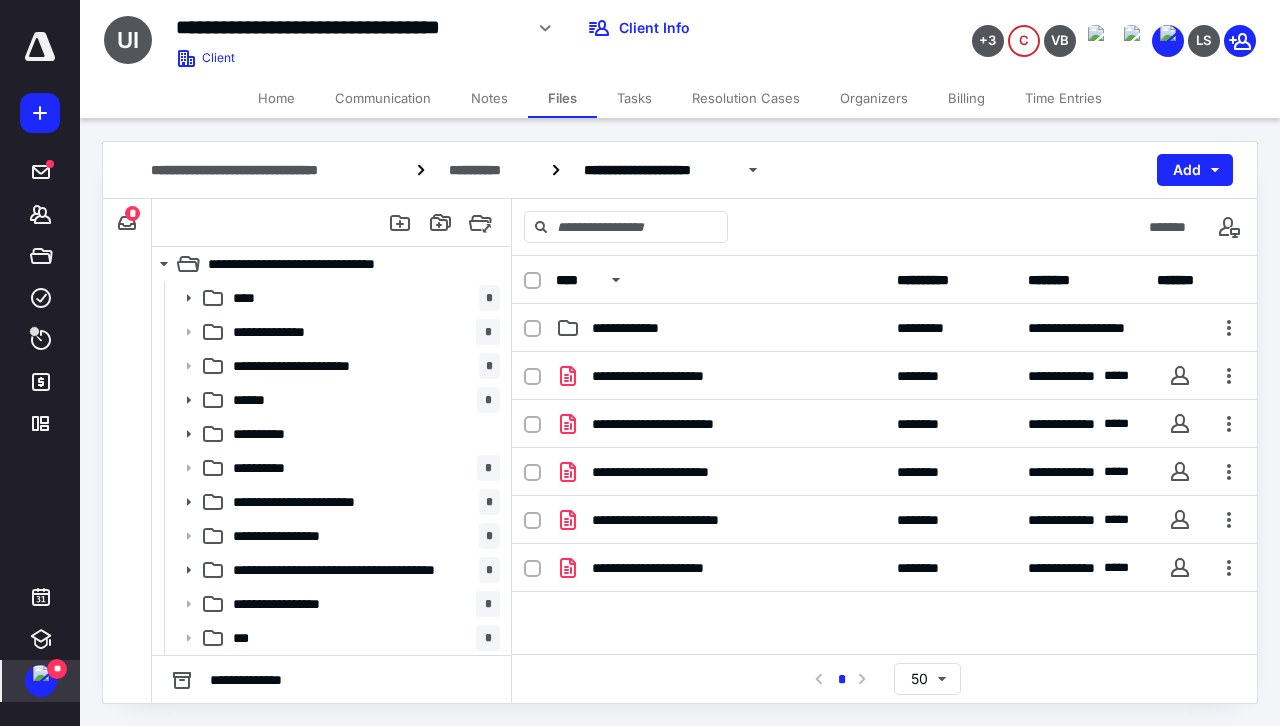 click on "**" at bounding box center [57, 669] 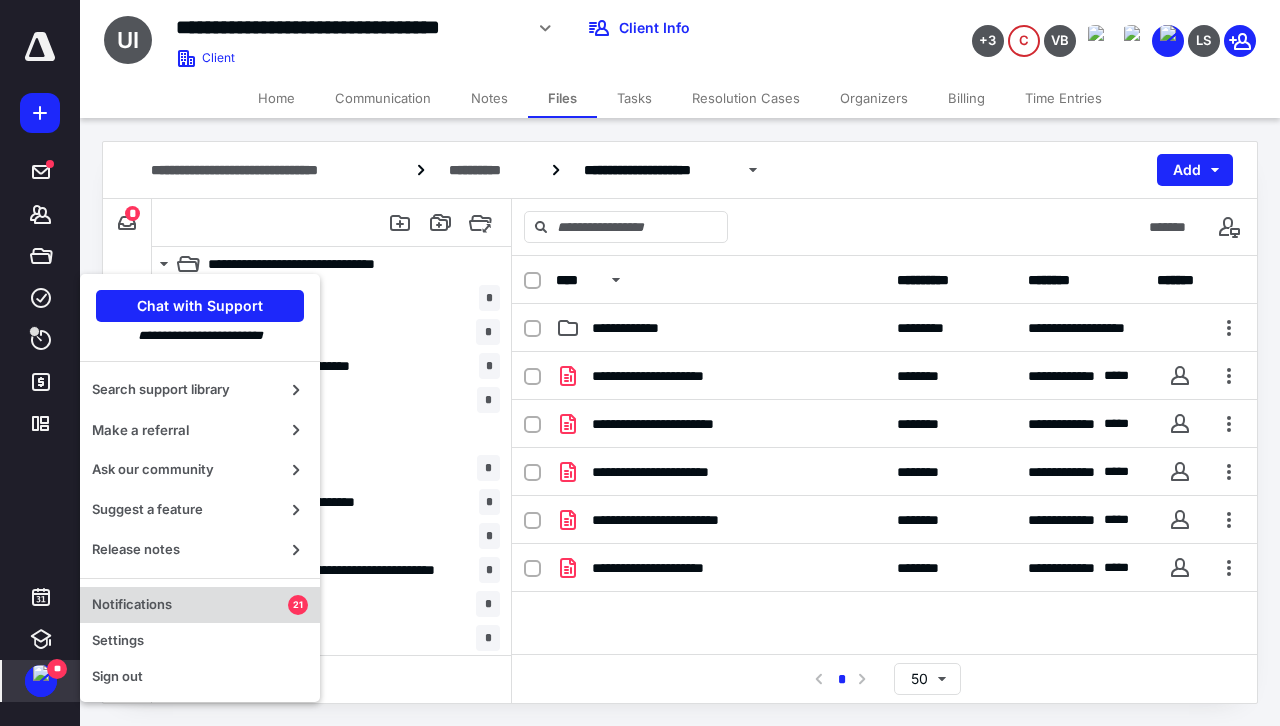 click on "Notifications" at bounding box center (190, 605) 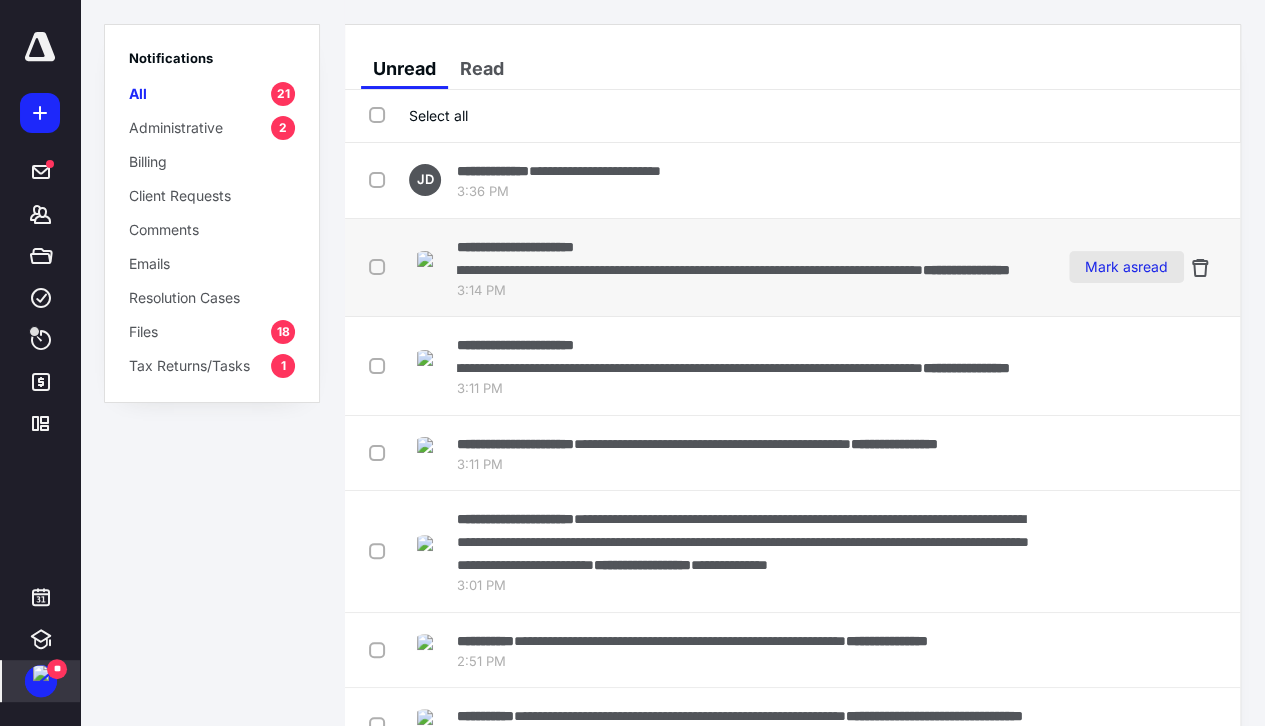 click on "Mark as  read" at bounding box center [1126, 267] 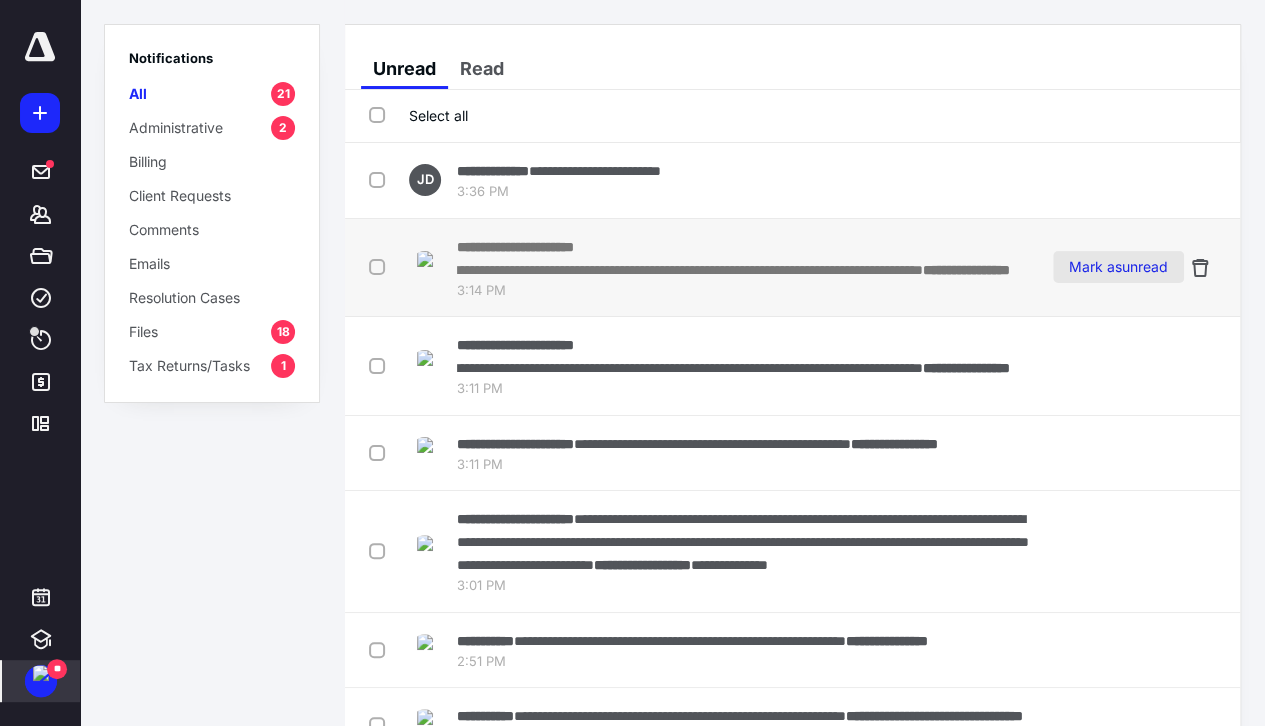 click on "Mark as  unread" at bounding box center (1118, 267) 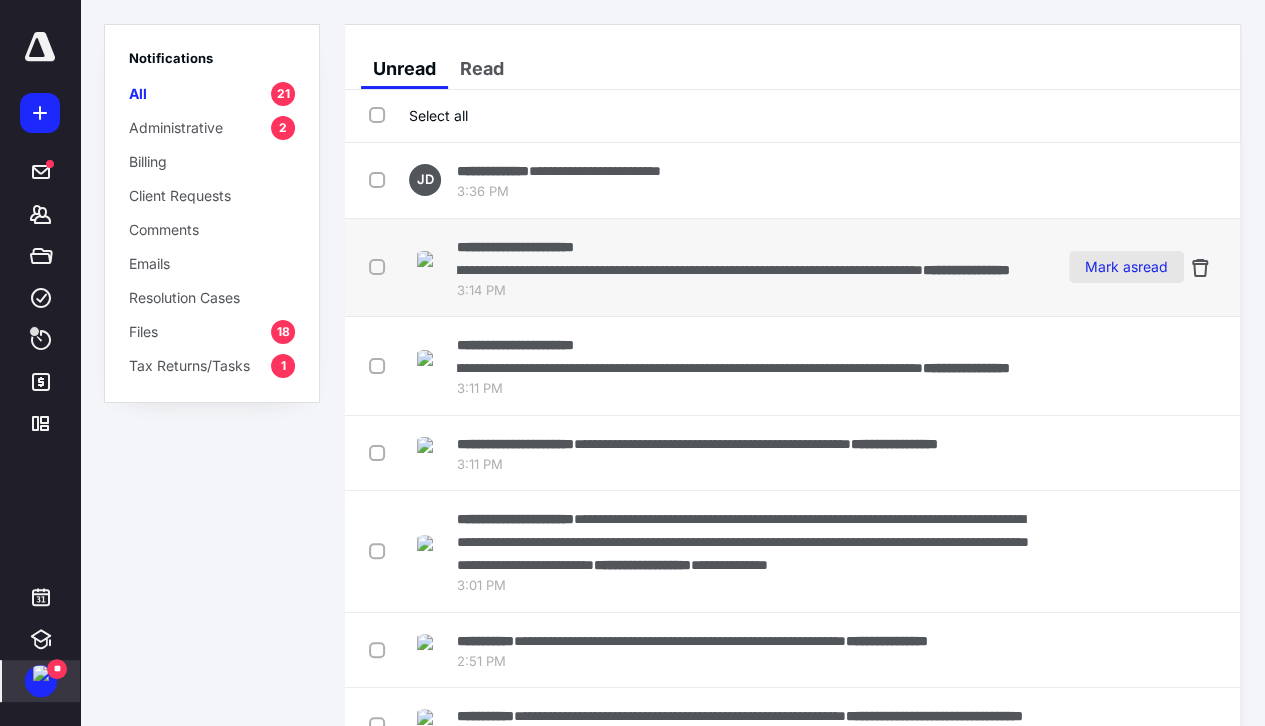 click on "Mark as  read" at bounding box center [1126, 267] 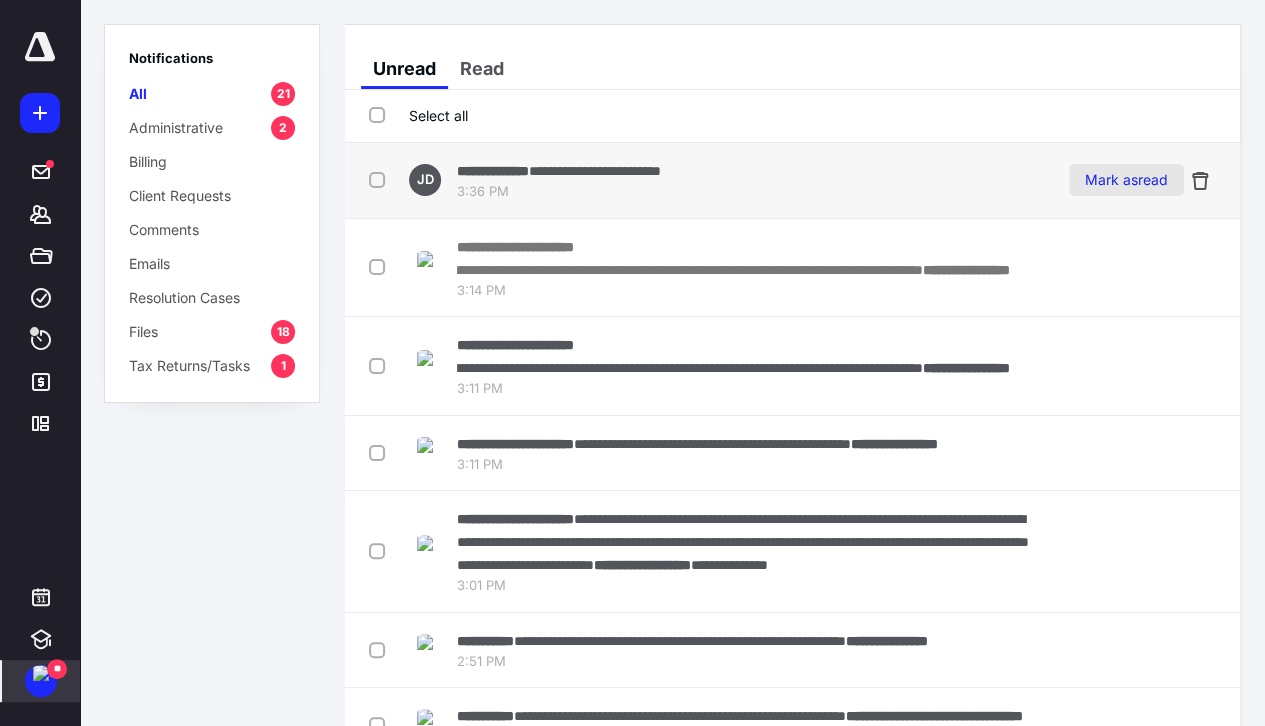 click on "Mark as  read" at bounding box center (1126, 180) 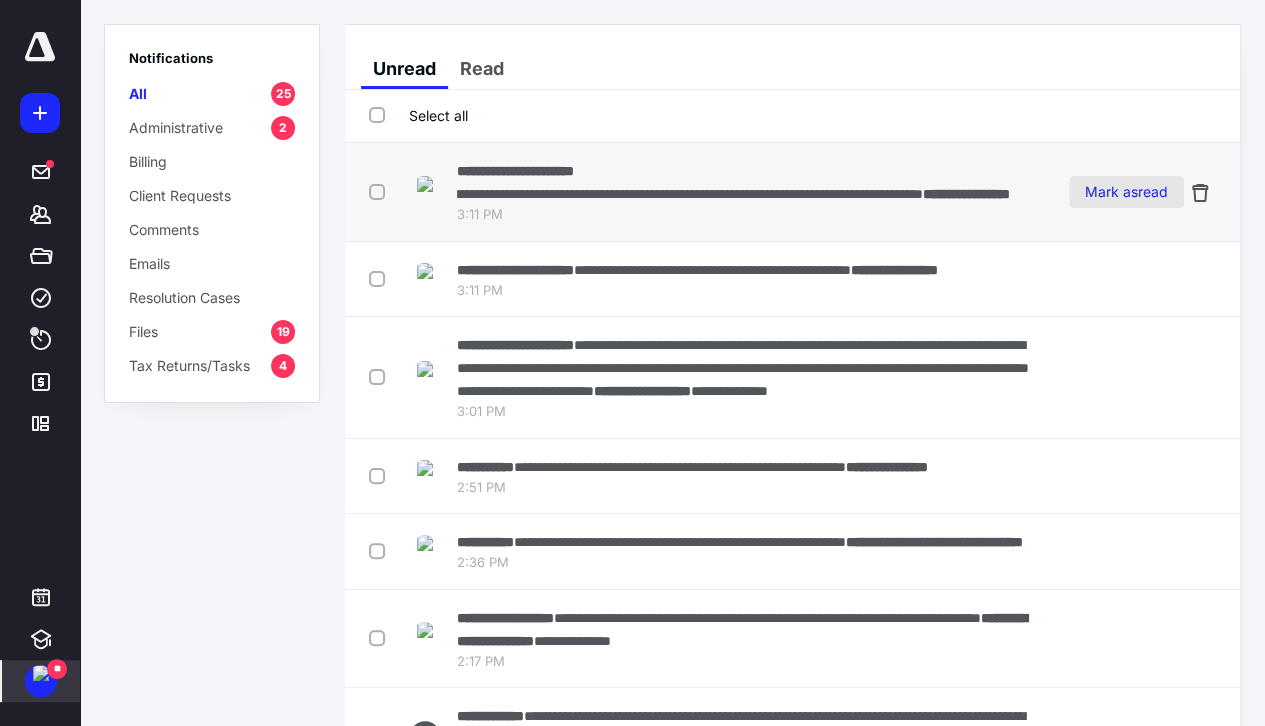 click on "Mark as  read" at bounding box center (1126, 192) 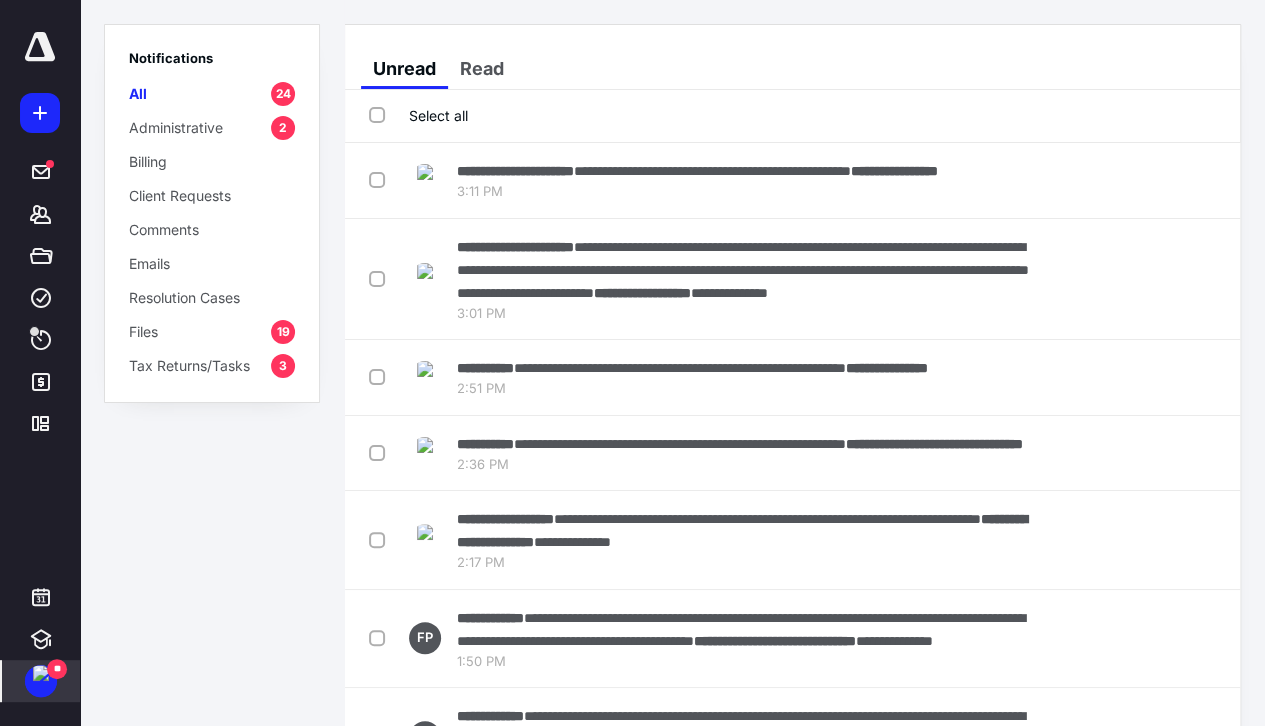 click on "Mark as  read" at bounding box center [1126, 180] 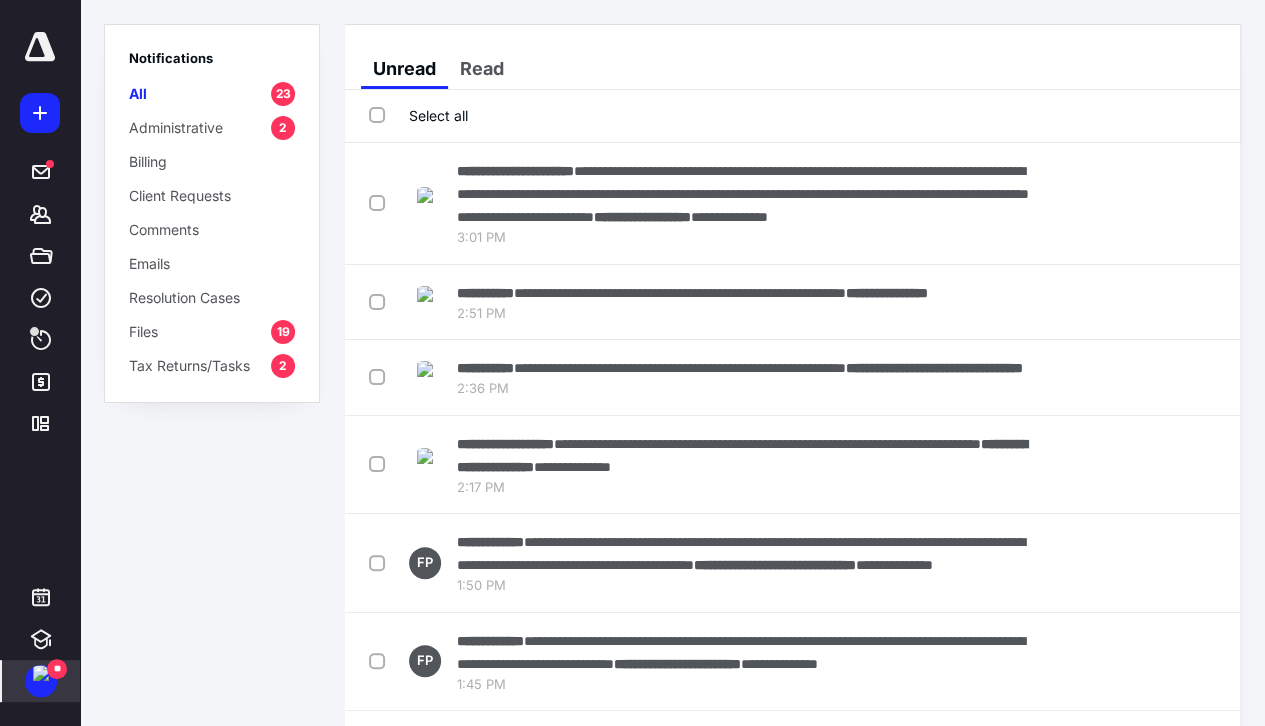 click on "**********" at bounding box center [792, 204] 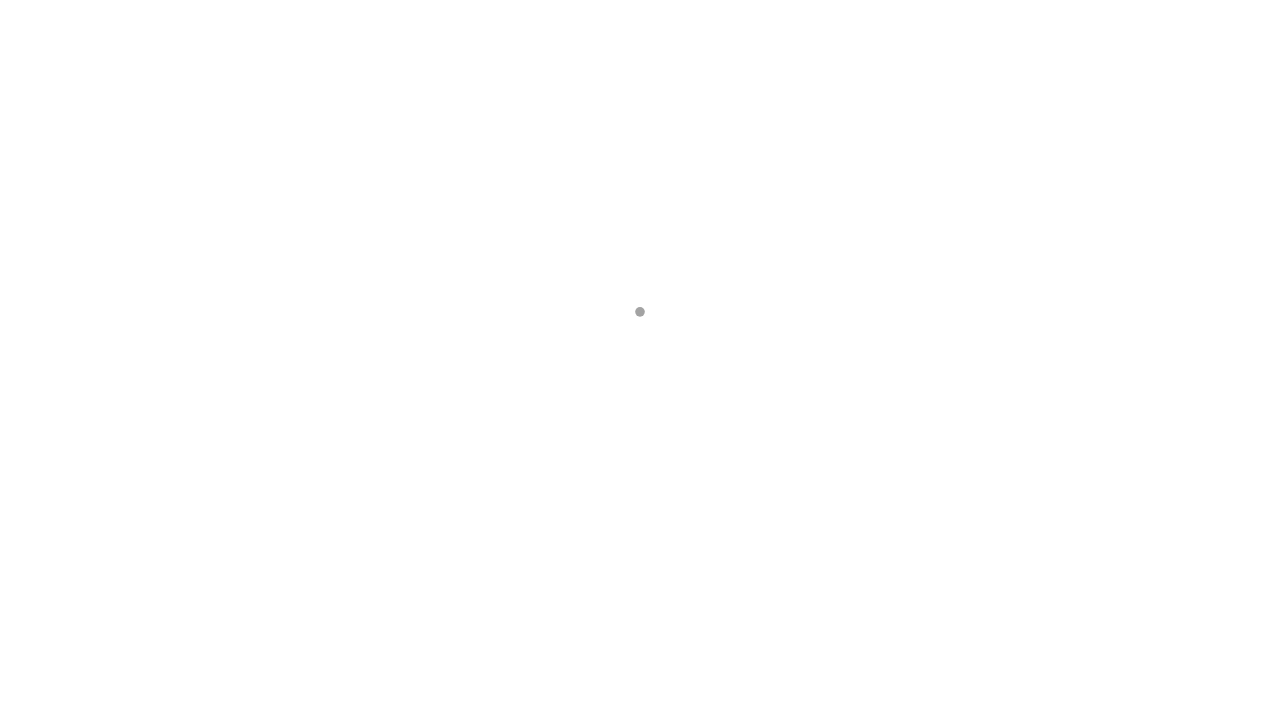 scroll, scrollTop: 0, scrollLeft: 0, axis: both 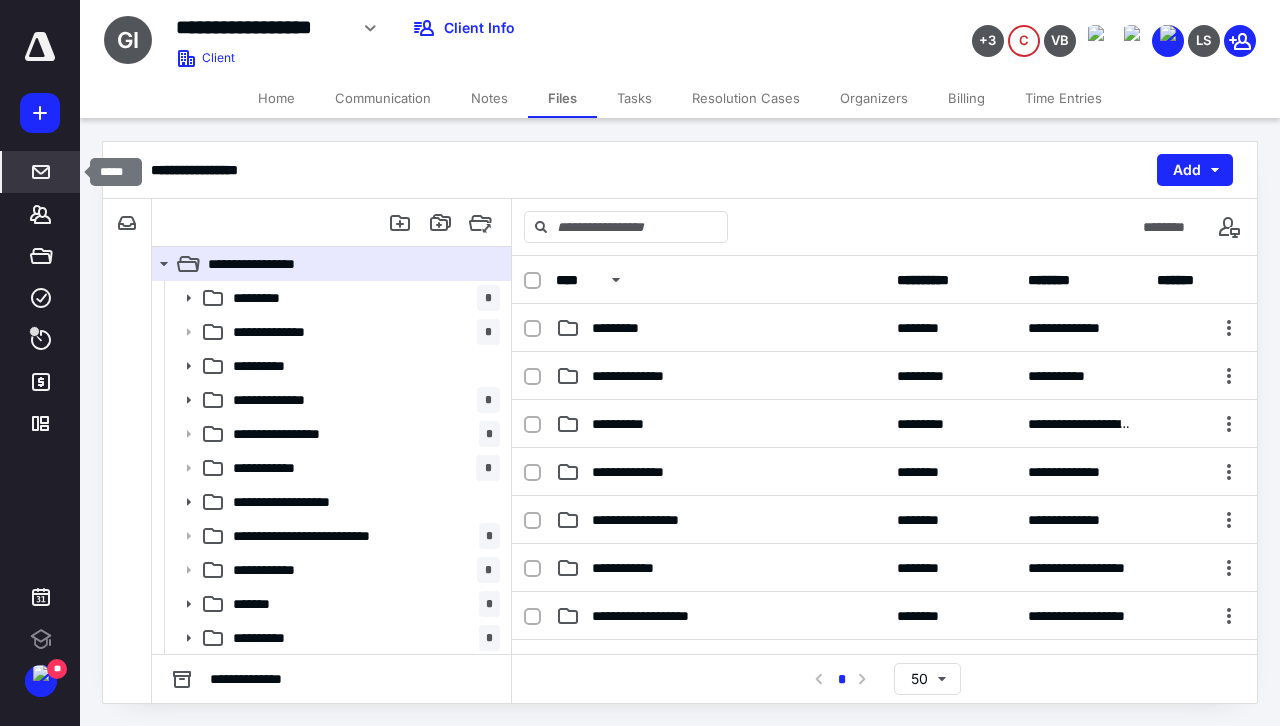 click 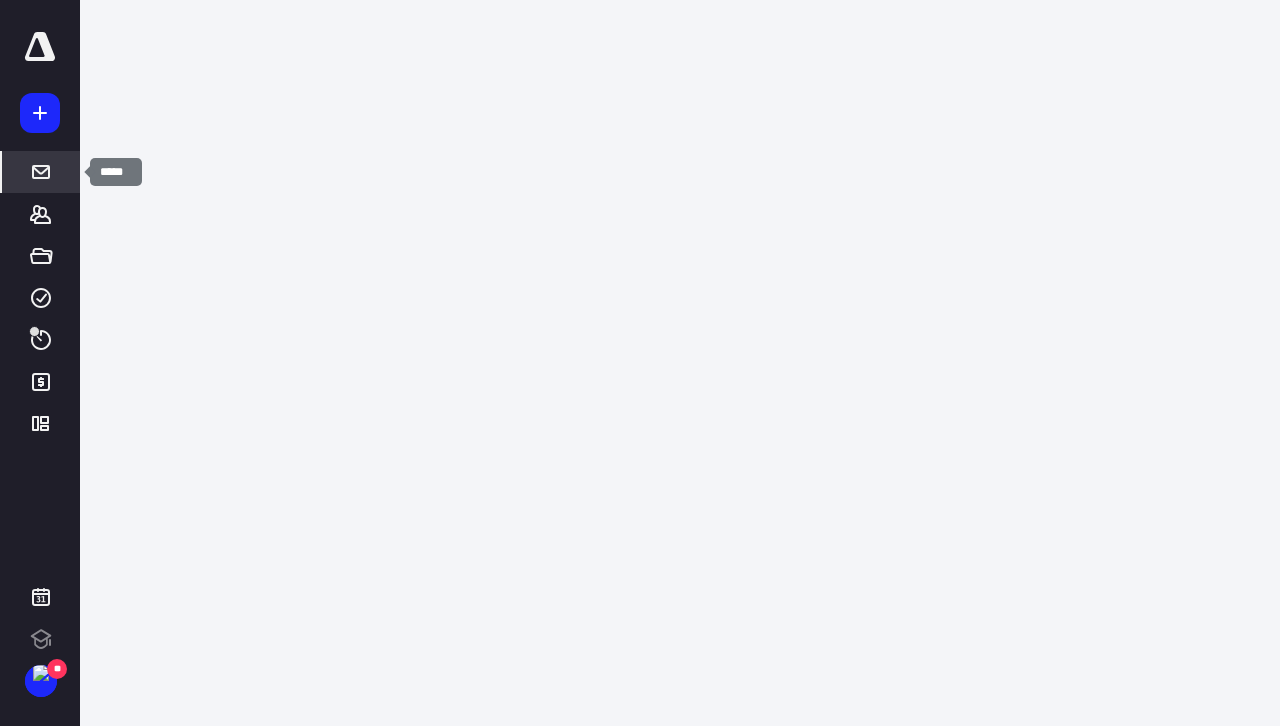 scroll, scrollTop: 0, scrollLeft: 0, axis: both 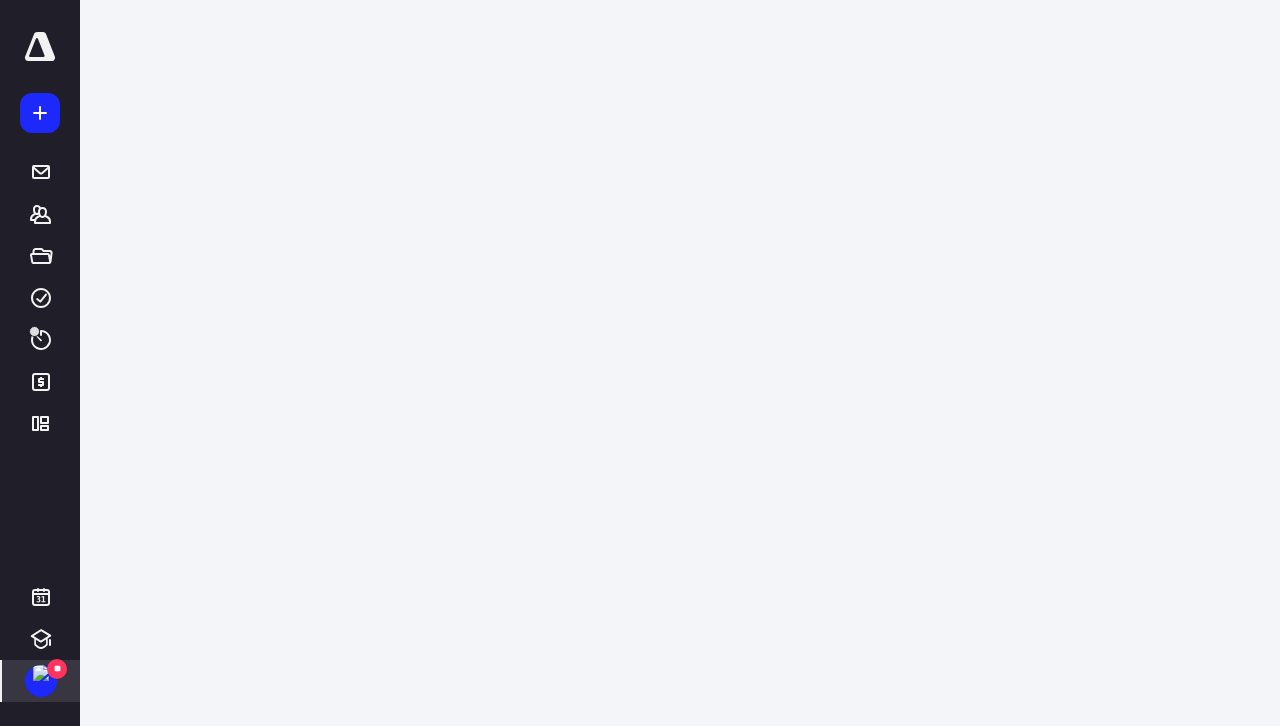 click at bounding box center [41, 673] 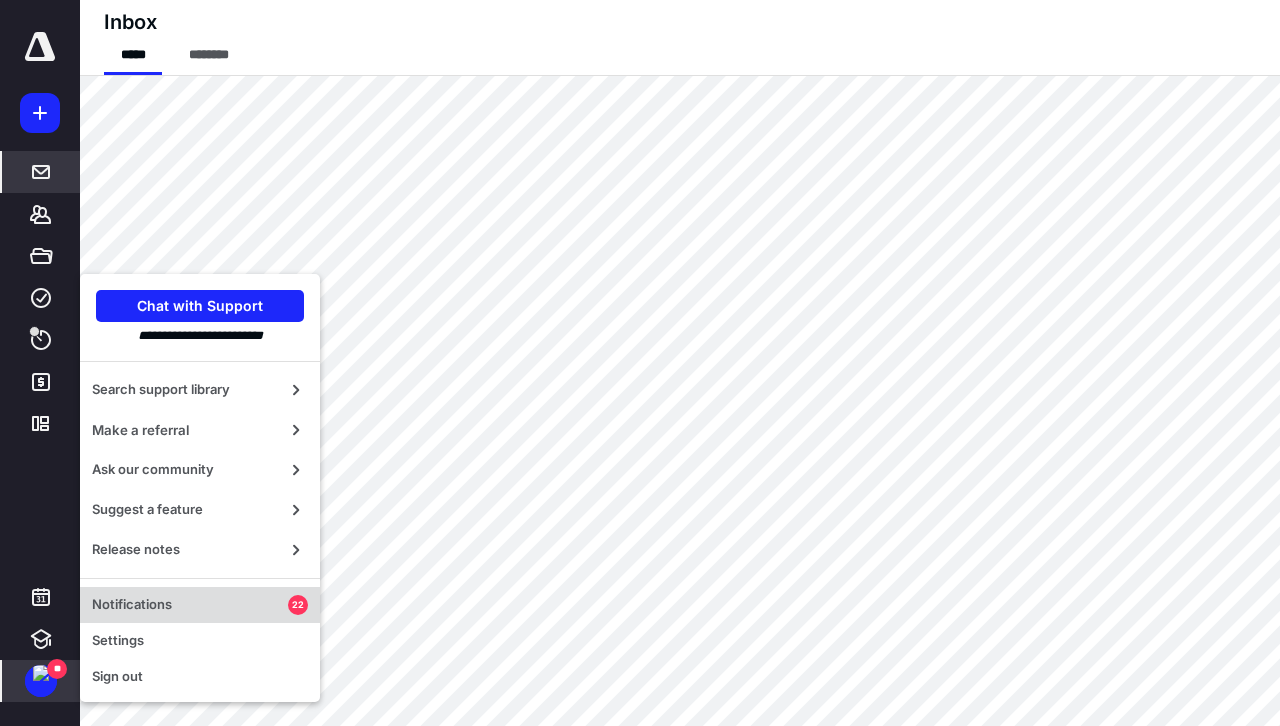 click on "Notifications" at bounding box center (190, 605) 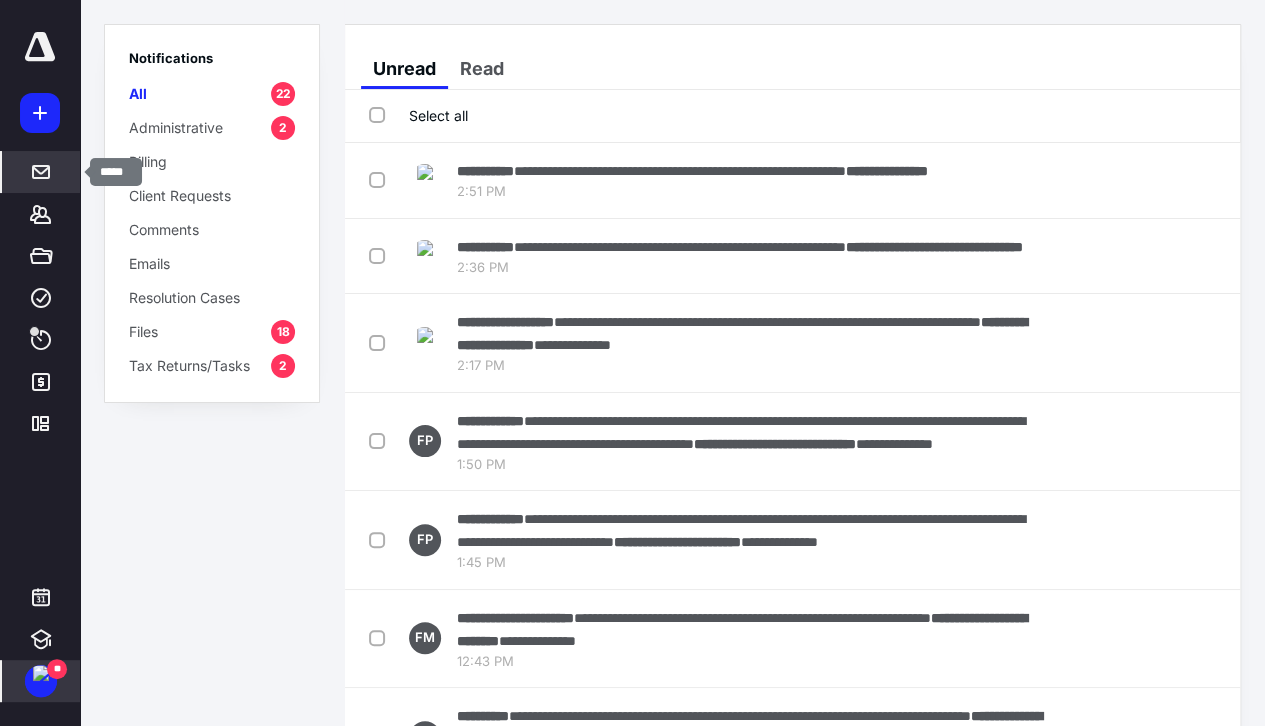 click on "*****" at bounding box center (41, 172) 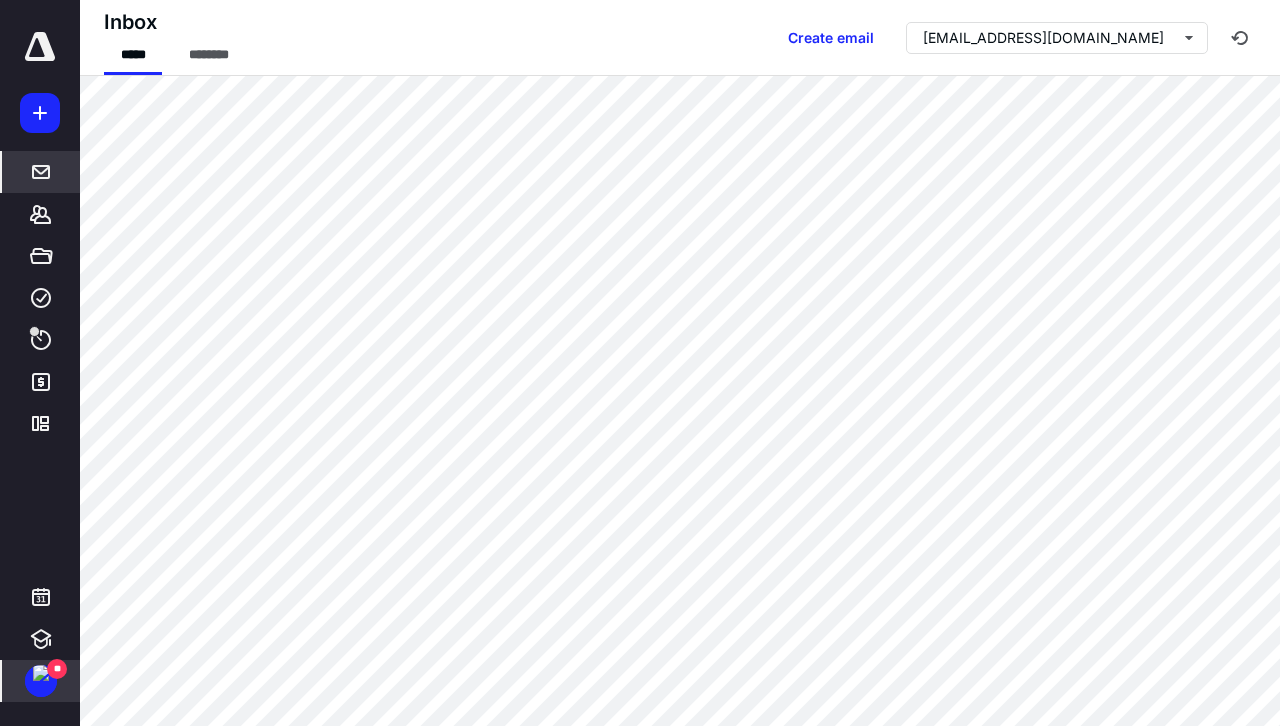 click on "**" at bounding box center (41, 681) 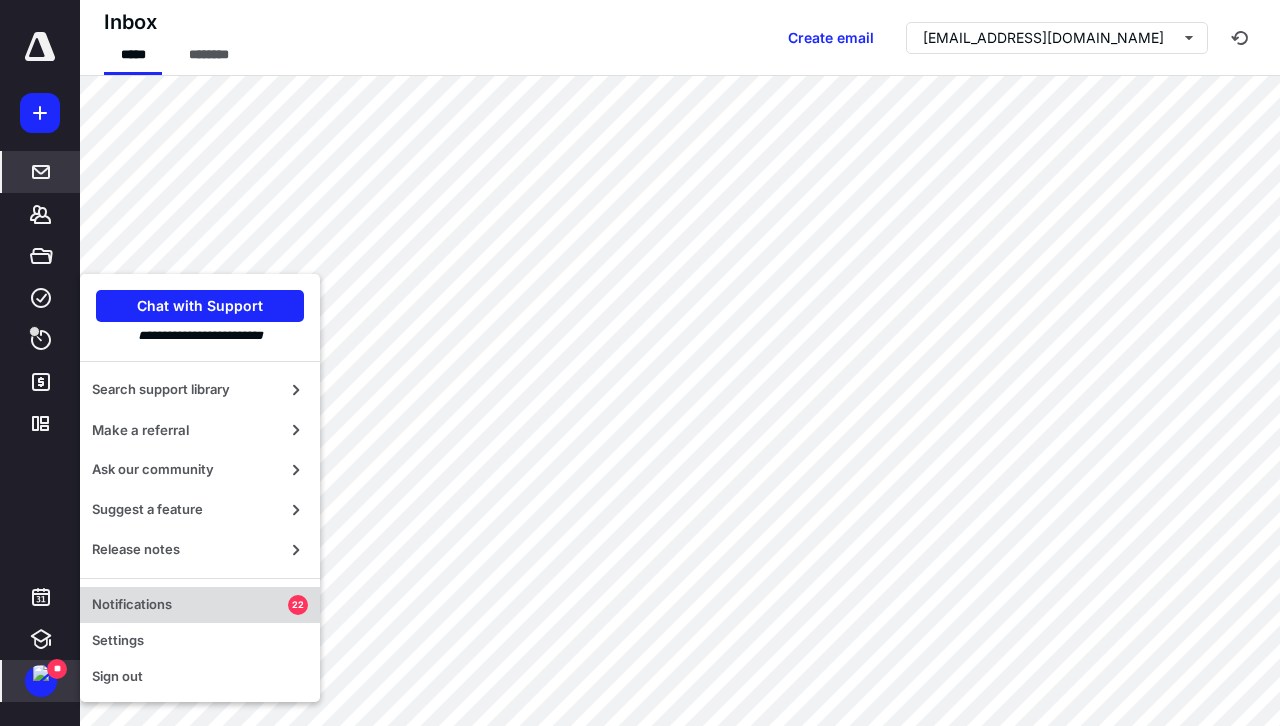 click on "Notifications" at bounding box center (190, 605) 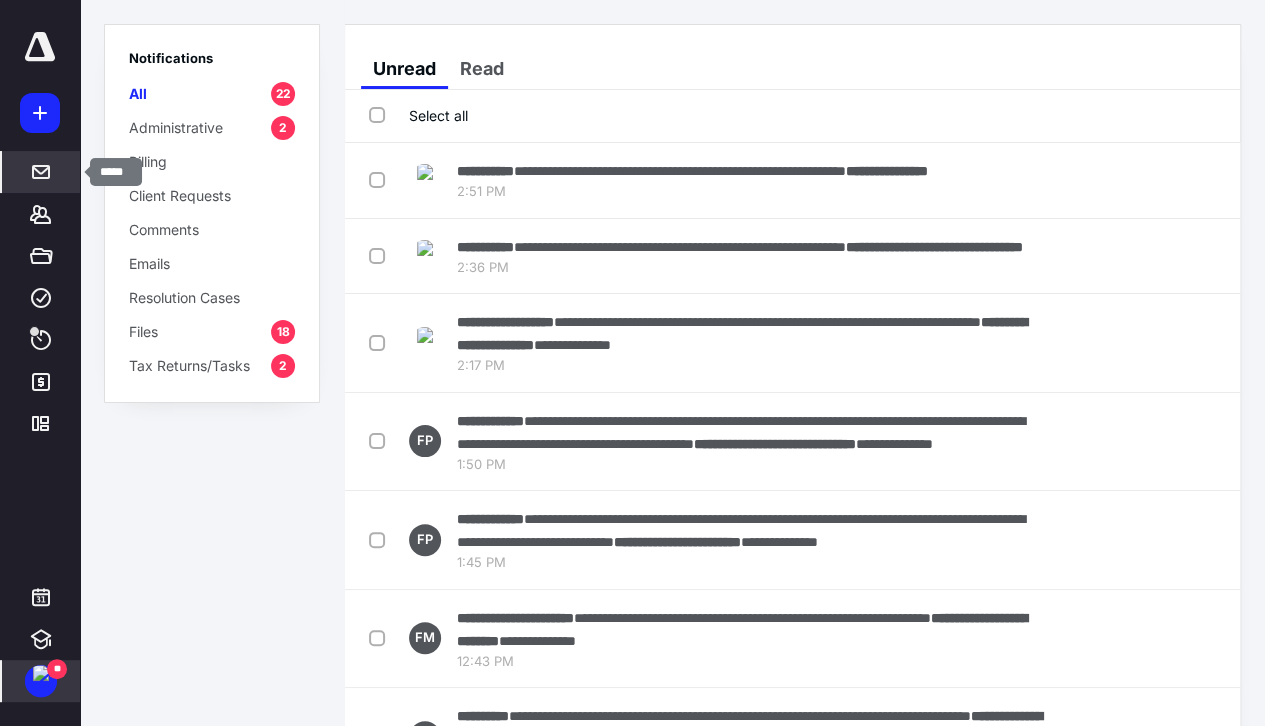 click at bounding box center [41, 172] 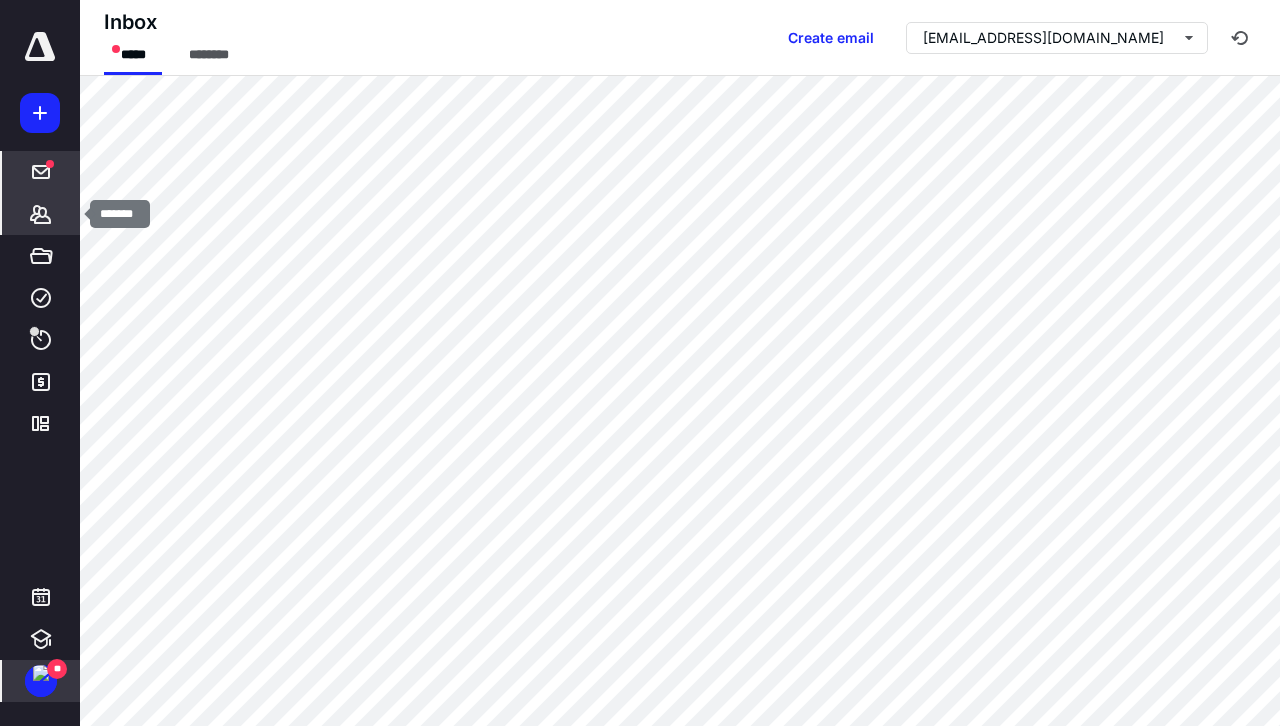 click on "*******" at bounding box center [41, 214] 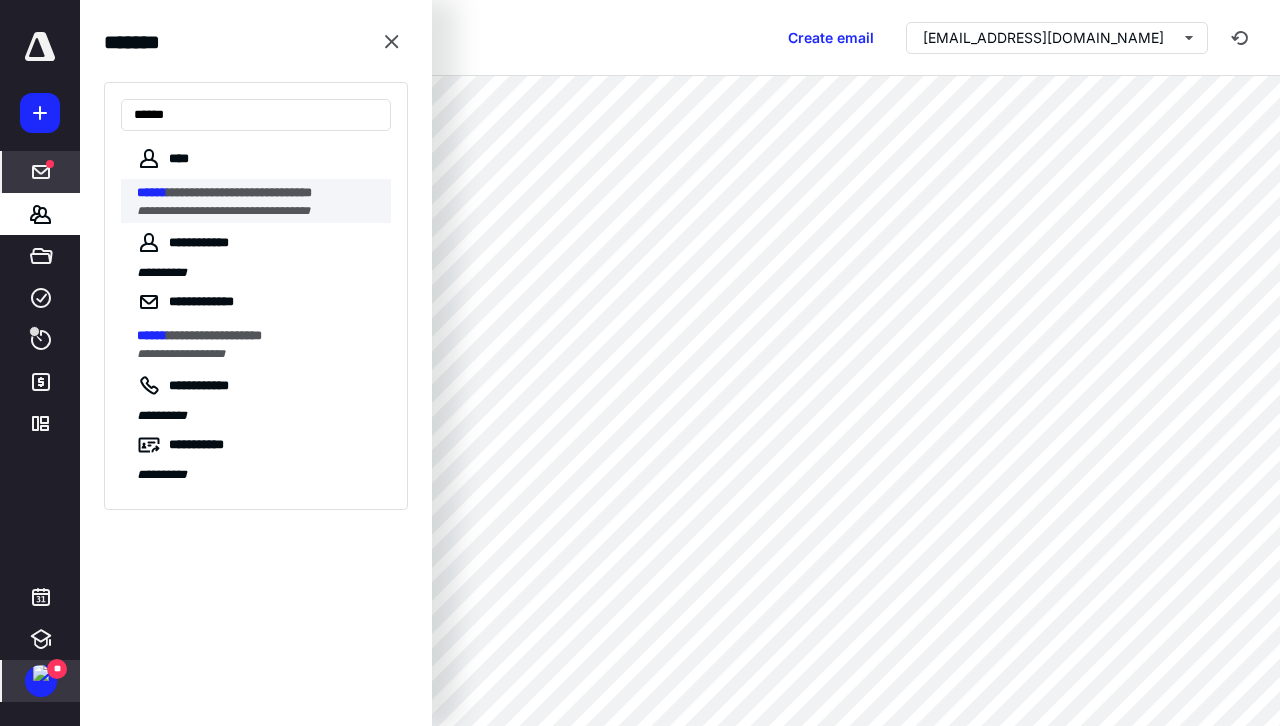 type on "******" 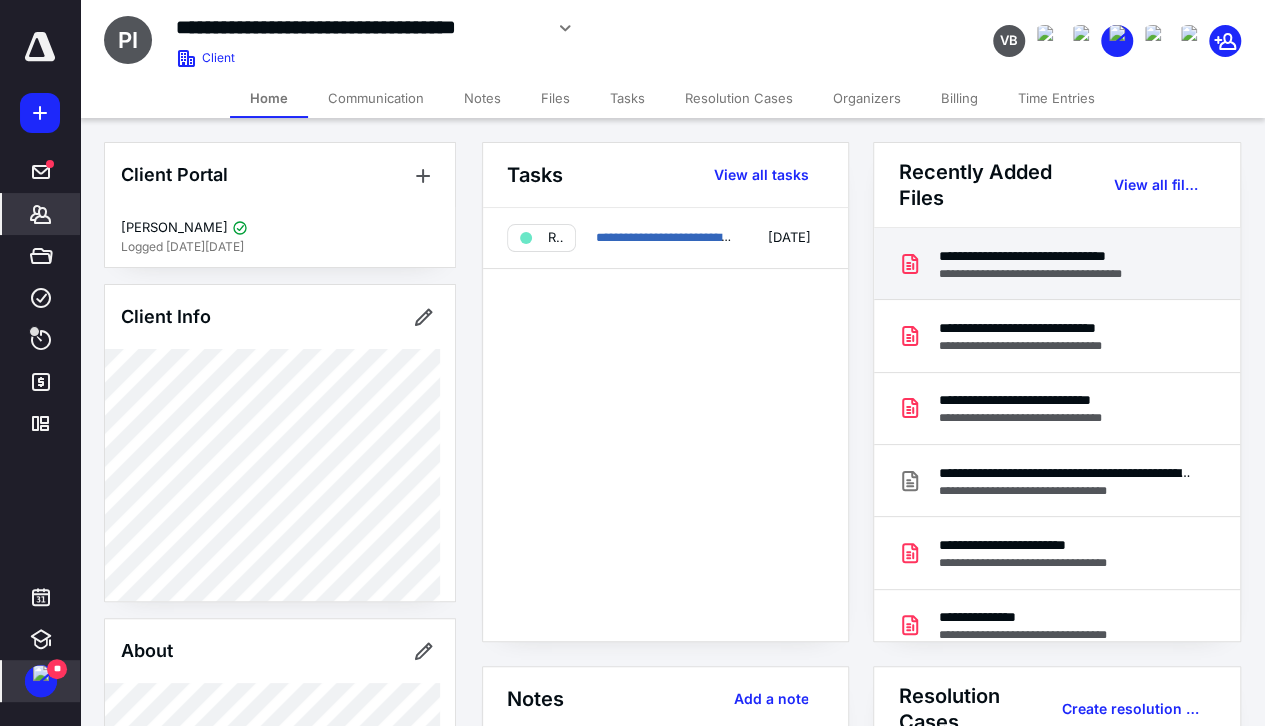 click on "**********" at bounding box center [1062, 274] 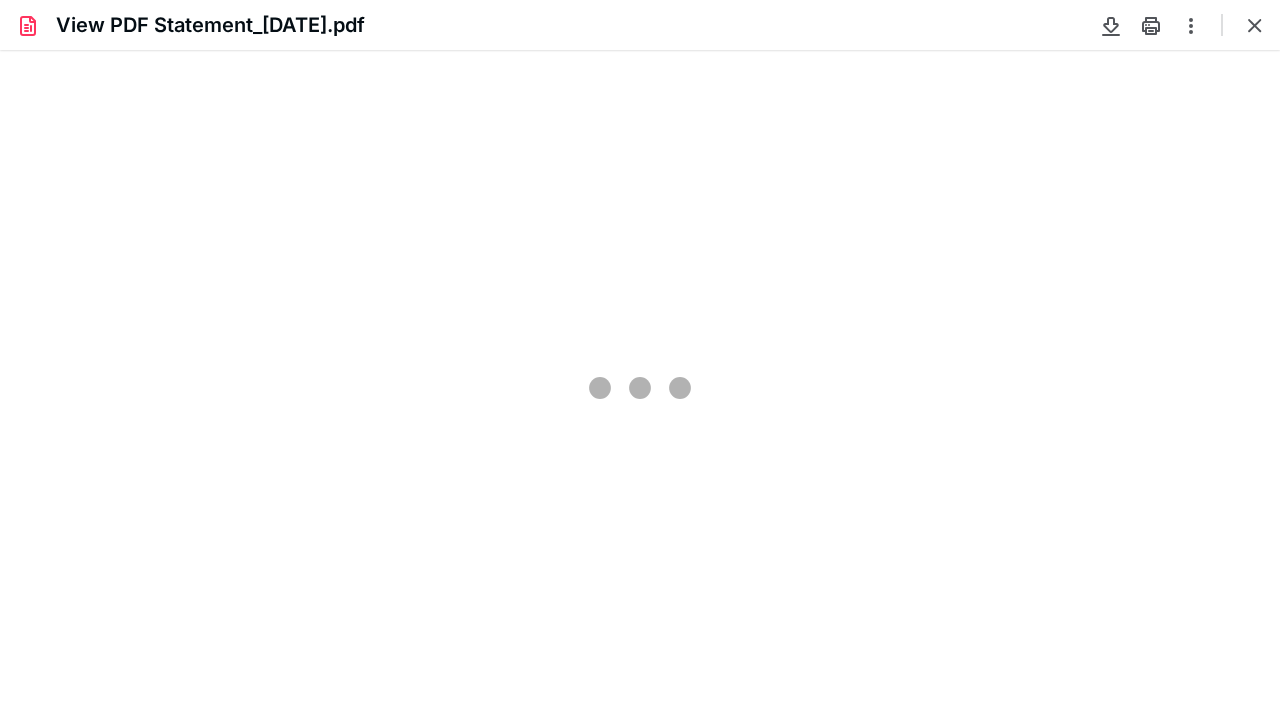 scroll, scrollTop: 0, scrollLeft: 0, axis: both 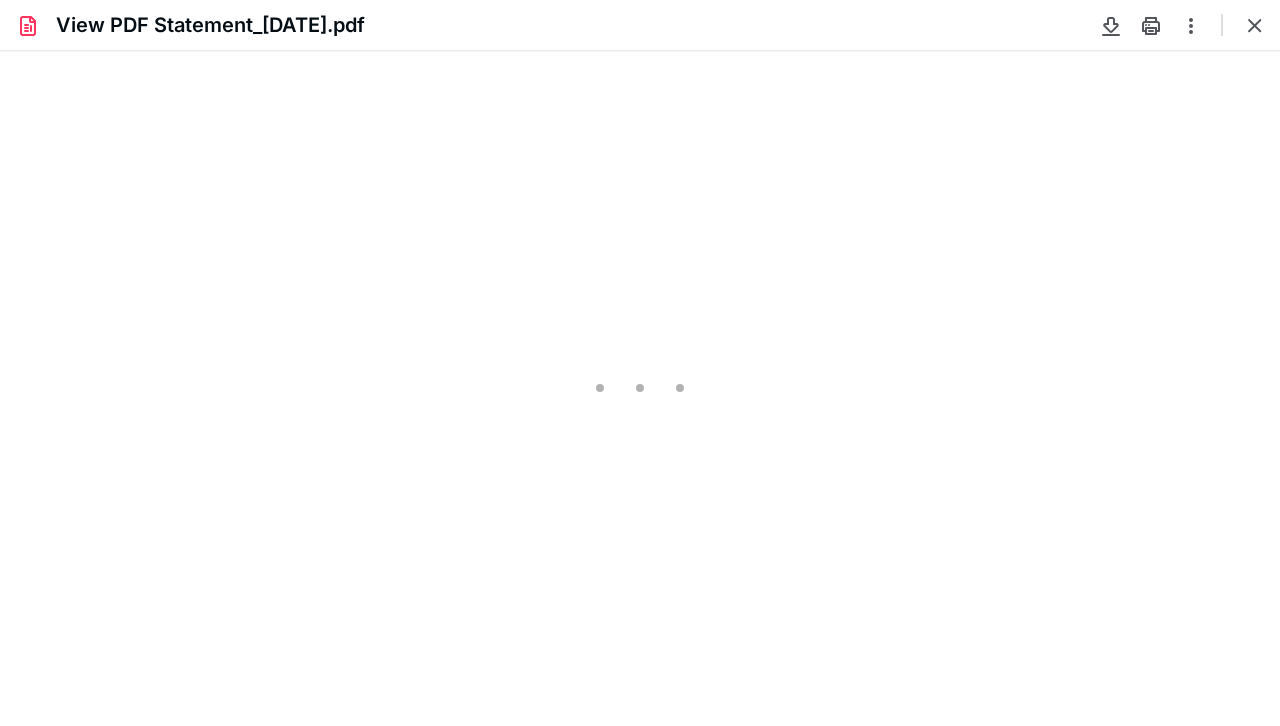 type on "80" 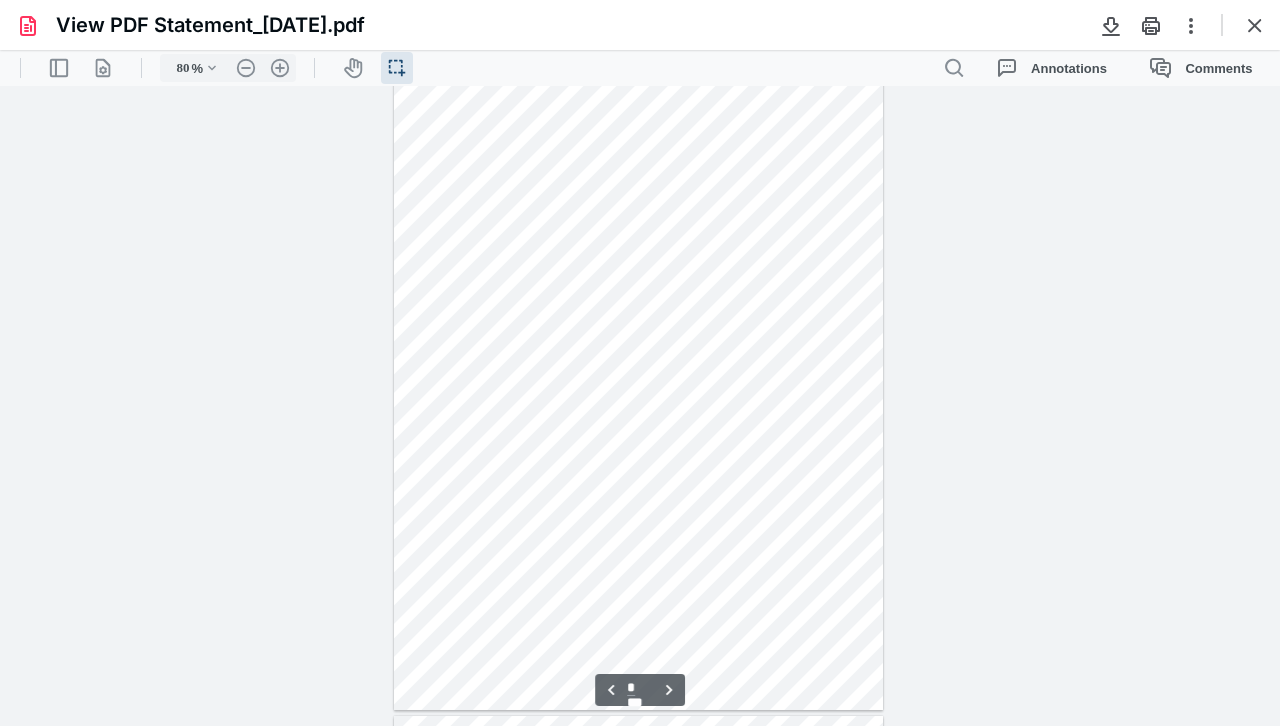 scroll, scrollTop: 0, scrollLeft: 0, axis: both 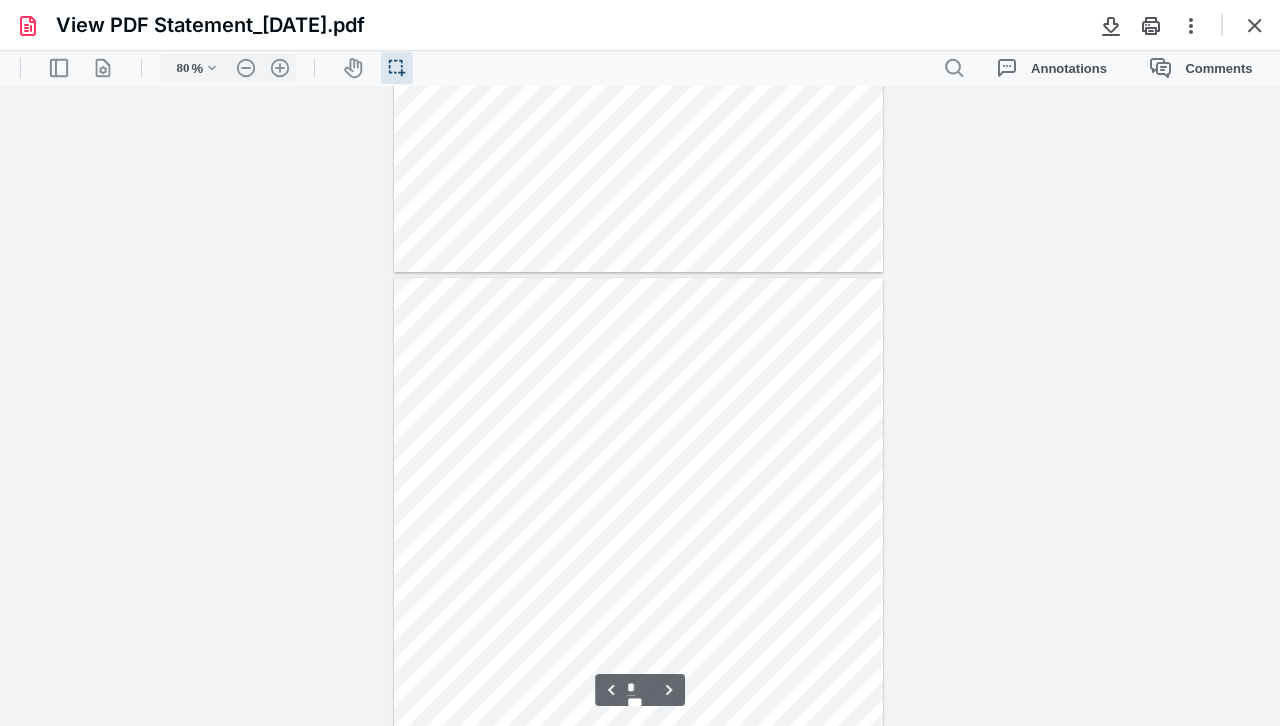 type on "*" 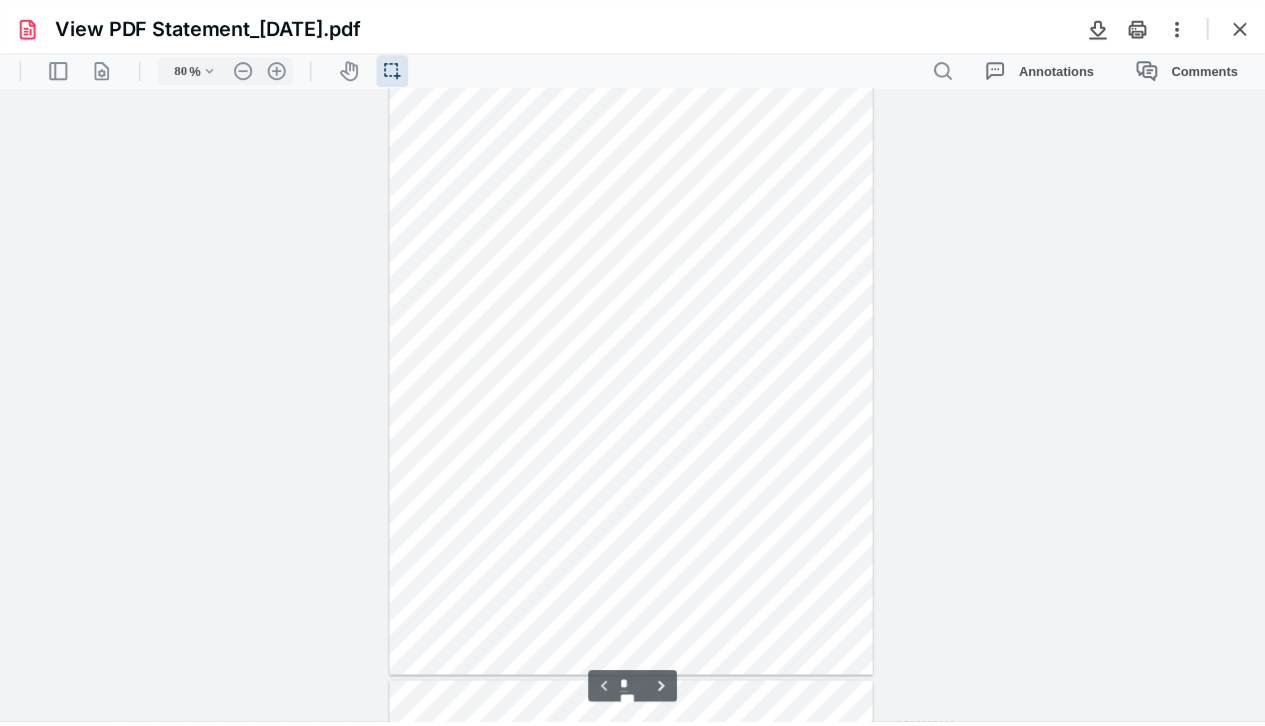 scroll, scrollTop: 0, scrollLeft: 0, axis: both 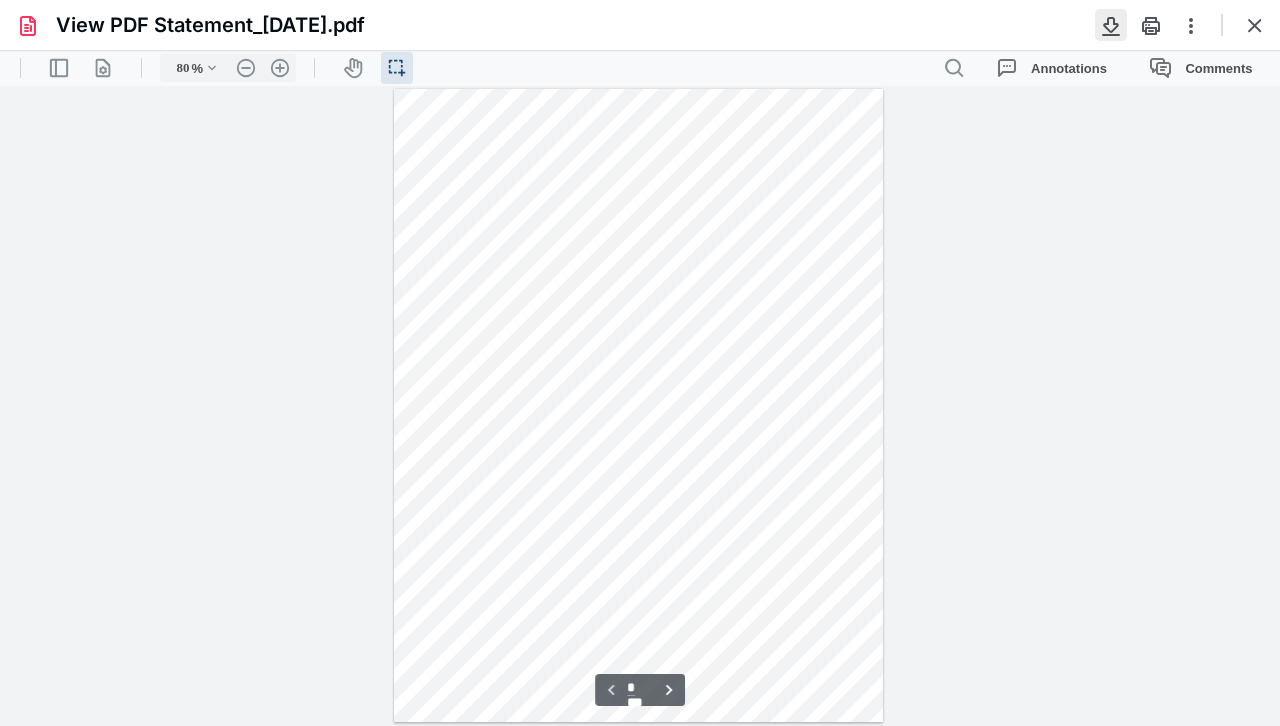 click at bounding box center [1111, 25] 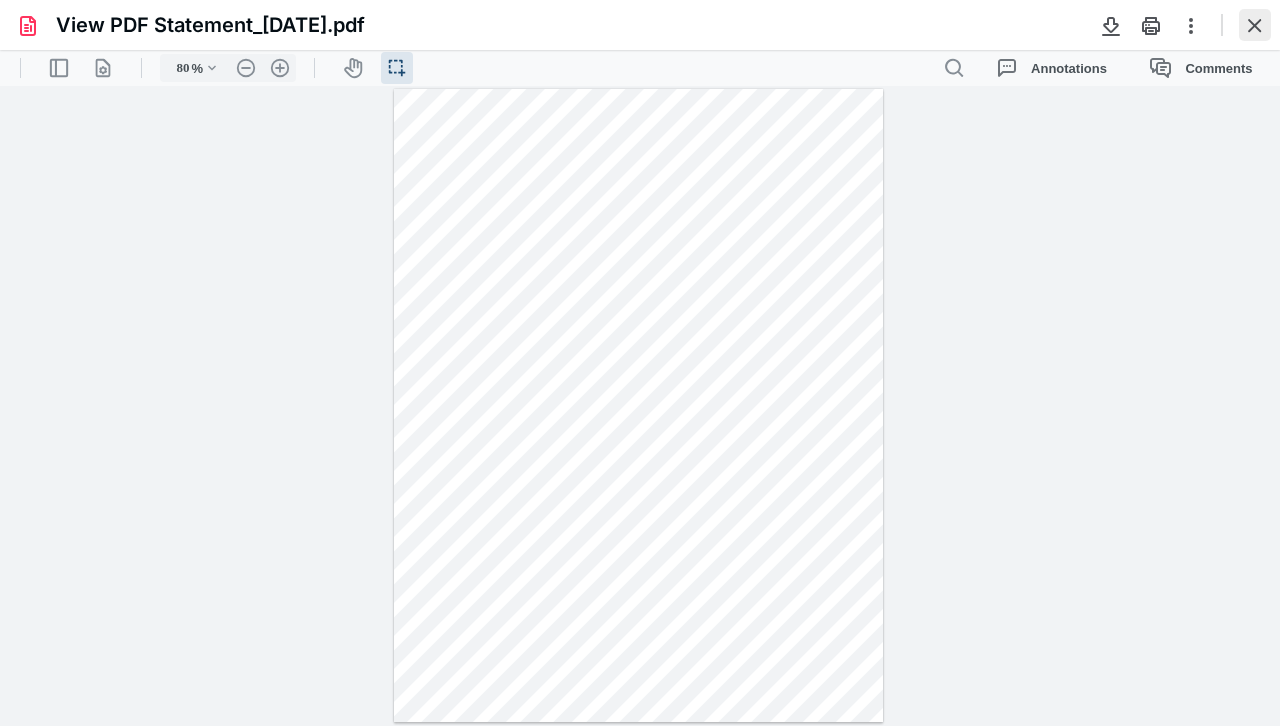 click at bounding box center (1255, 25) 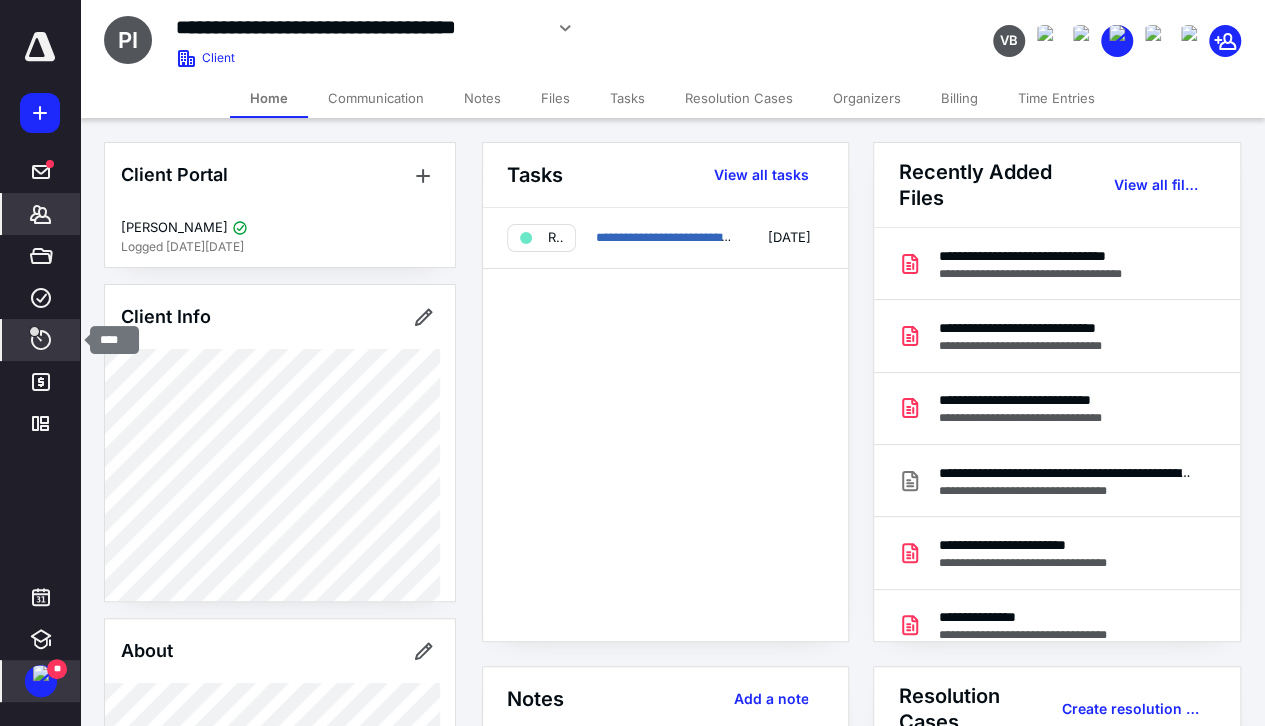 click 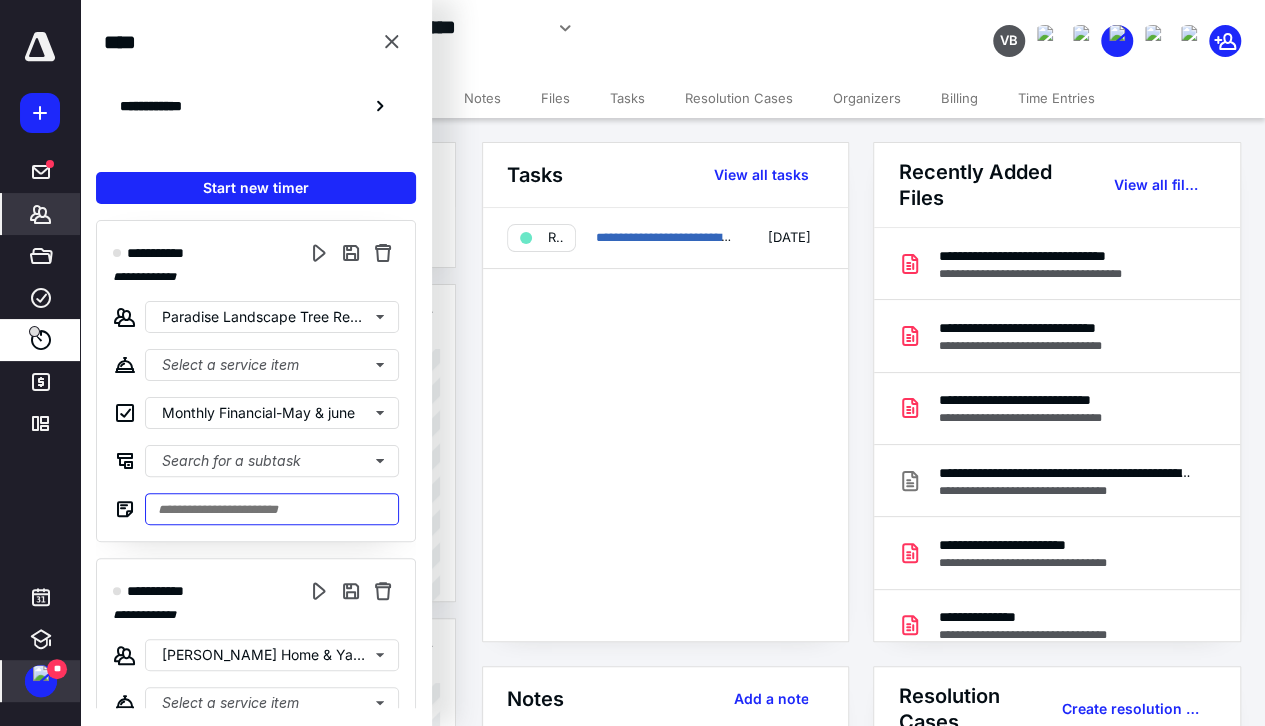 click at bounding box center [272, 509] 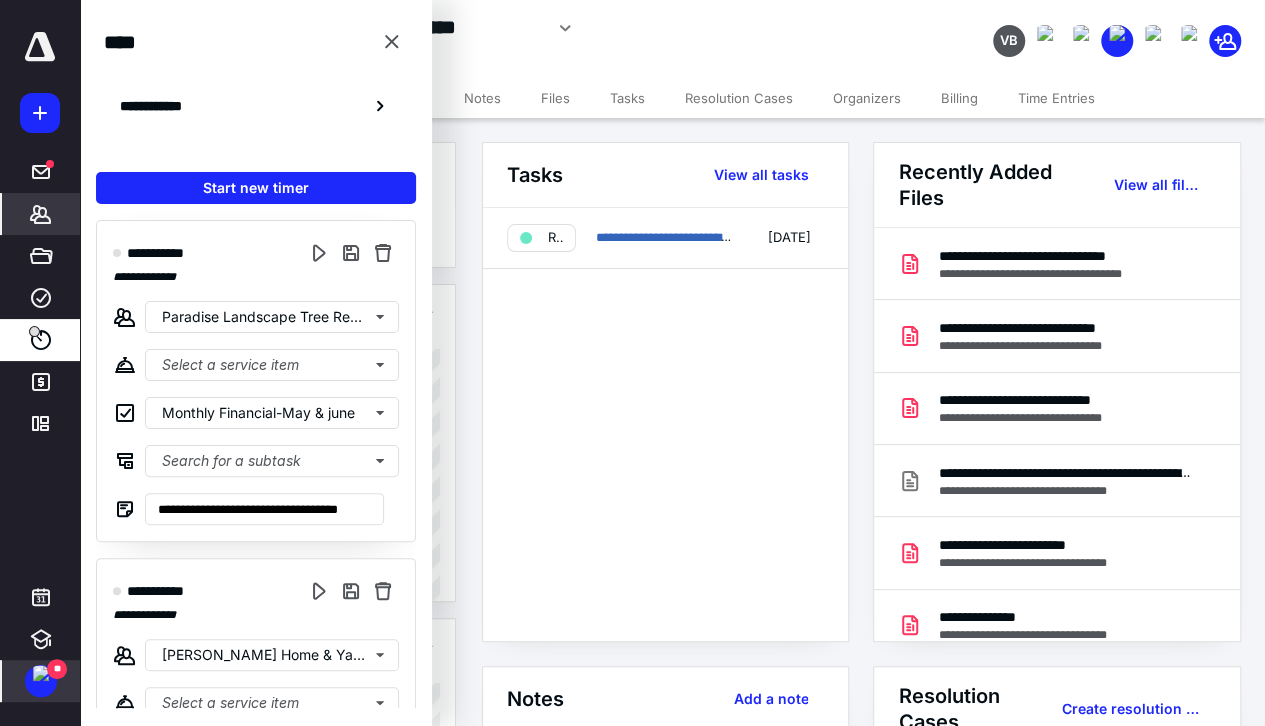 scroll, scrollTop: 0, scrollLeft: 0, axis: both 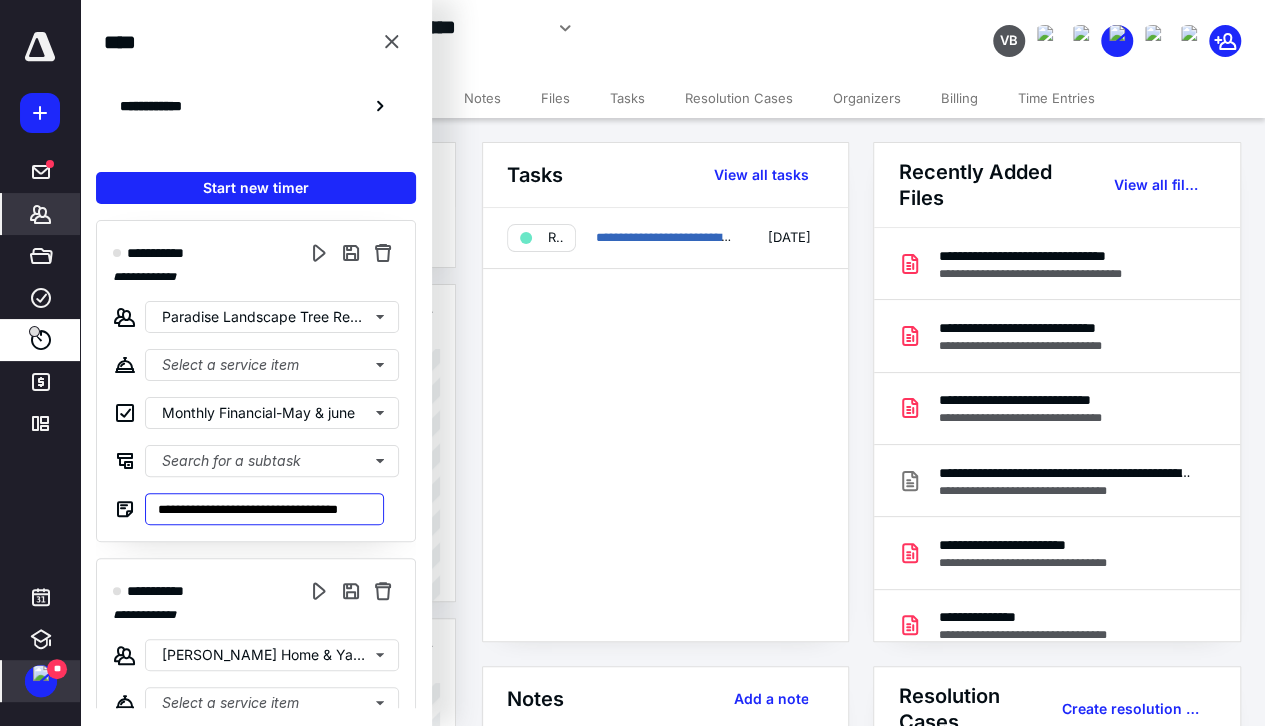 click on "**********" at bounding box center [264, 509] 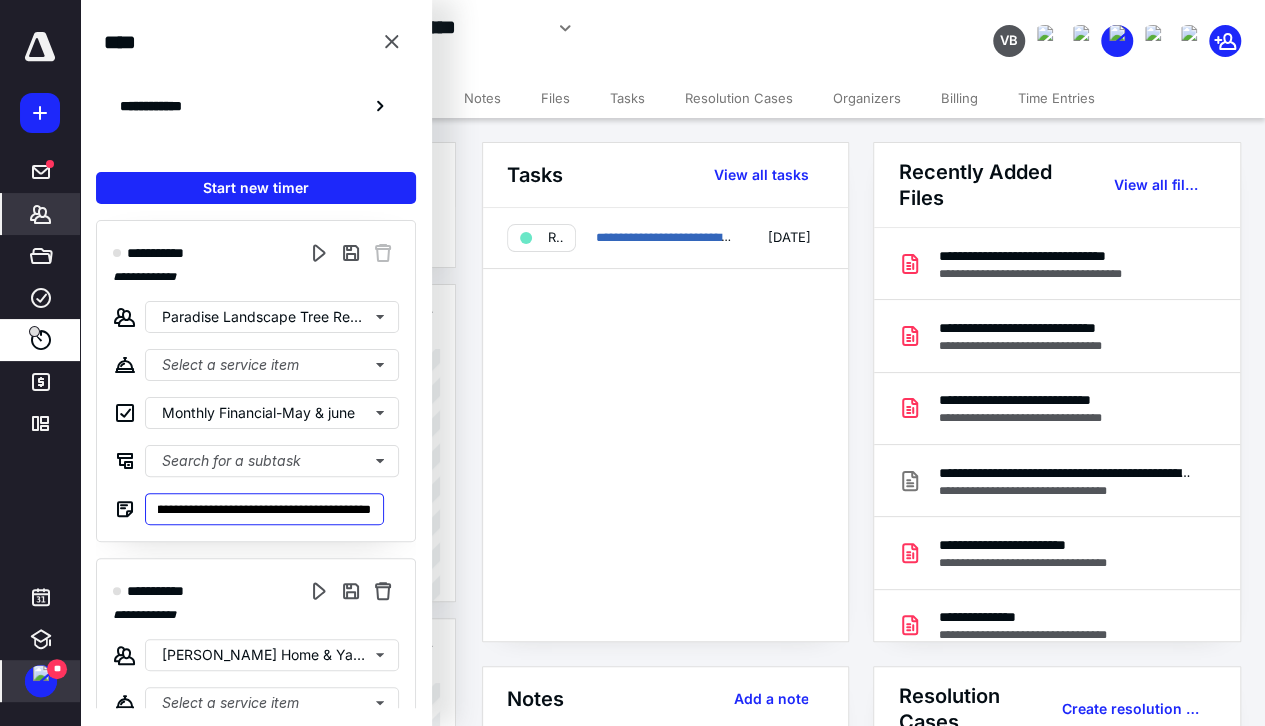 scroll, scrollTop: 0, scrollLeft: 112, axis: horizontal 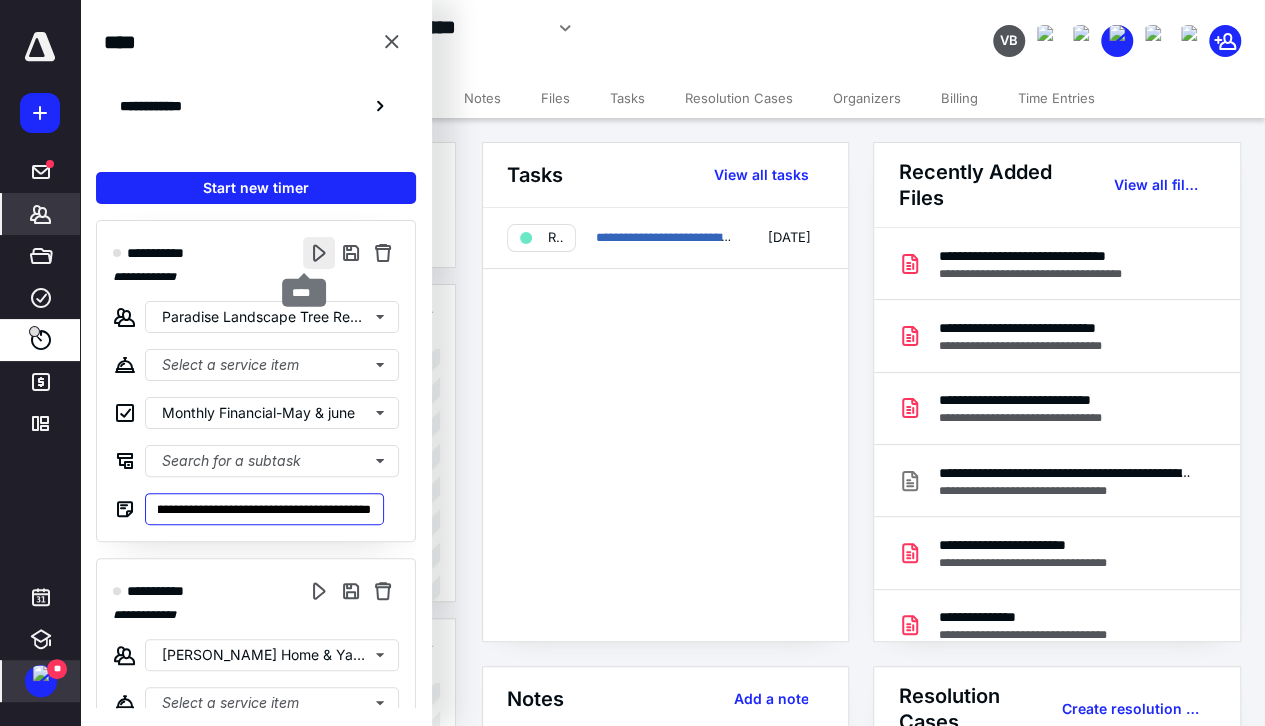 type on "**********" 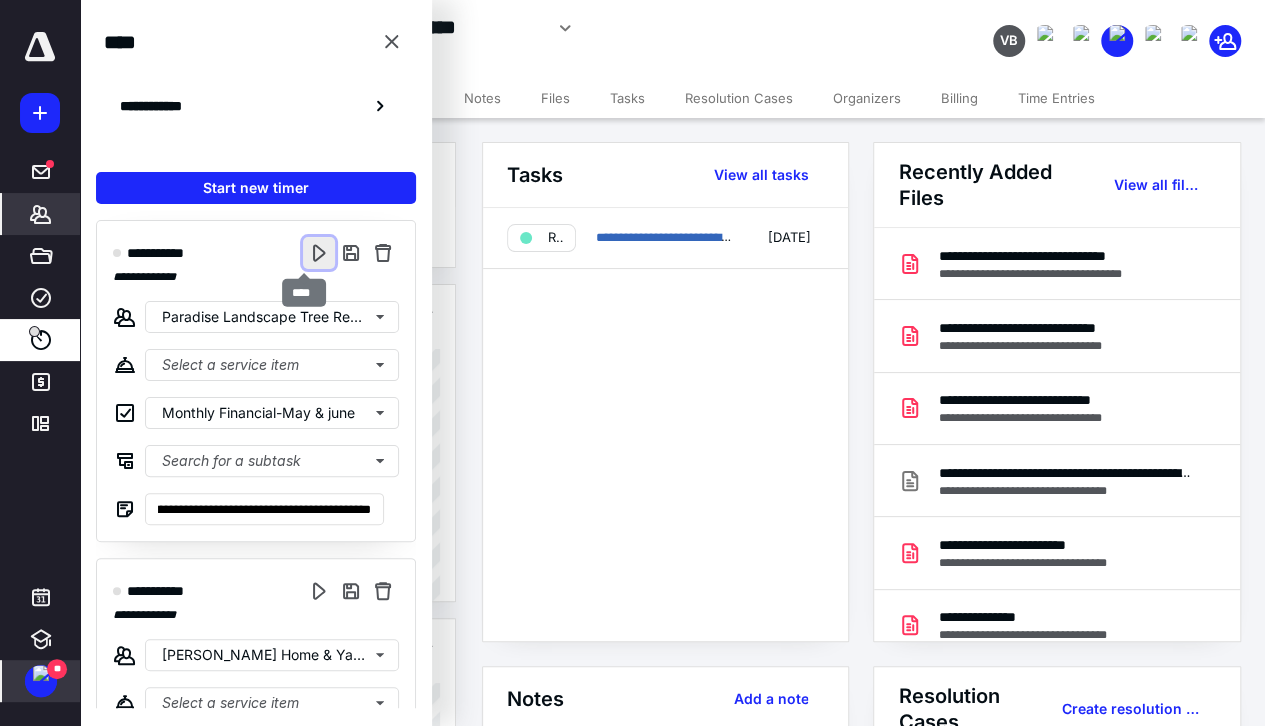 click at bounding box center (319, 253) 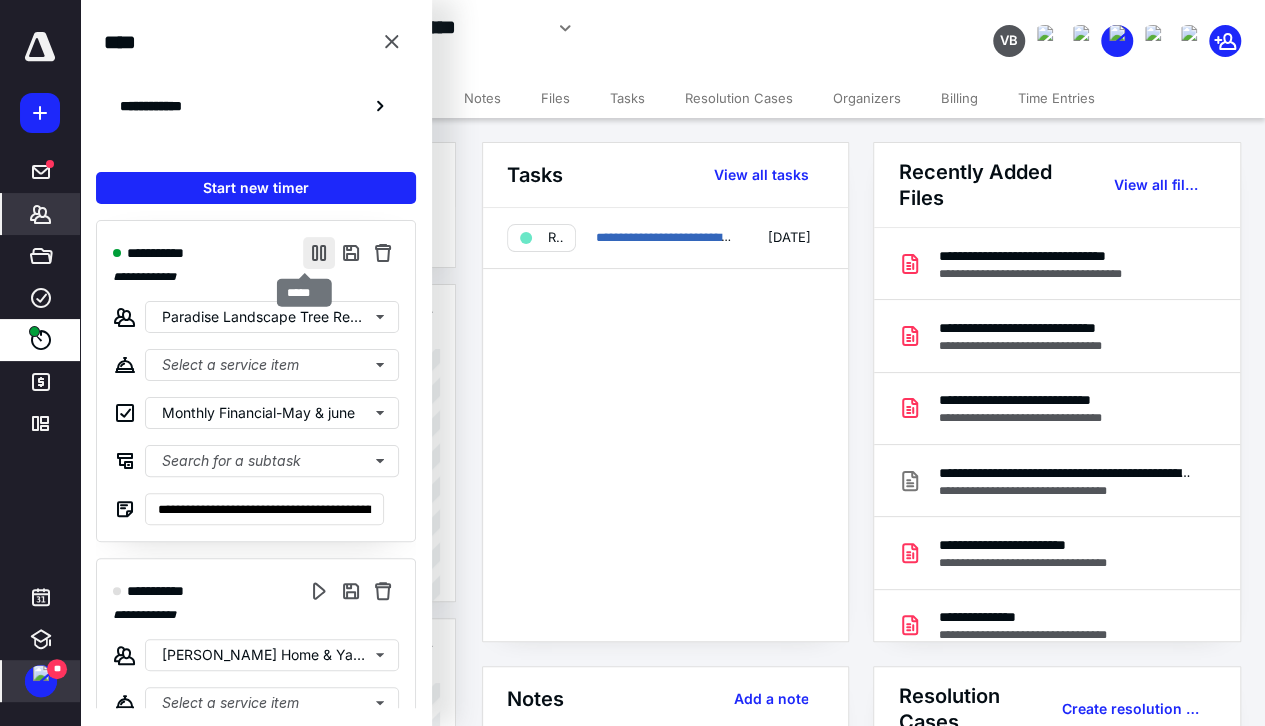 click at bounding box center (319, 253) 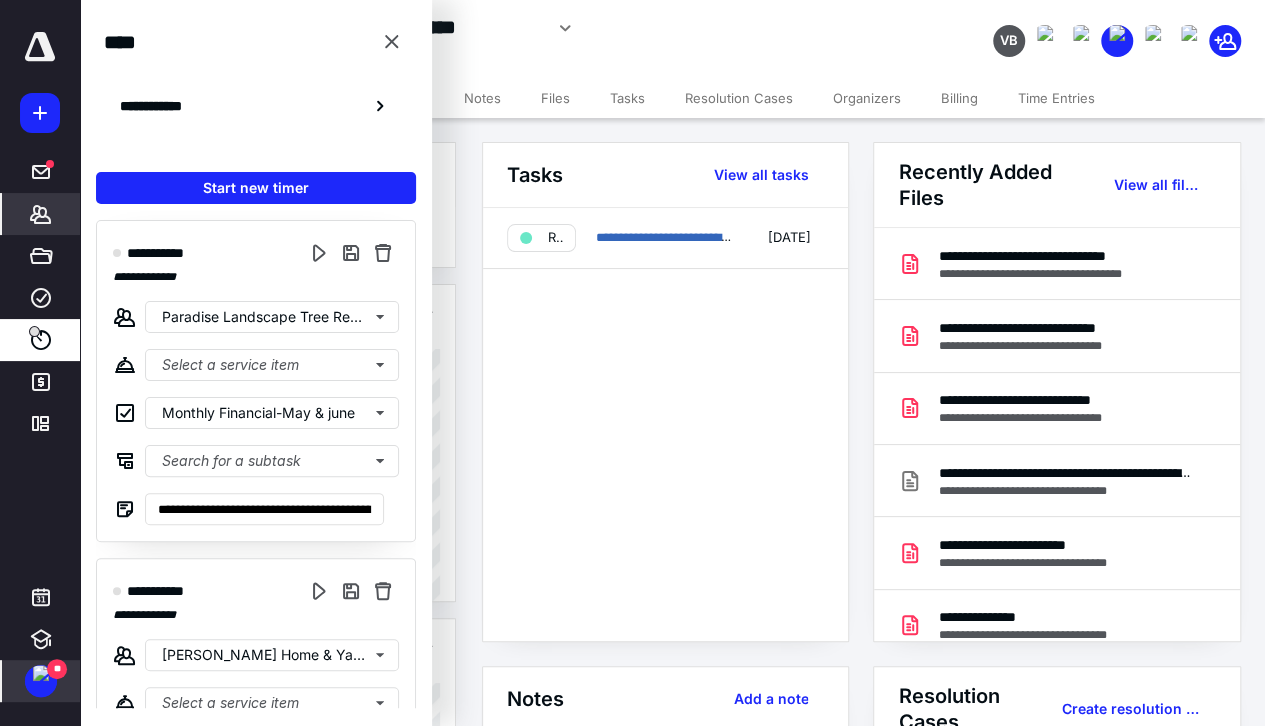 click at bounding box center (41, 673) 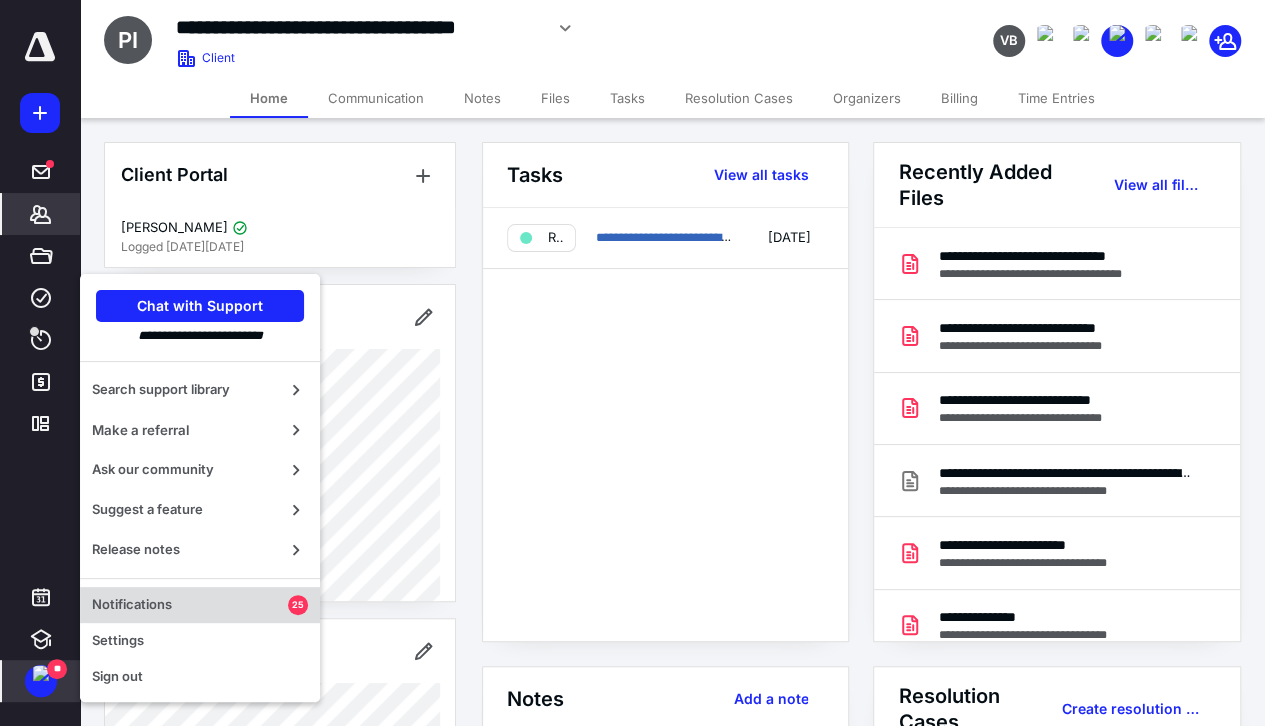 click on "Notifications" at bounding box center (190, 605) 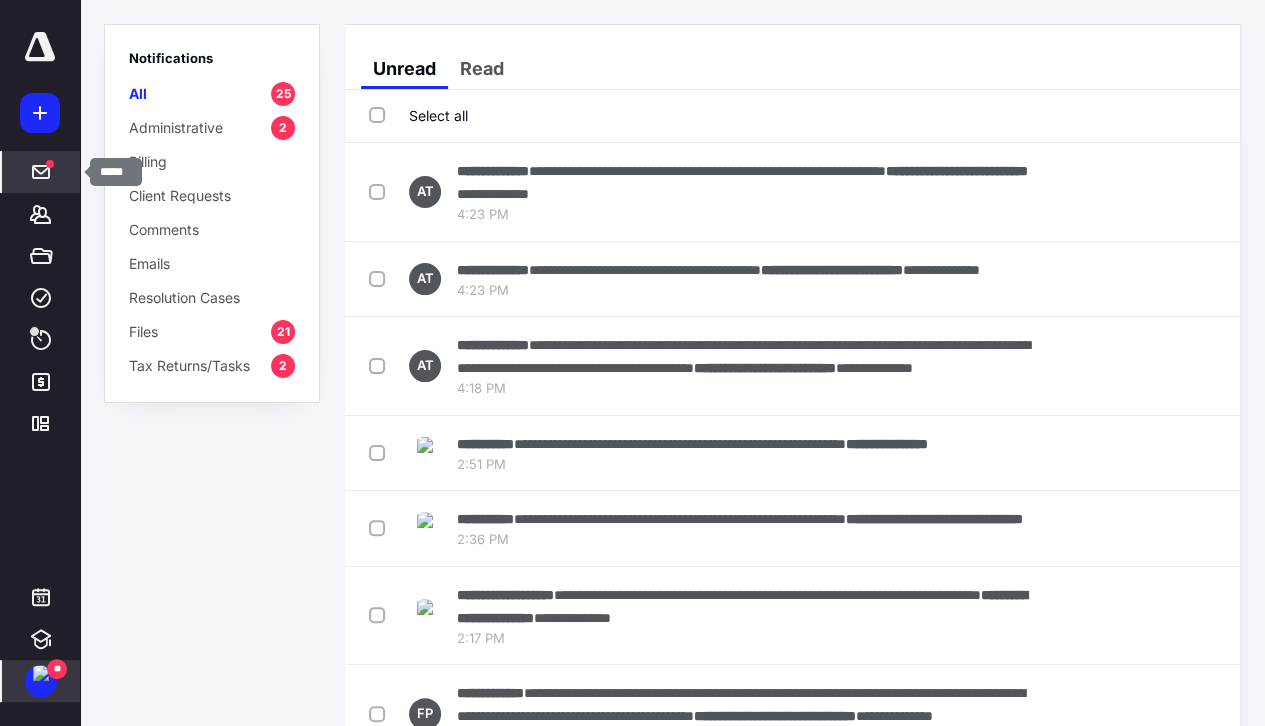 click 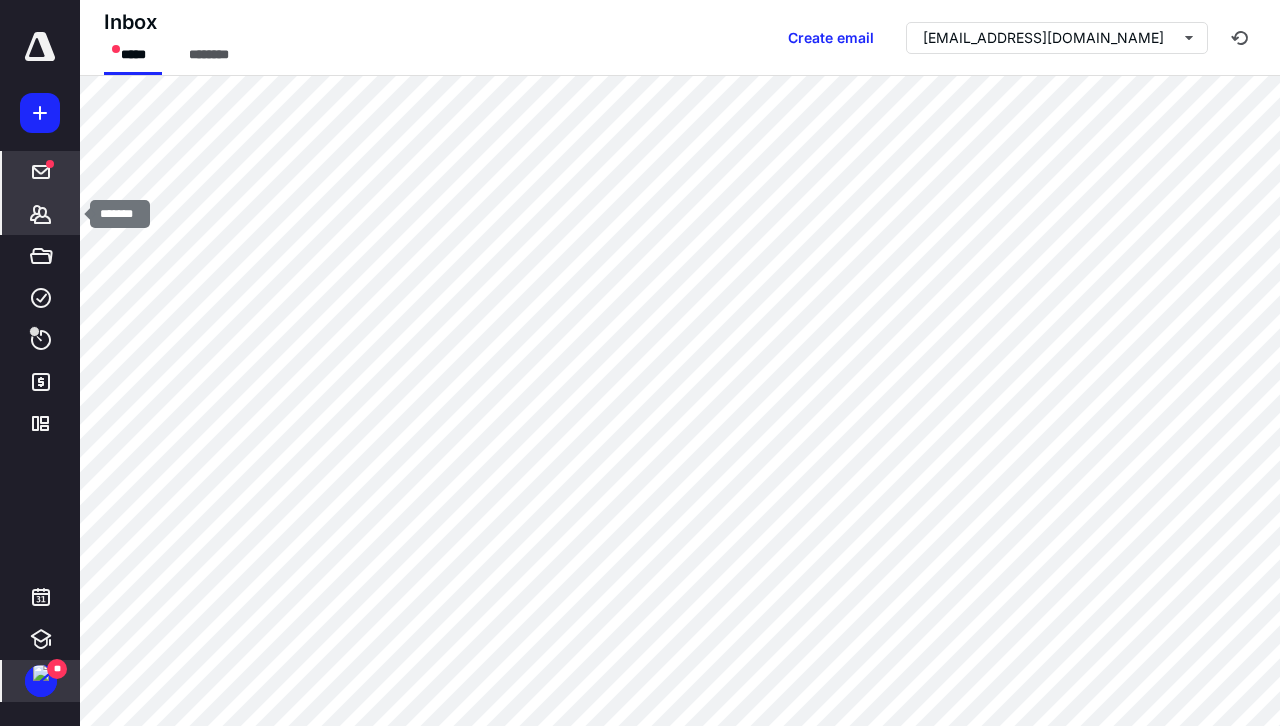 click on "*******" at bounding box center (41, 214) 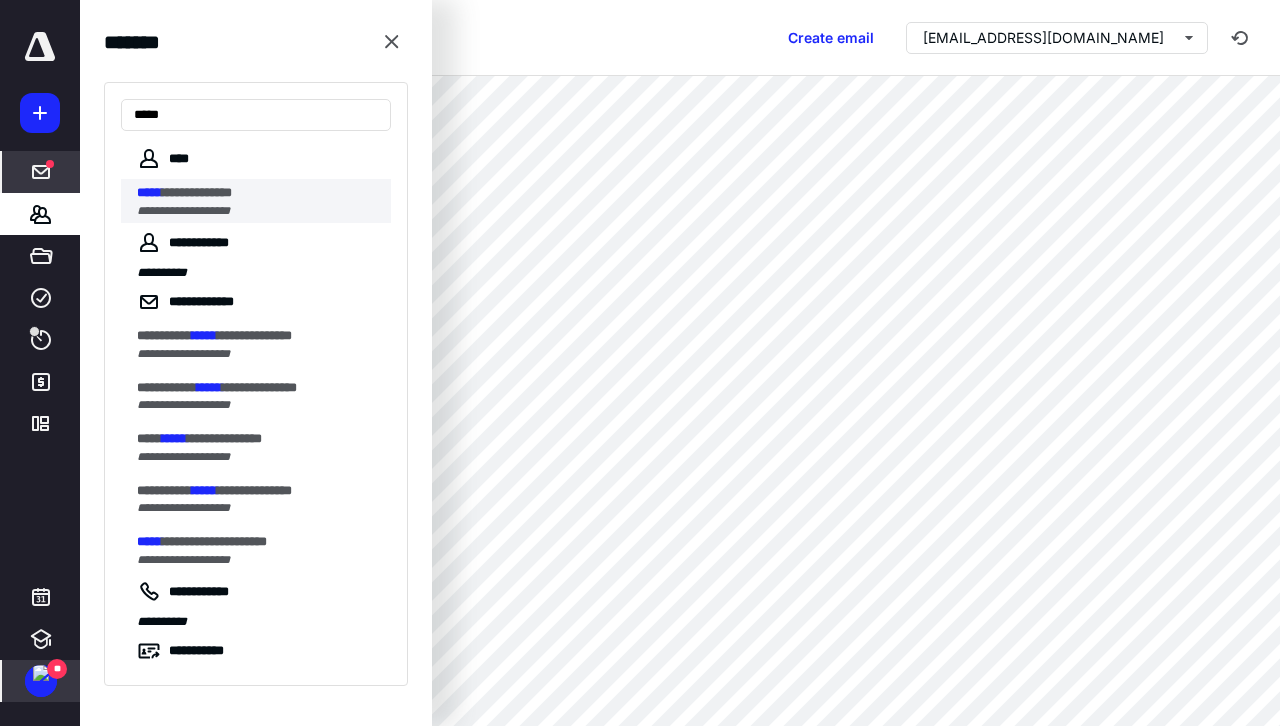 type on "*****" 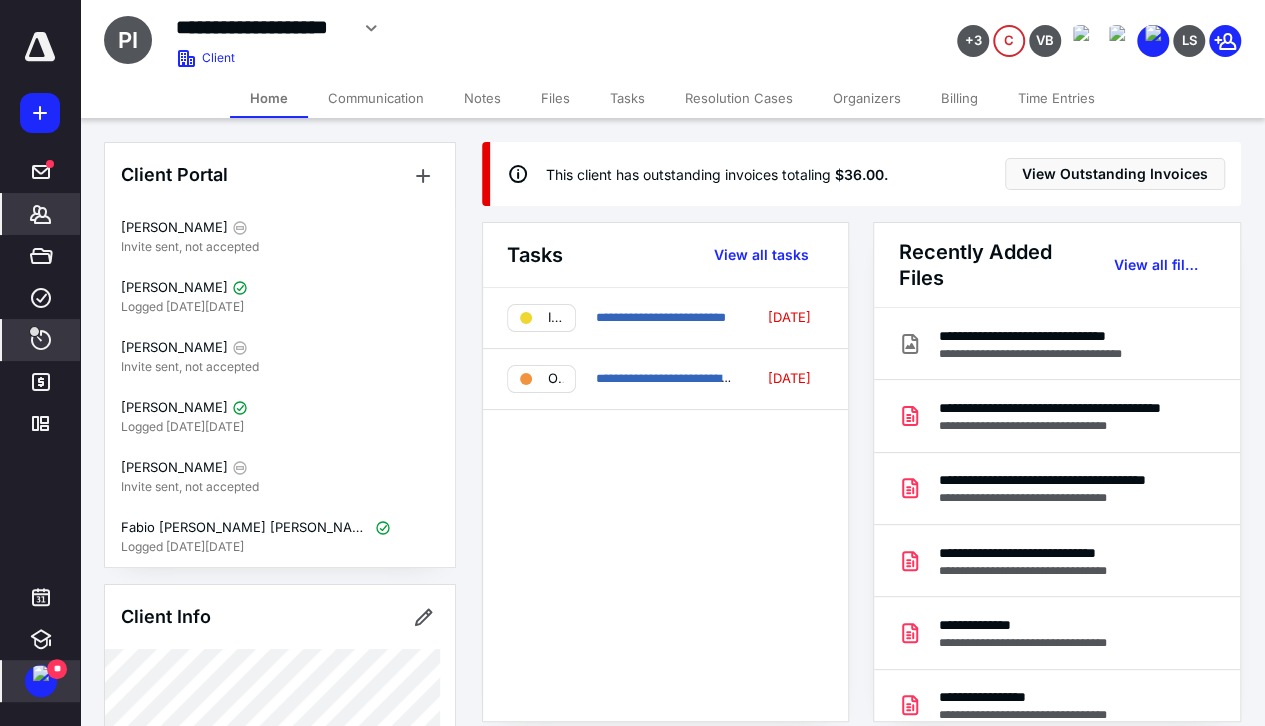 click on "****" at bounding box center (41, 340) 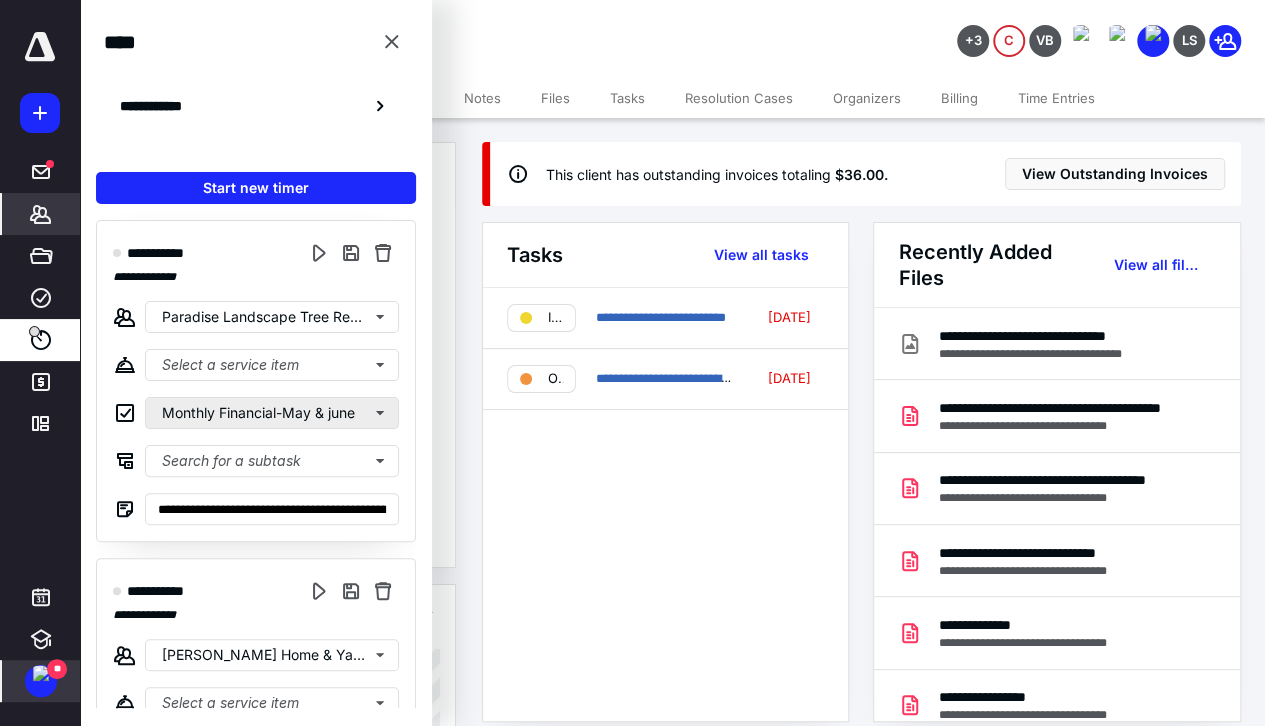 scroll, scrollTop: 0, scrollLeft: 0, axis: both 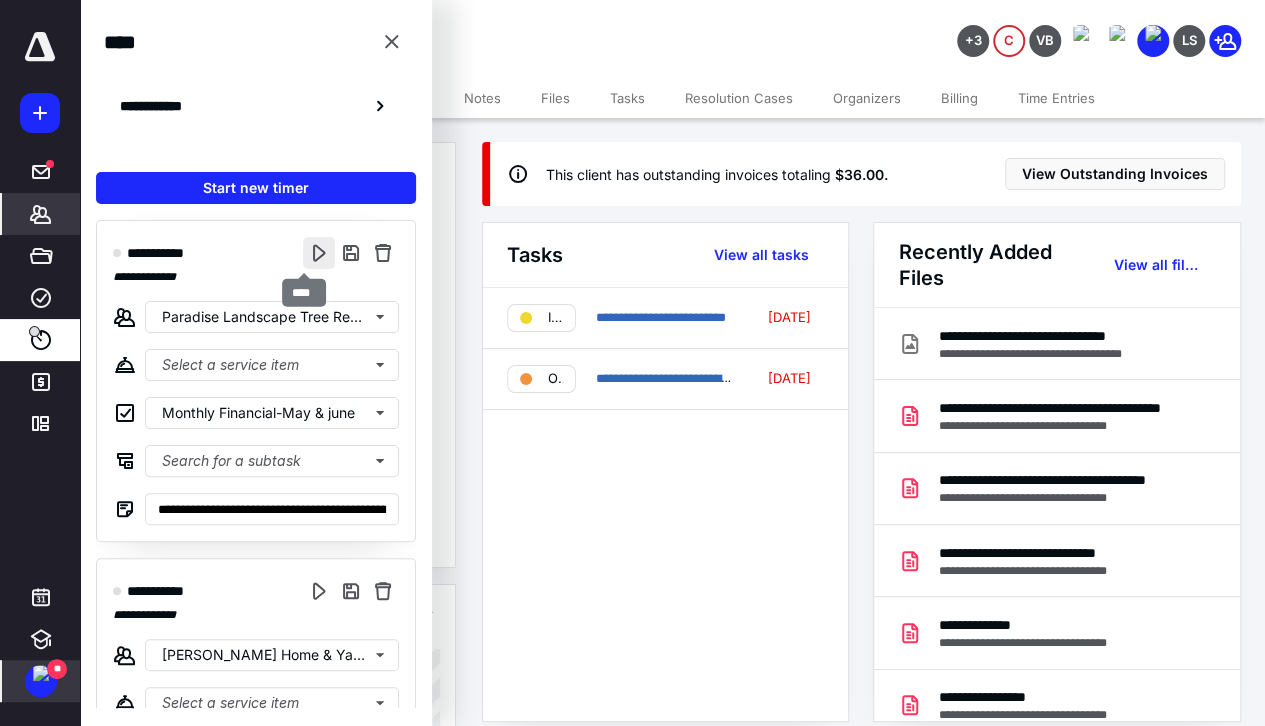 click at bounding box center [319, 253] 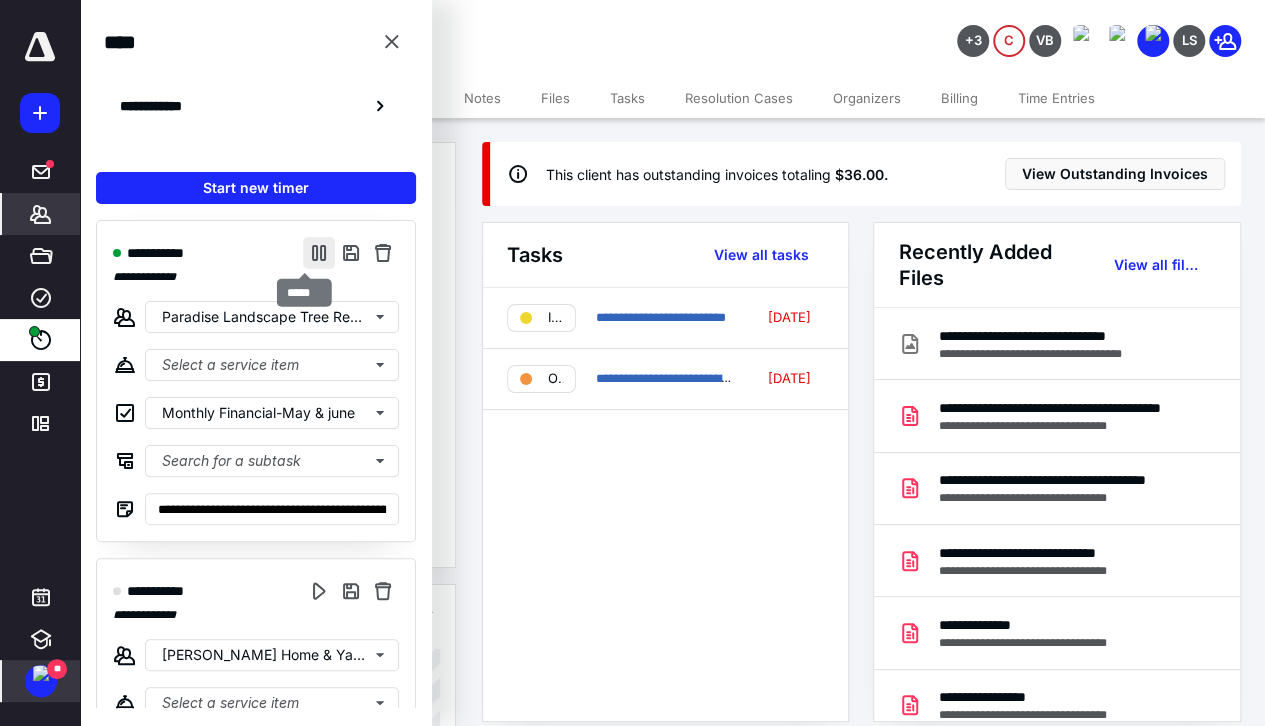 click at bounding box center [319, 253] 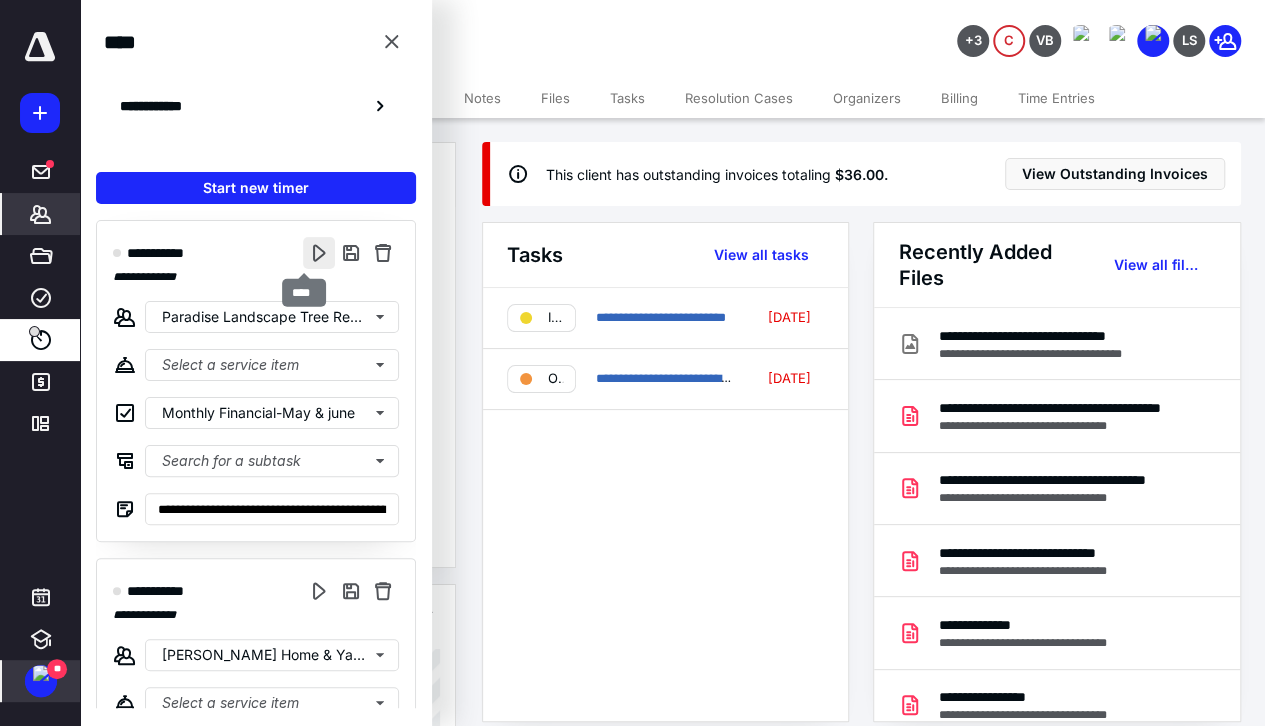click at bounding box center [319, 253] 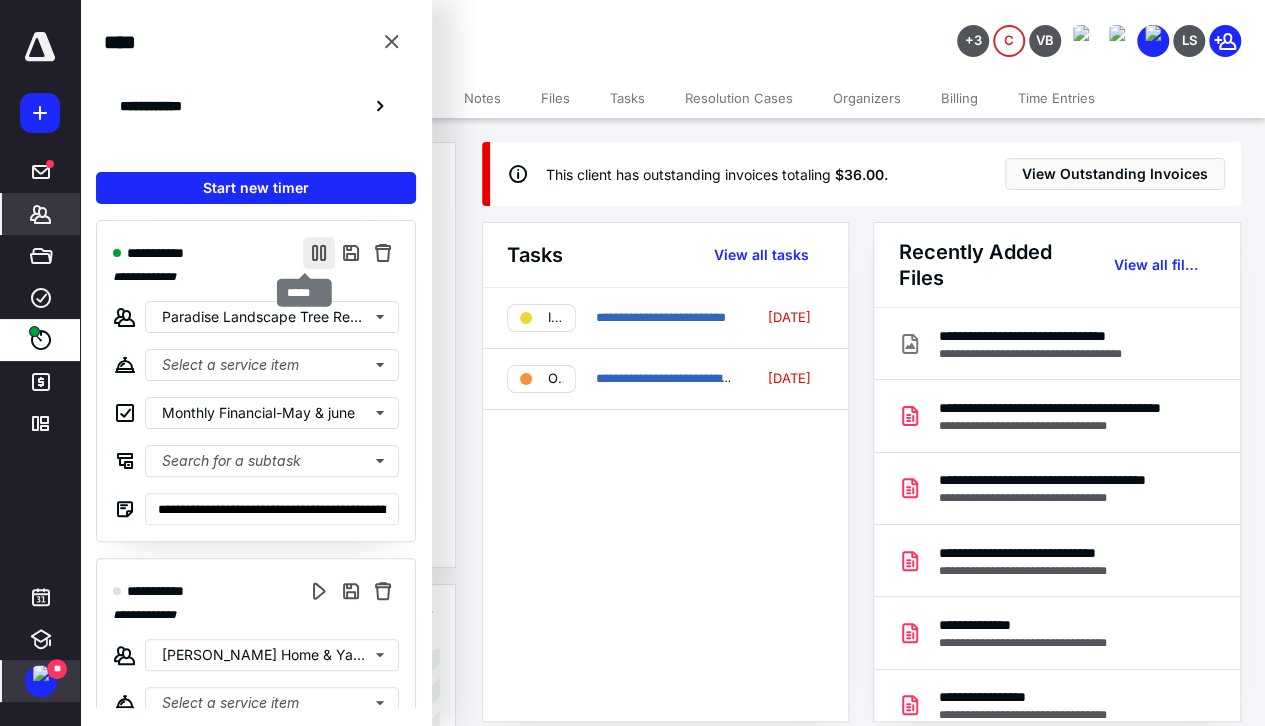 click at bounding box center [319, 253] 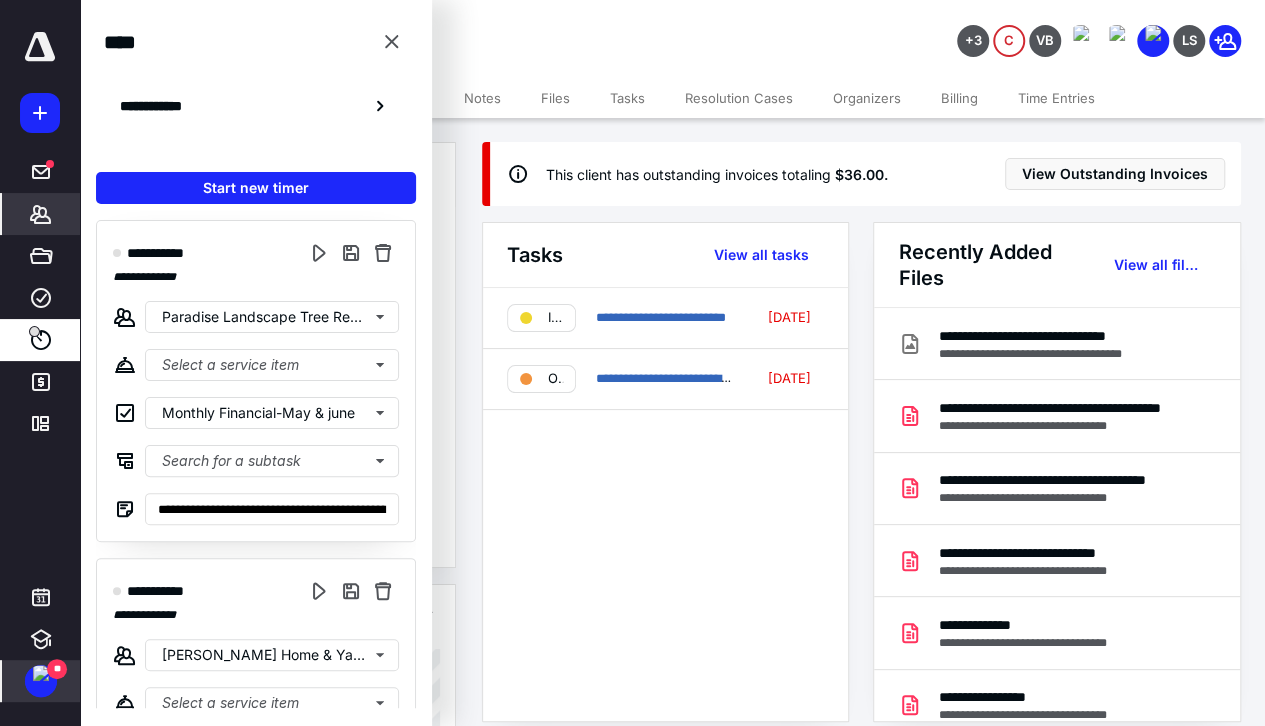 click on "**" at bounding box center [57, 669] 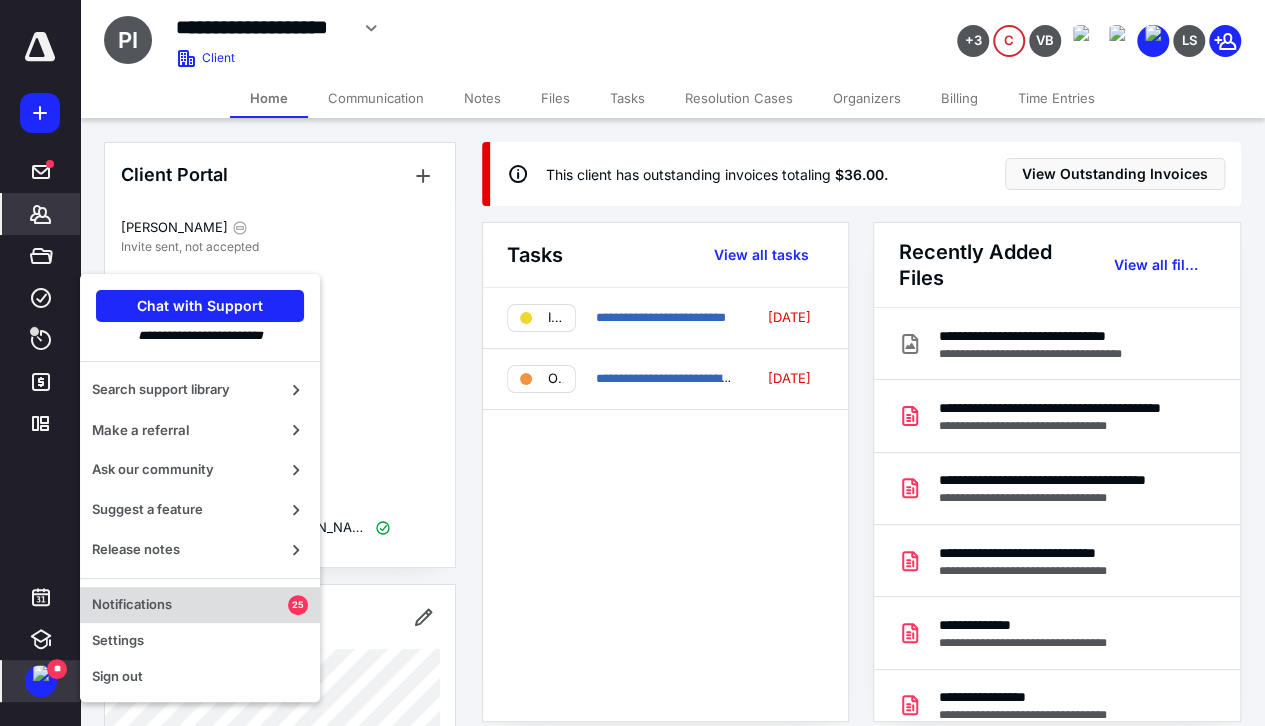 click on "Notifications" at bounding box center [190, 605] 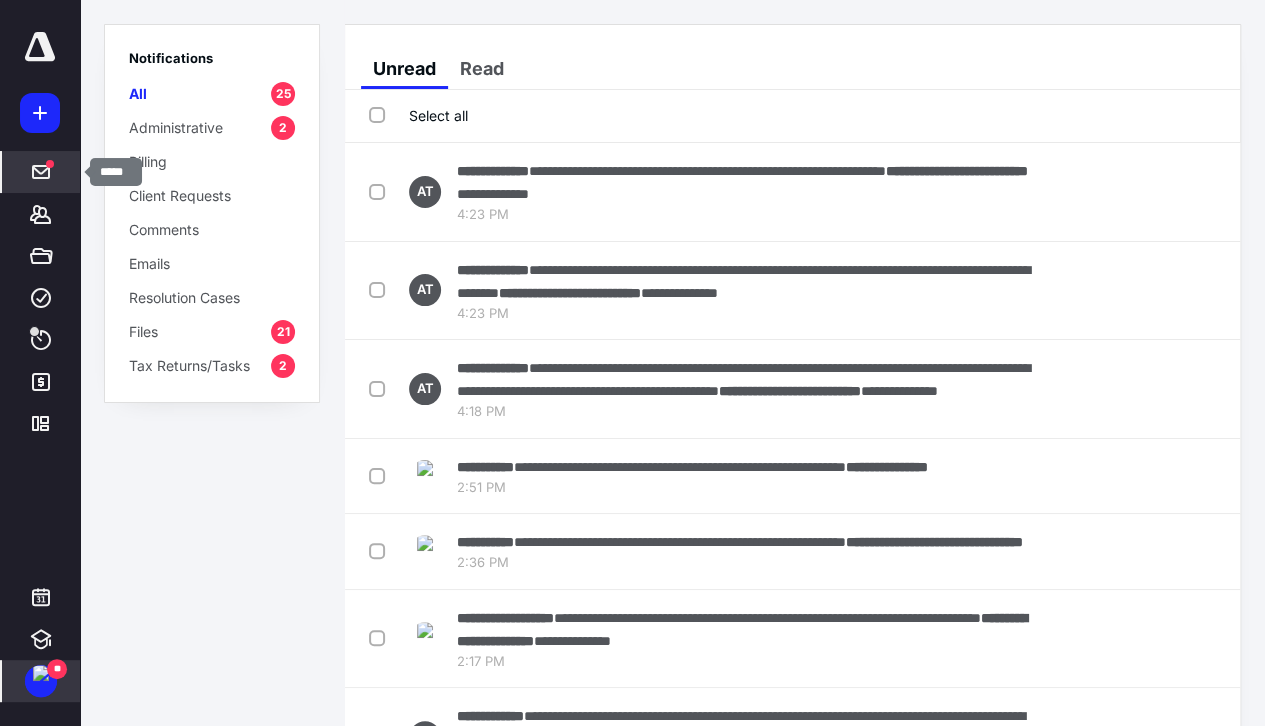 click on "*****" at bounding box center [41, 172] 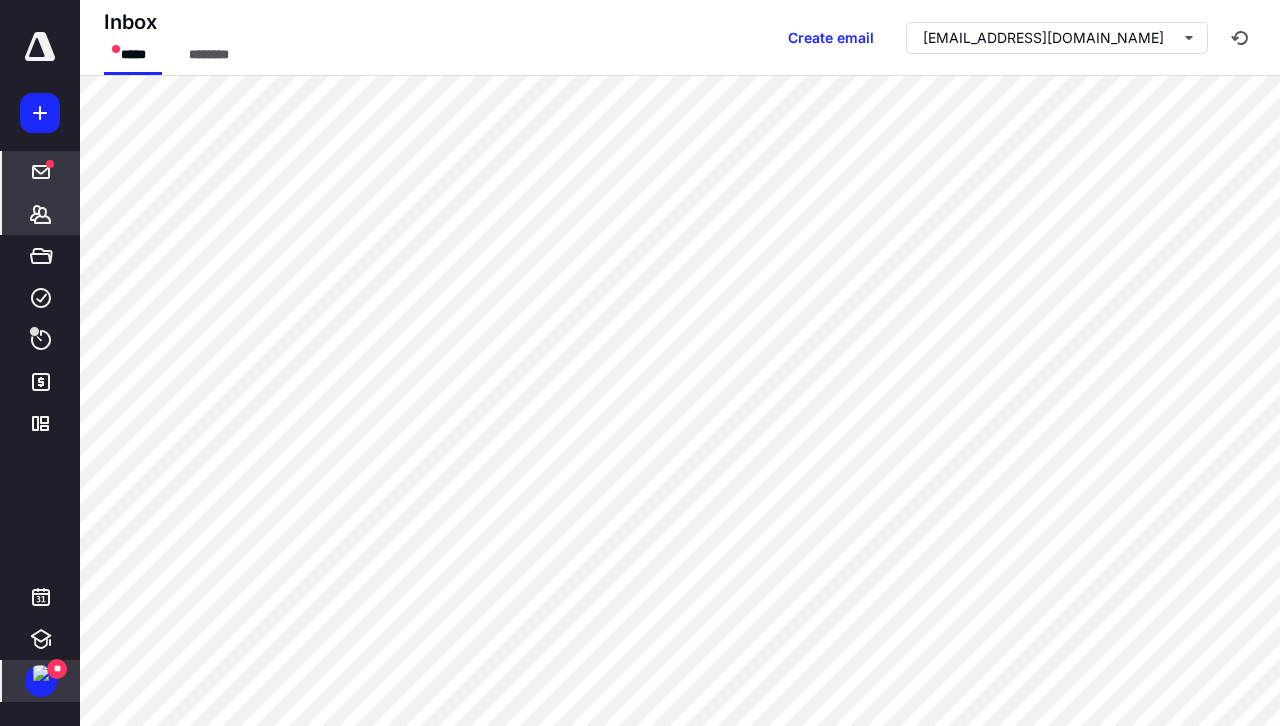 click on "*****" at bounding box center (41, 172) 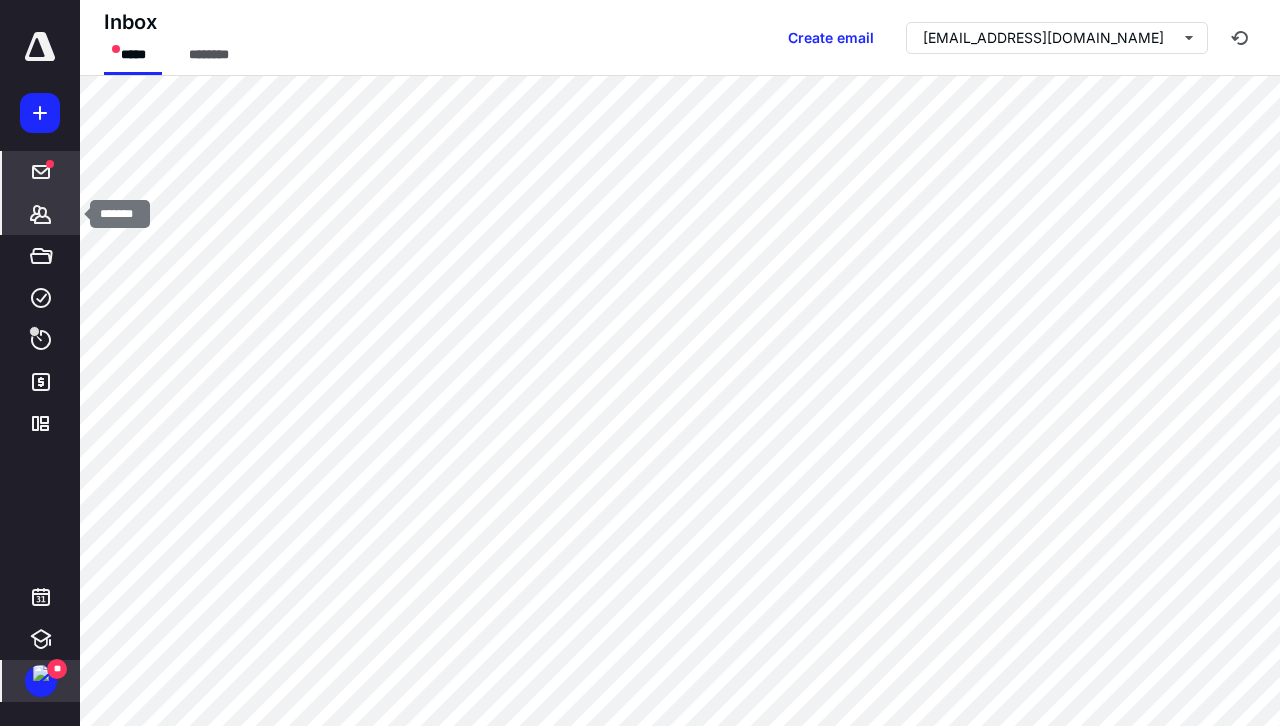 click 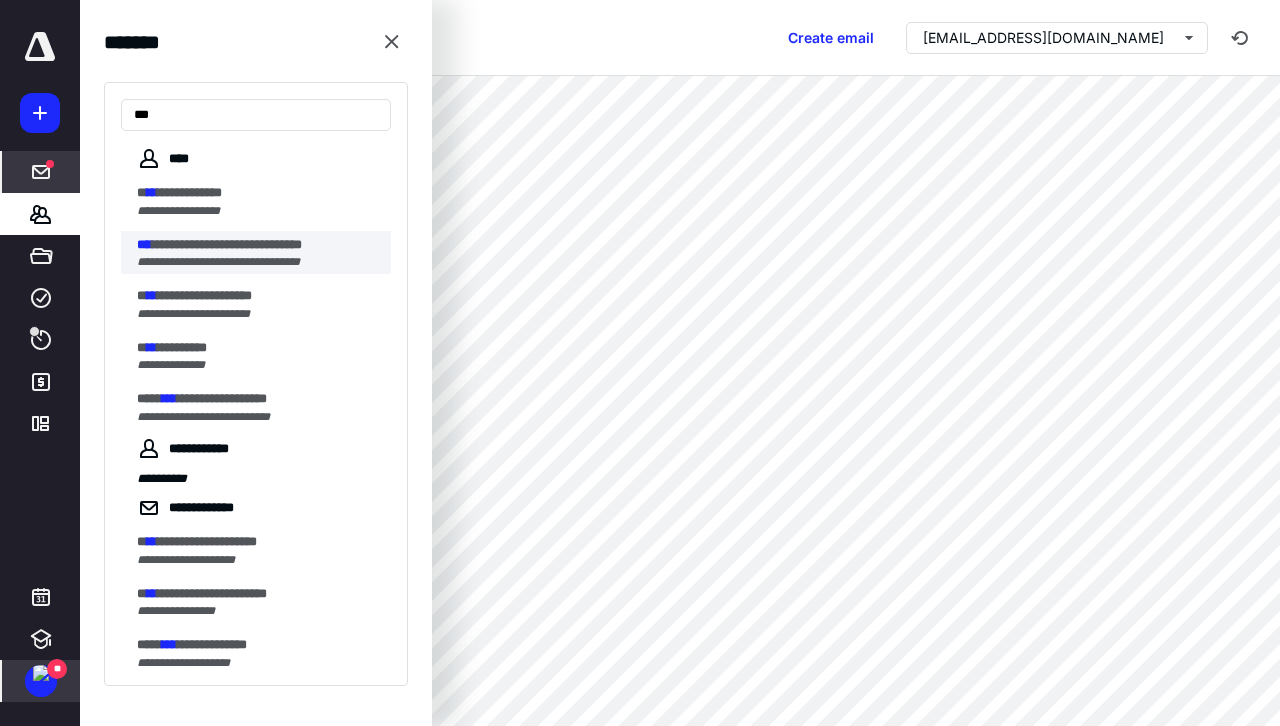 type on "***" 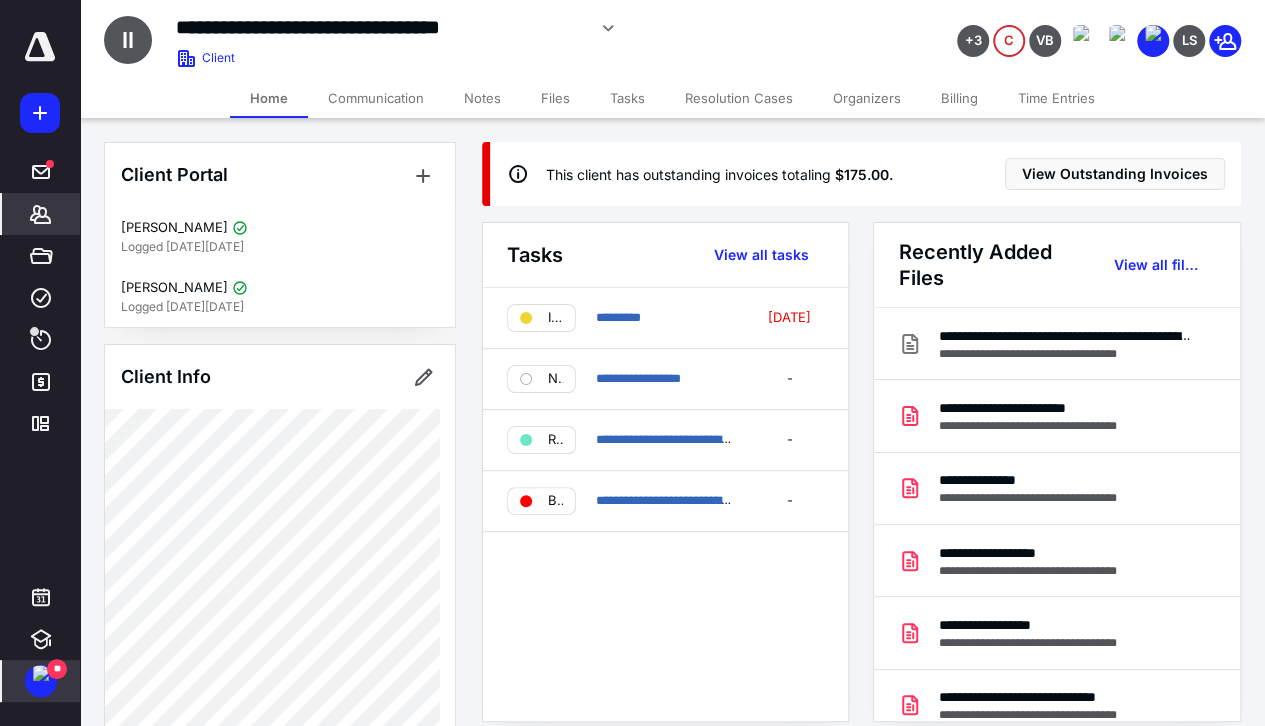 click on "Notes" at bounding box center (482, 98) 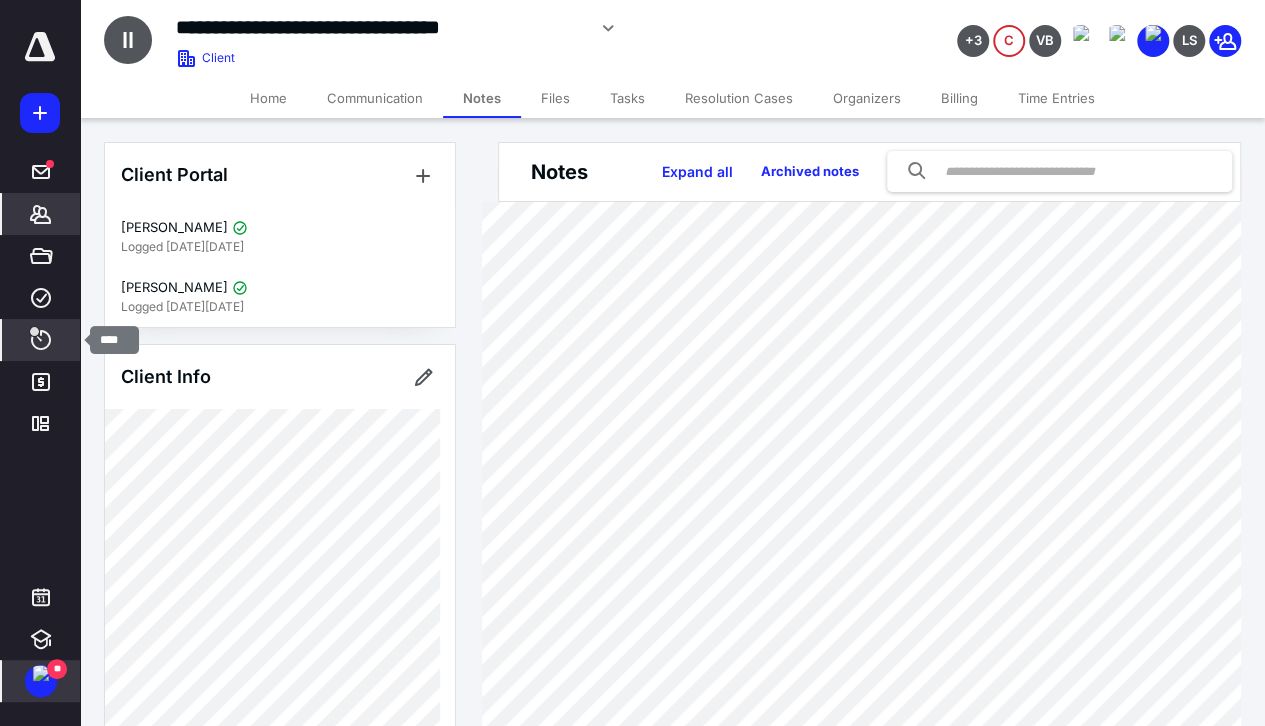 click on "****" at bounding box center (41, 340) 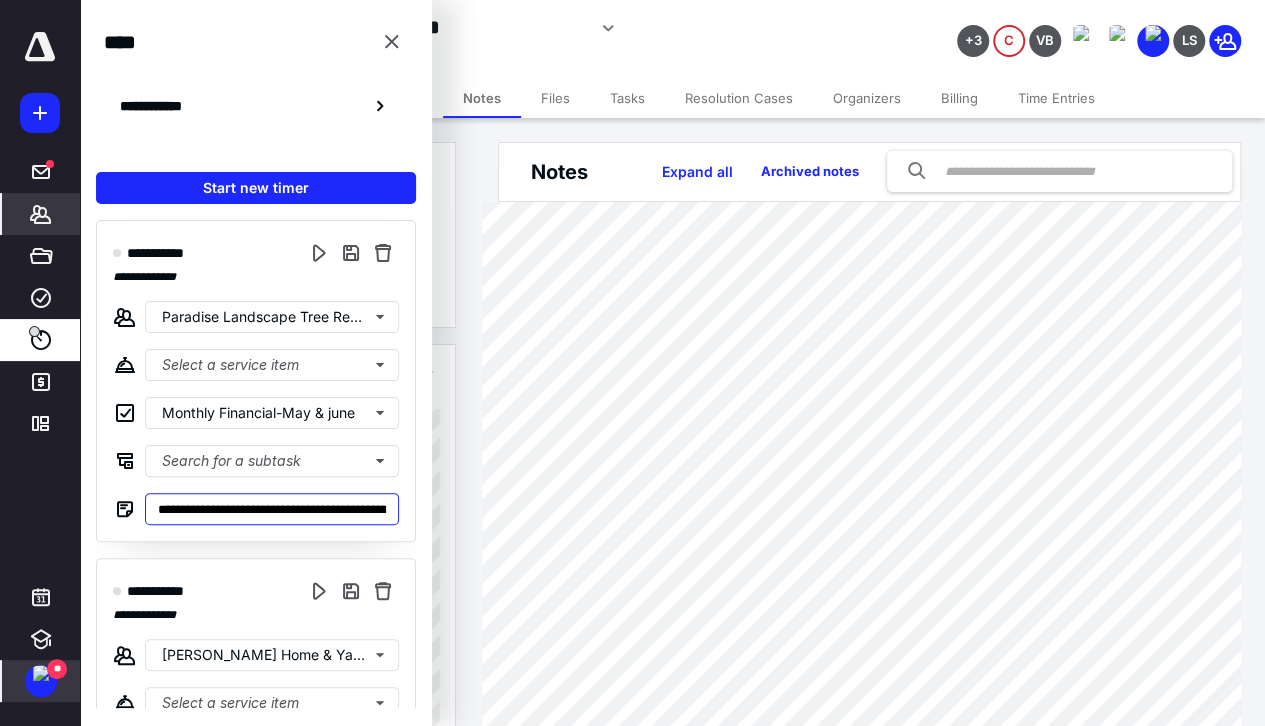 drag, startPoint x: 344, startPoint y: 507, endPoint x: 121, endPoint y: 504, distance: 223.02017 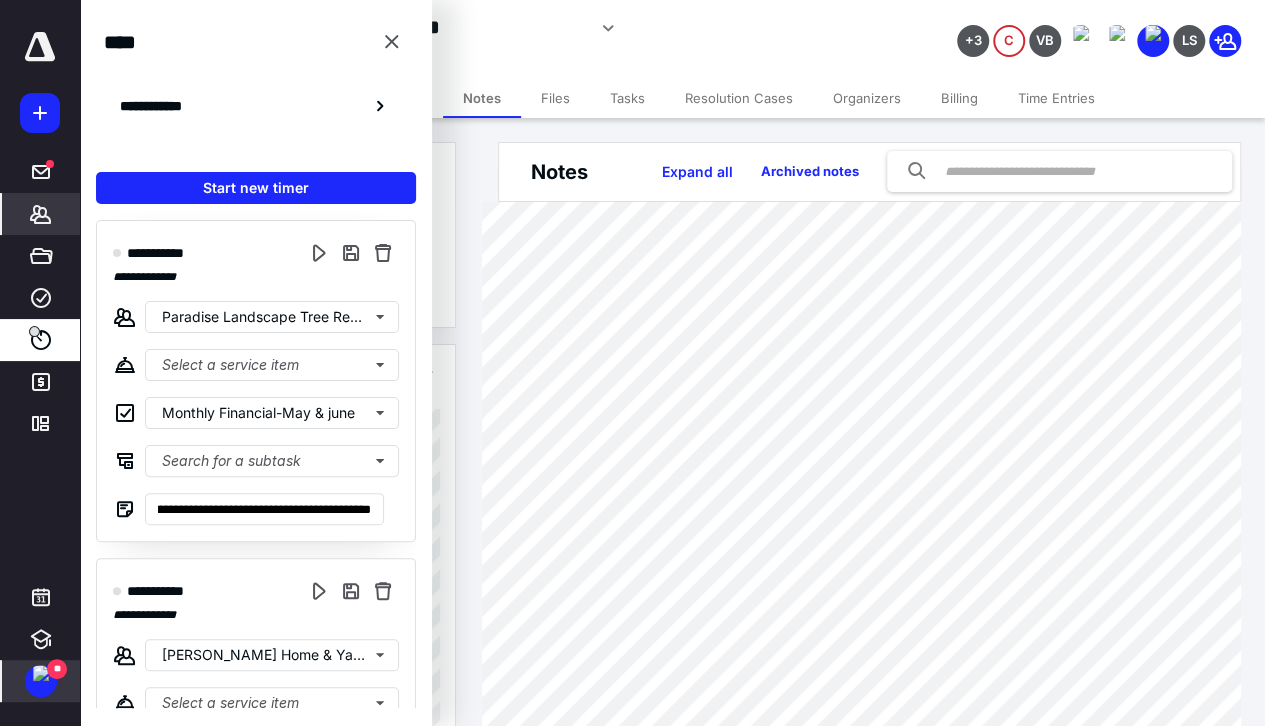 scroll, scrollTop: 0, scrollLeft: 0, axis: both 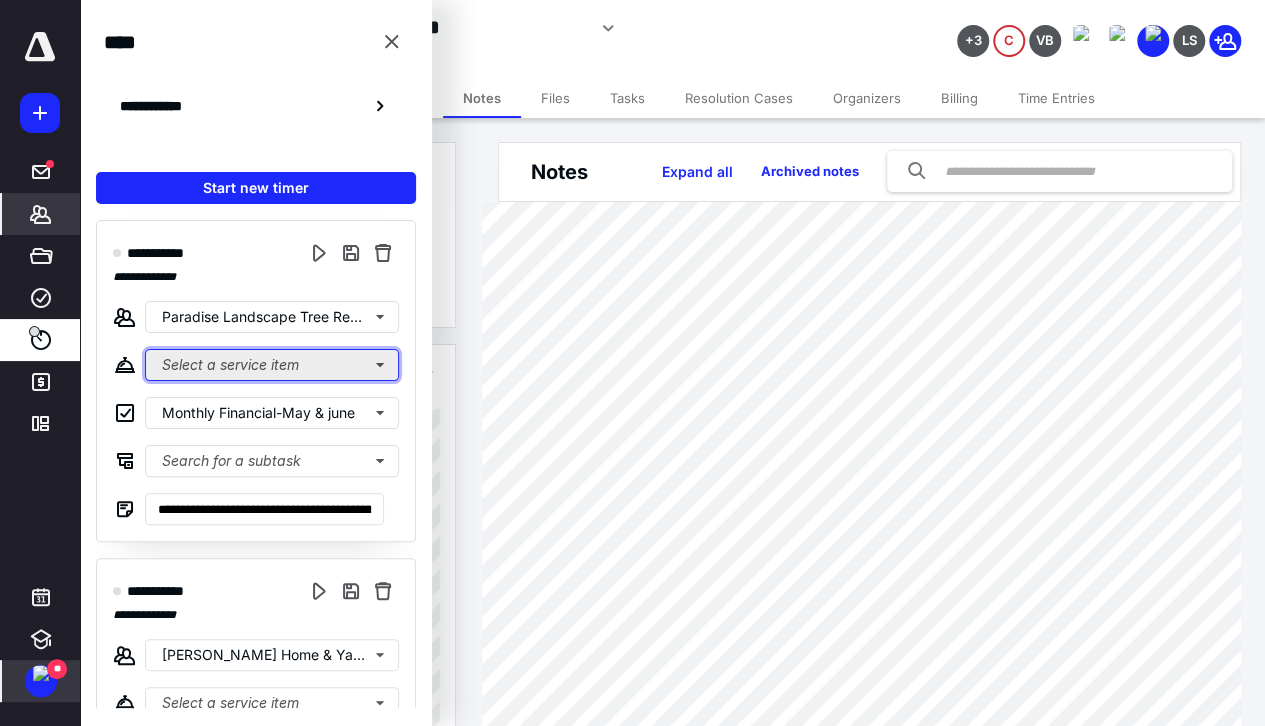 click on "Select a service item" at bounding box center (272, 365) 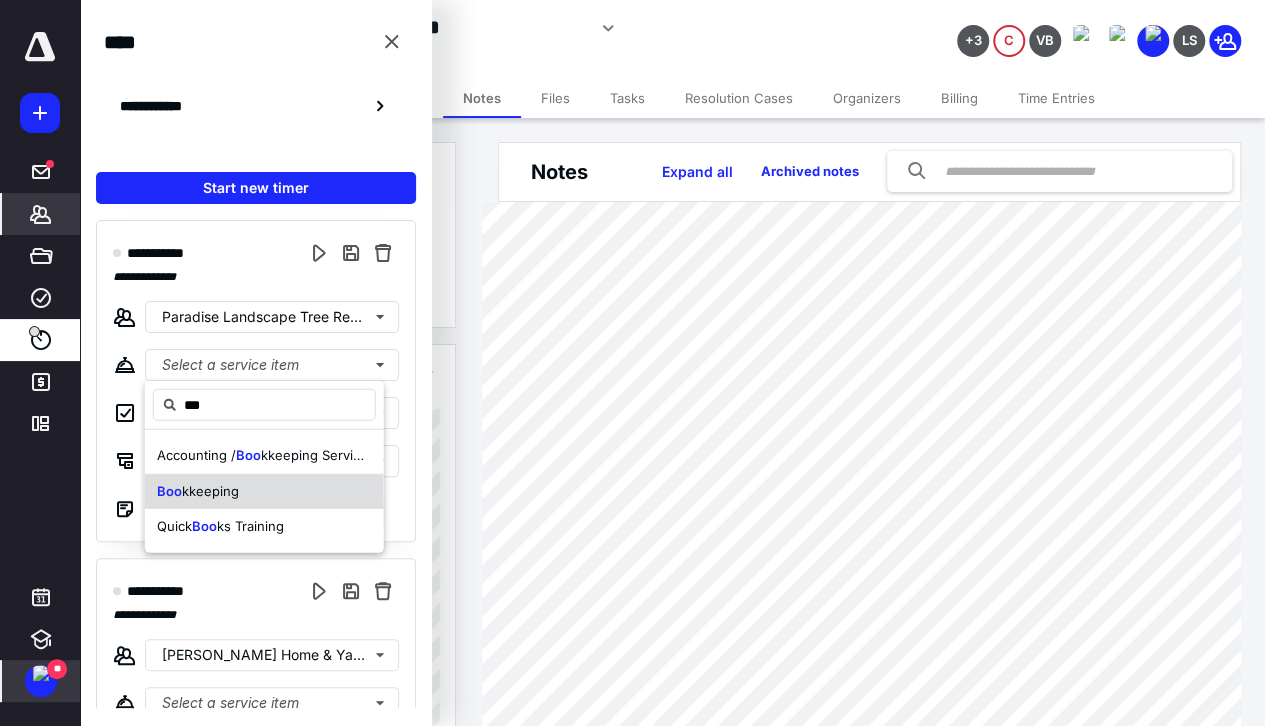click on "kkeeping" at bounding box center (210, 490) 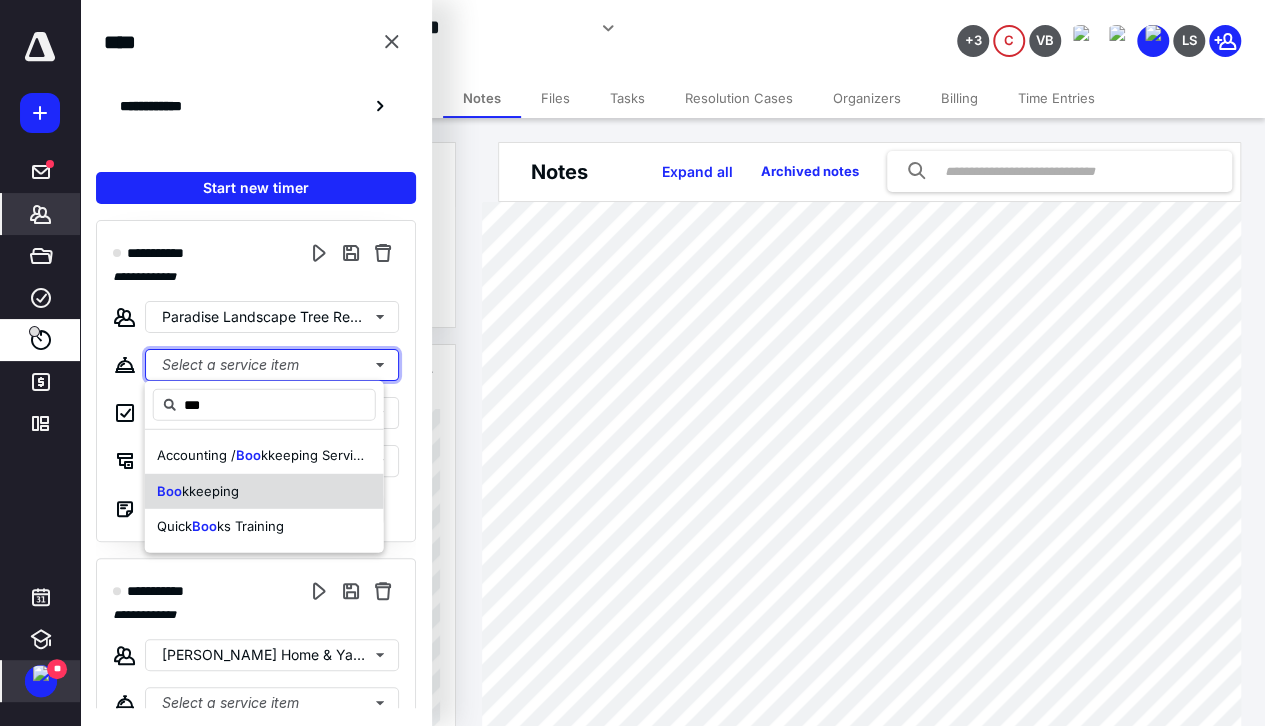 type 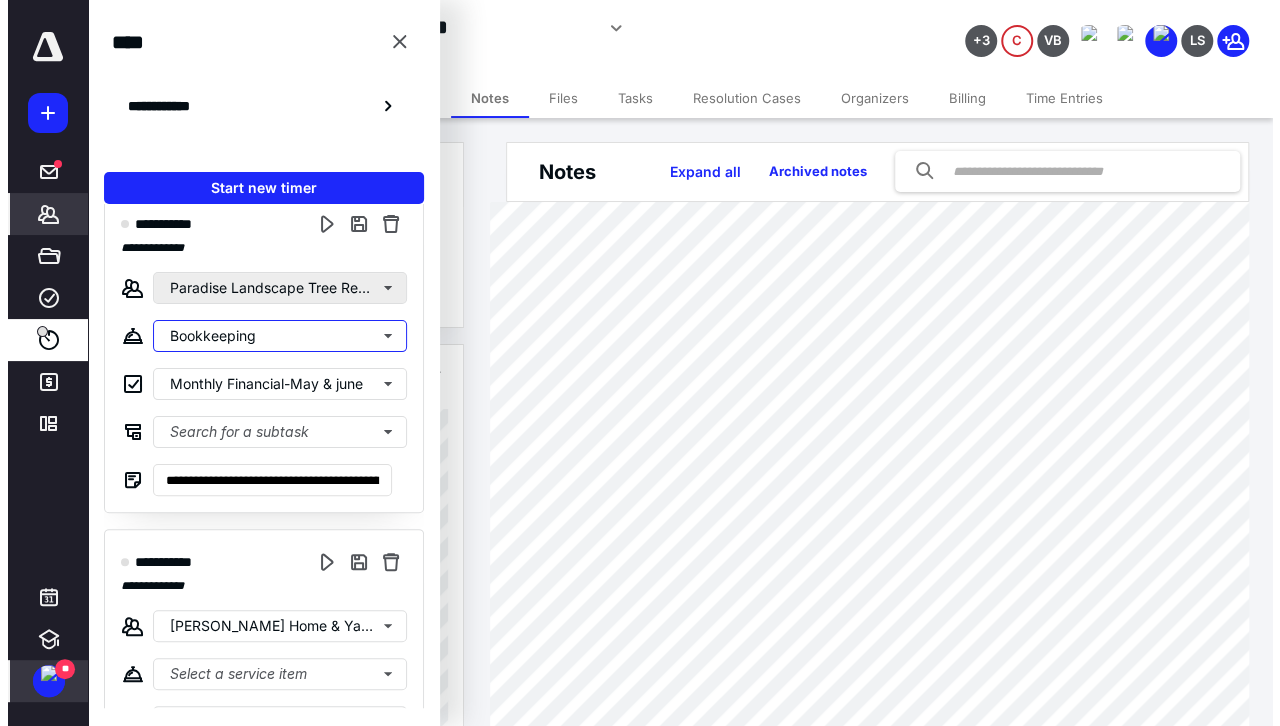 scroll, scrollTop: 0, scrollLeft: 0, axis: both 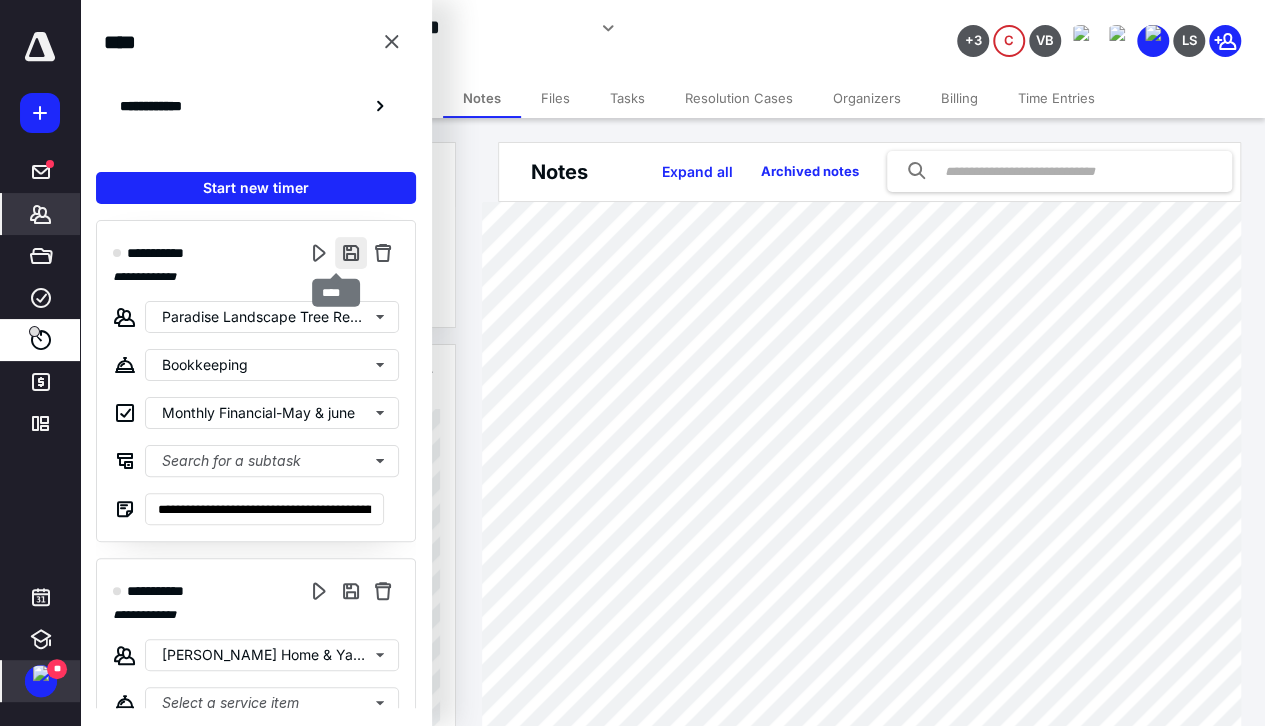 click at bounding box center (351, 253) 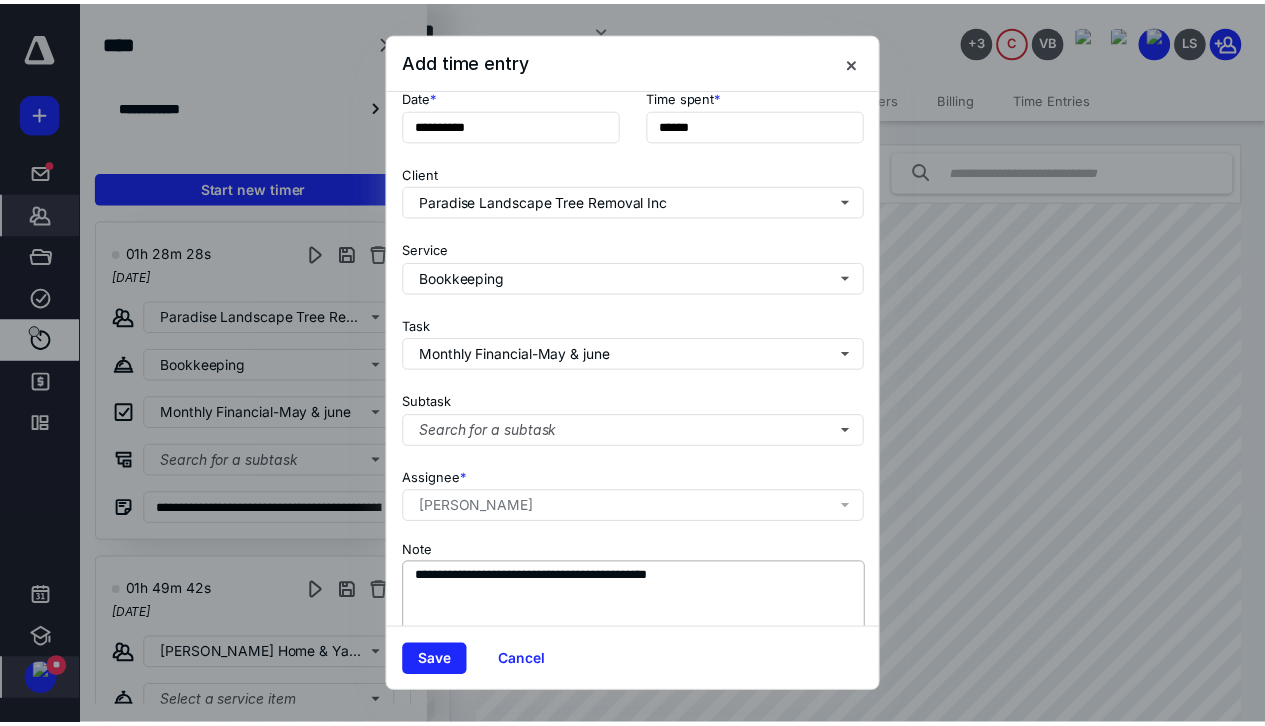 scroll, scrollTop: 174, scrollLeft: 0, axis: vertical 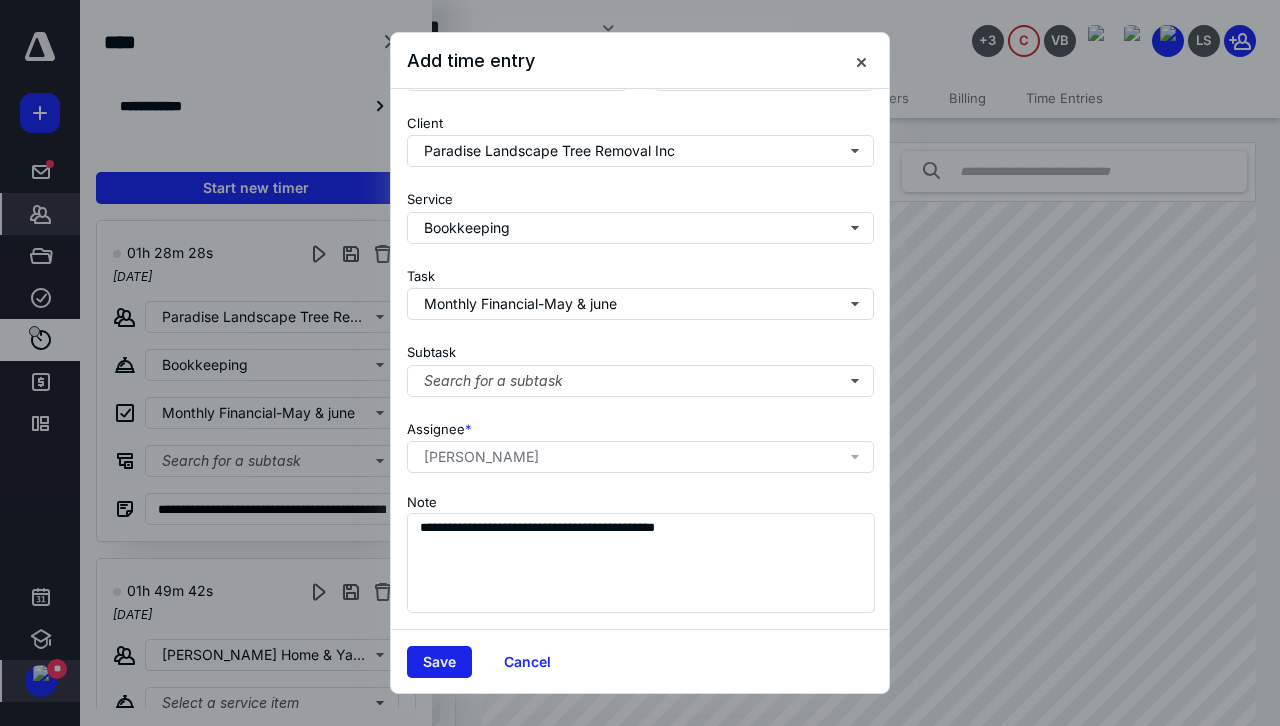 click on "Save" at bounding box center [439, 662] 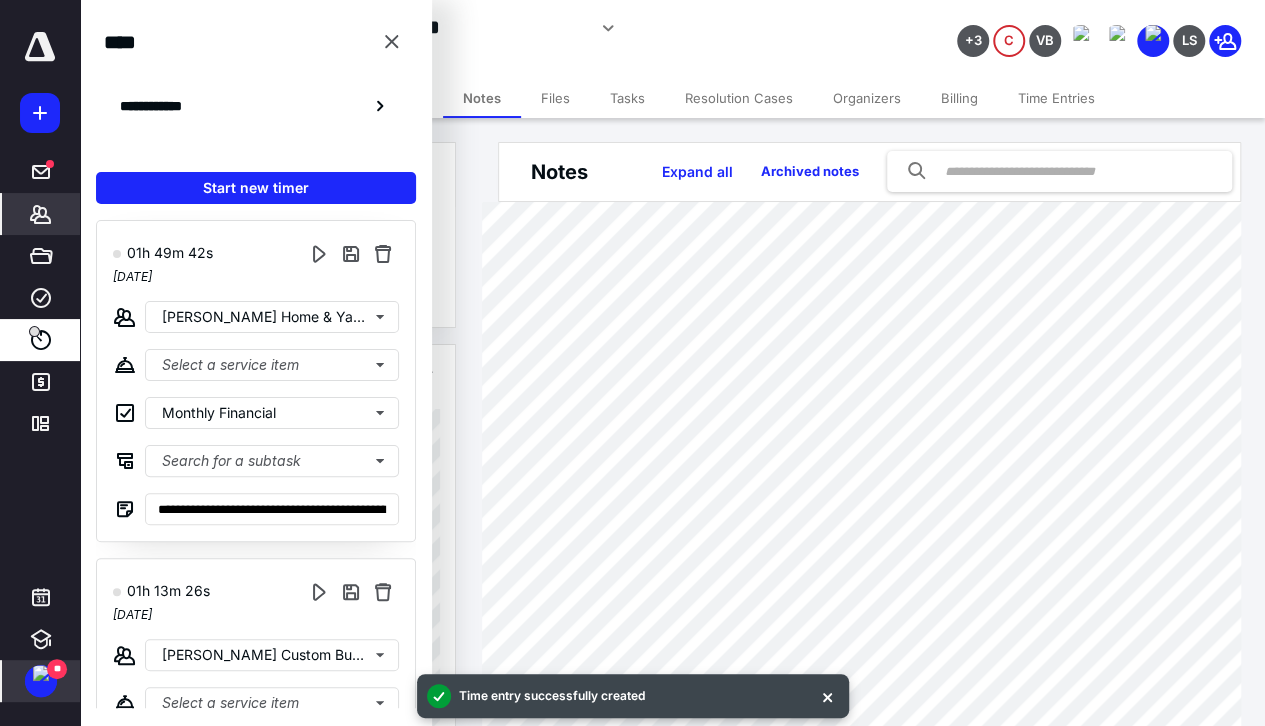 click on "**********" at bounding box center [516, 28] 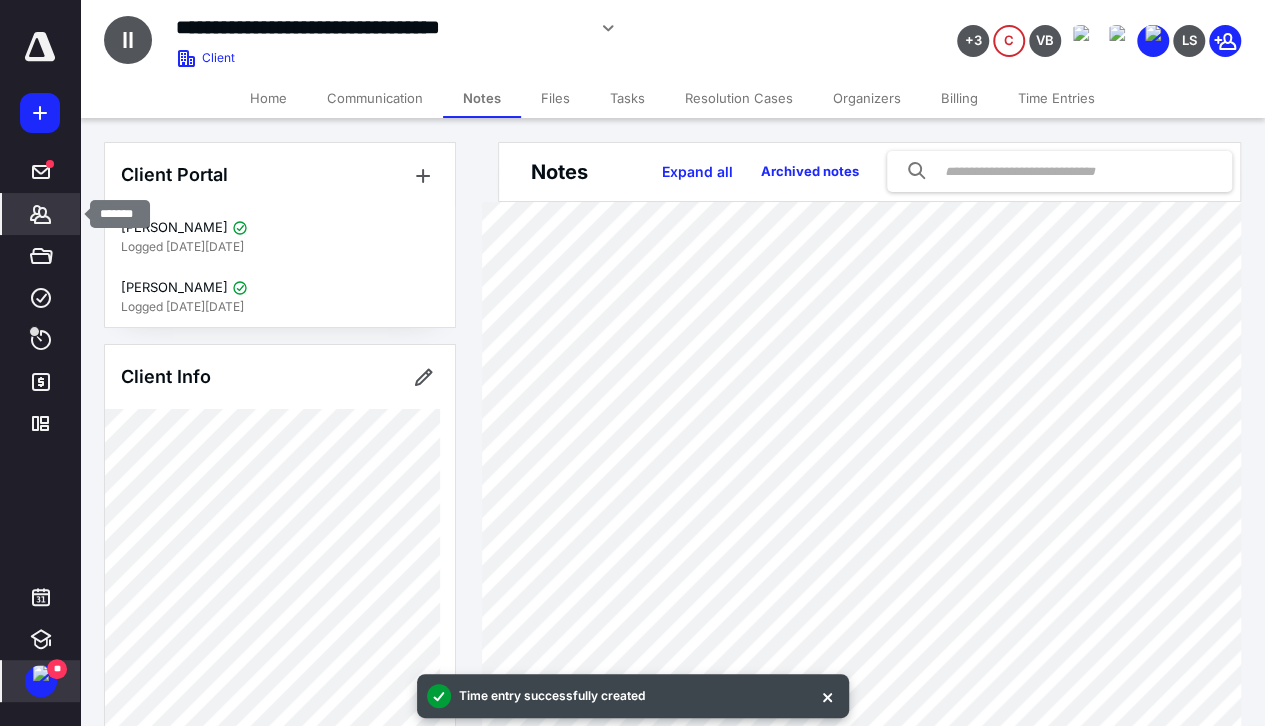 click 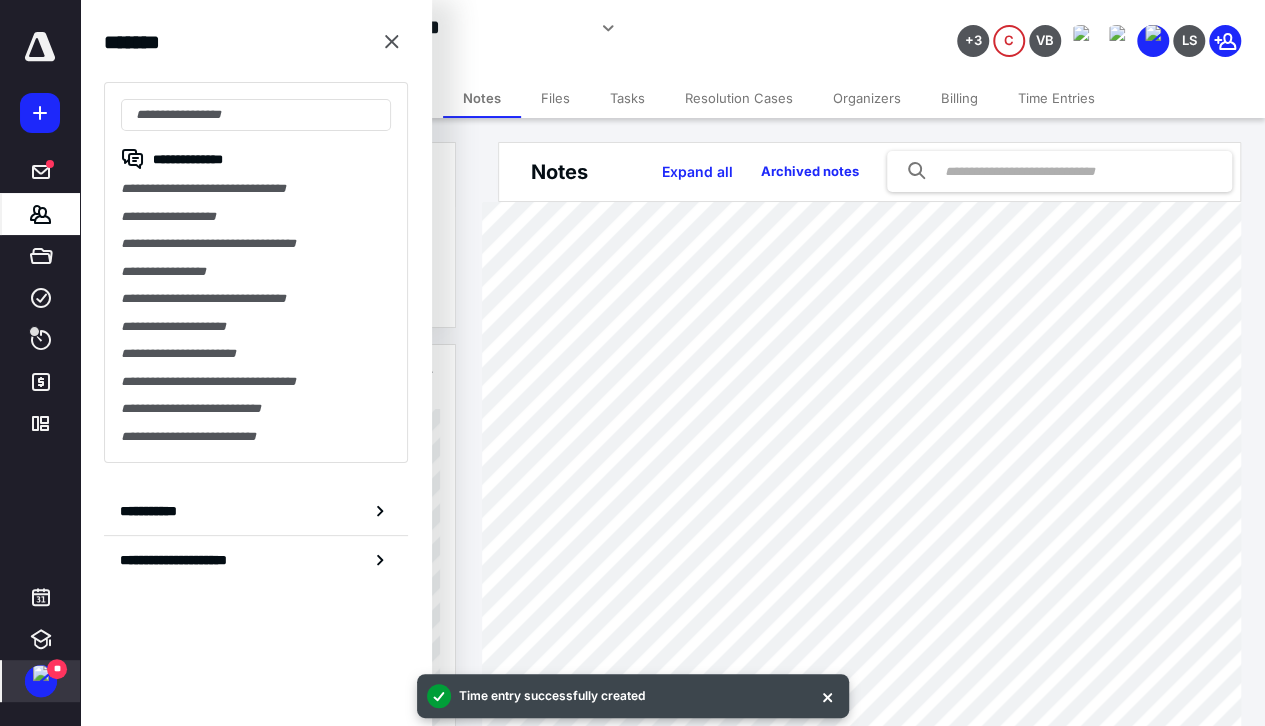 click on "**" at bounding box center (41, 681) 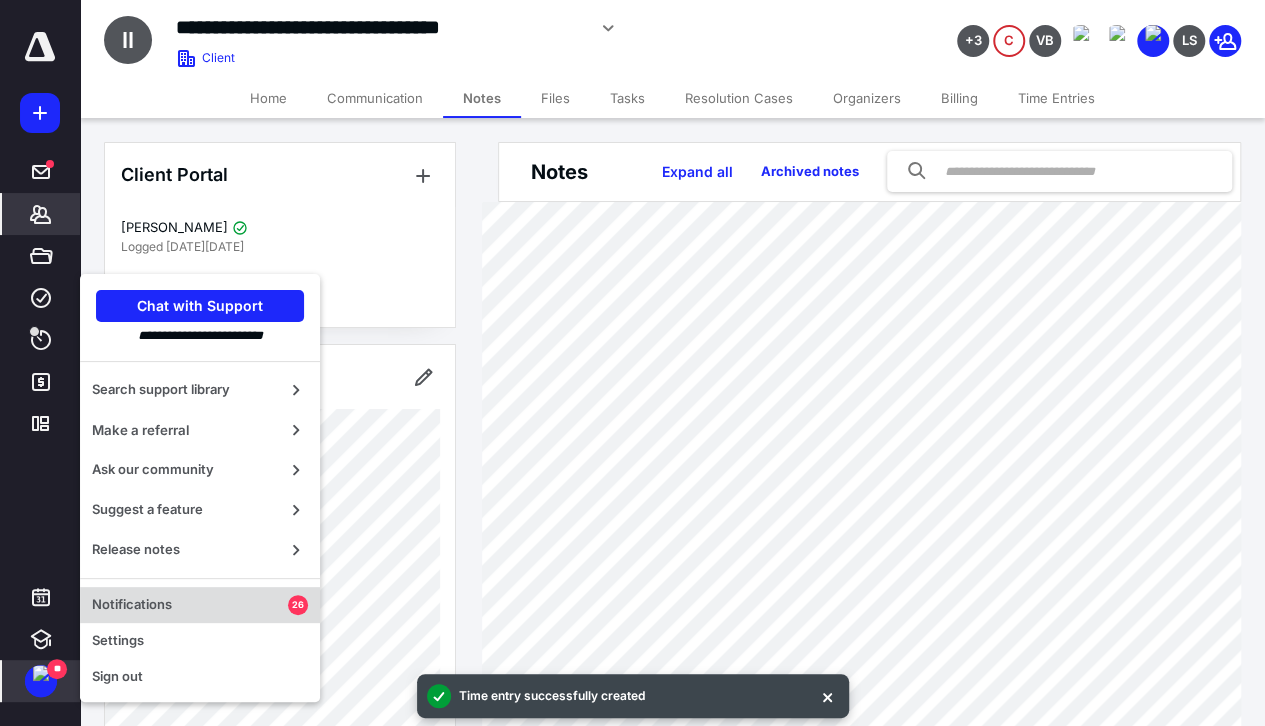 click on "Notifications 26" at bounding box center (200, 605) 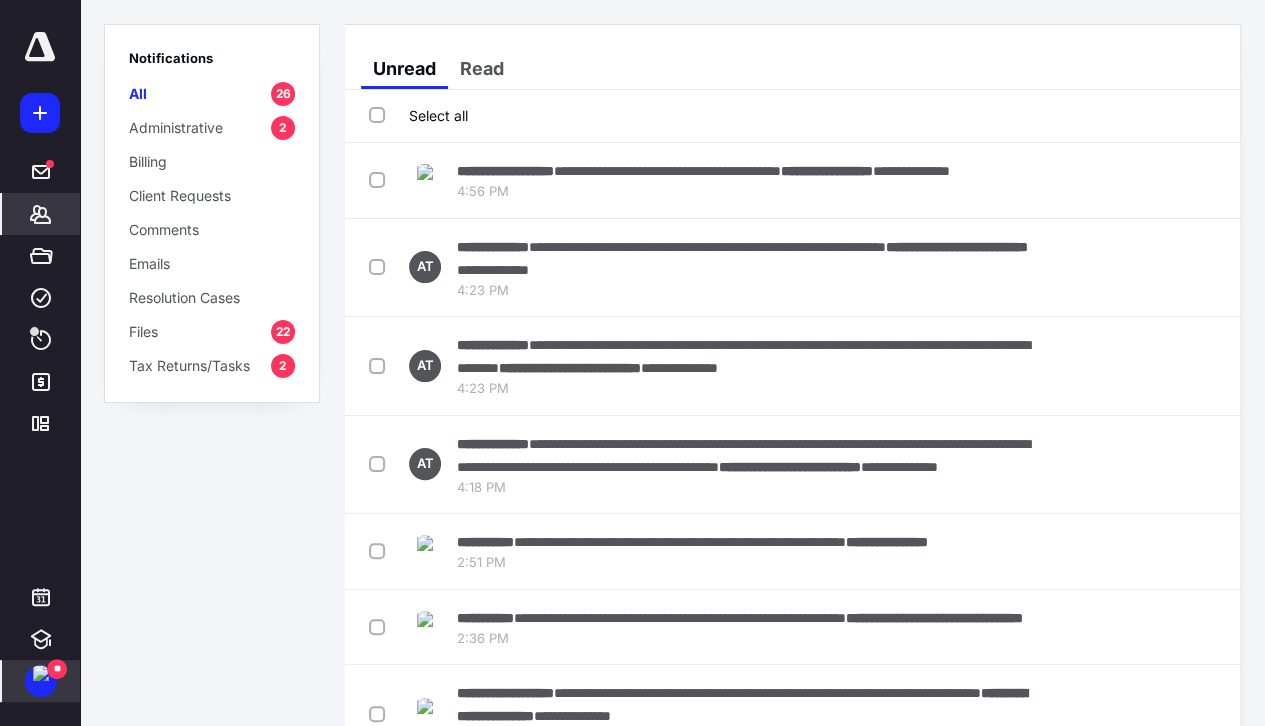 click on "*******" at bounding box center [41, 214] 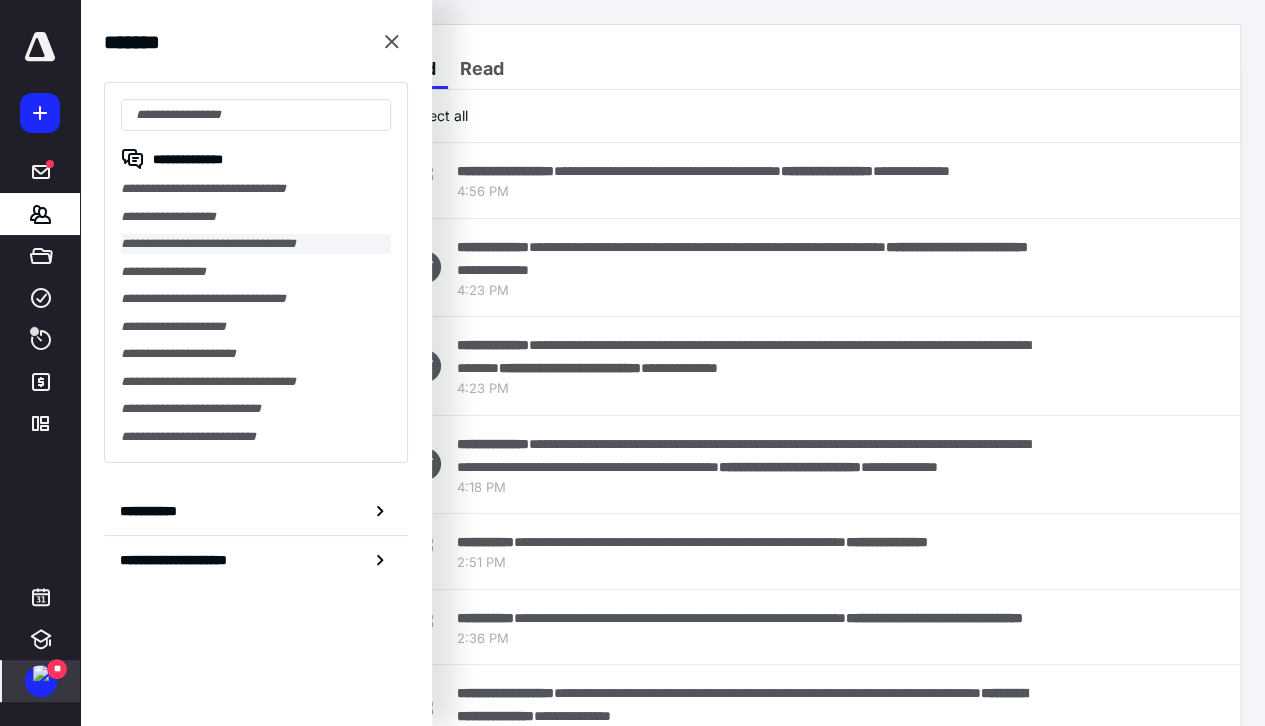 click on "**********" at bounding box center (256, 244) 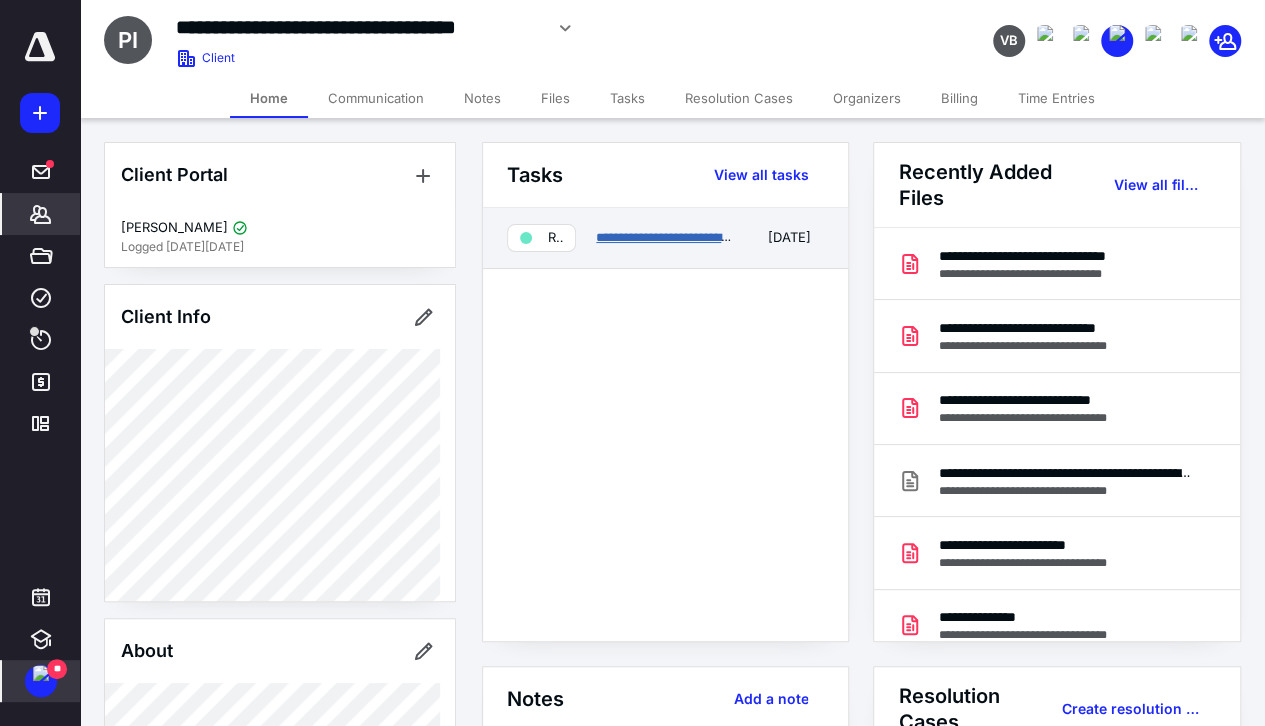 click on "**********" at bounding box center [666, 237] 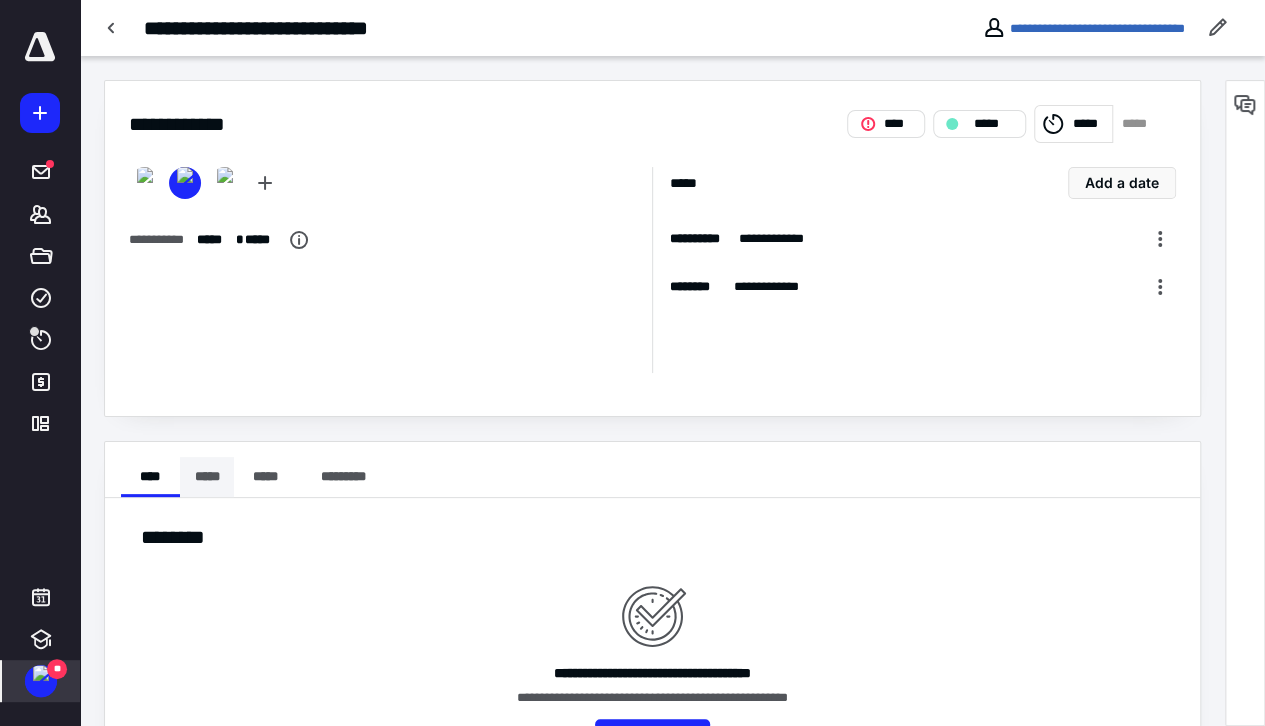 click on "*****" at bounding box center (207, 477) 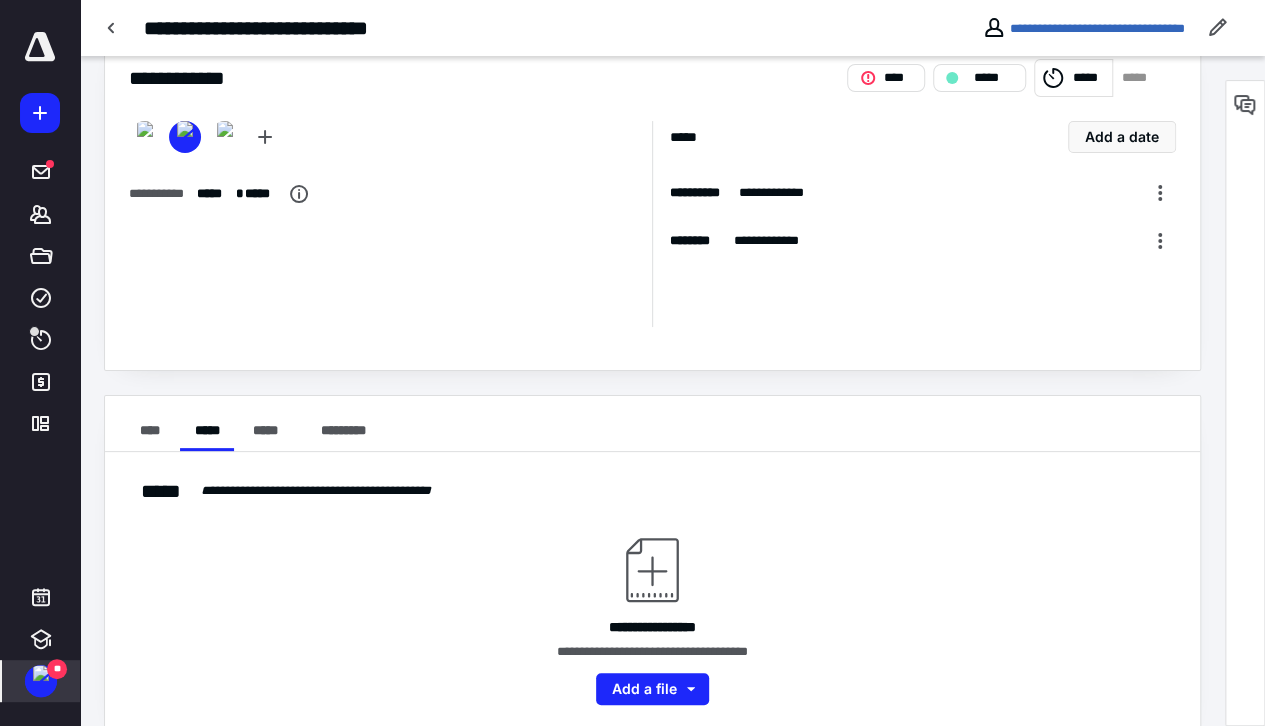scroll, scrollTop: 72, scrollLeft: 0, axis: vertical 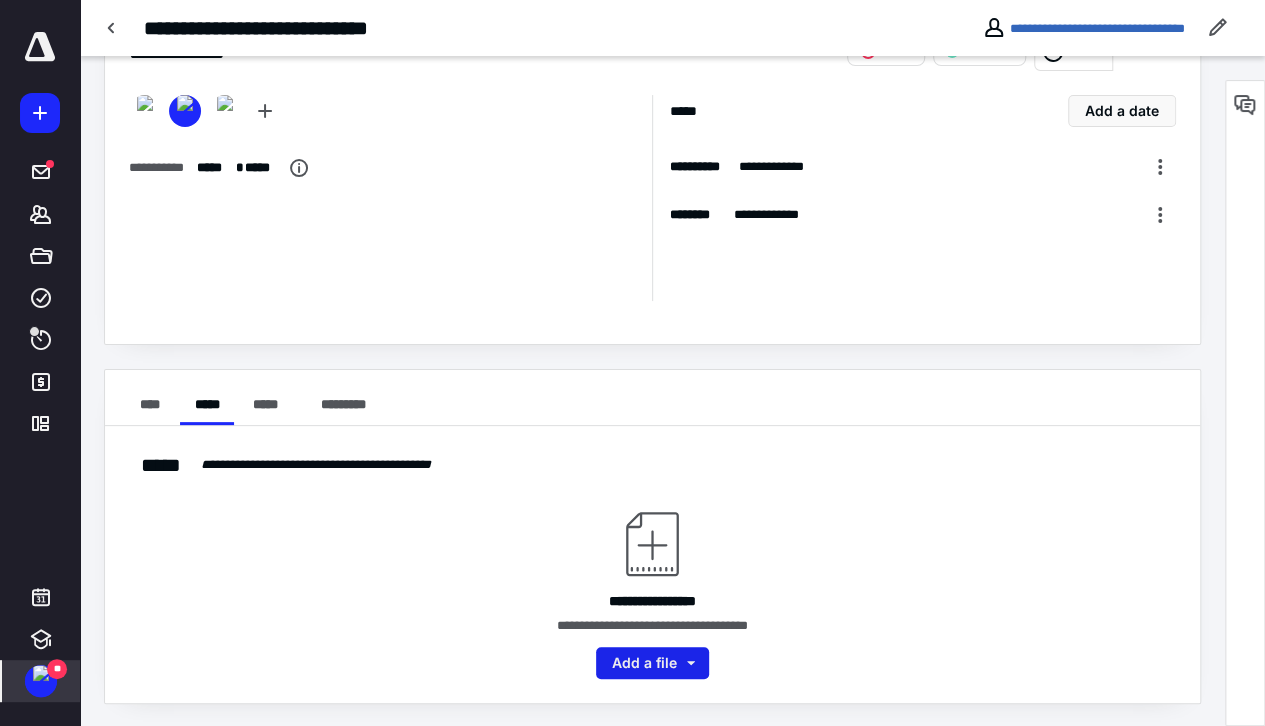 click on "Add a file" at bounding box center (652, 663) 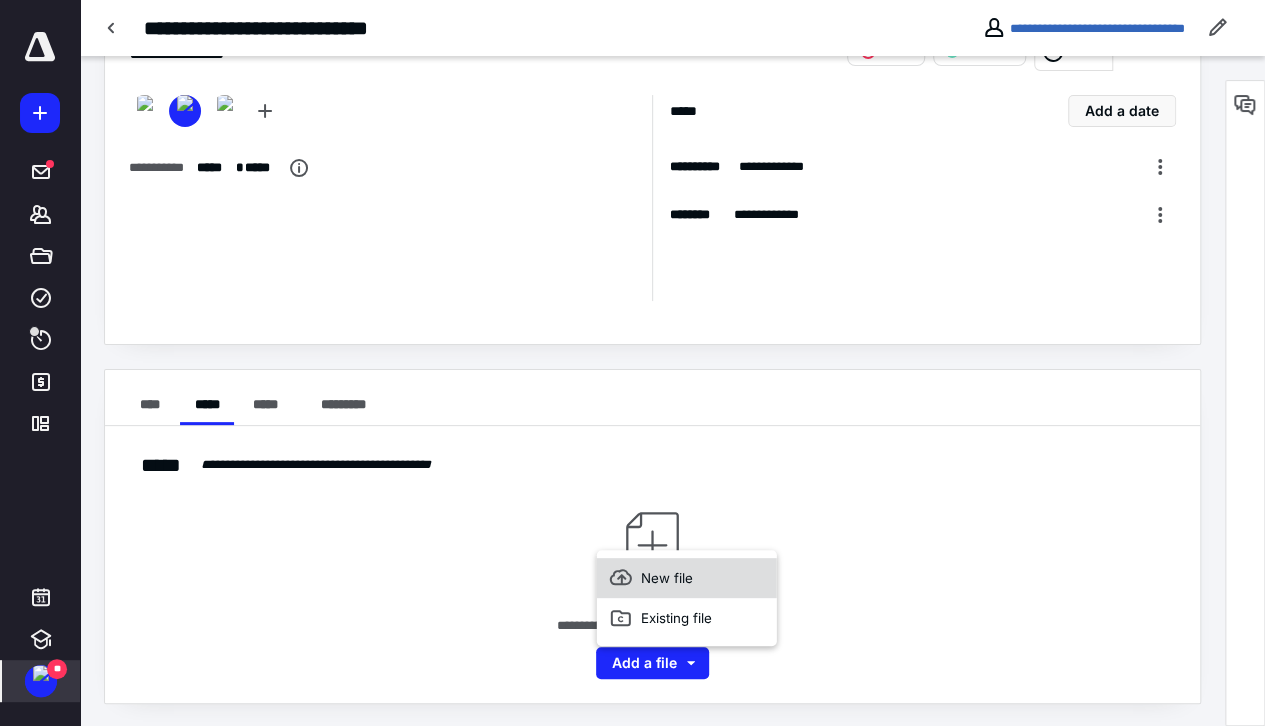 click on "New file" at bounding box center [687, 578] 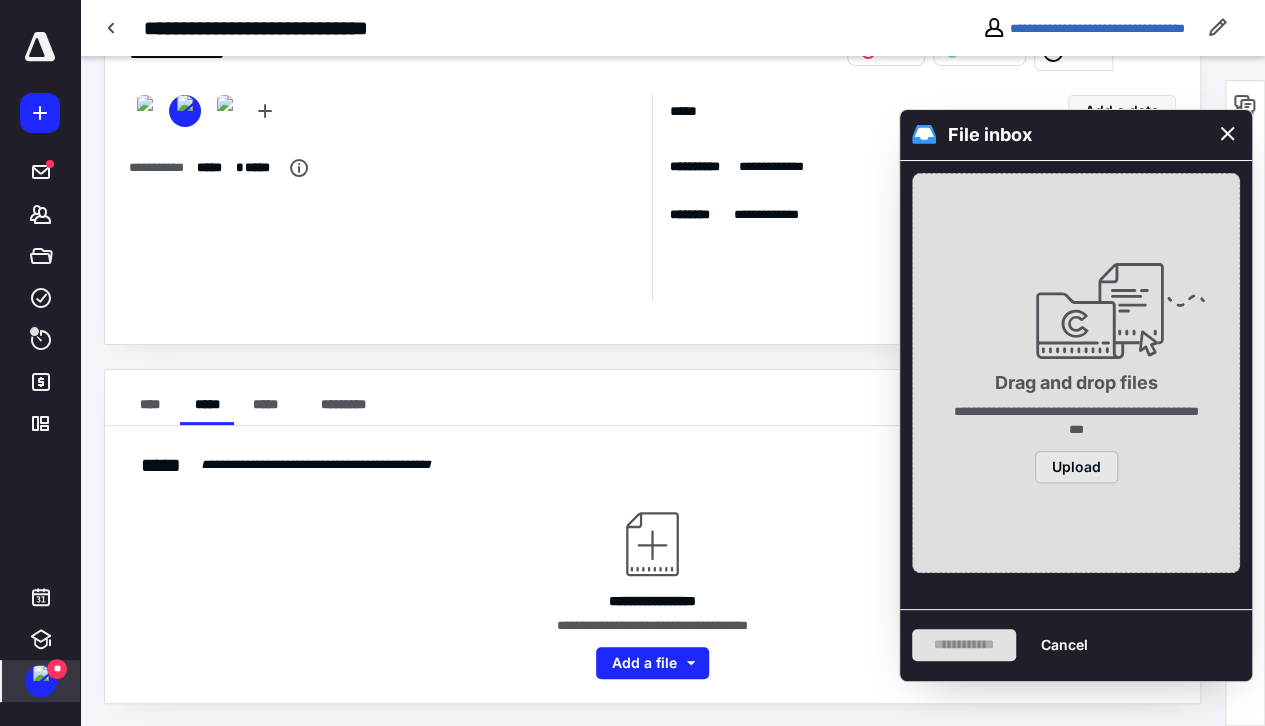 click on "Upload" at bounding box center [1076, 468] 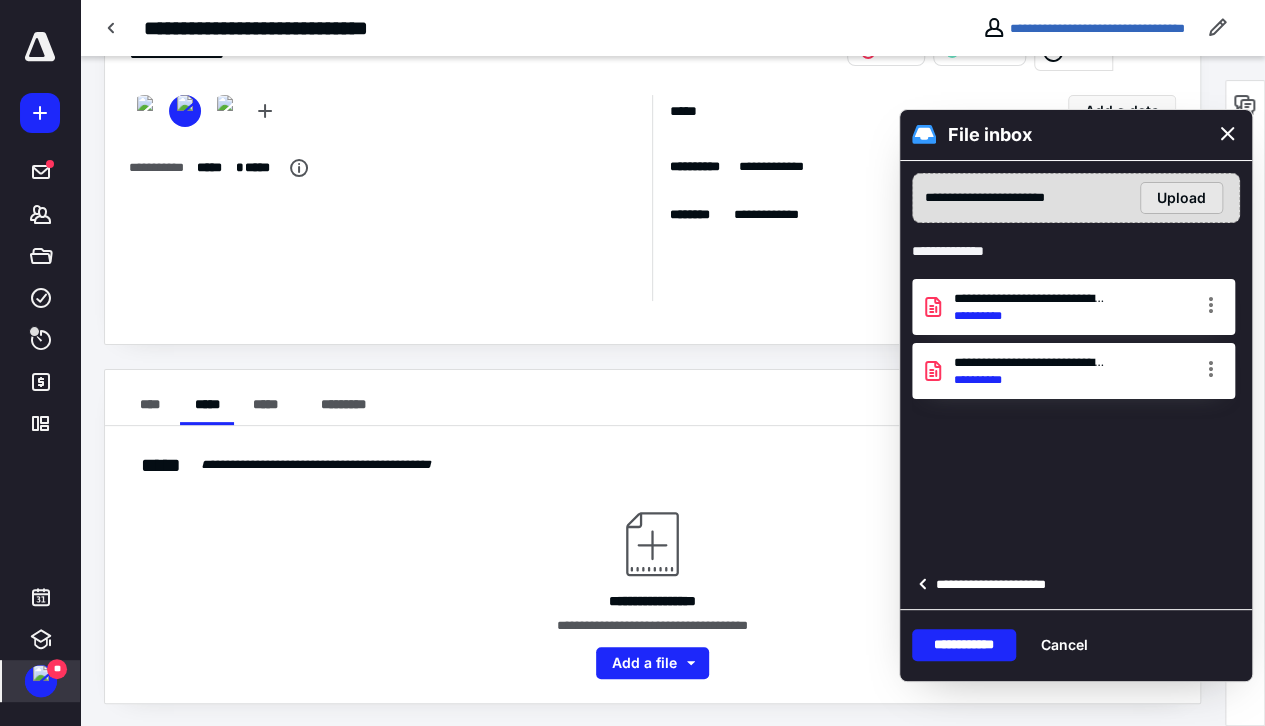 click on "Upload" at bounding box center (1181, 198) 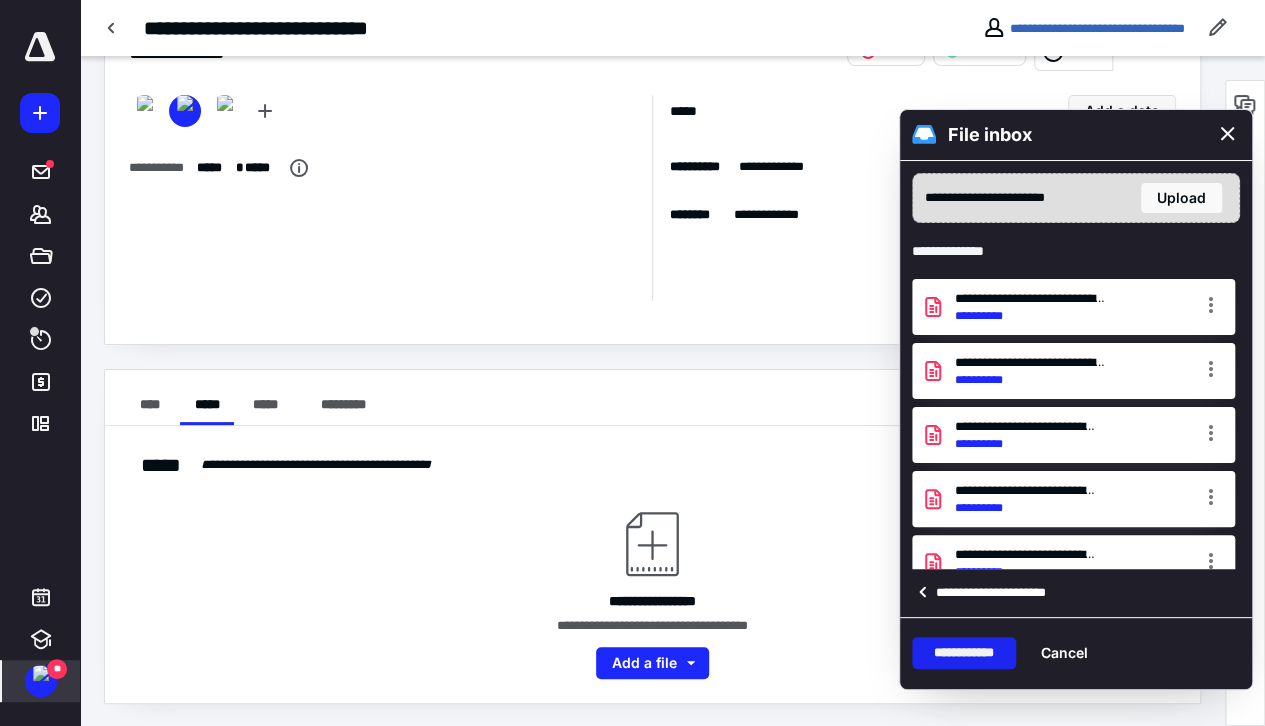 click on "**********" at bounding box center [964, 653] 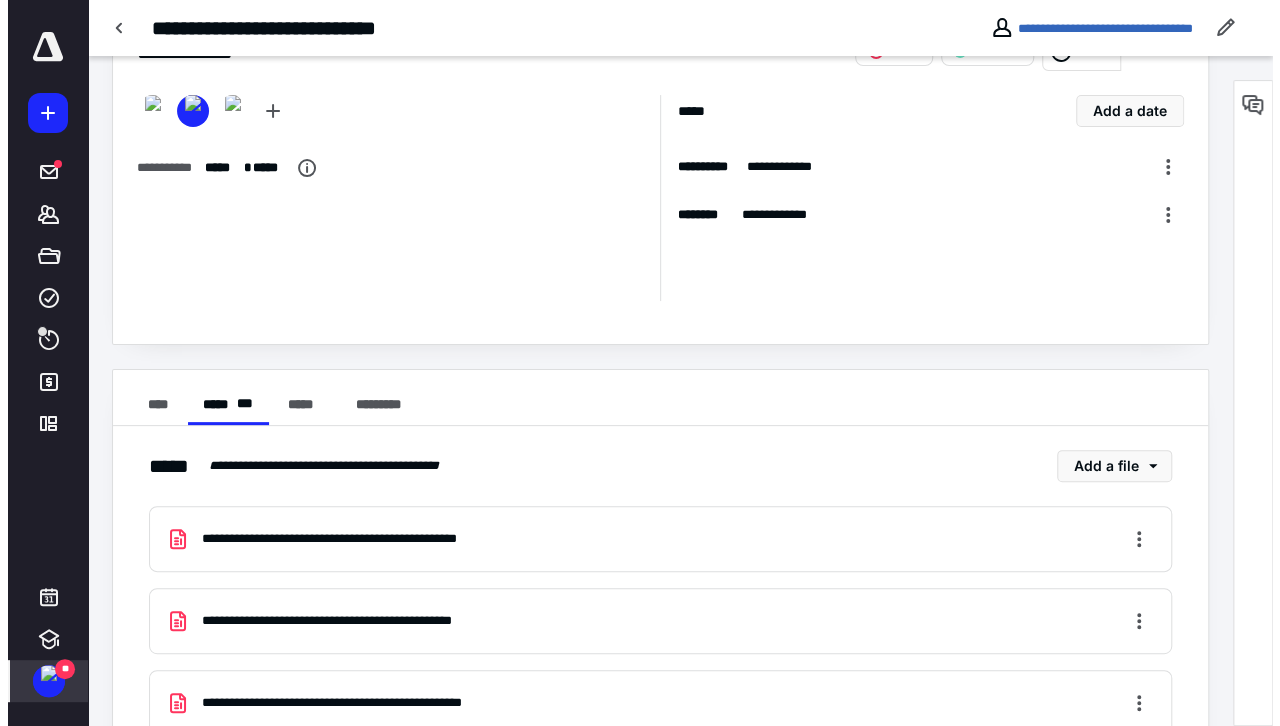 scroll, scrollTop: 0, scrollLeft: 0, axis: both 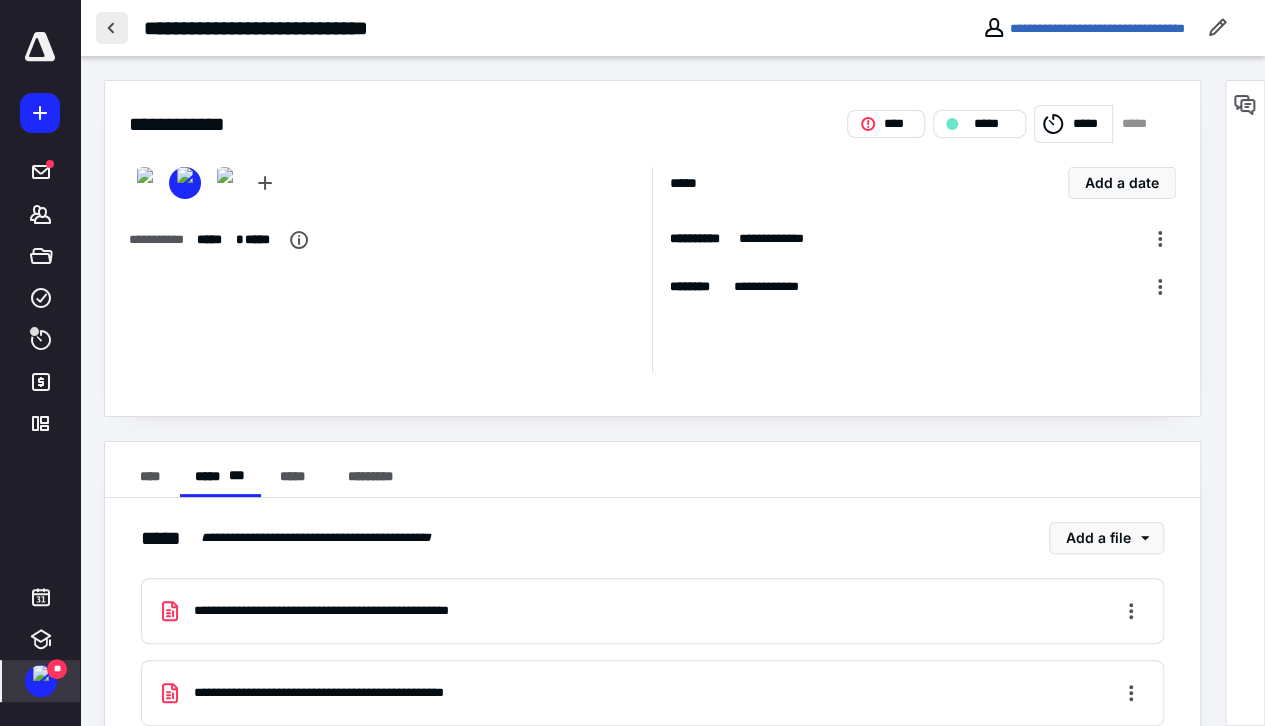 click at bounding box center (112, 28) 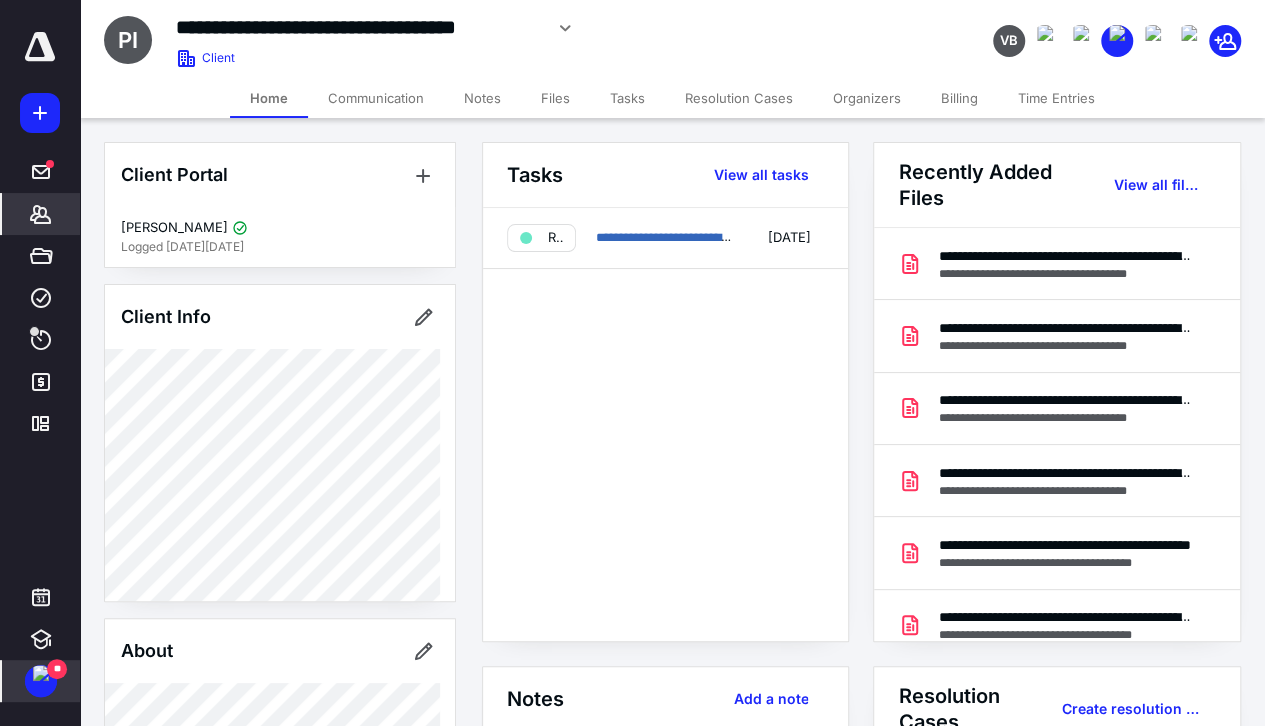 click on "Files" at bounding box center (555, 98) 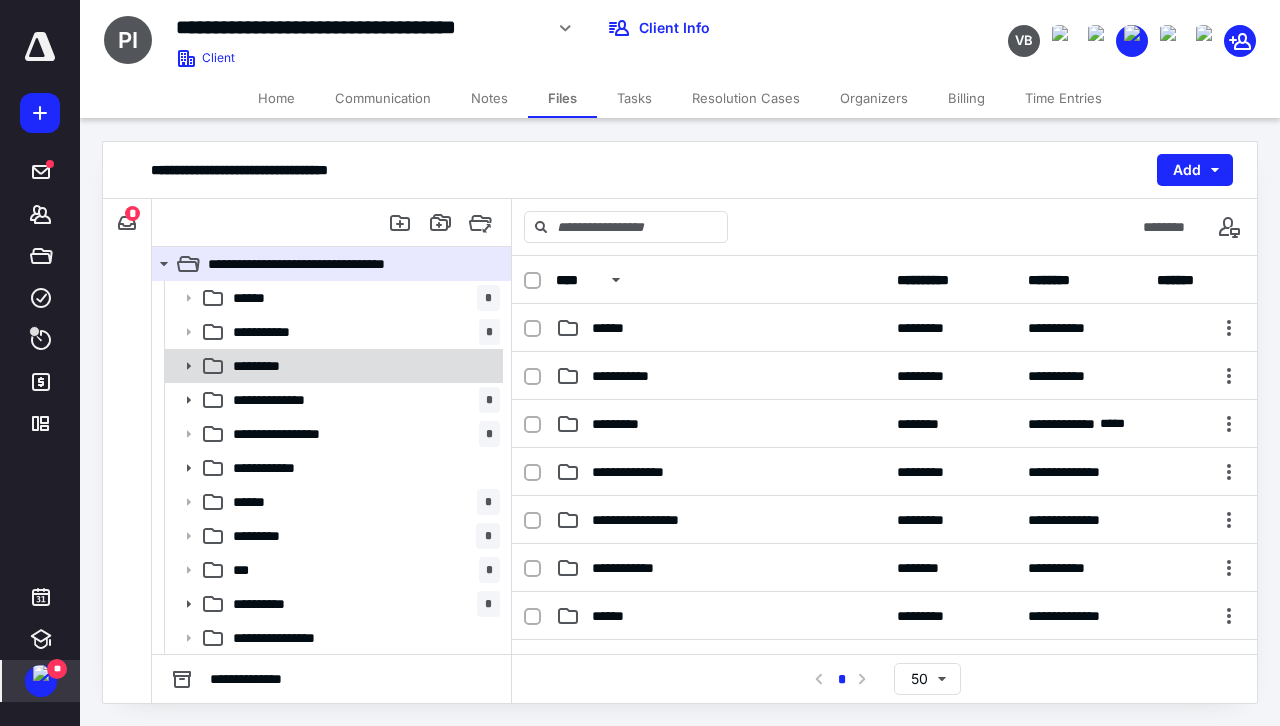 click 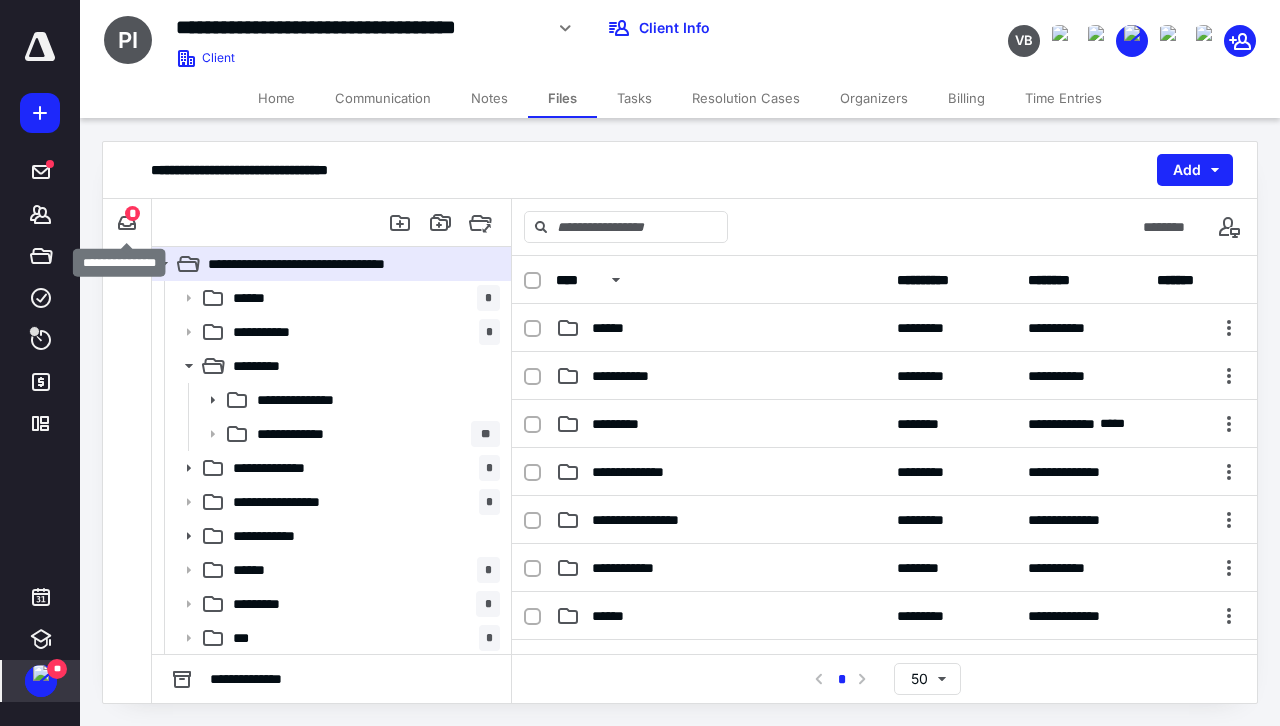 click on "*" at bounding box center [132, 213] 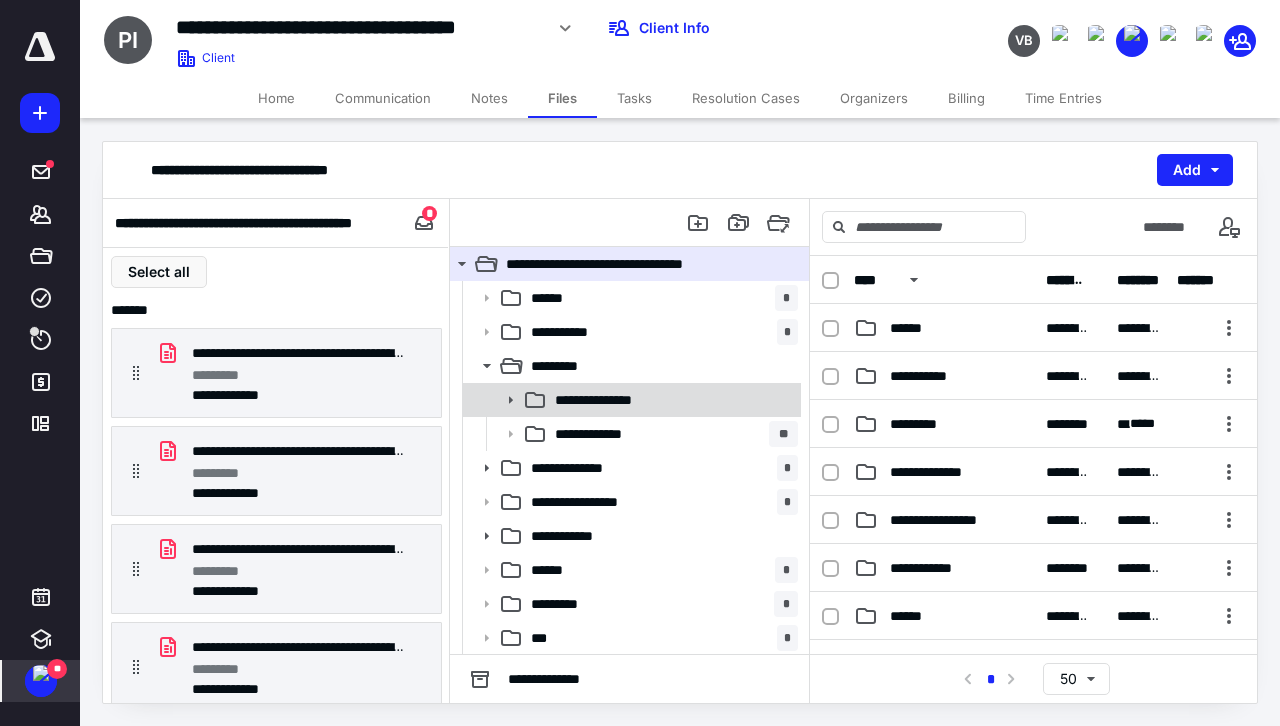 click 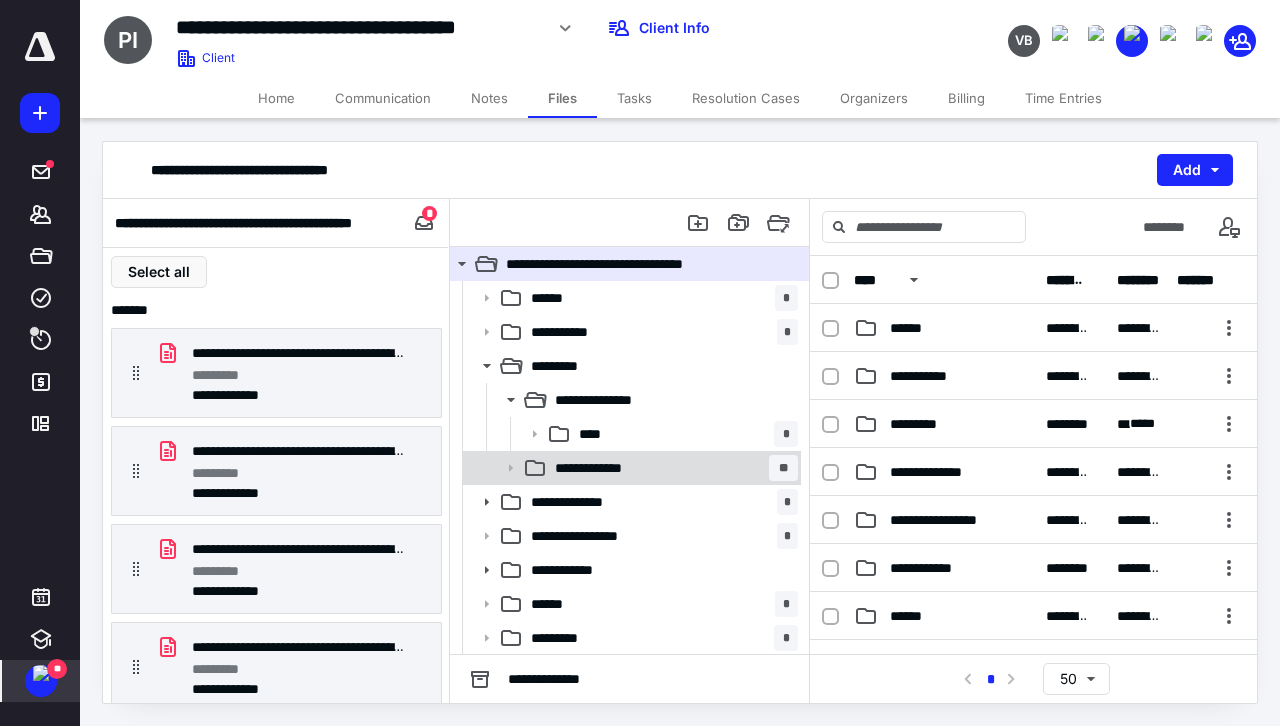 click 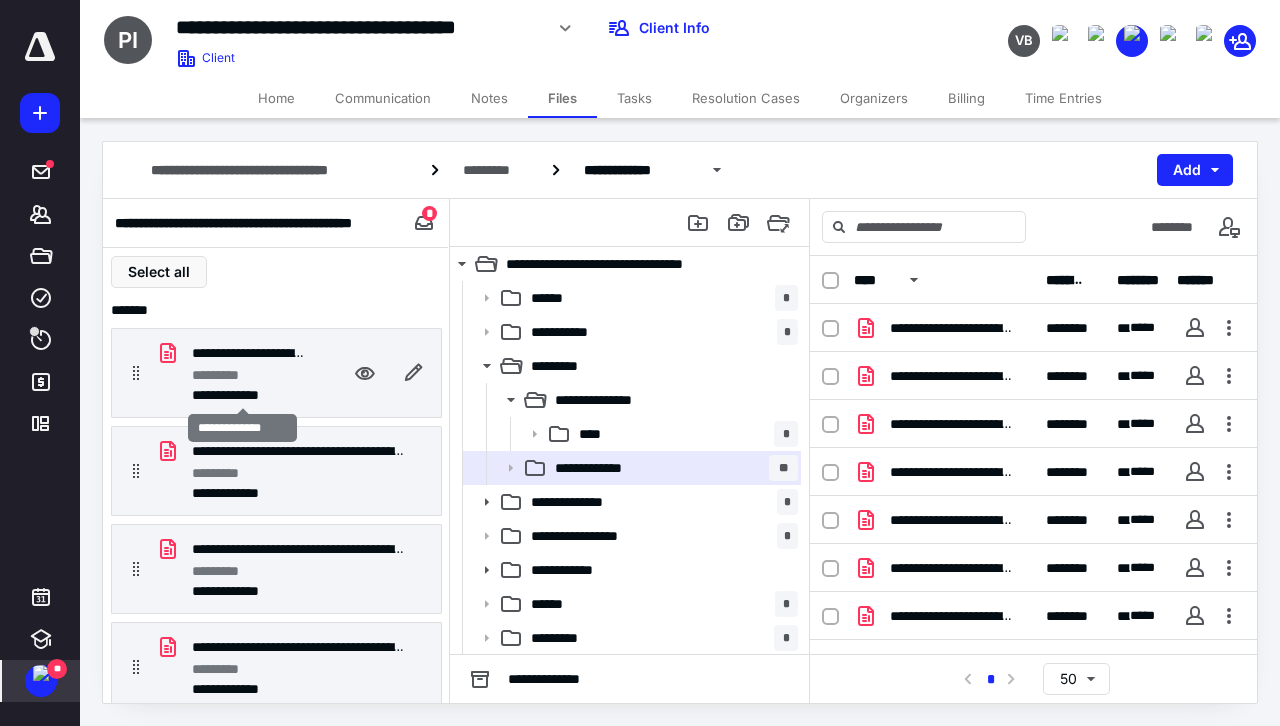 click on "**********" at bounding box center [243, 395] 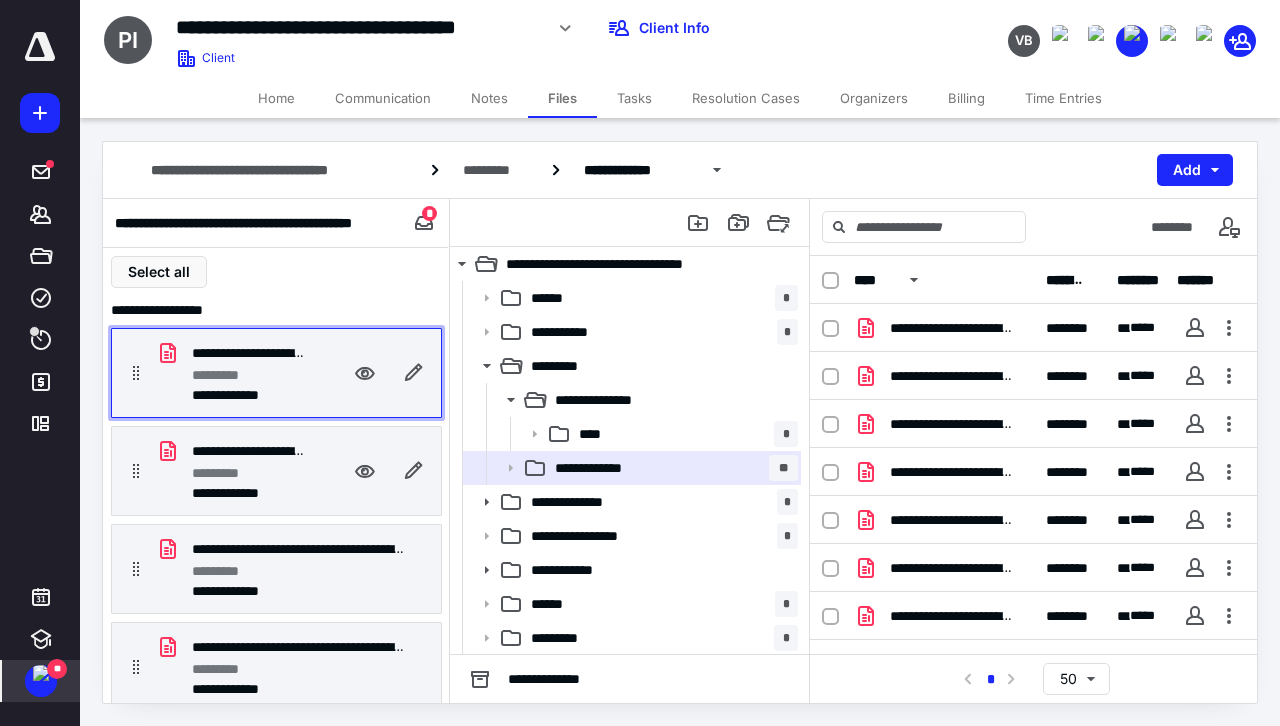 scroll, scrollTop: 100, scrollLeft: 0, axis: vertical 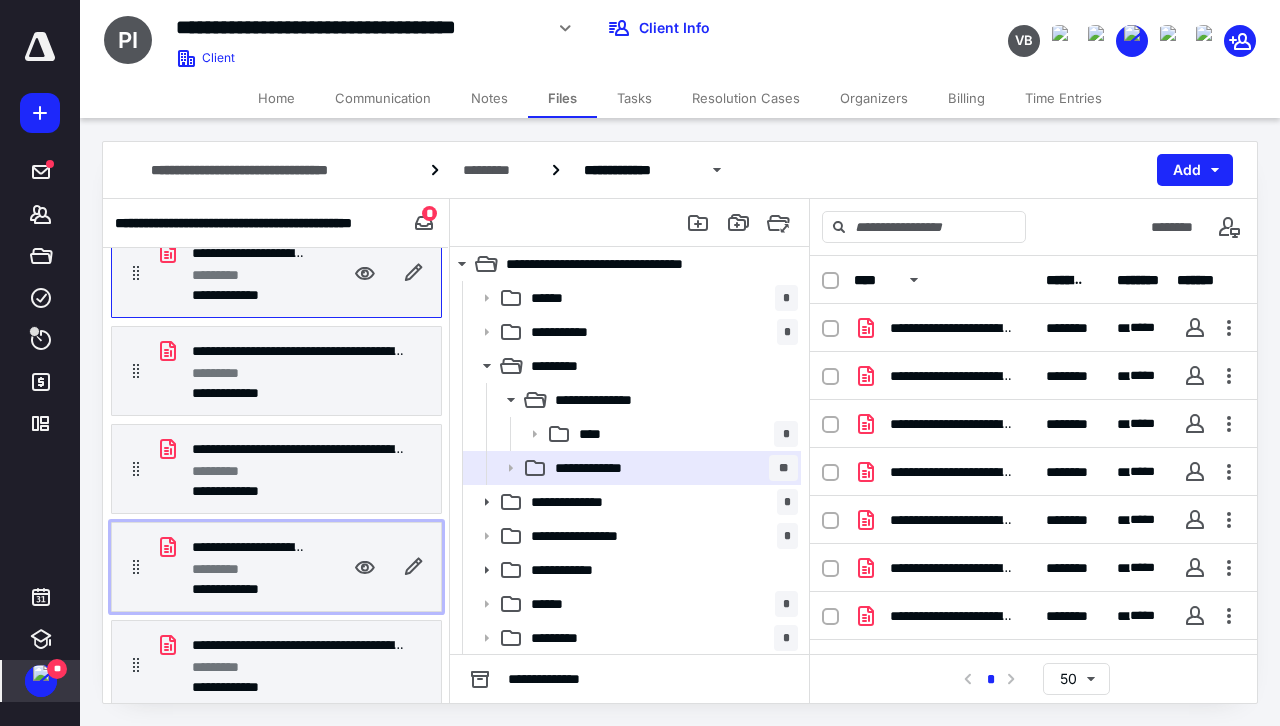 click on "*********" at bounding box center (248, 569) 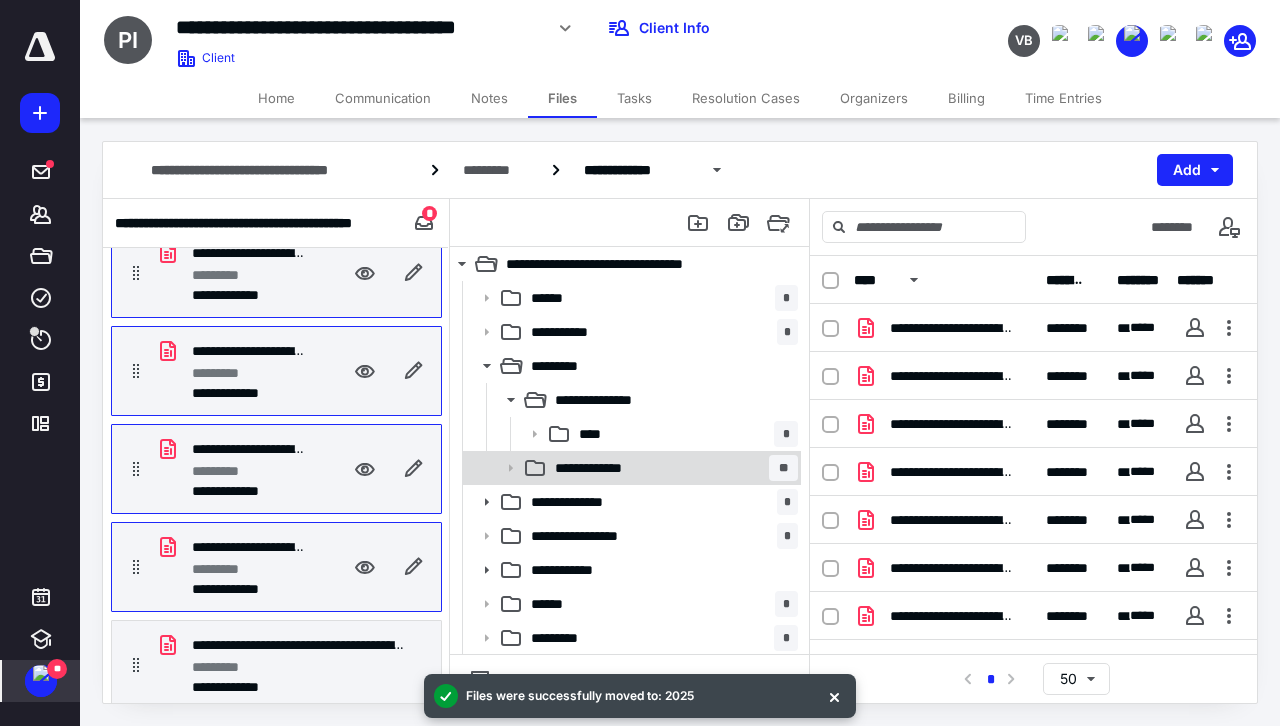 scroll, scrollTop: 0, scrollLeft: 0, axis: both 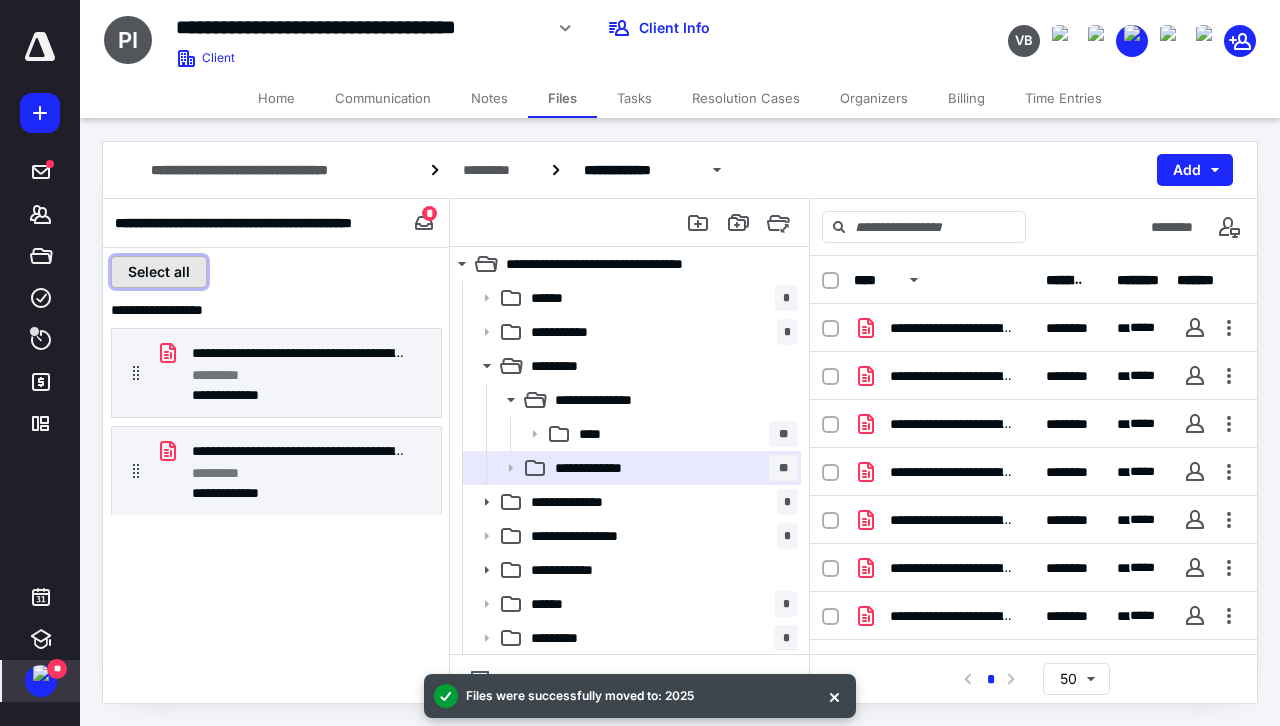 click on "Select all" at bounding box center (159, 272) 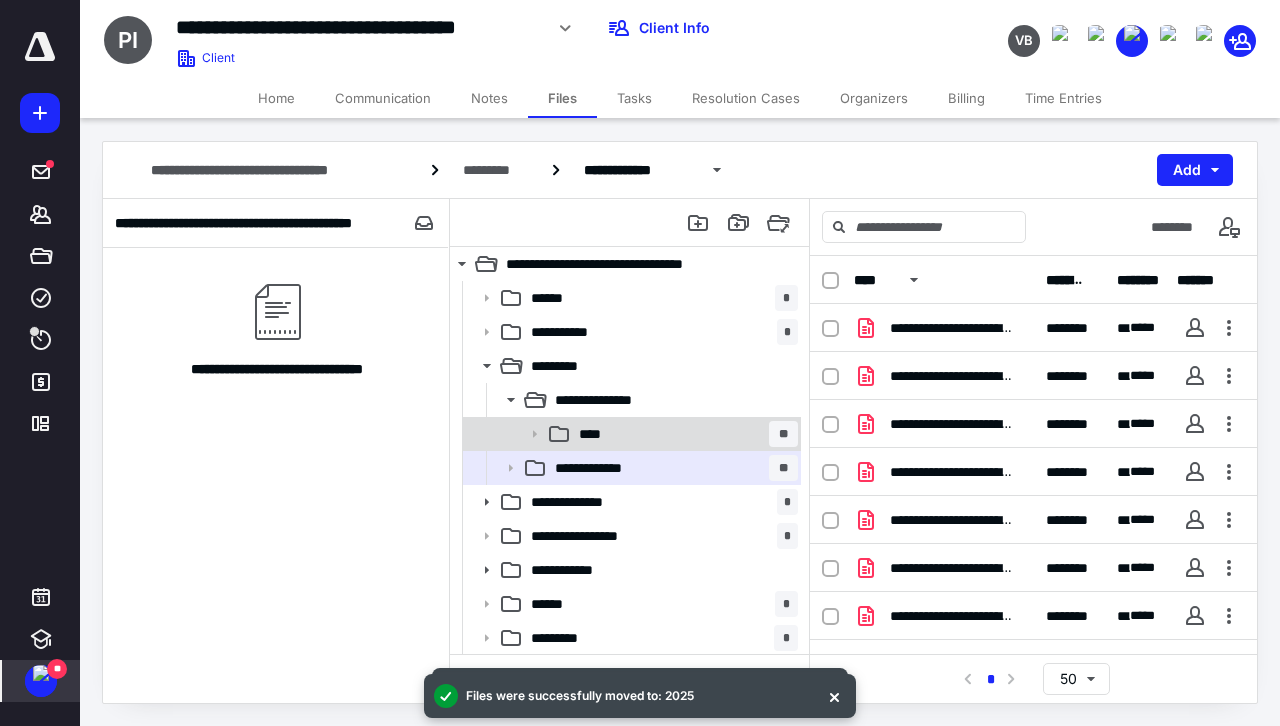 click on "****" at bounding box center (596, 434) 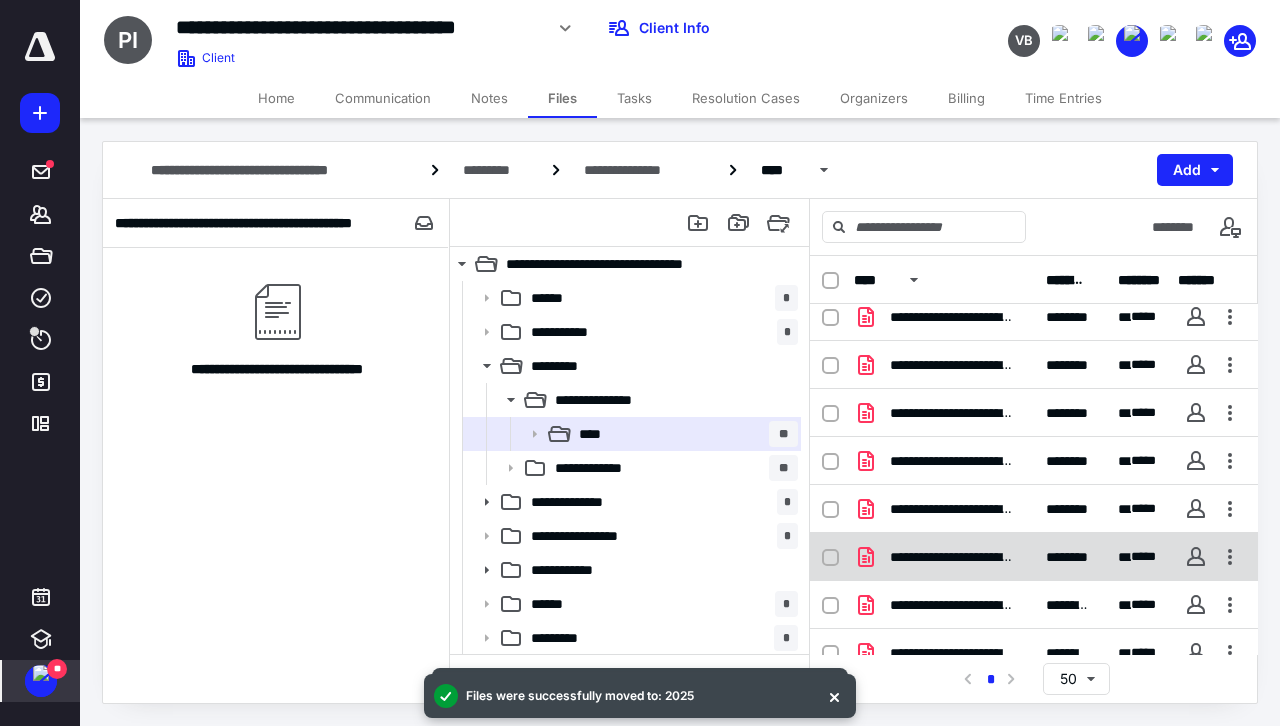 scroll, scrollTop: 0, scrollLeft: 0, axis: both 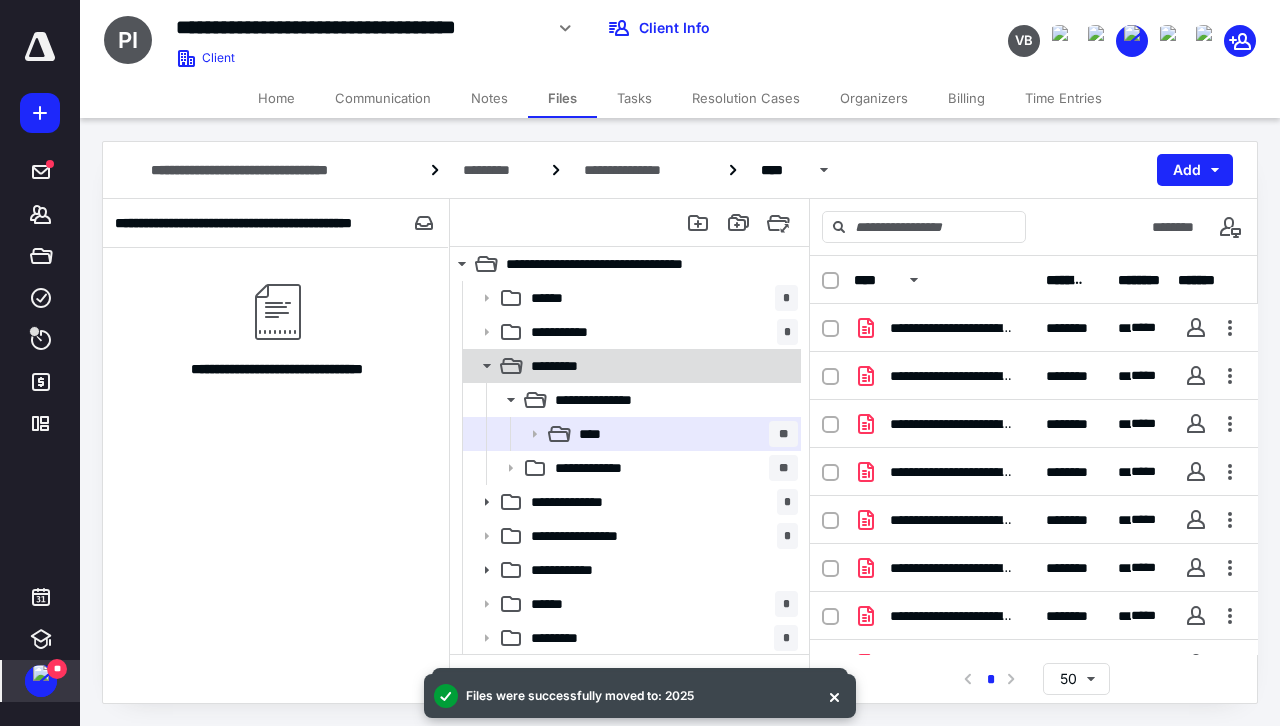 click on "*********" at bounding box center [630, 366] 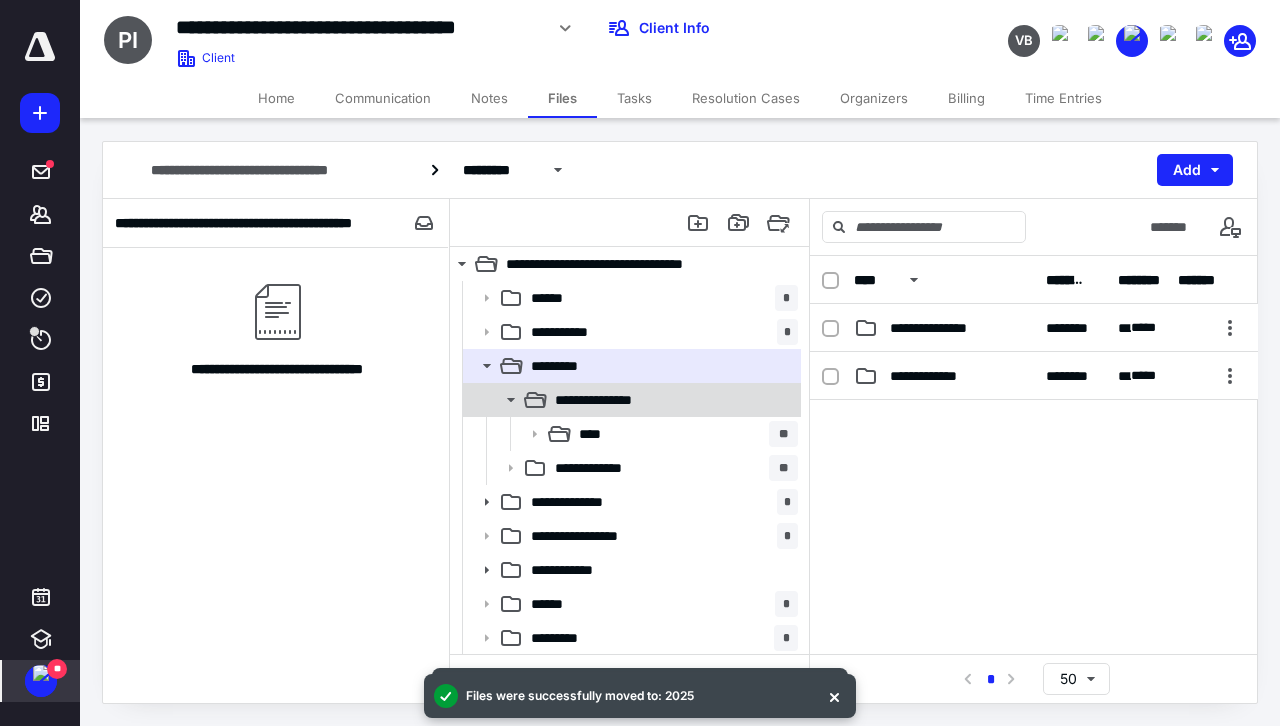 click on "**********" at bounding box center [615, 400] 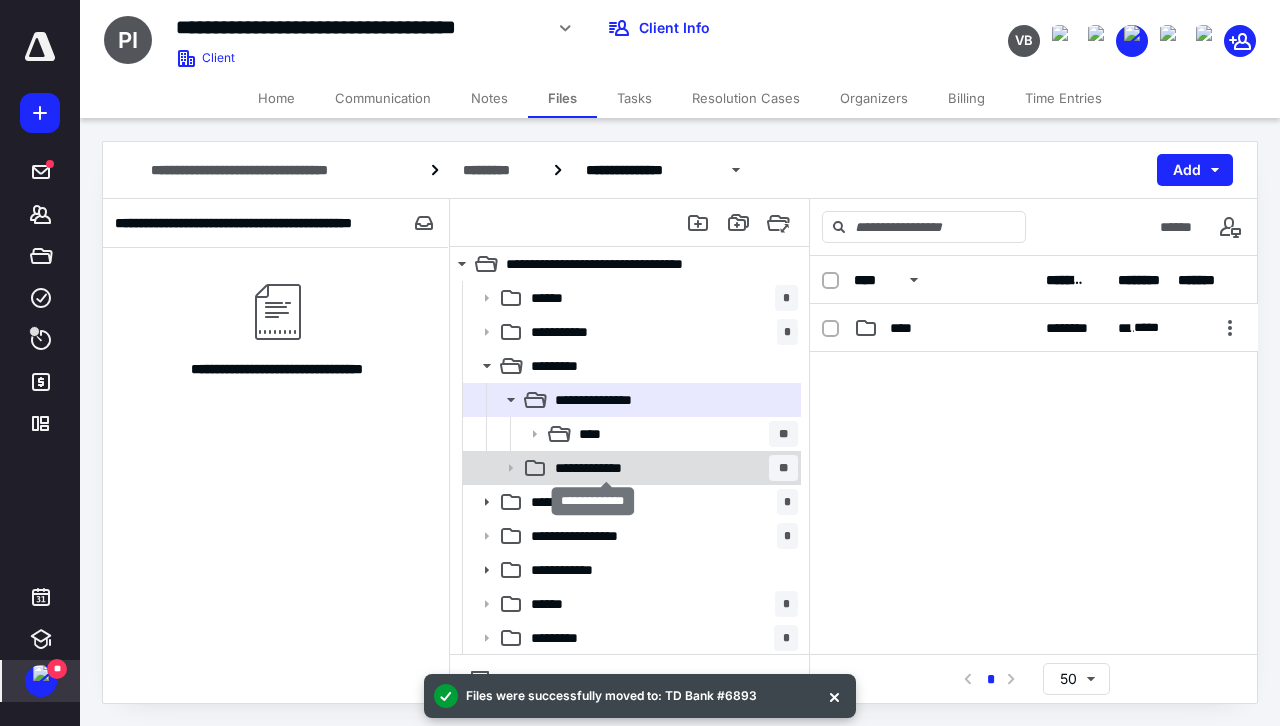 click on "**********" at bounding box center [607, 468] 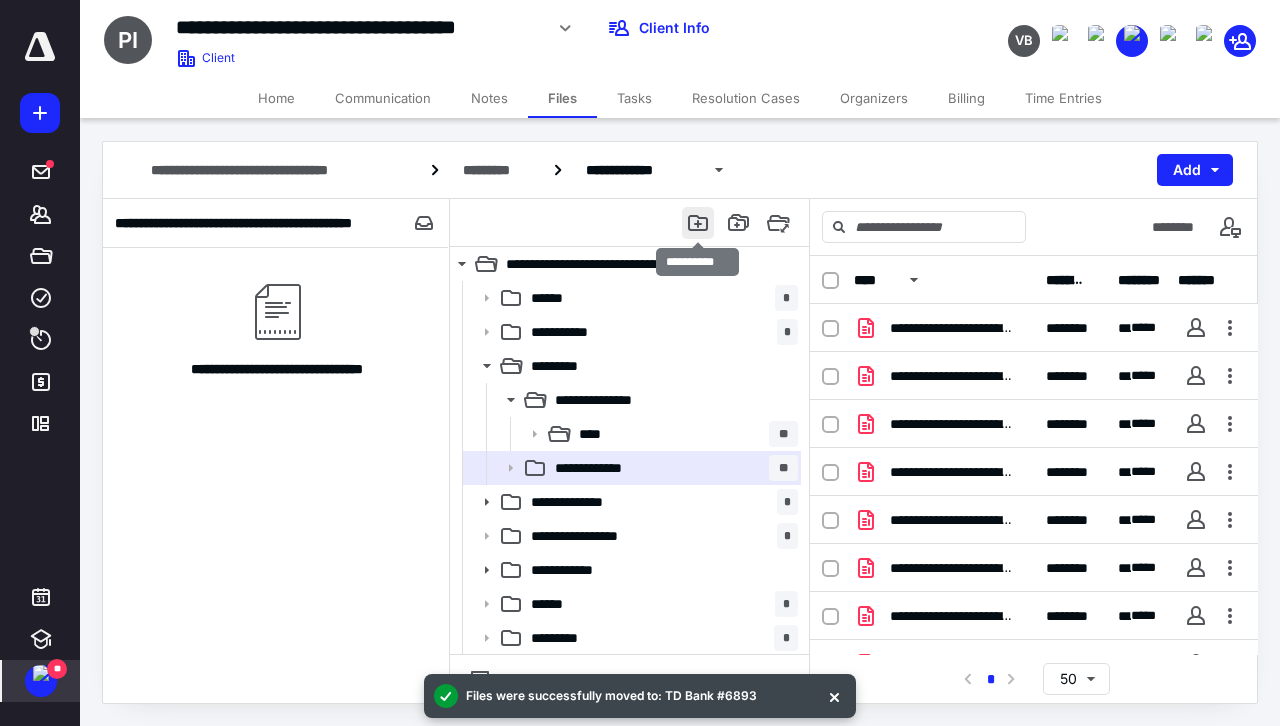 click at bounding box center [698, 223] 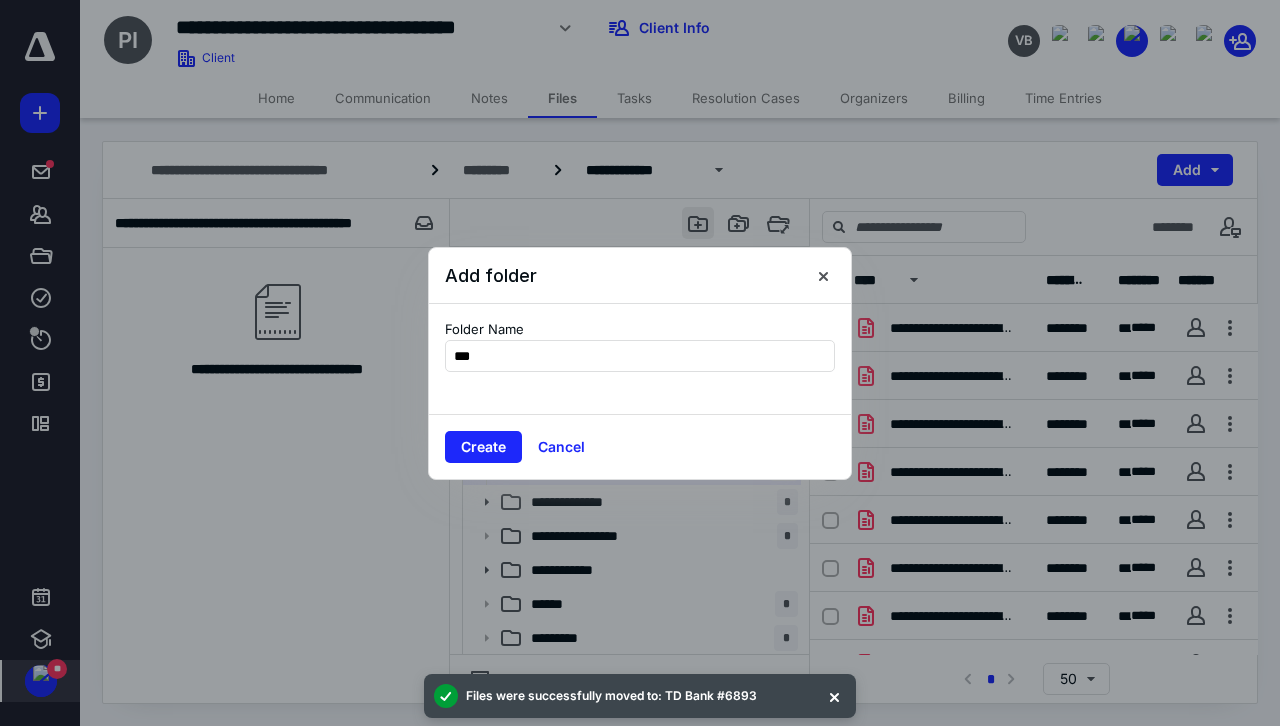 type on "****" 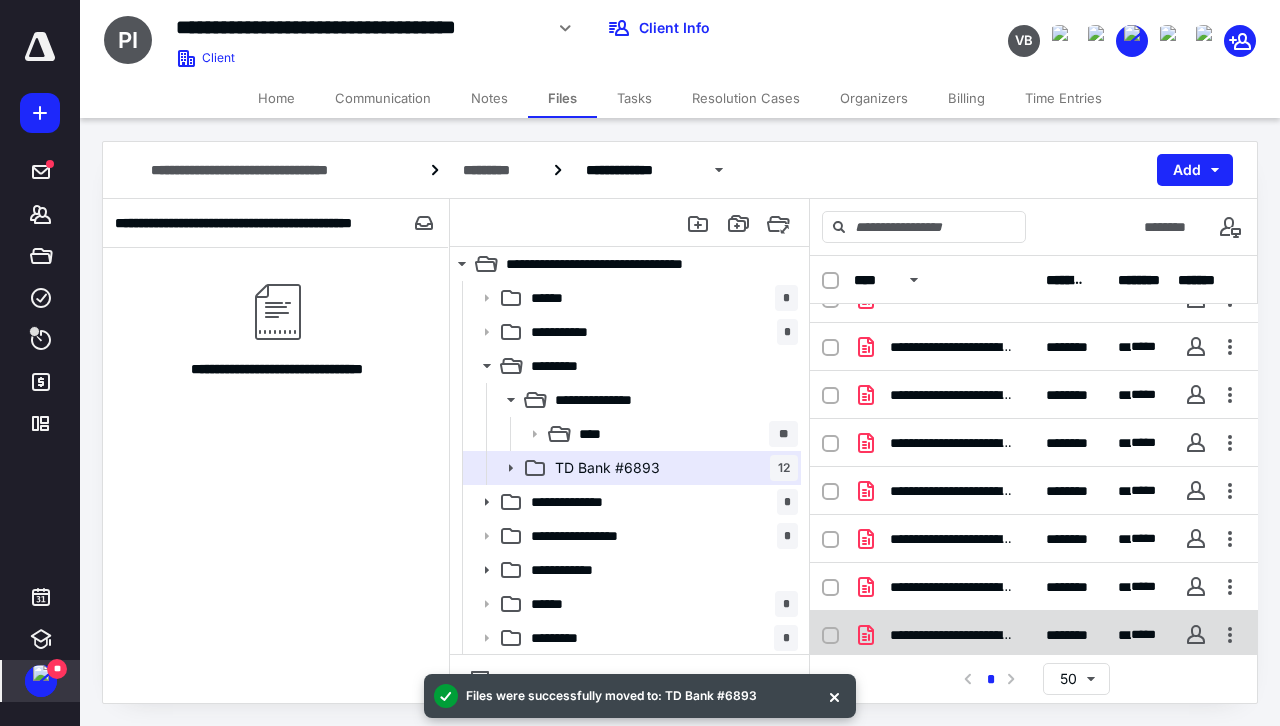 scroll, scrollTop: 268, scrollLeft: 0, axis: vertical 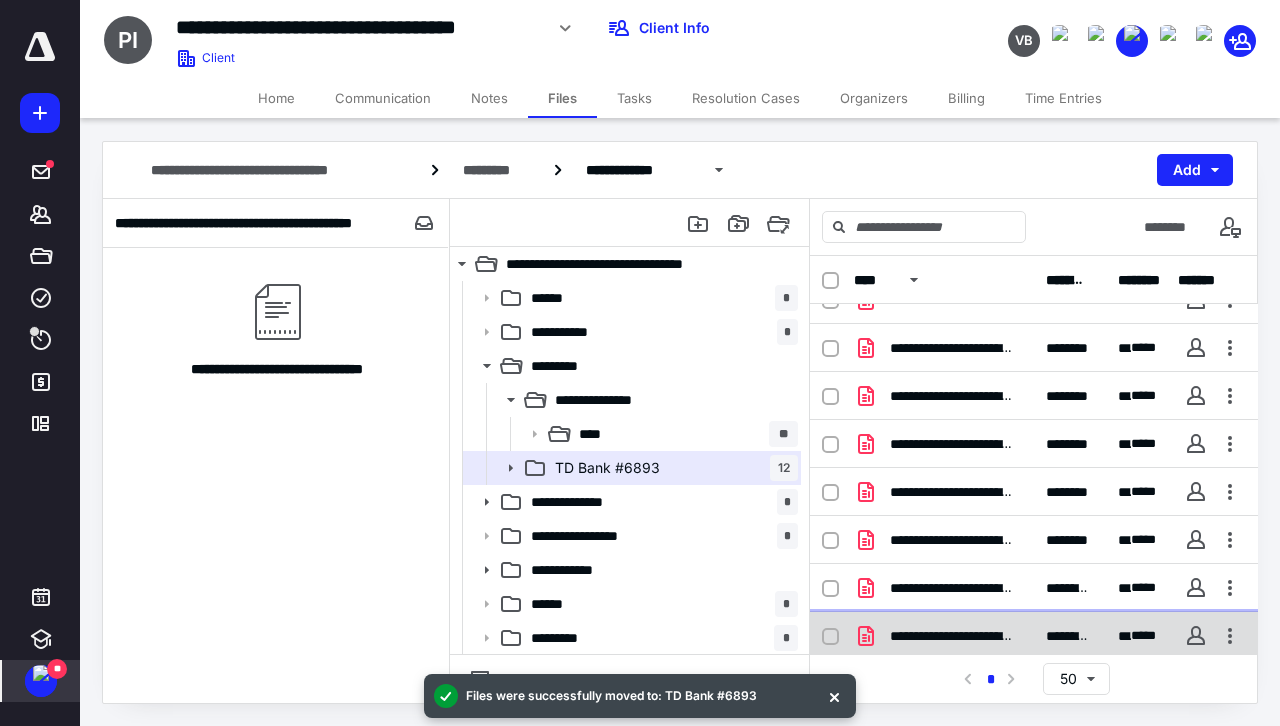 click on "**********" at bounding box center [1034, 636] 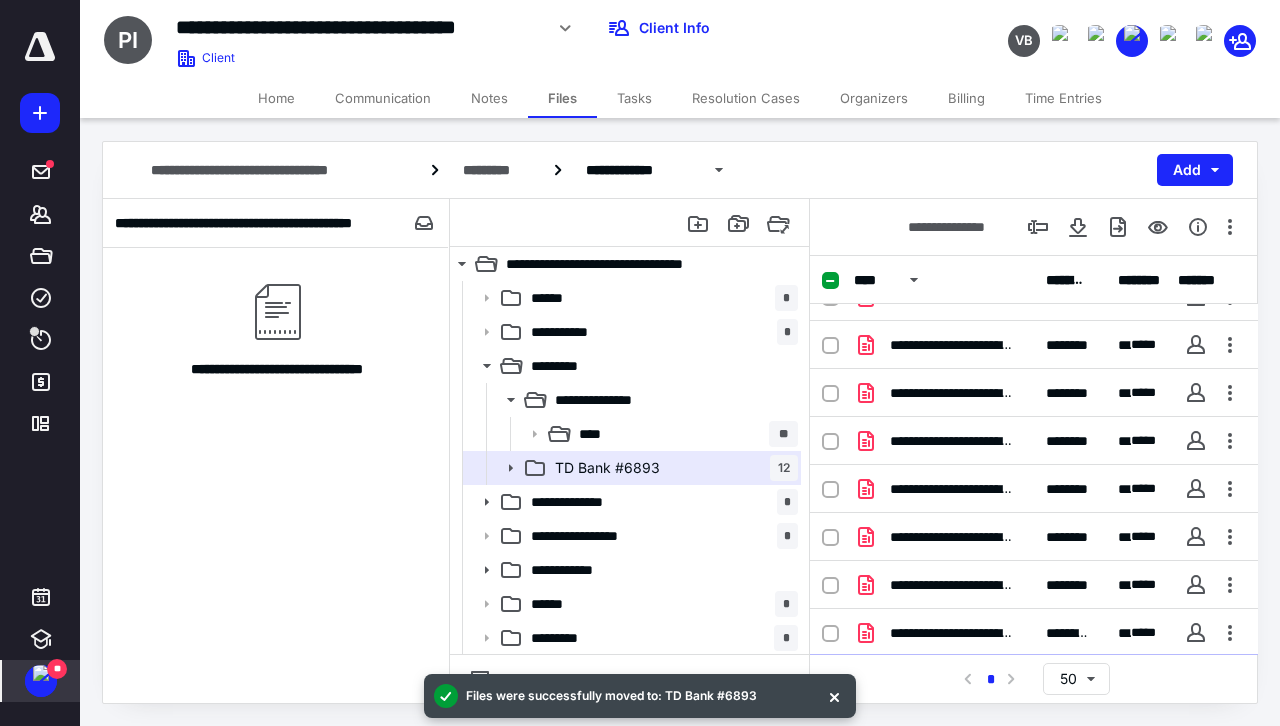 scroll, scrollTop: 0, scrollLeft: 0, axis: both 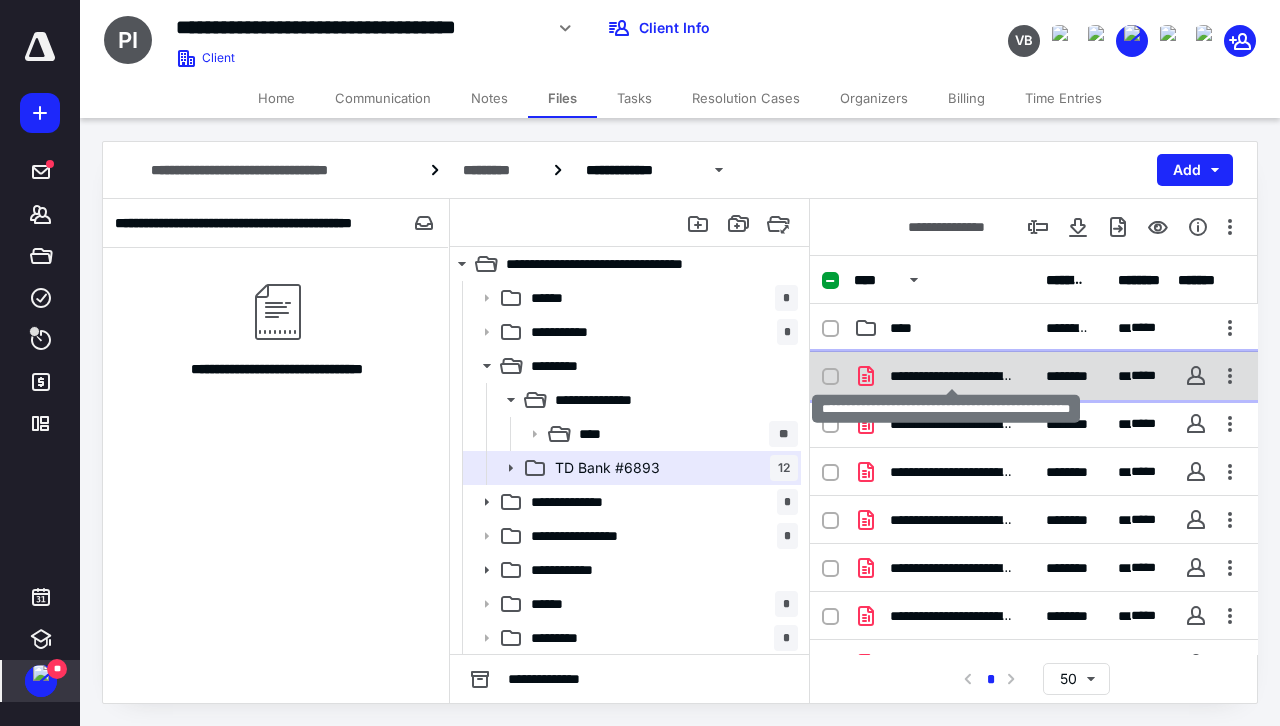 click on "**********" at bounding box center (952, 376) 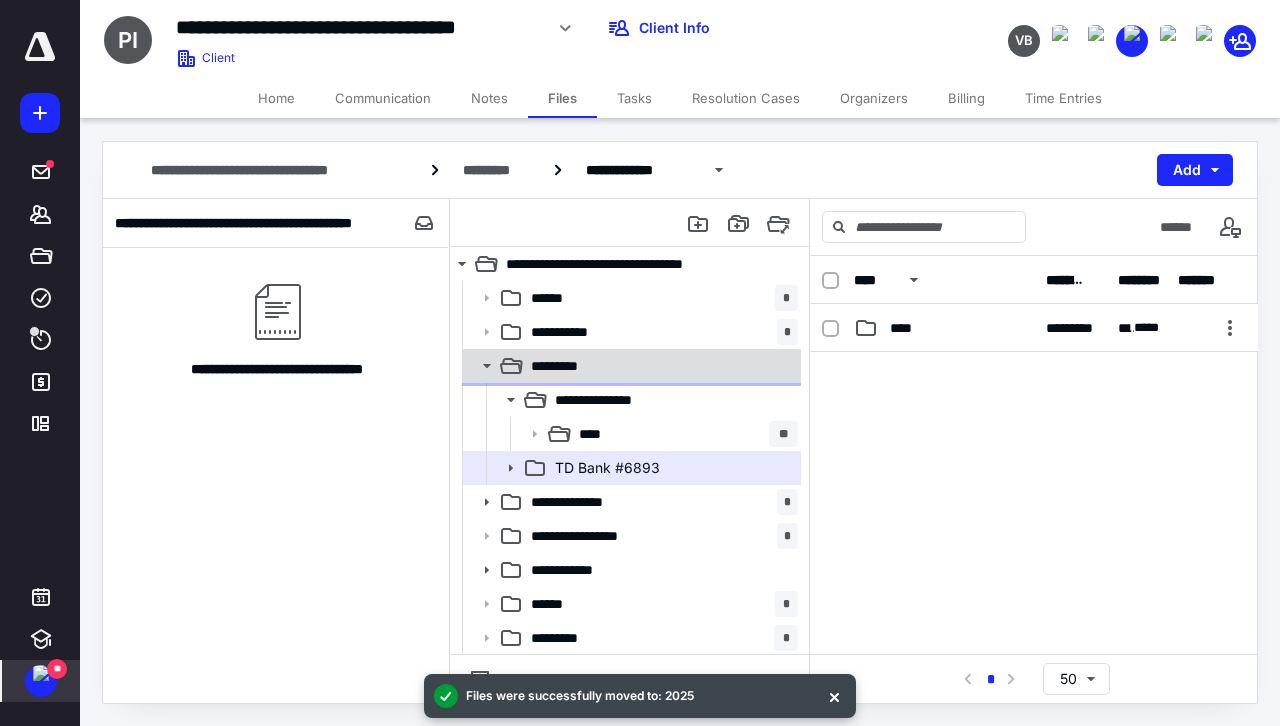 click 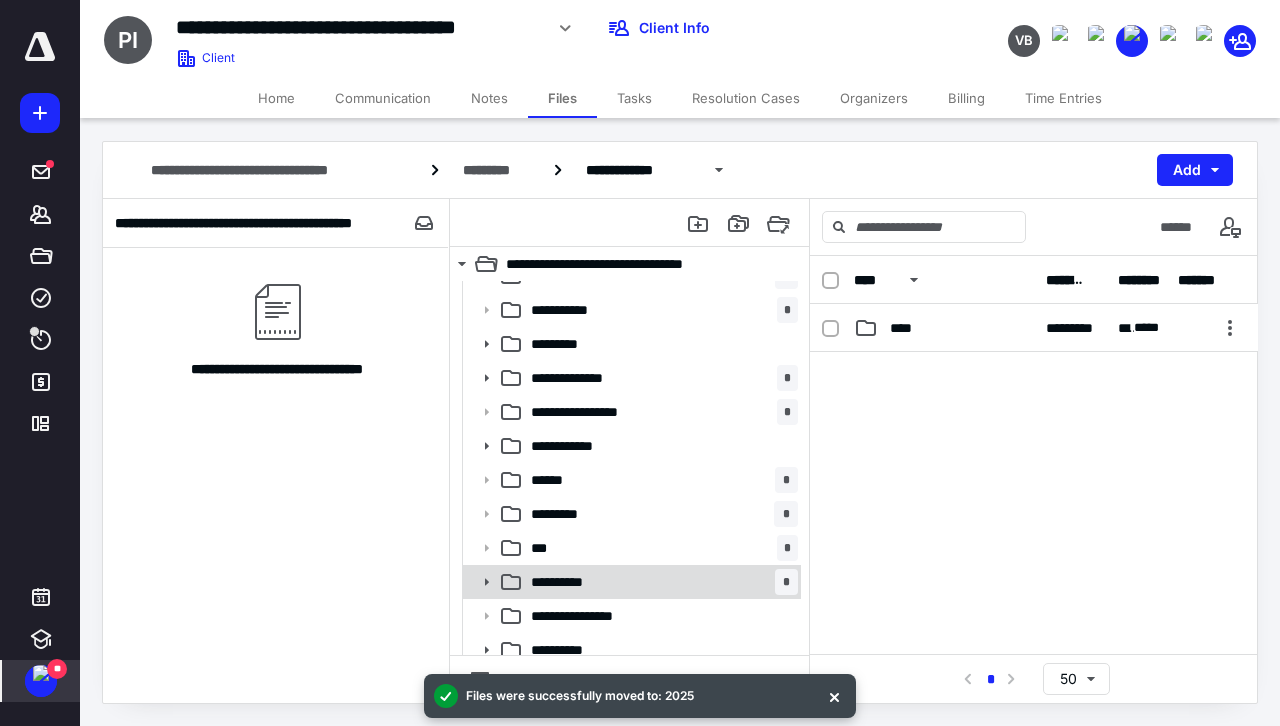 scroll, scrollTop: 33, scrollLeft: 0, axis: vertical 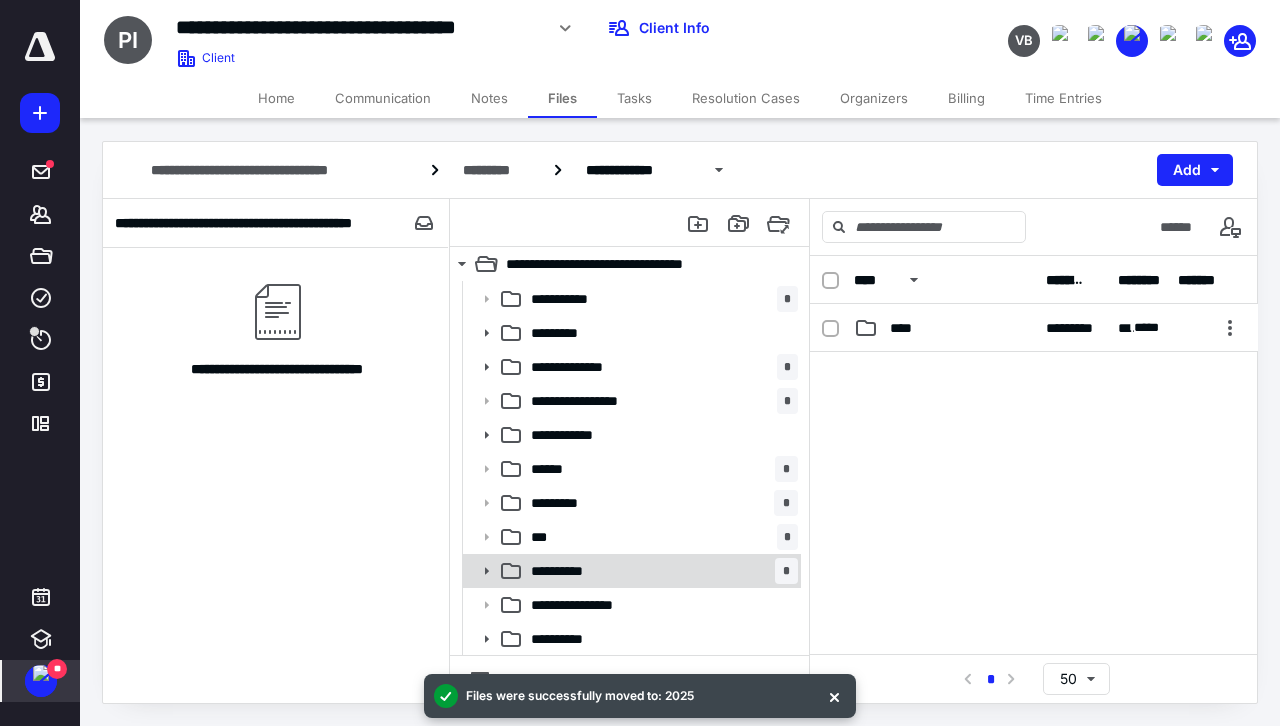 click 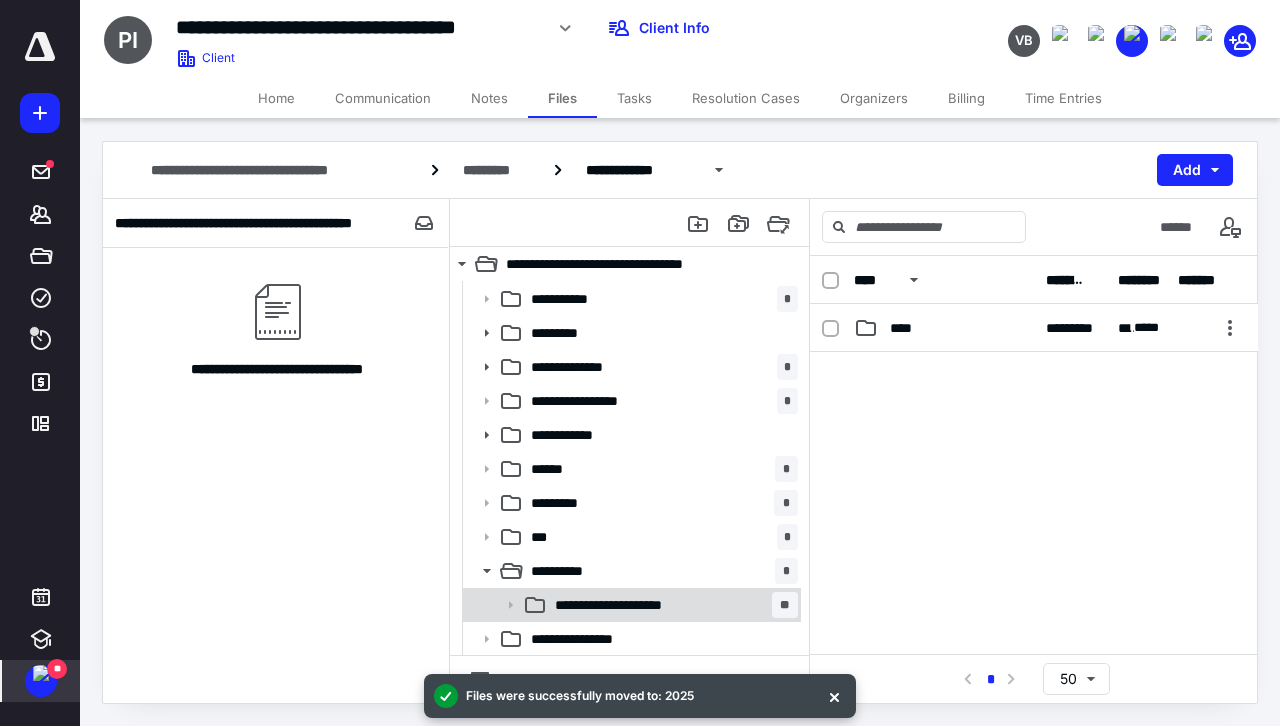 click 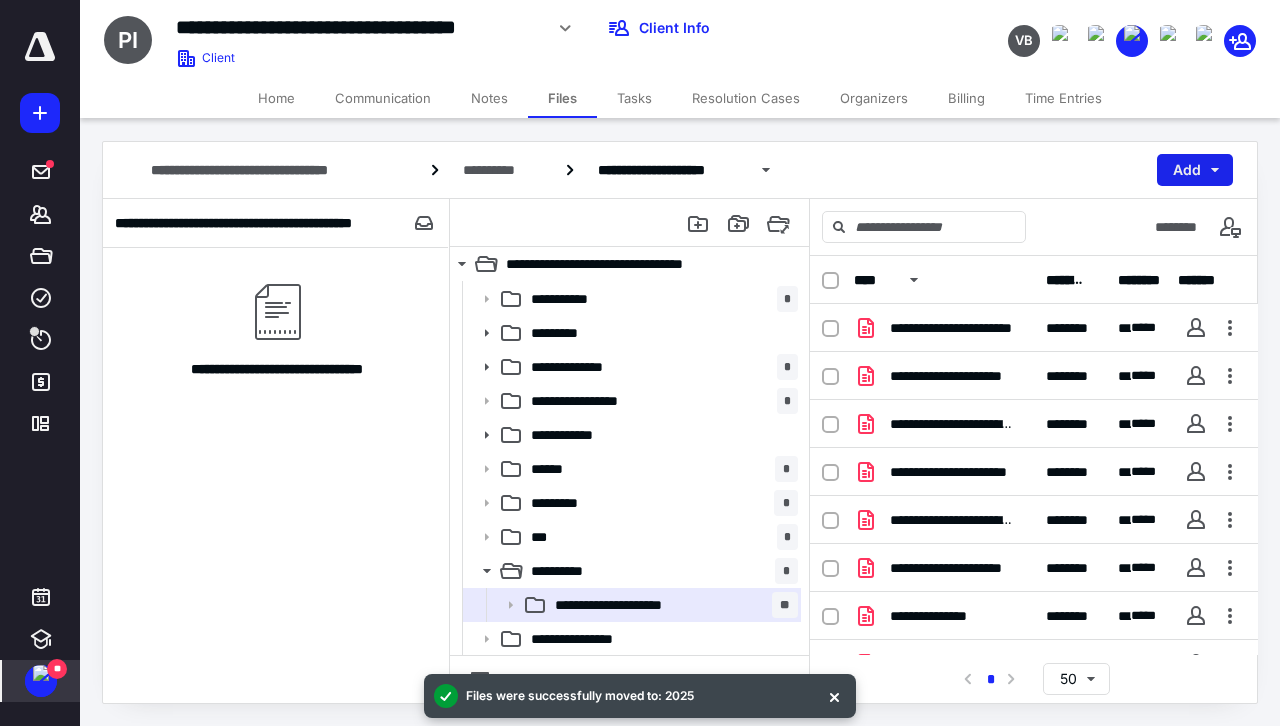 click on "Add" at bounding box center (1195, 170) 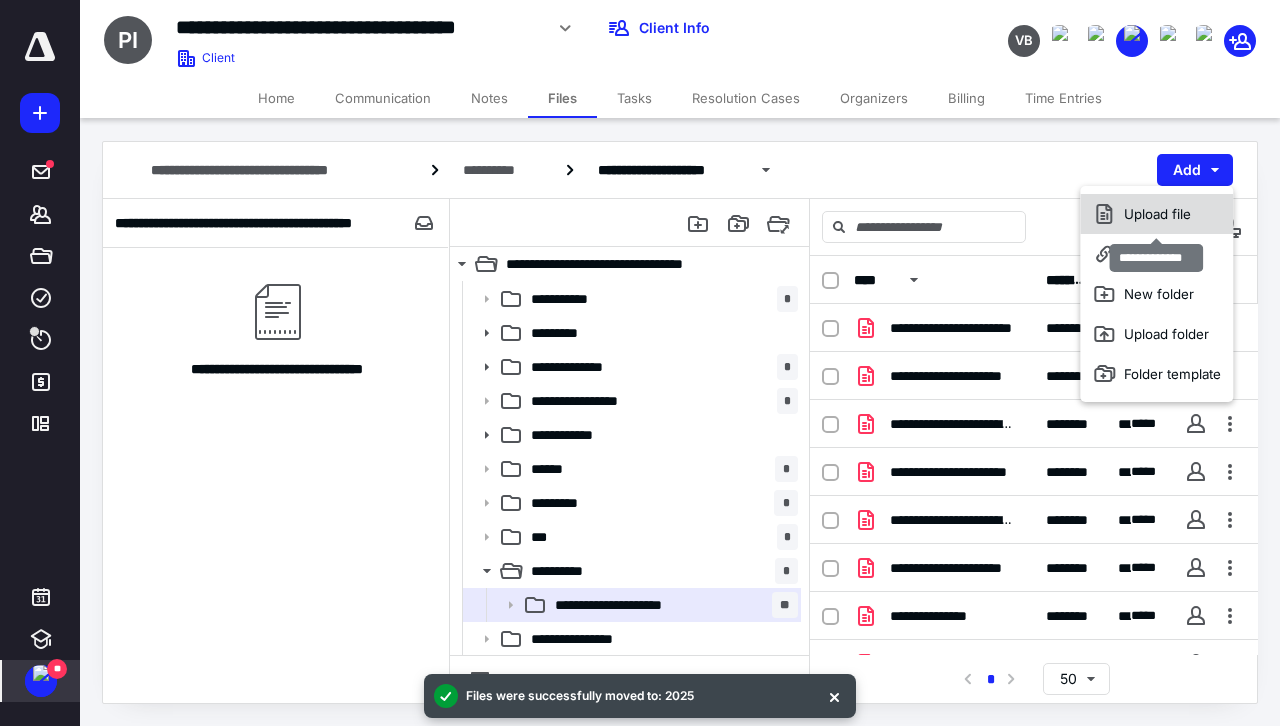 click on "Upload file" at bounding box center [1156, 214] 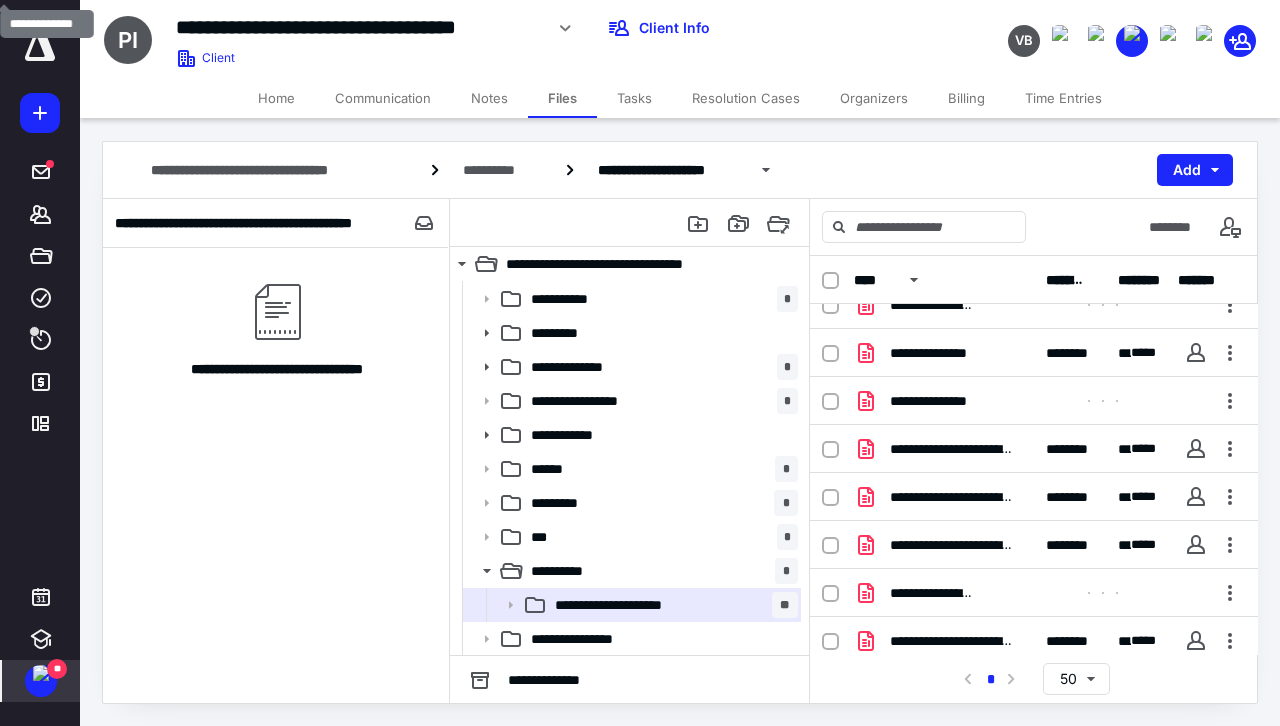 scroll, scrollTop: 697, scrollLeft: 0, axis: vertical 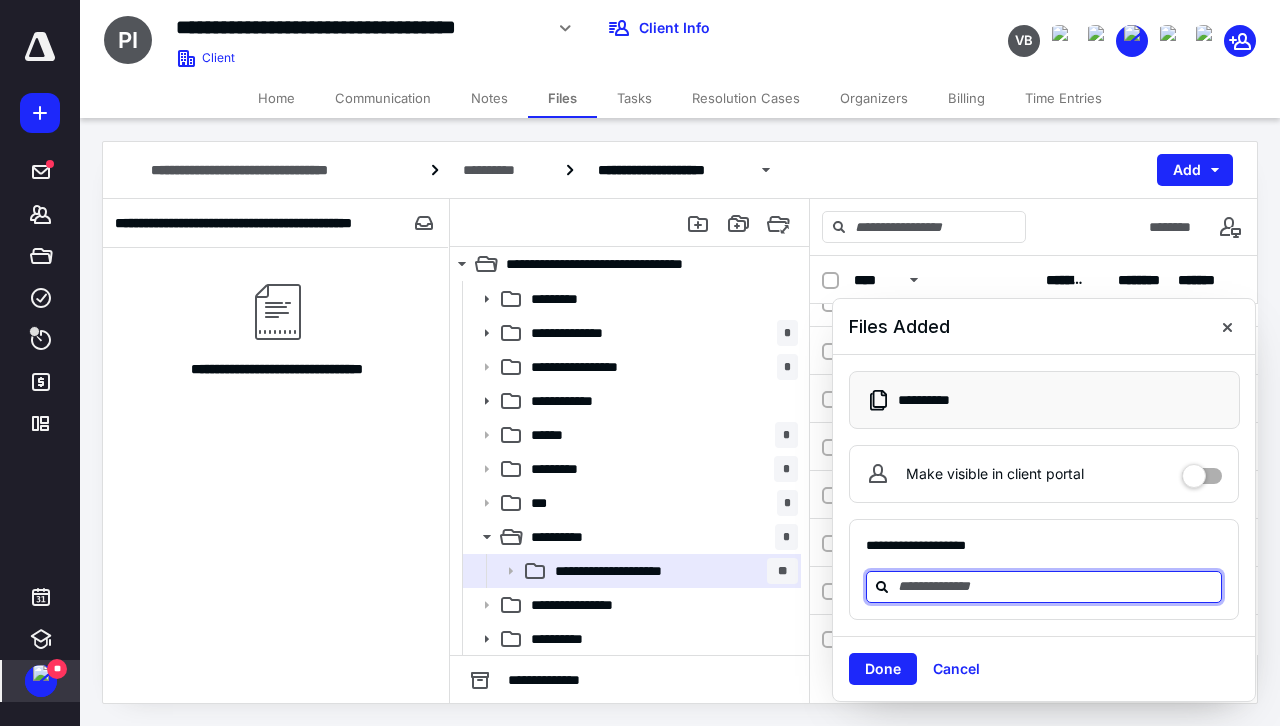 click at bounding box center (1056, 586) 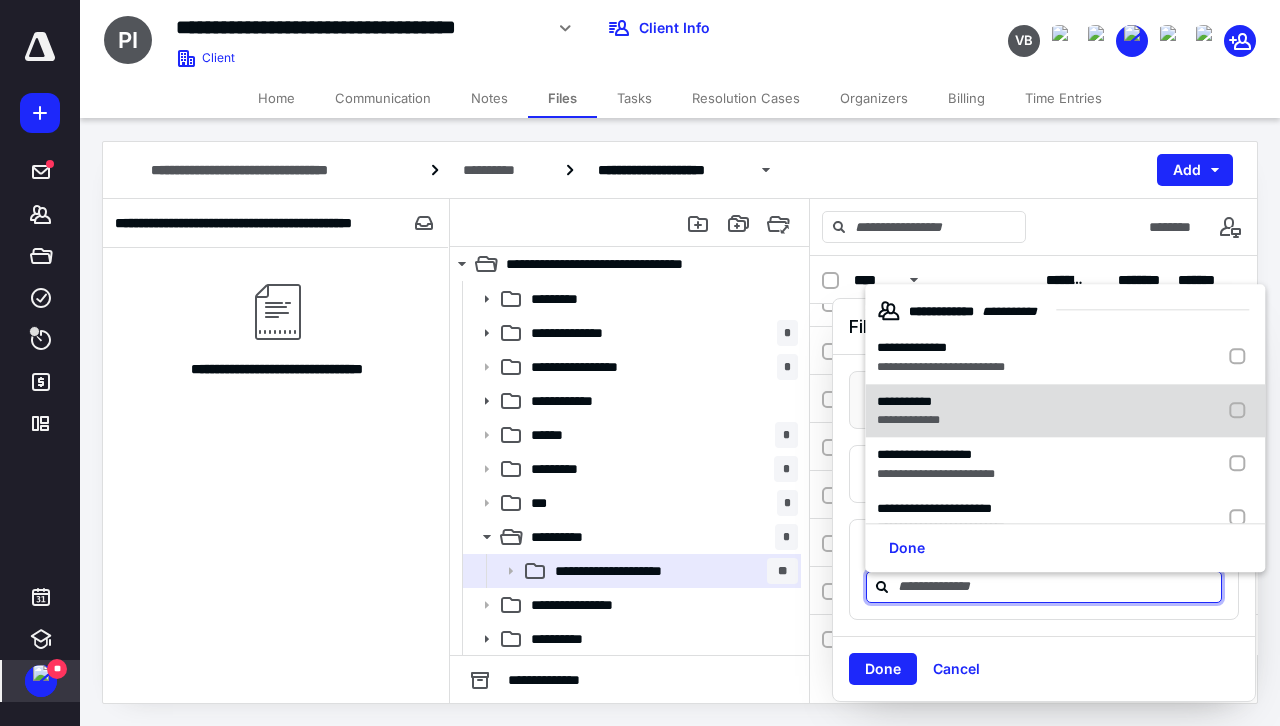 click on "**********" at bounding box center [908, 420] 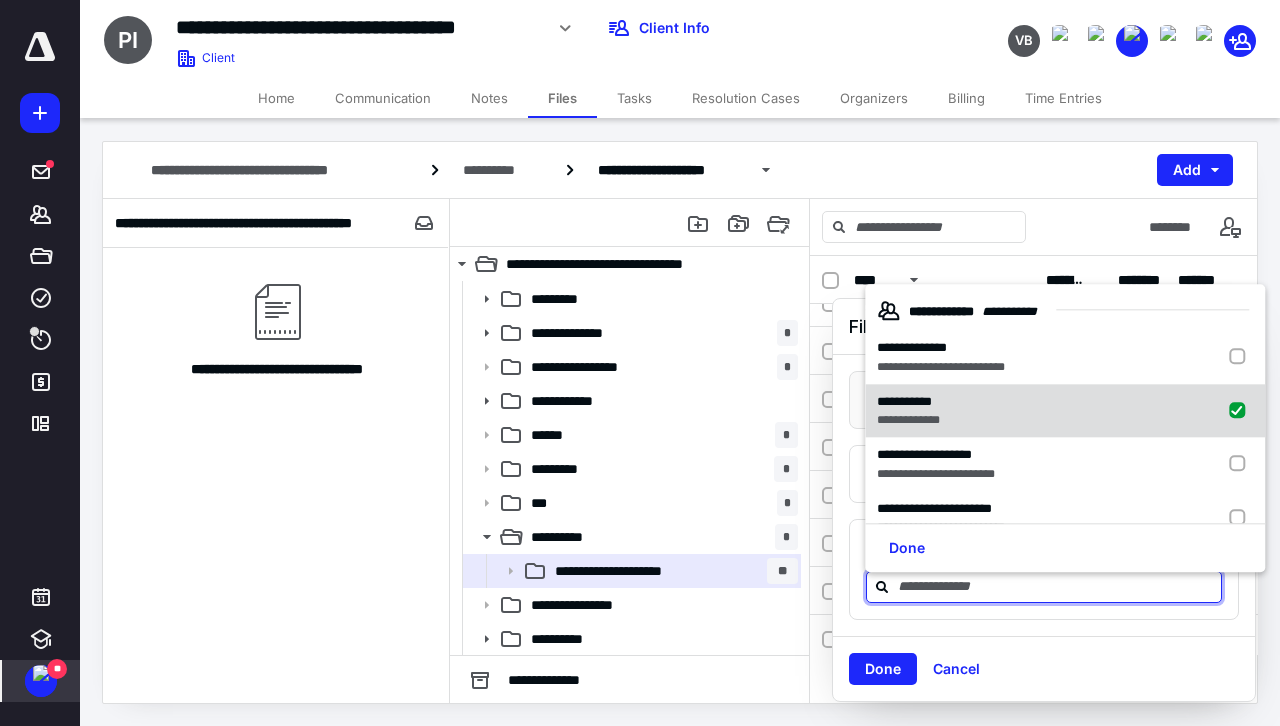 checkbox on "true" 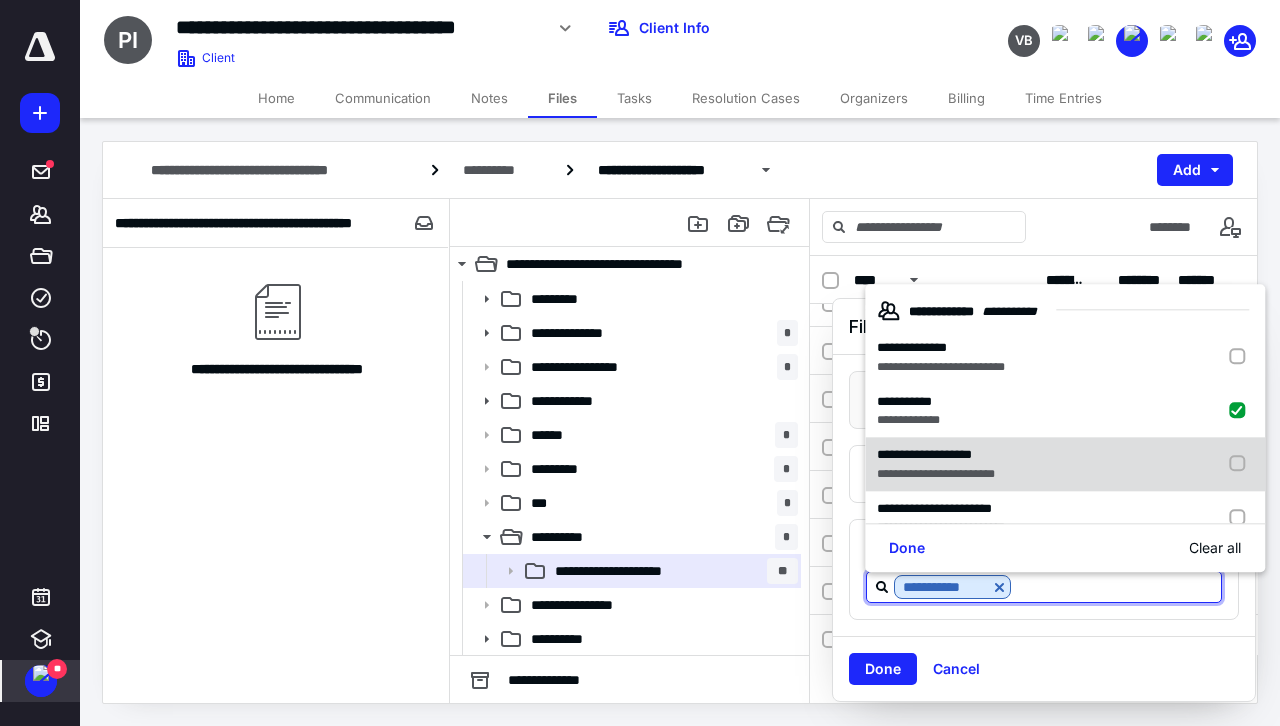 click on "**********" at bounding box center [936, 474] 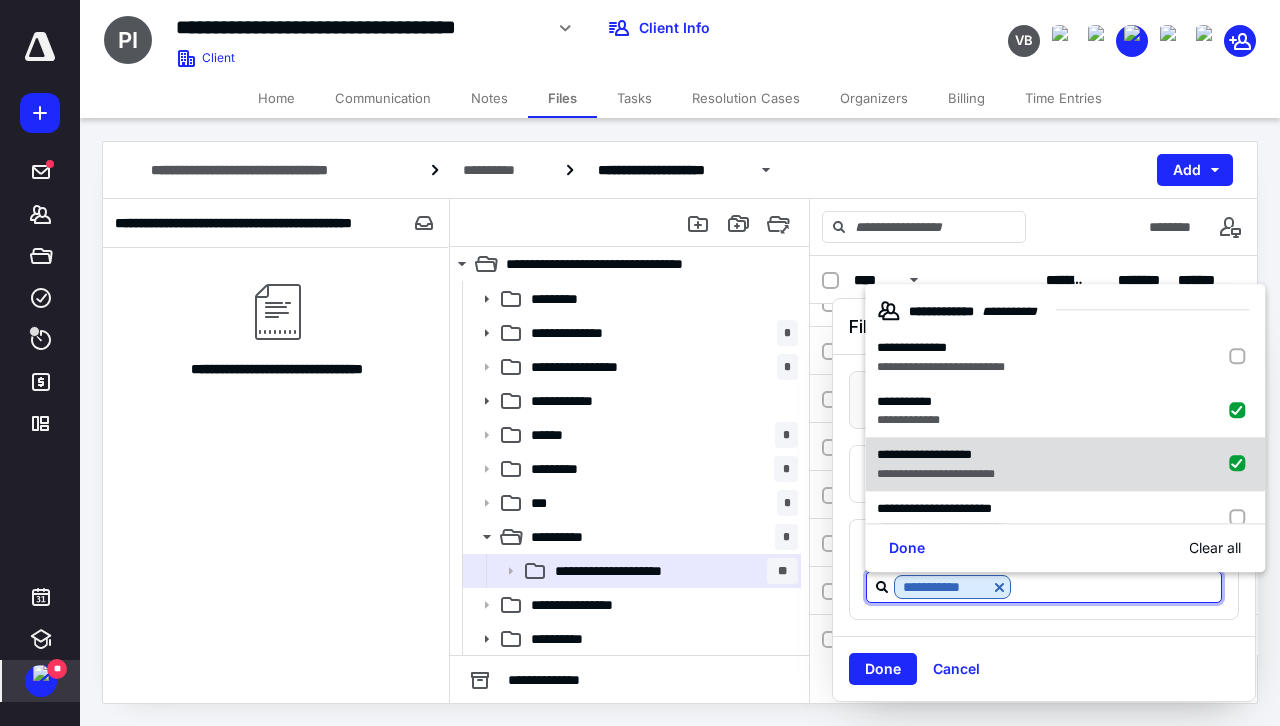 checkbox on "true" 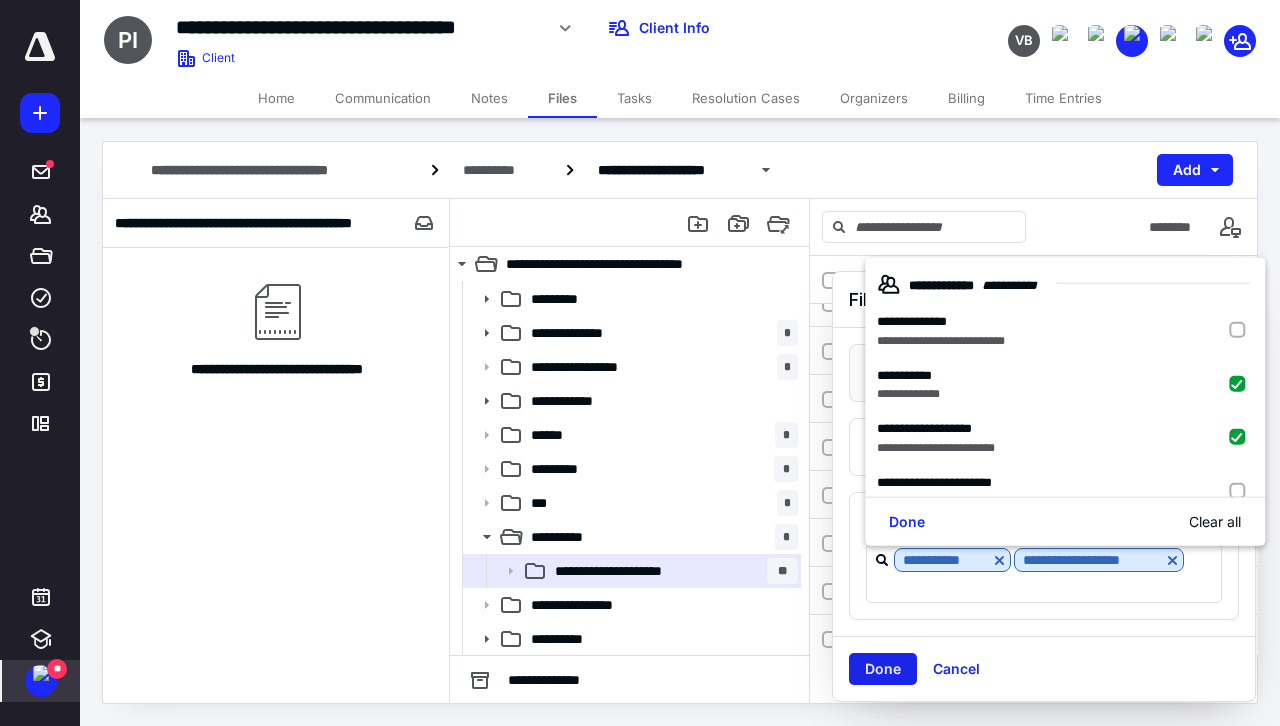 click on "Done" at bounding box center (883, 669) 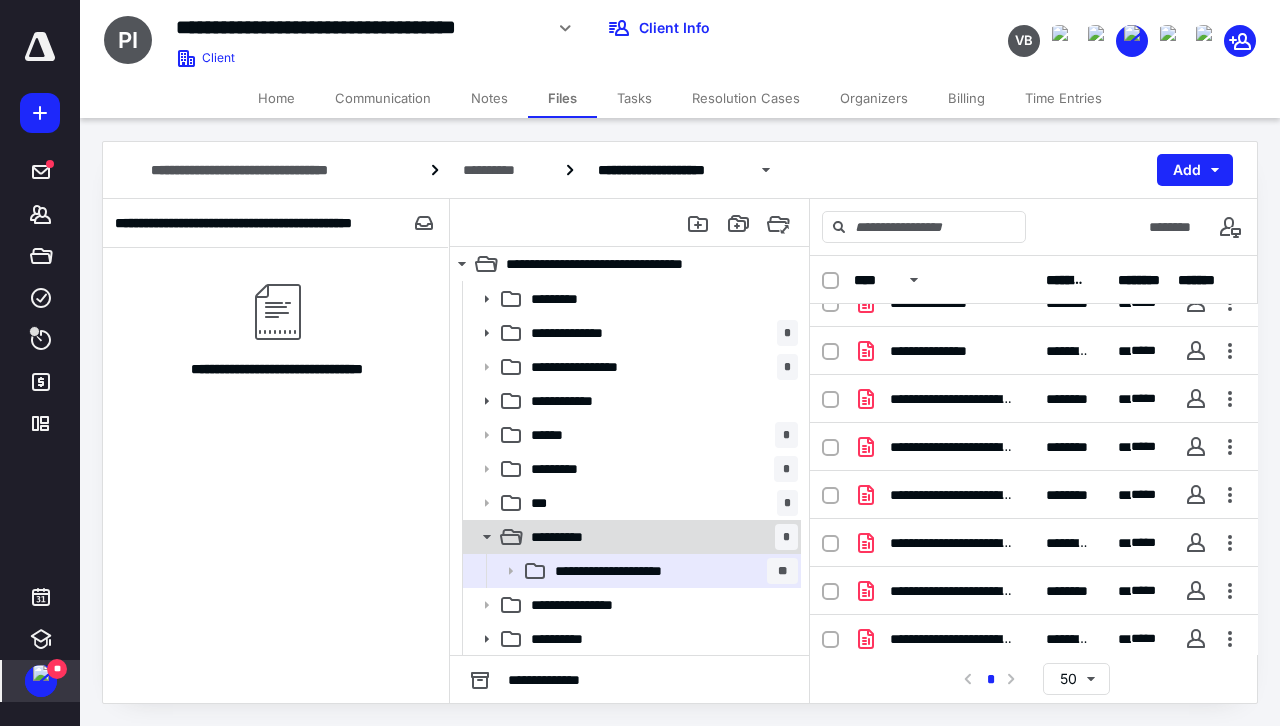 click on "**********" at bounding box center [660, 537] 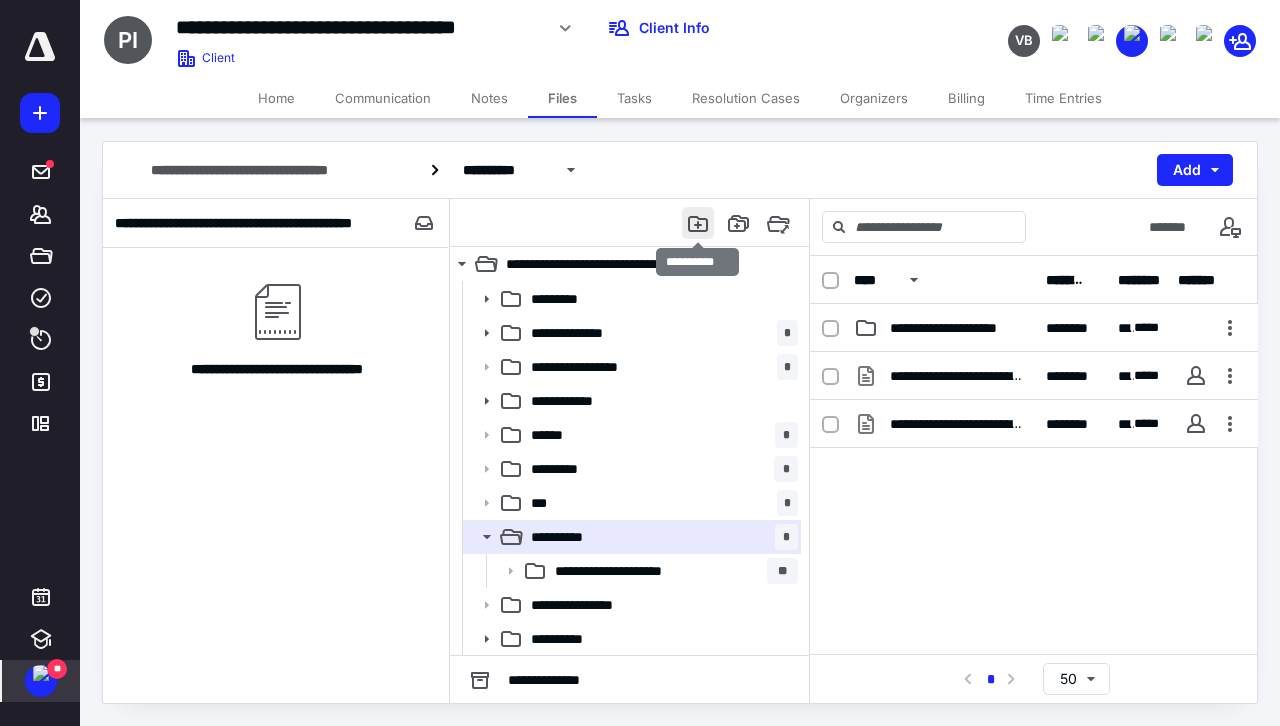click at bounding box center [698, 223] 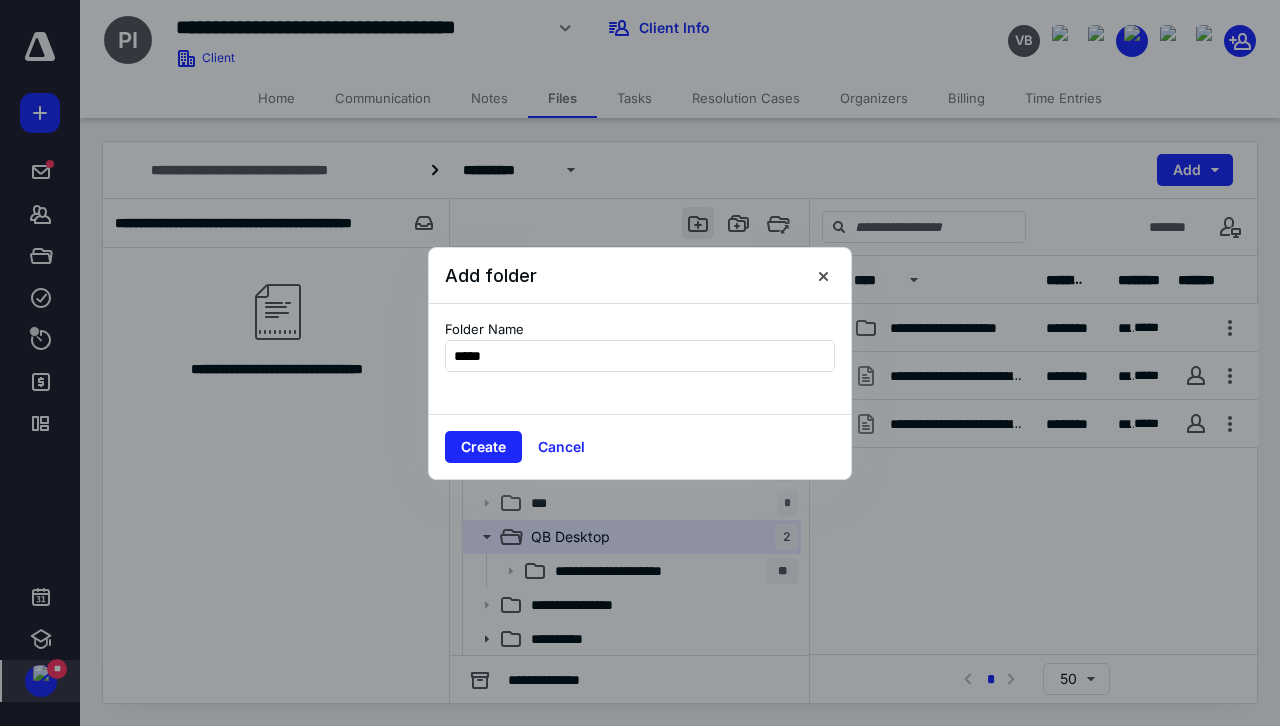 type on "******" 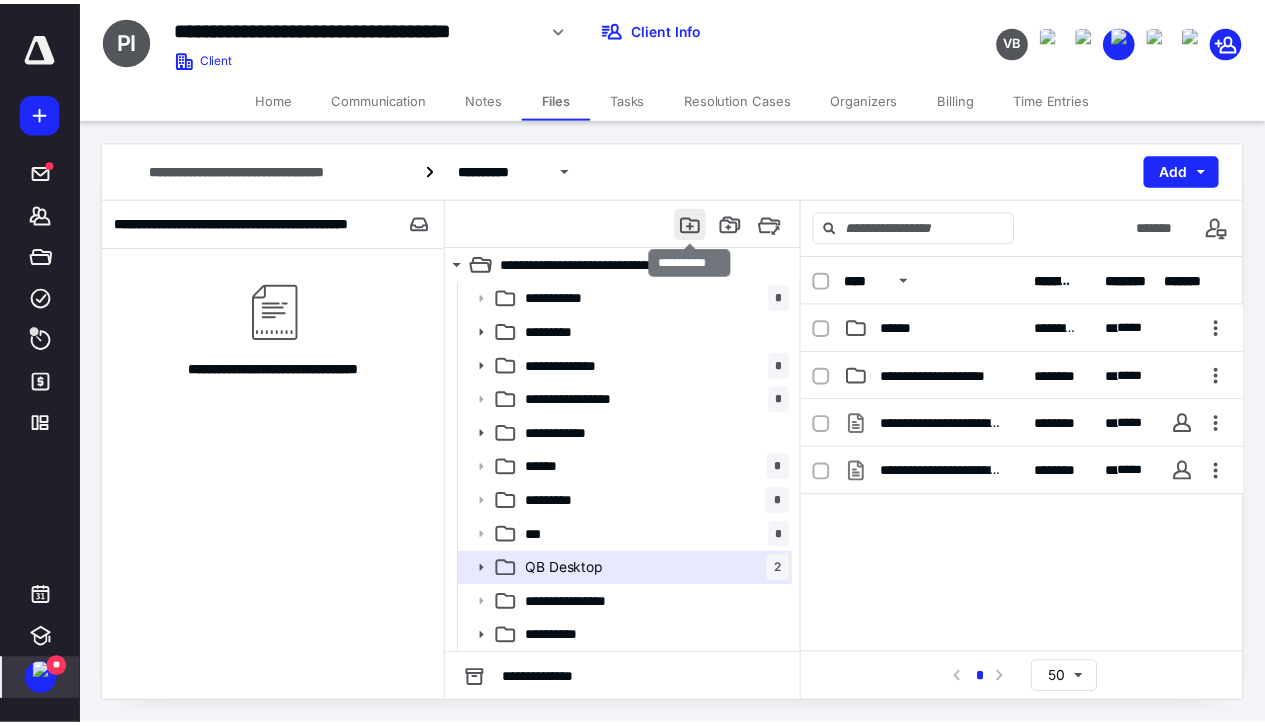 scroll, scrollTop: 33, scrollLeft: 0, axis: vertical 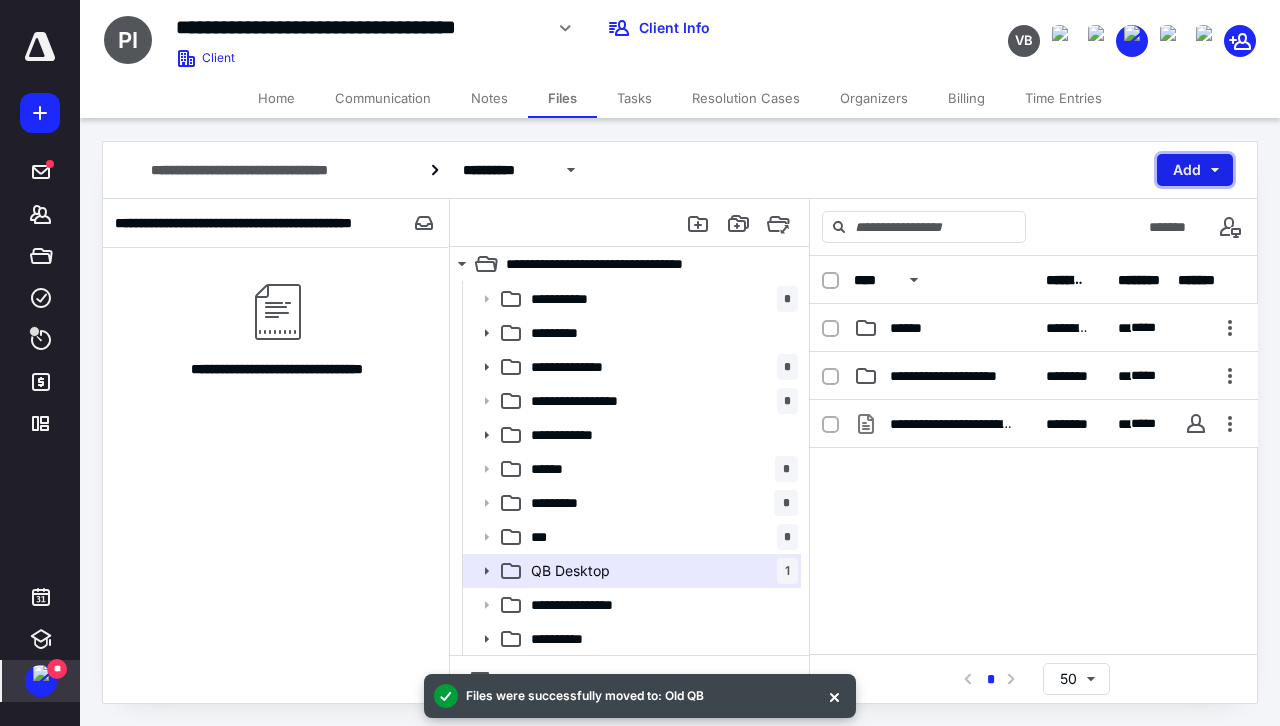 click on "Add" at bounding box center [1195, 170] 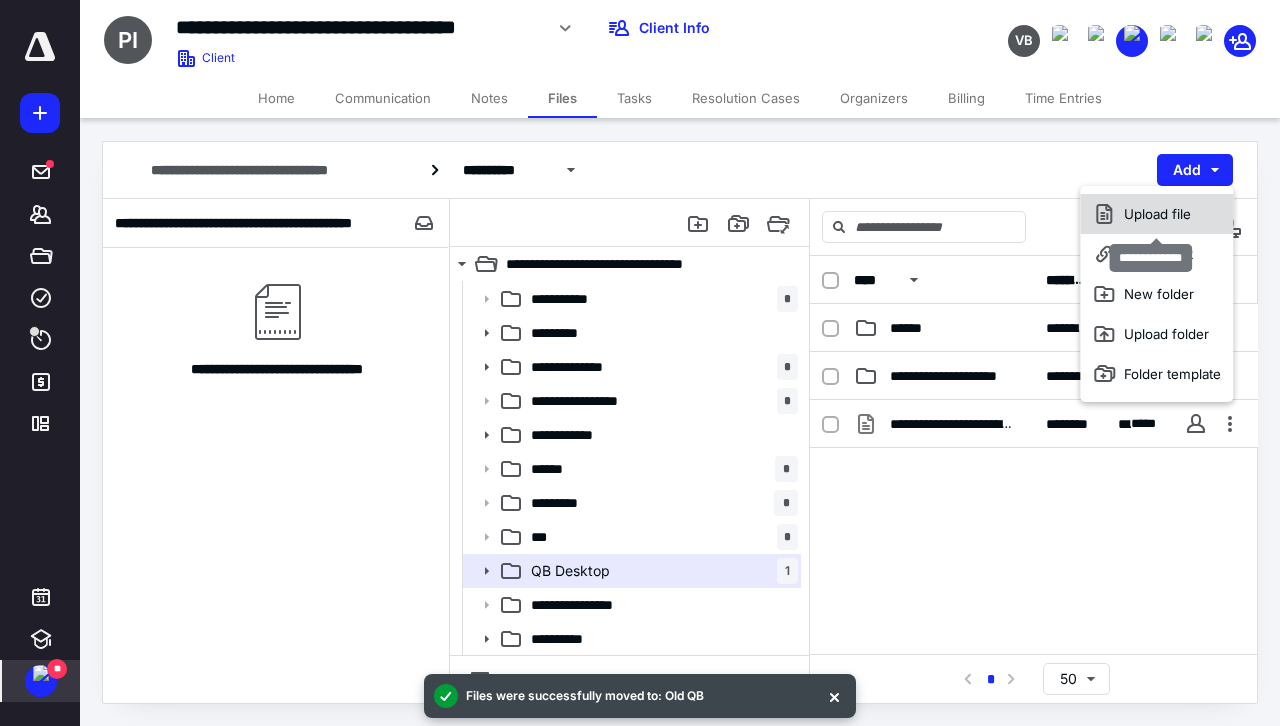 click on "Upload file" at bounding box center (1156, 214) 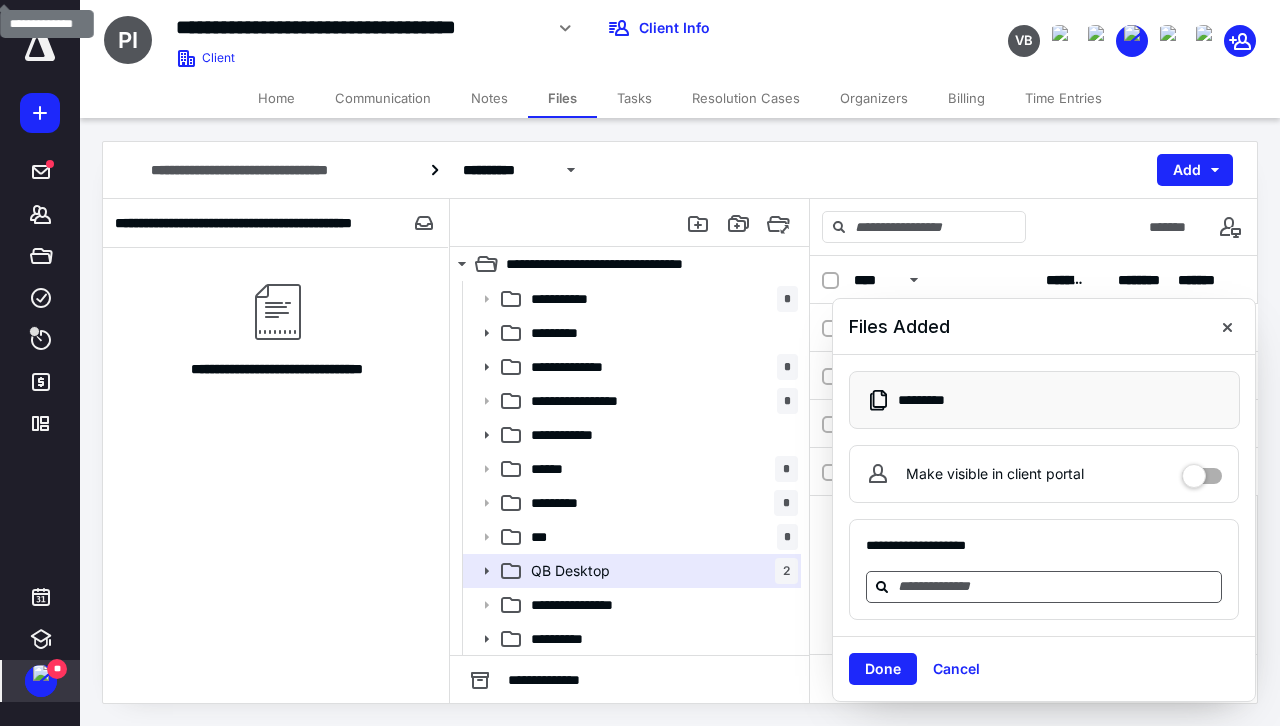 click at bounding box center [1056, 586] 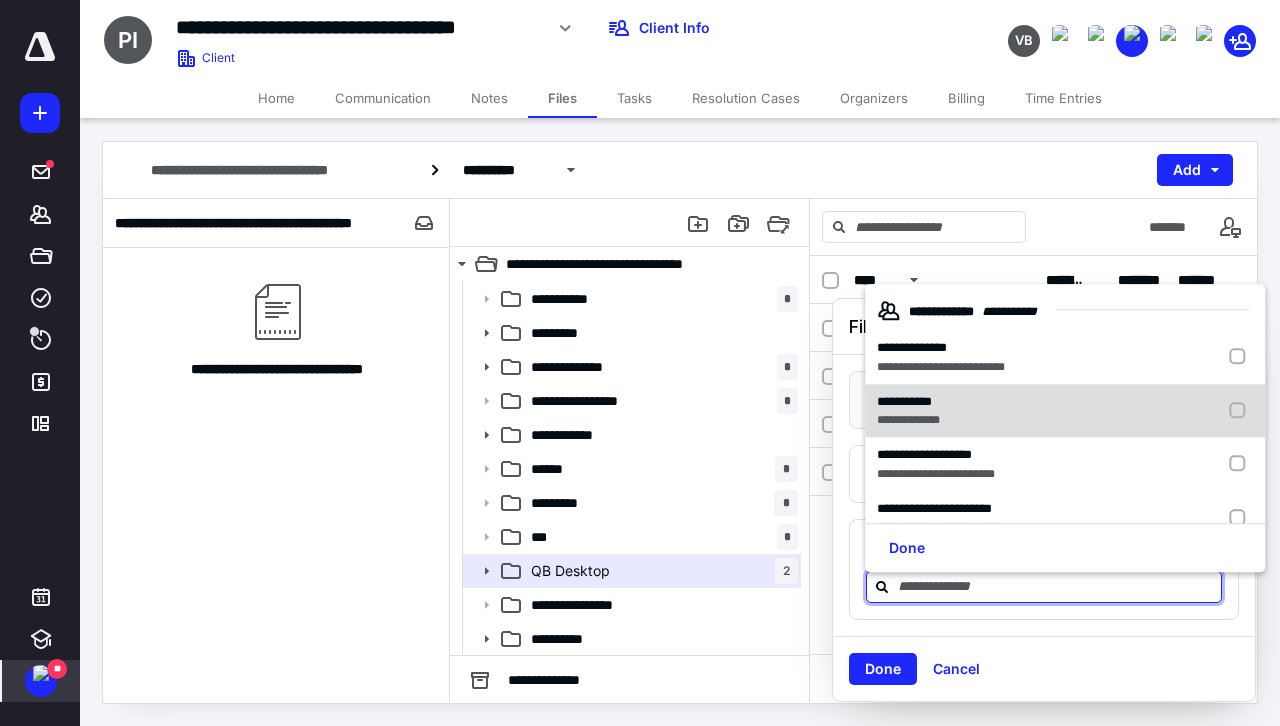 click on "**********" at bounding box center (908, 420) 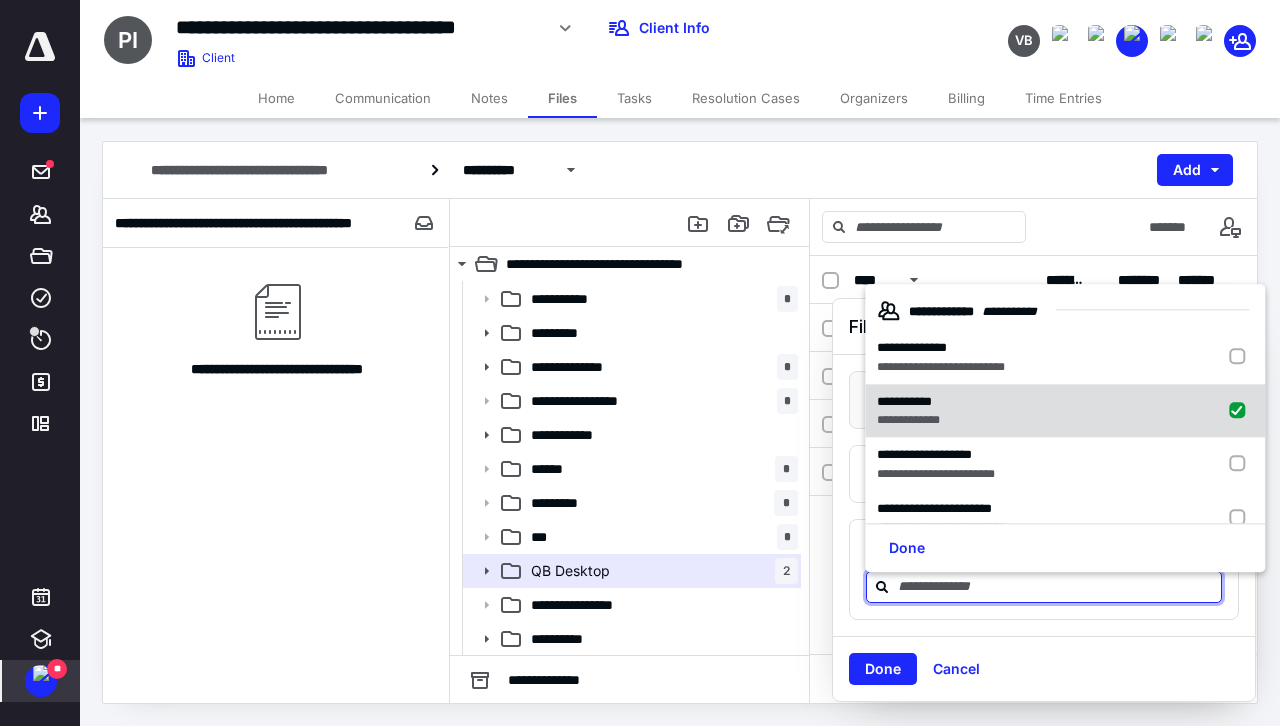 checkbox on "true" 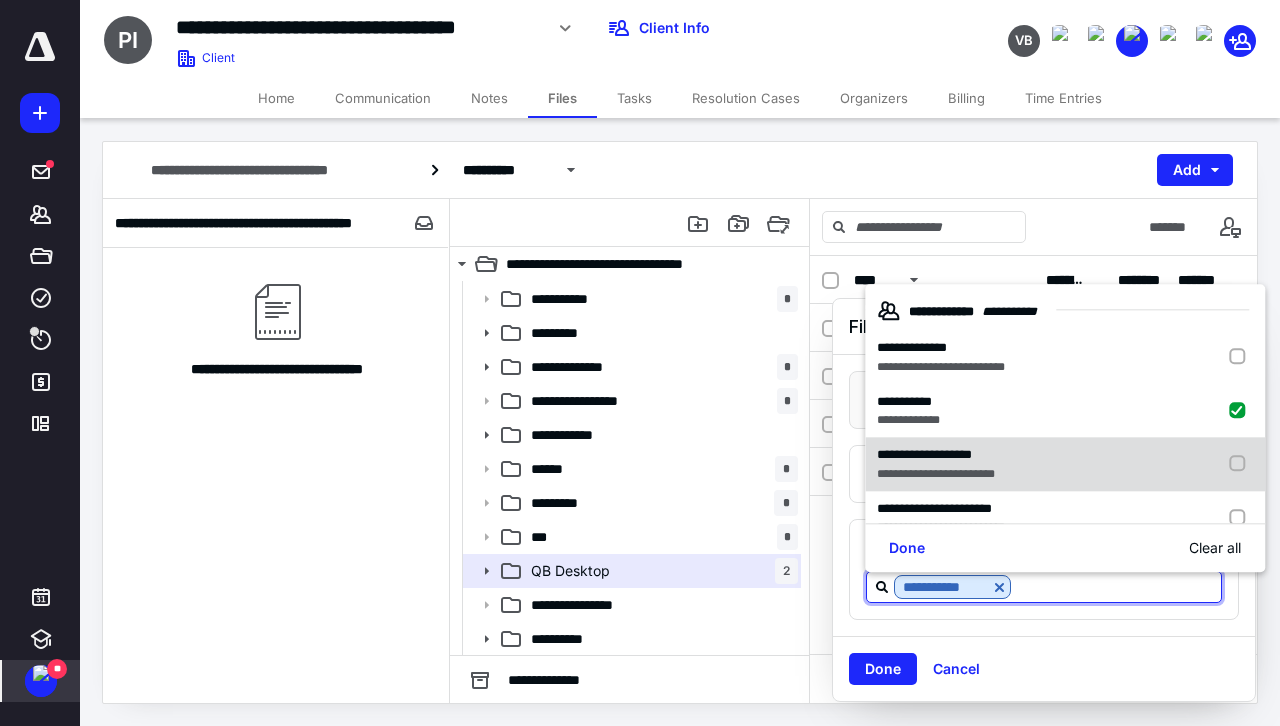 click on "**********" at bounding box center [924, 454] 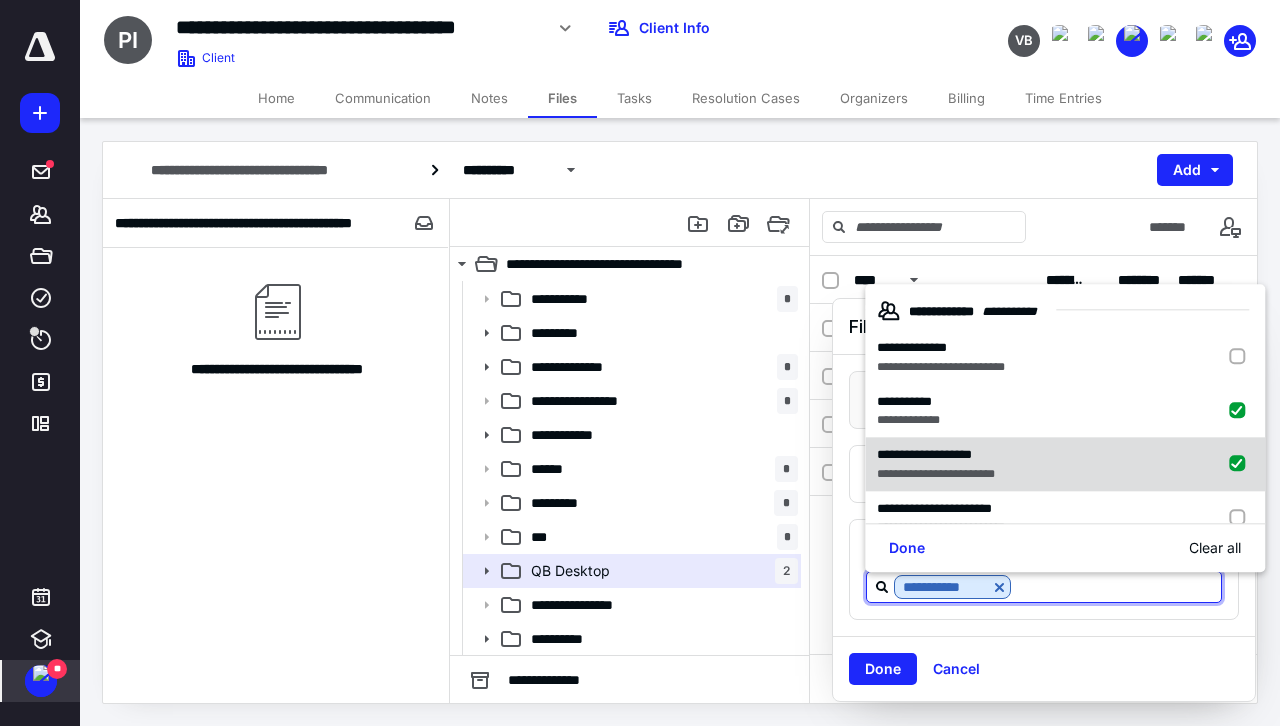 checkbox on "true" 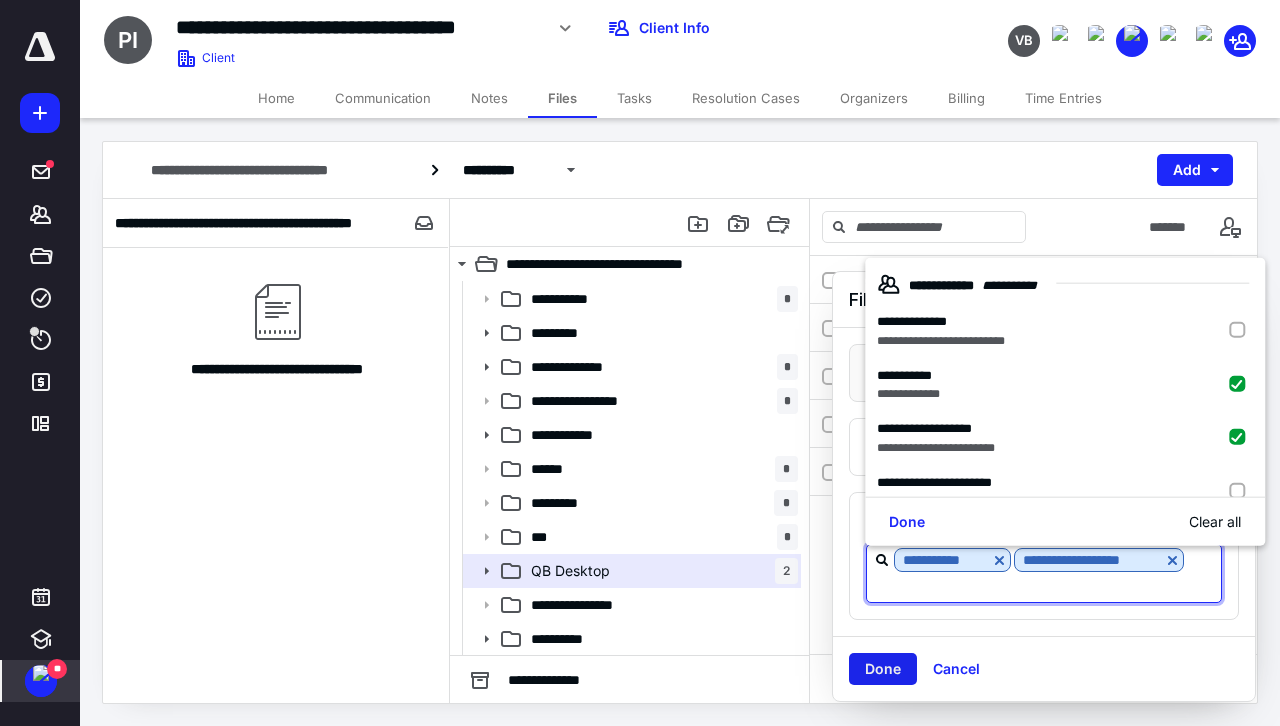 click on "Done" at bounding box center (883, 669) 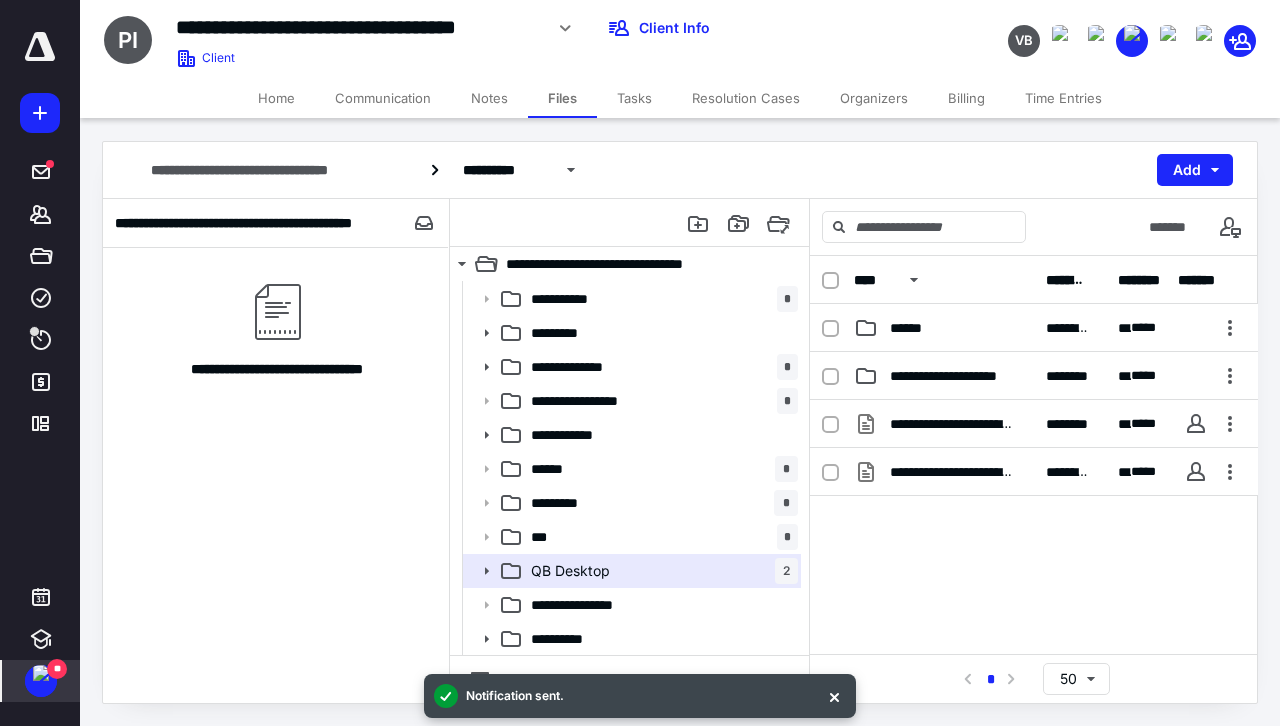 click on "Notes" at bounding box center [489, 98] 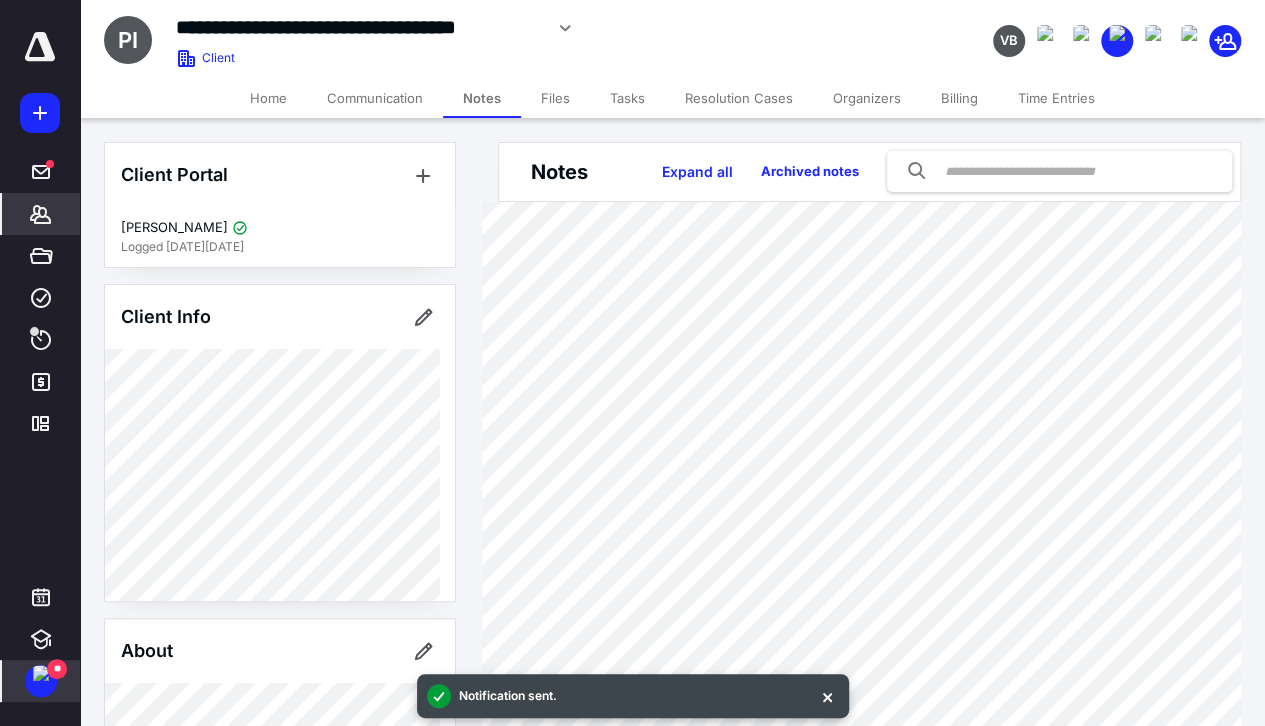 scroll, scrollTop: 100, scrollLeft: 0, axis: vertical 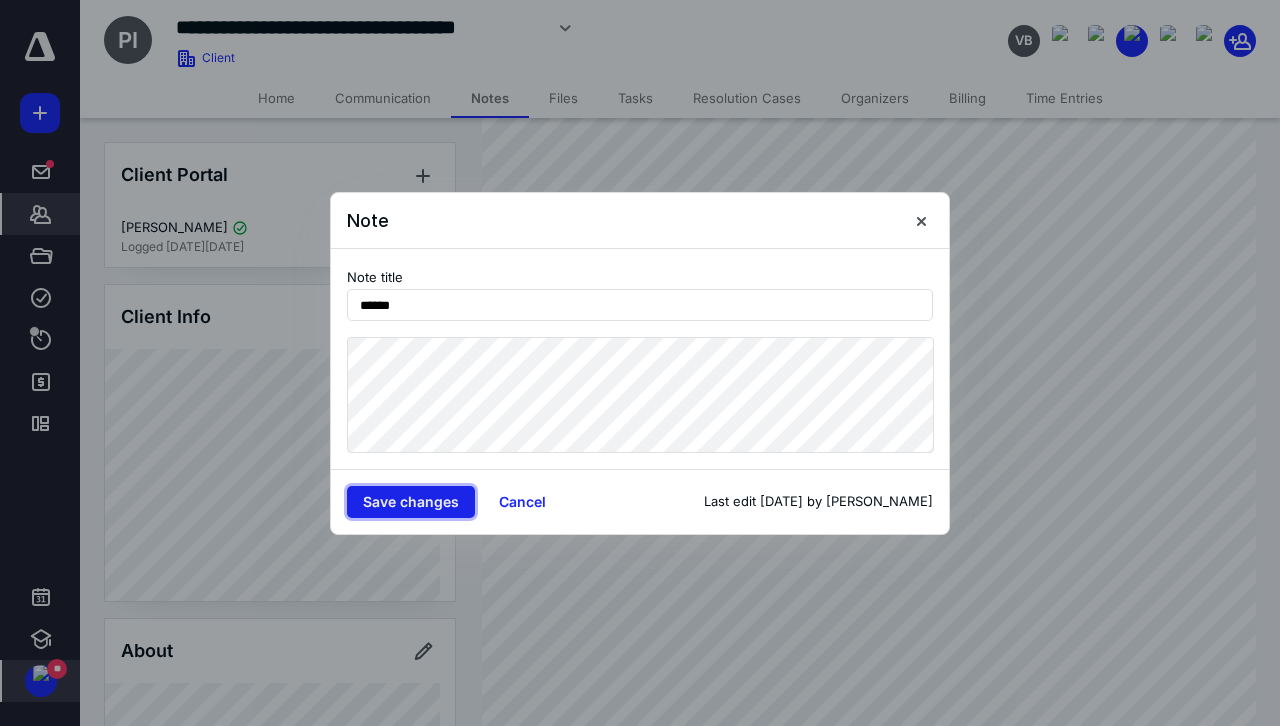 click on "Save changes" at bounding box center [411, 502] 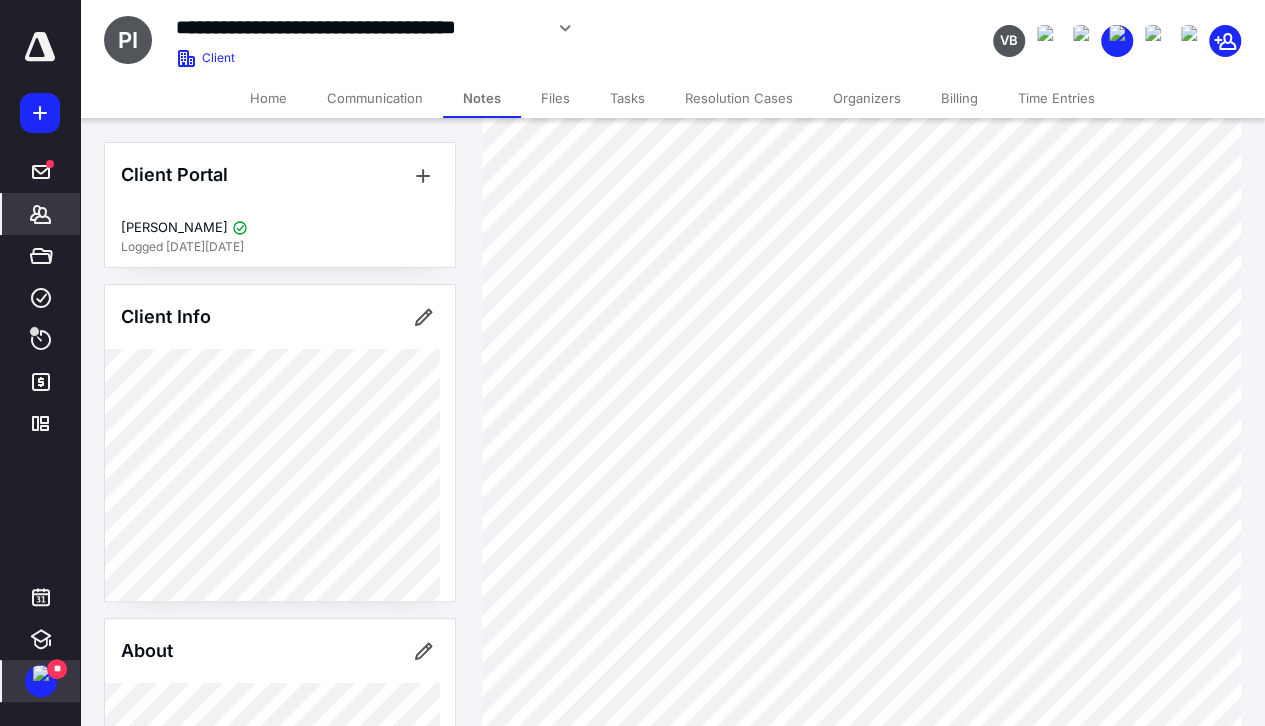 click on "Home" at bounding box center [268, 98] 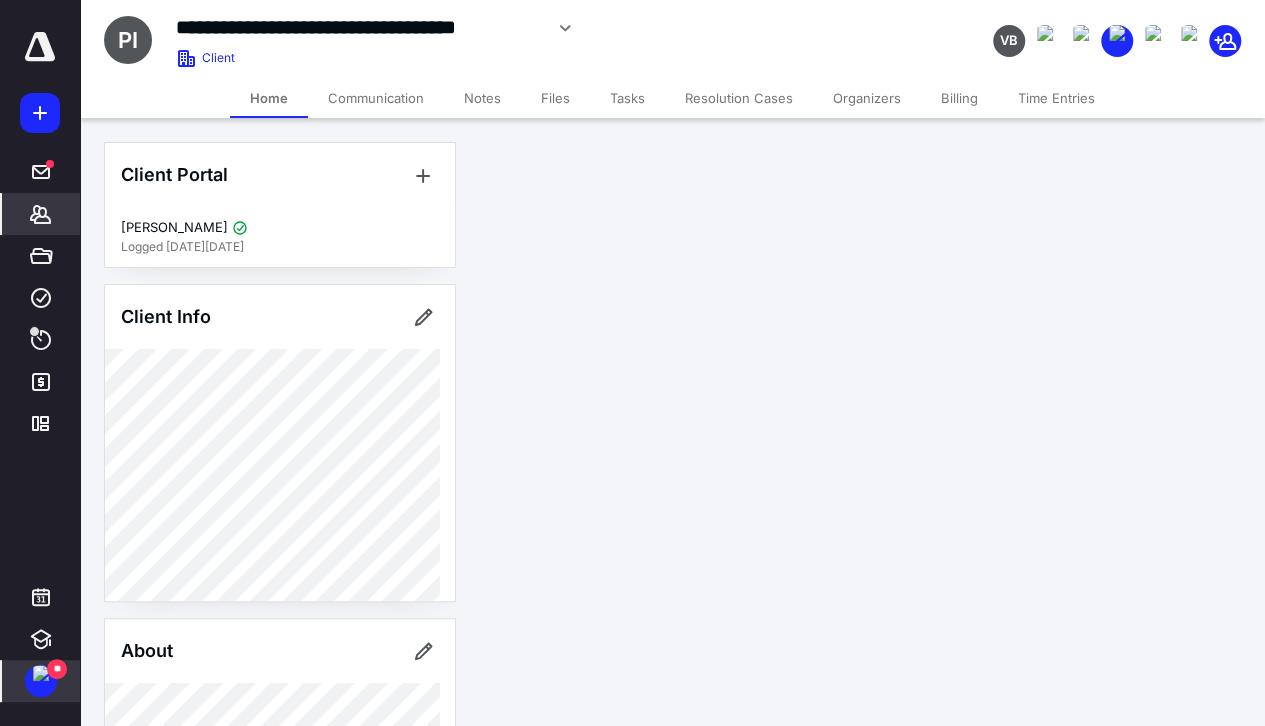 scroll, scrollTop: 0, scrollLeft: 0, axis: both 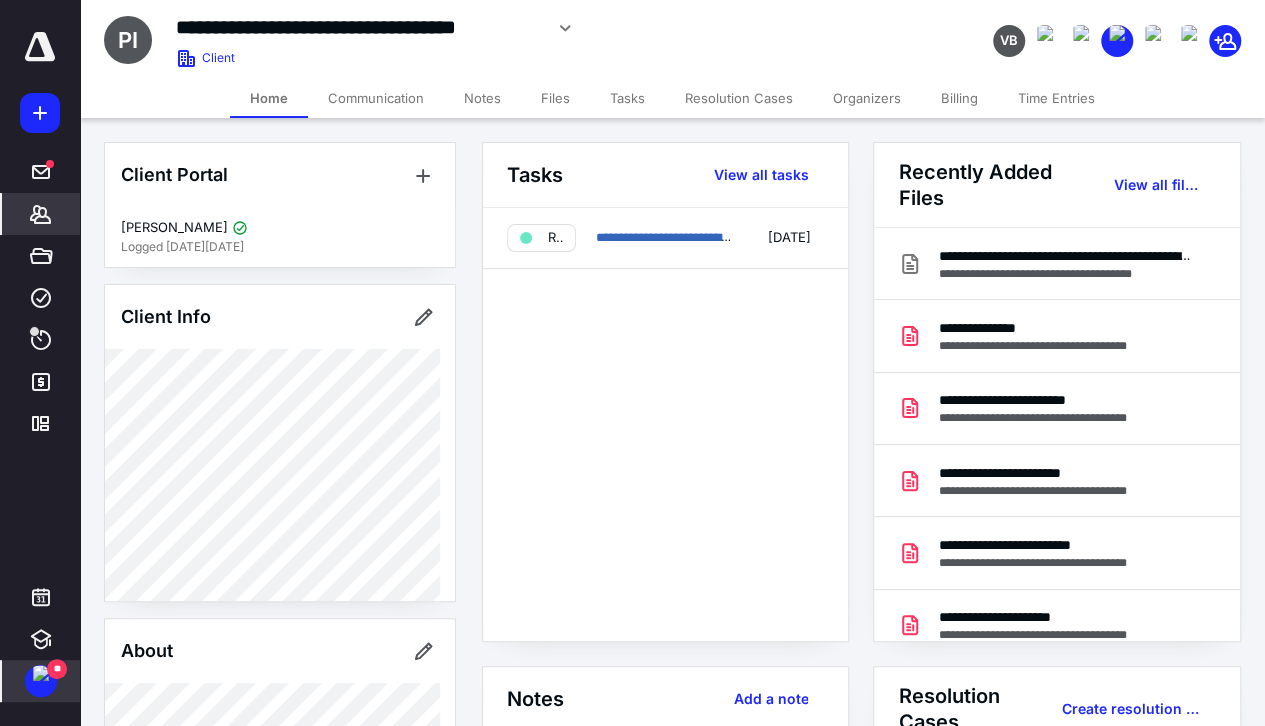 click at bounding box center (41, 673) 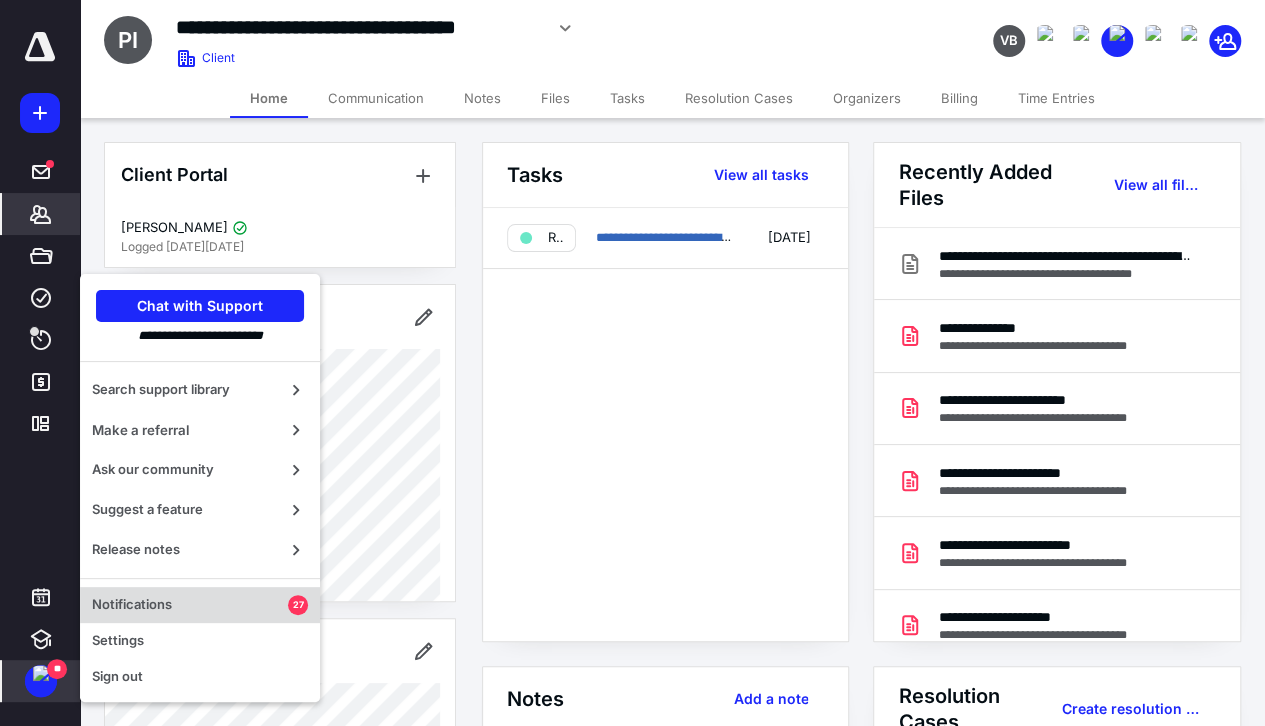 click on "Notifications" at bounding box center [190, 605] 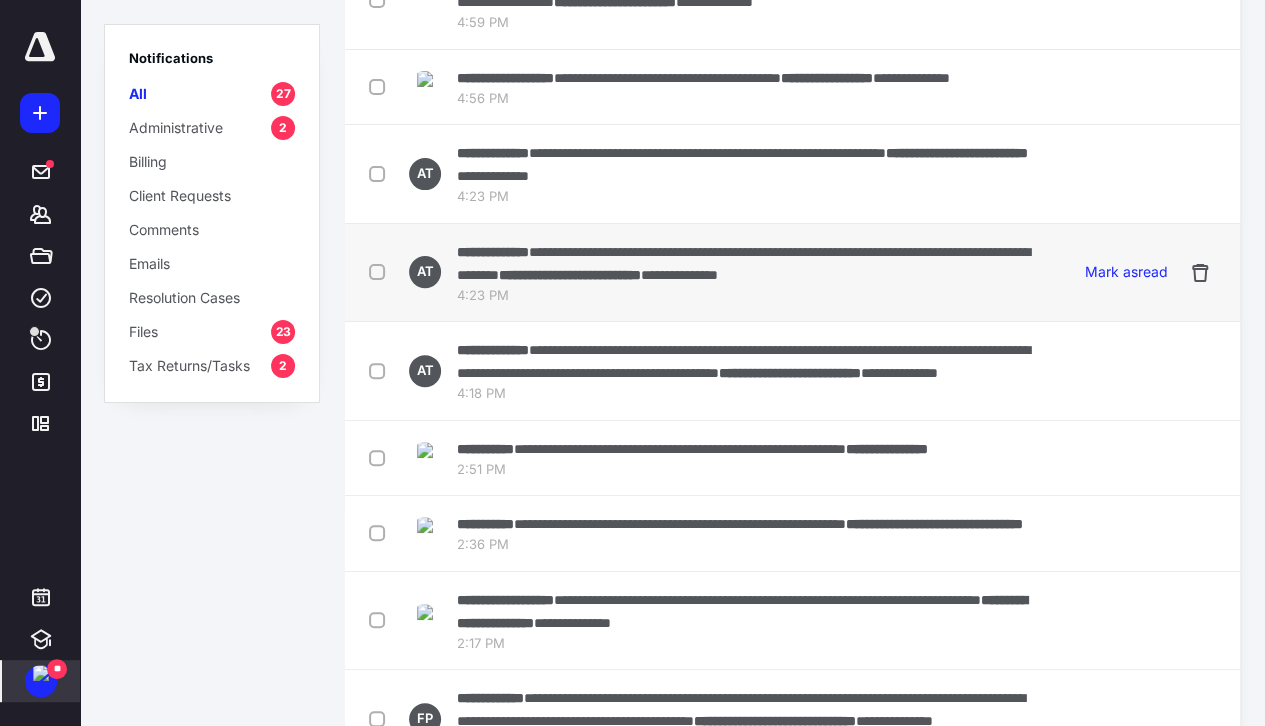 scroll, scrollTop: 200, scrollLeft: 0, axis: vertical 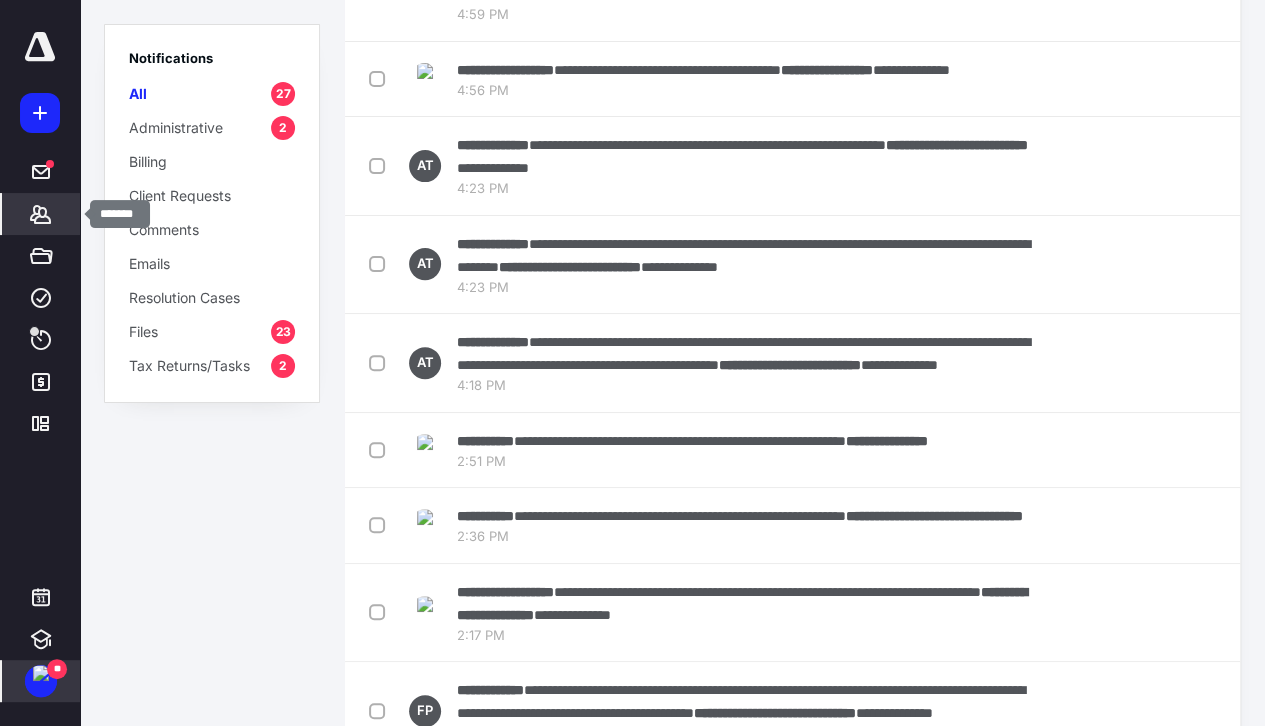 click 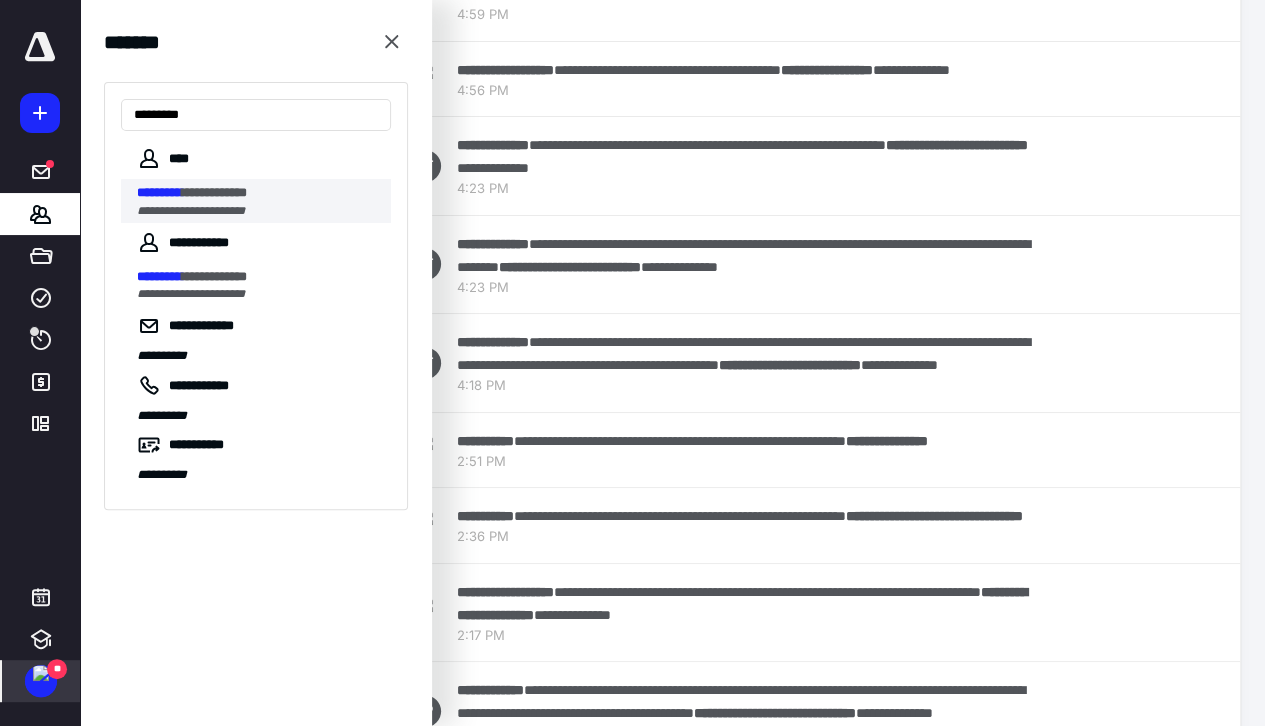 type on "*********" 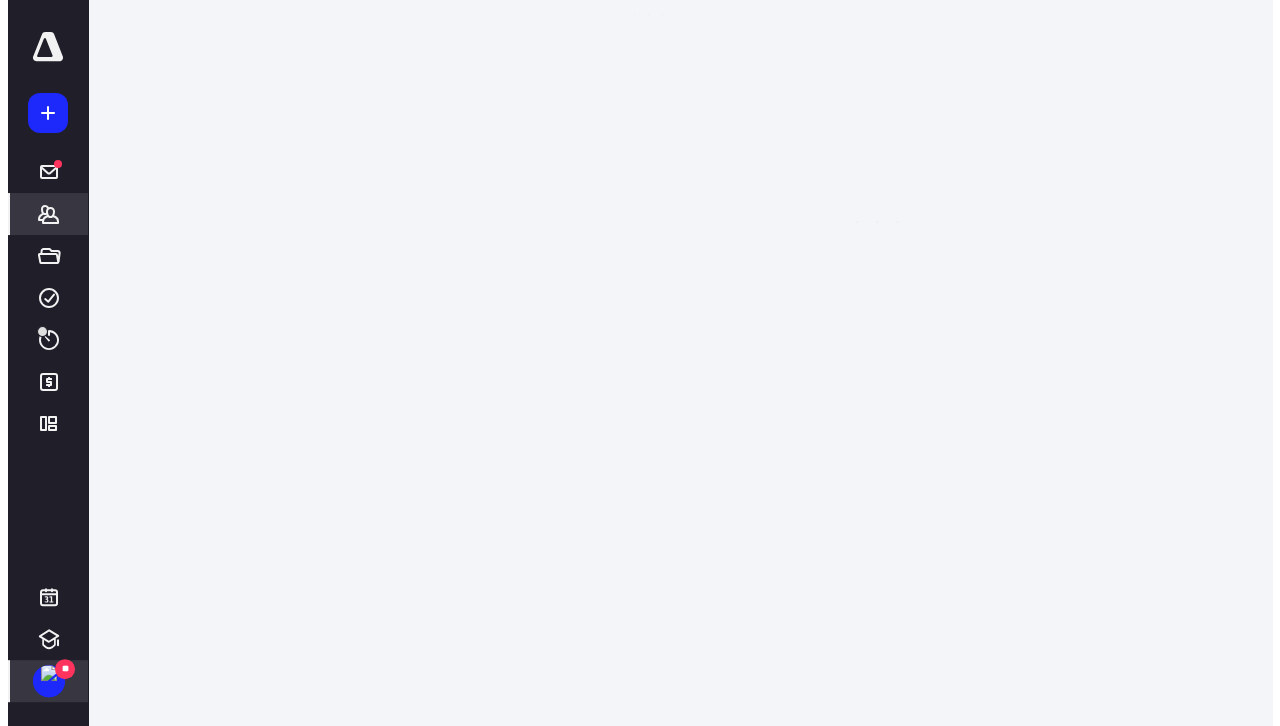 scroll, scrollTop: 0, scrollLeft: 0, axis: both 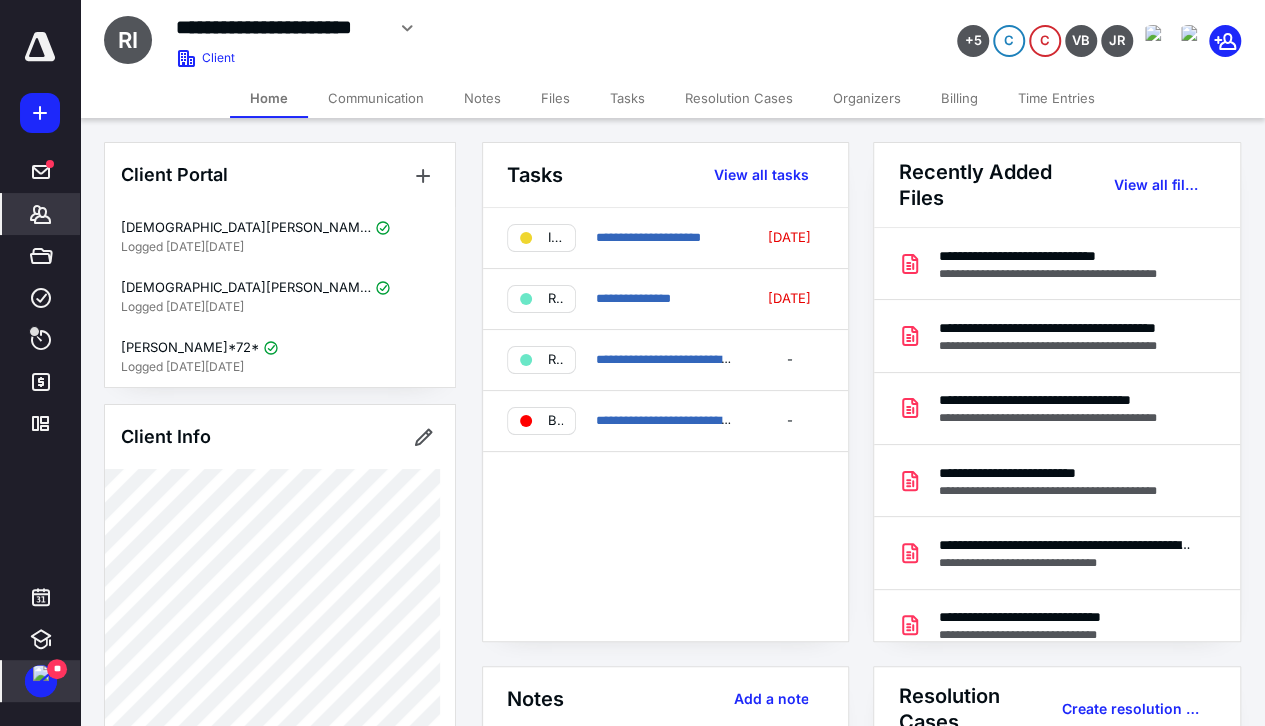 click on "Files" at bounding box center (555, 98) 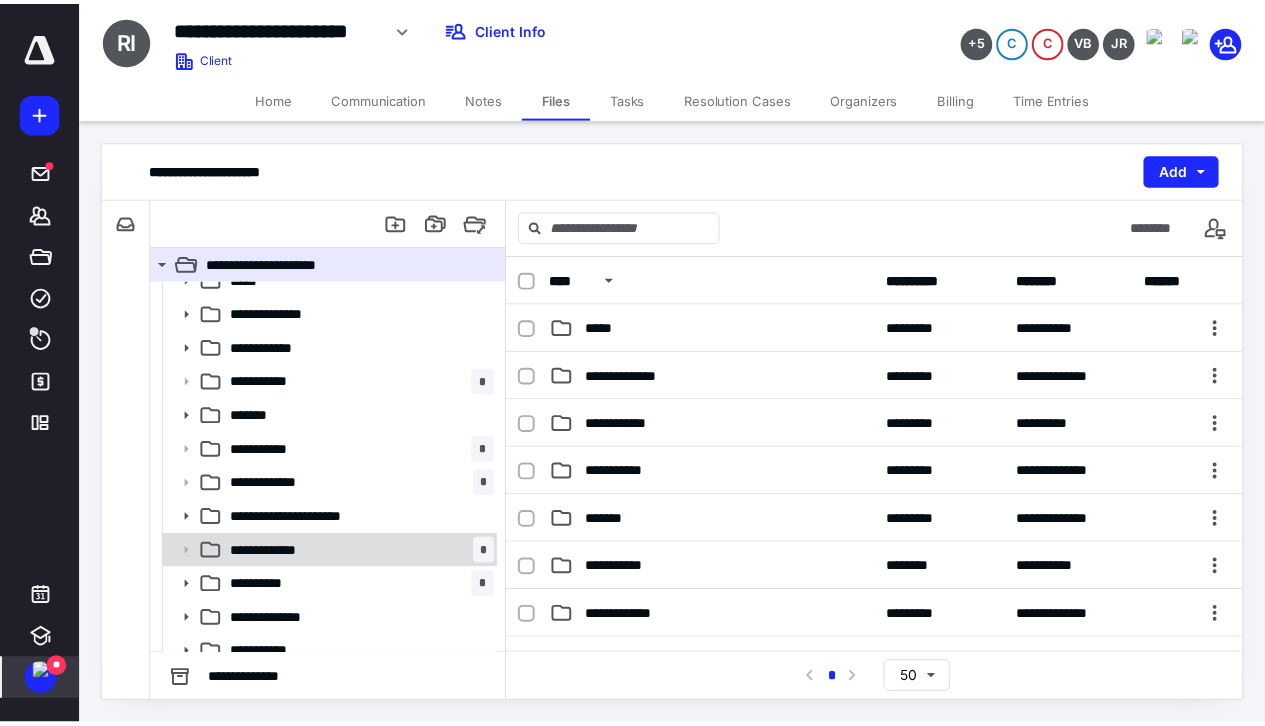 scroll, scrollTop: 33, scrollLeft: 0, axis: vertical 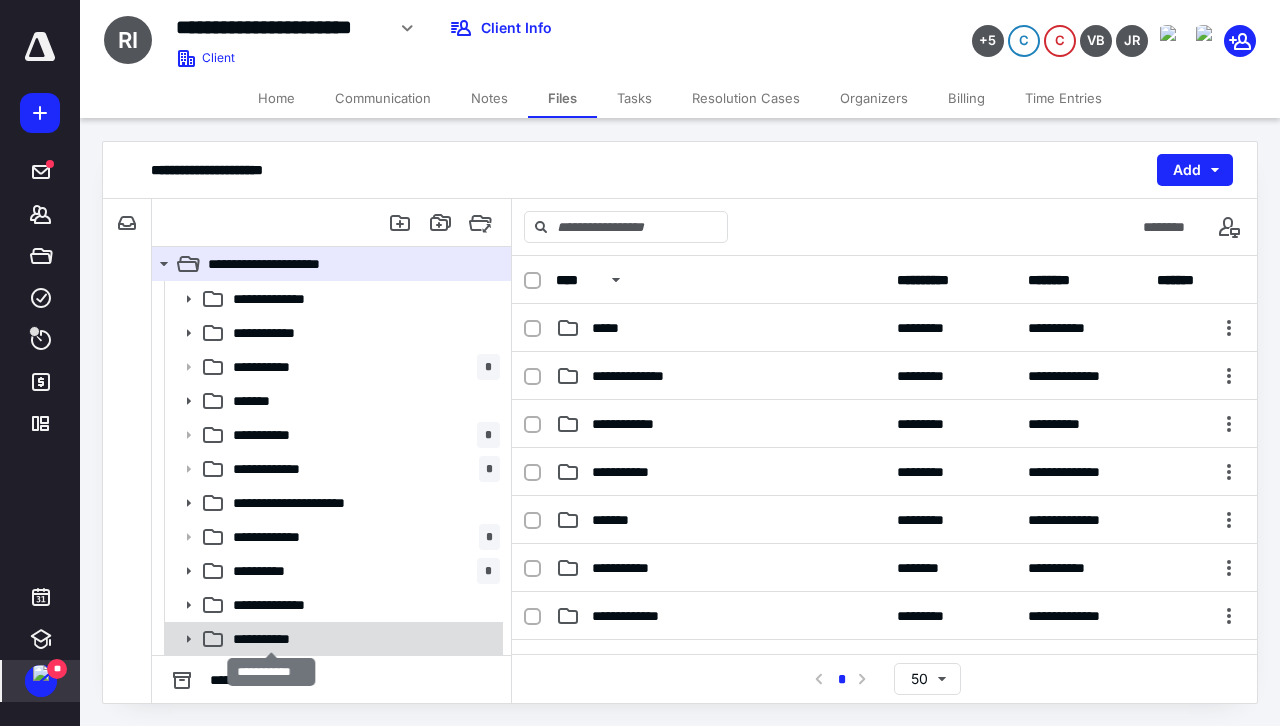 click on "**********" at bounding box center [272, 639] 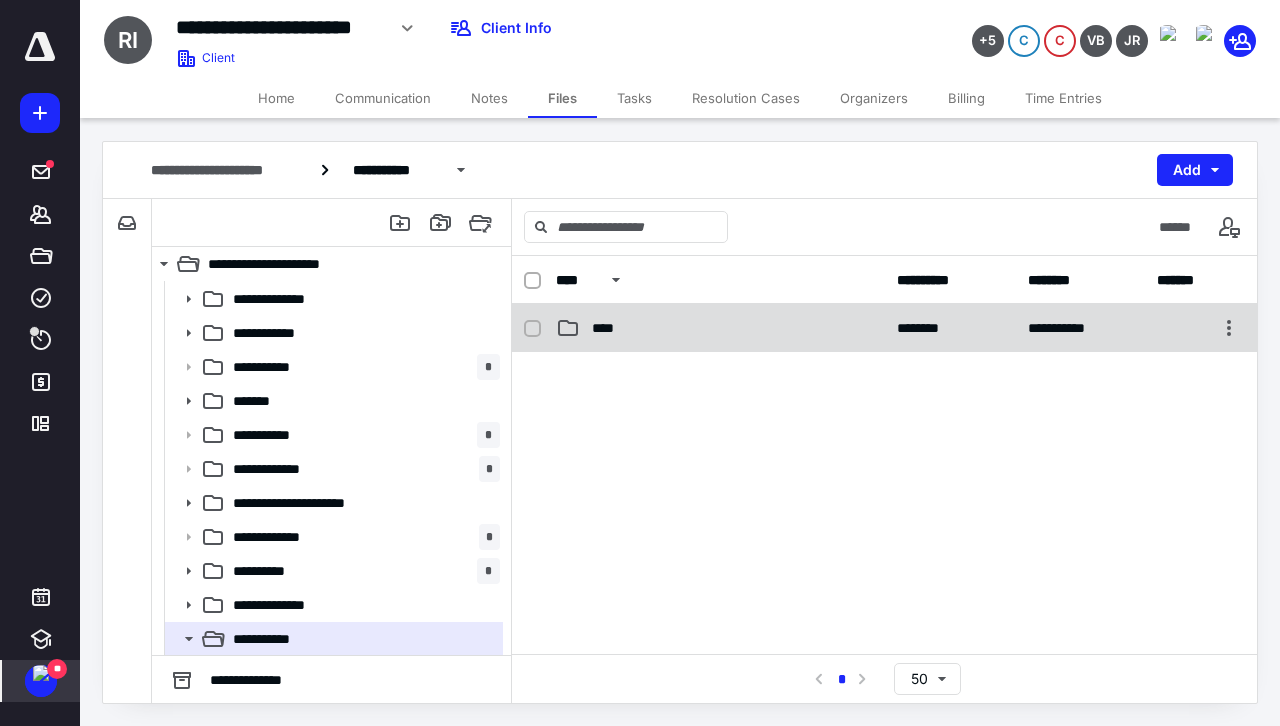 click on "****" at bounding box center (720, 328) 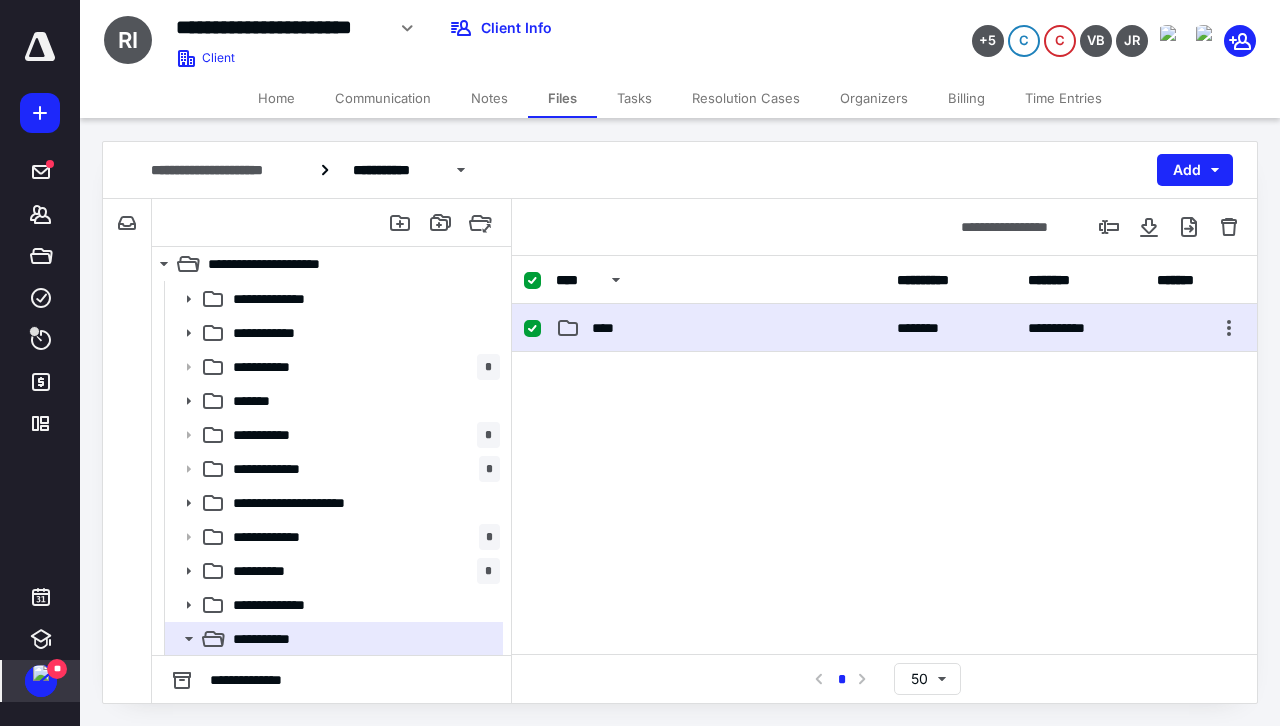 click on "****" at bounding box center (720, 328) 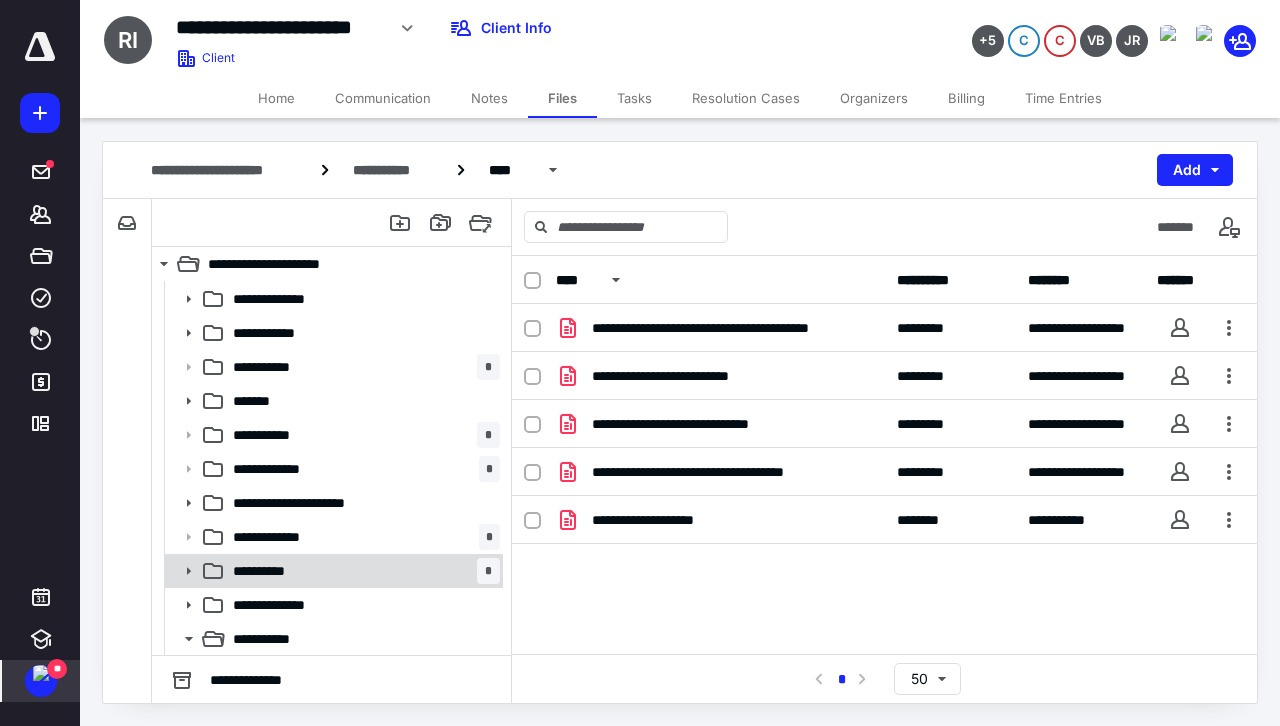 click on "**********" at bounding box center [272, 571] 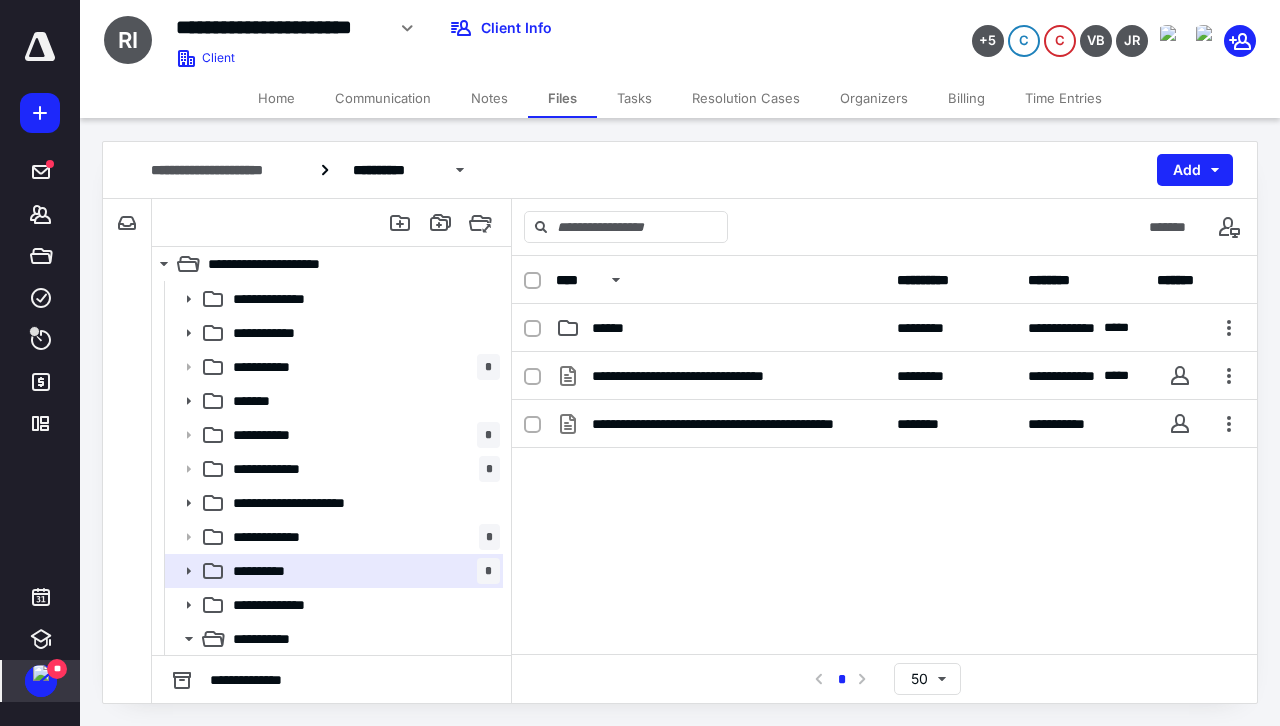 click on "Notes" at bounding box center [489, 98] 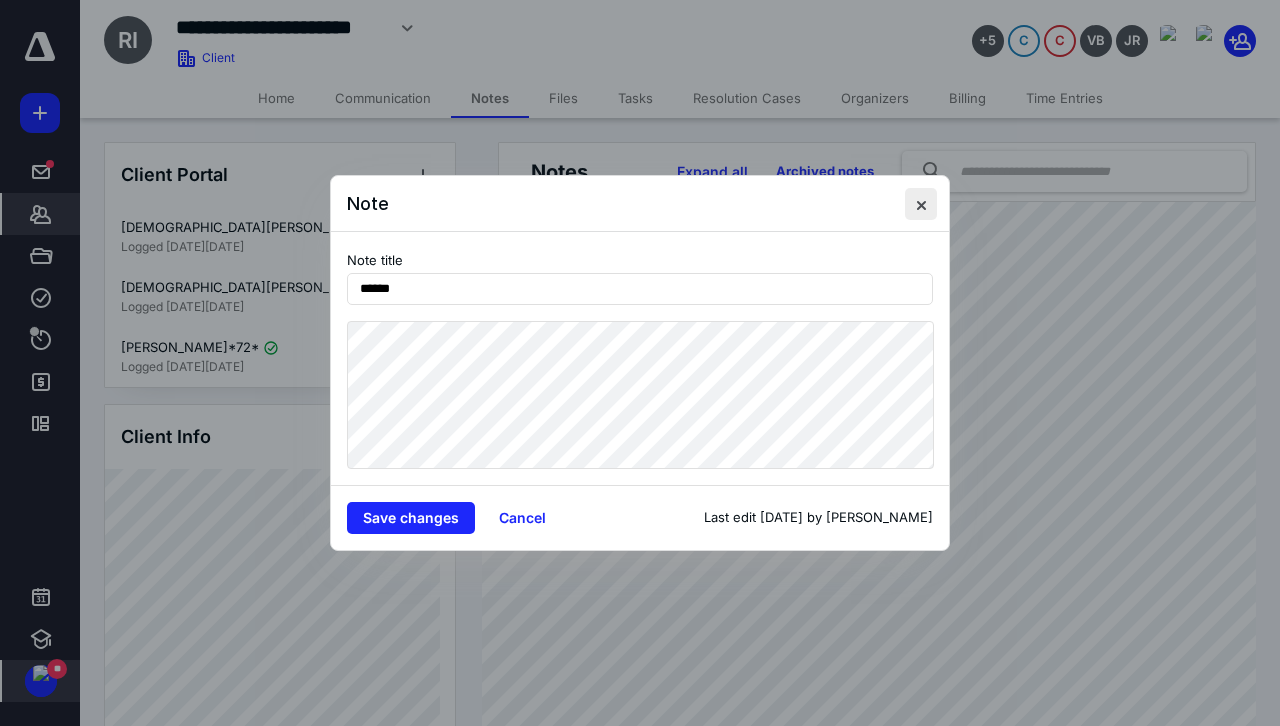 click at bounding box center (921, 204) 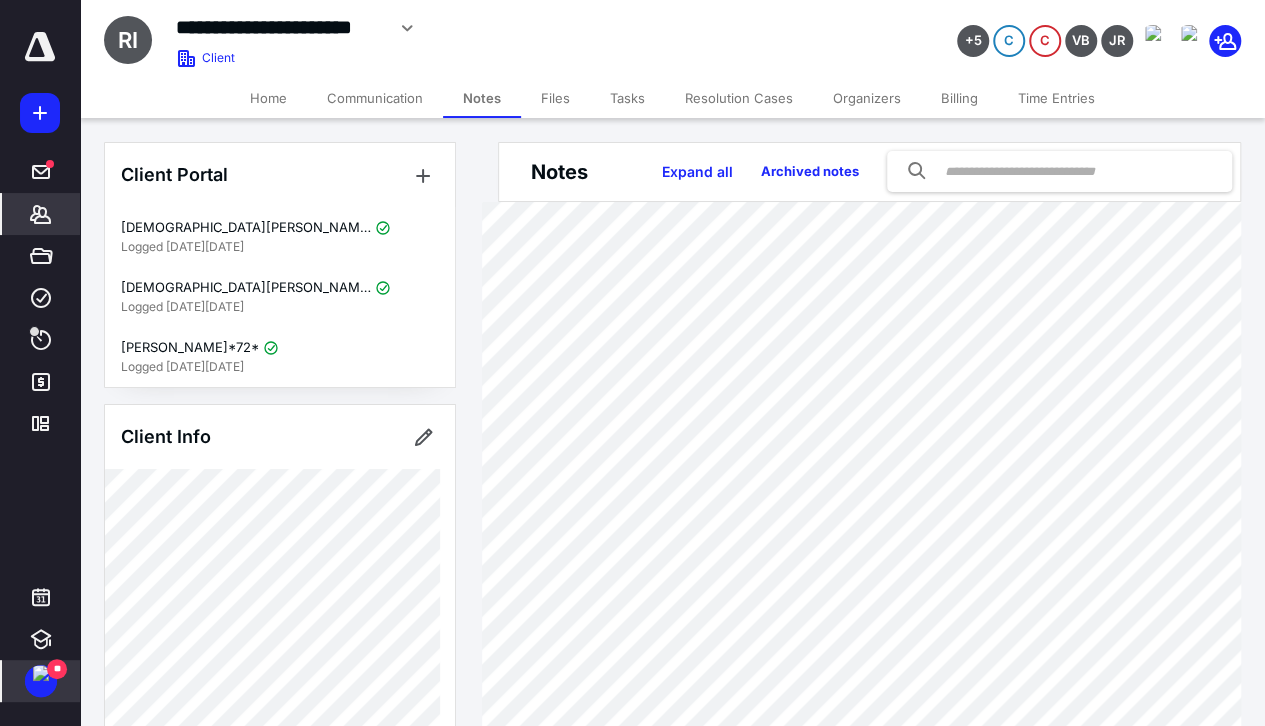 click on "Files" at bounding box center [555, 98] 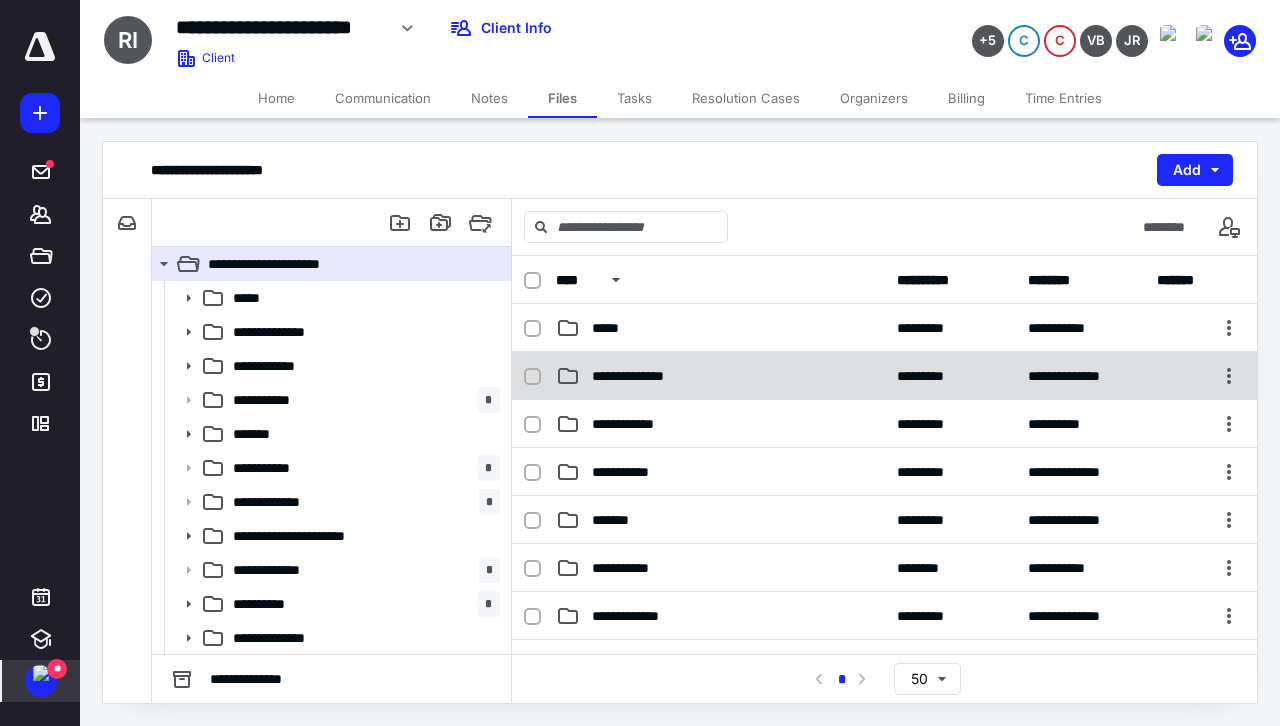 click 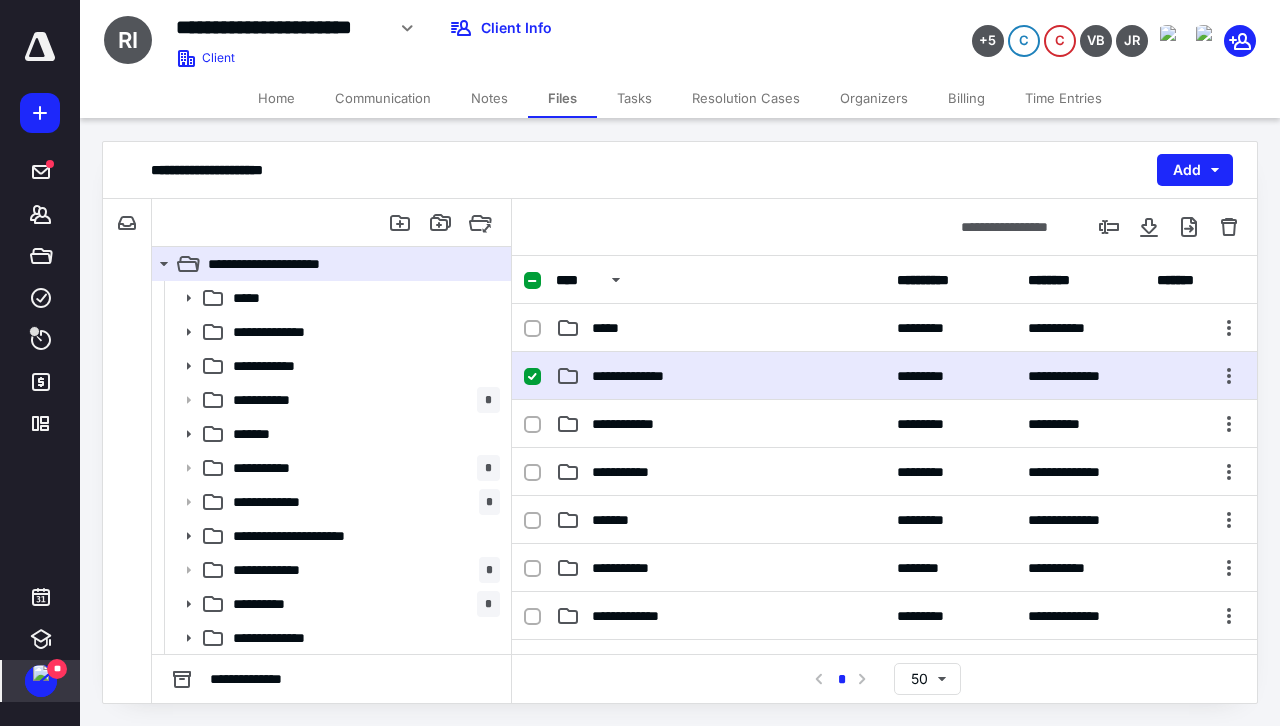 click 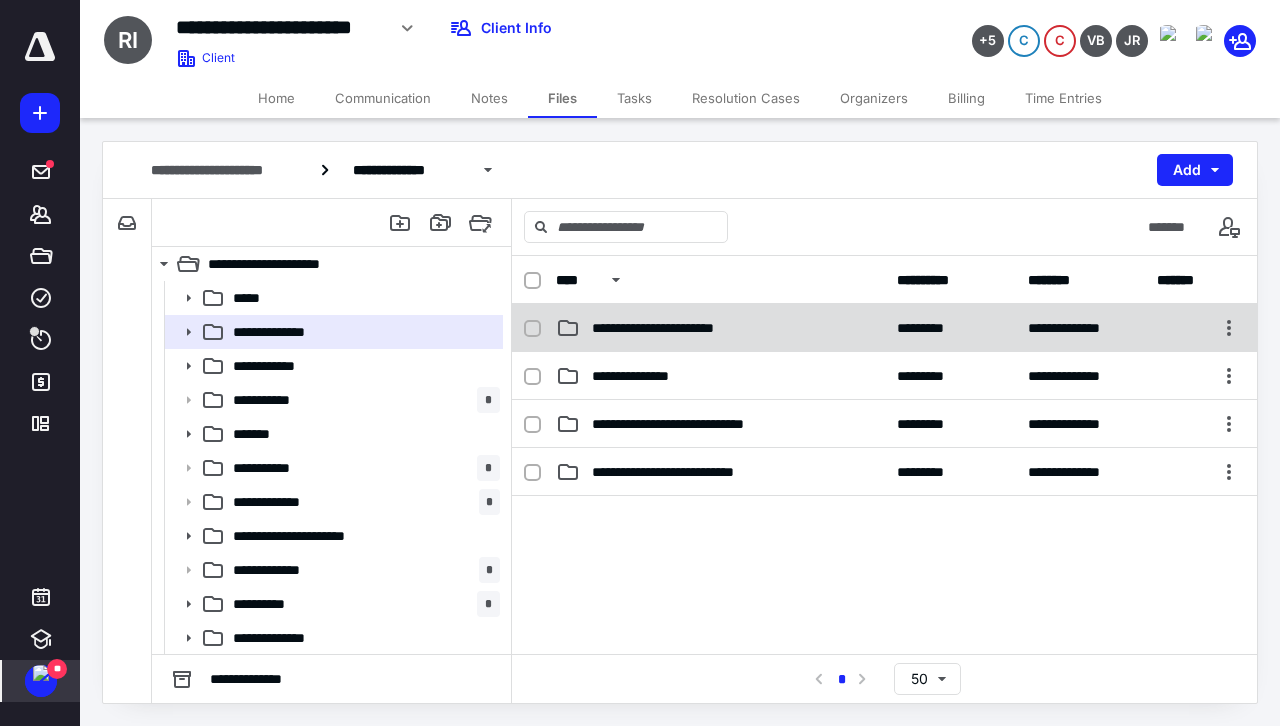 click on "**********" at bounding box center [684, 328] 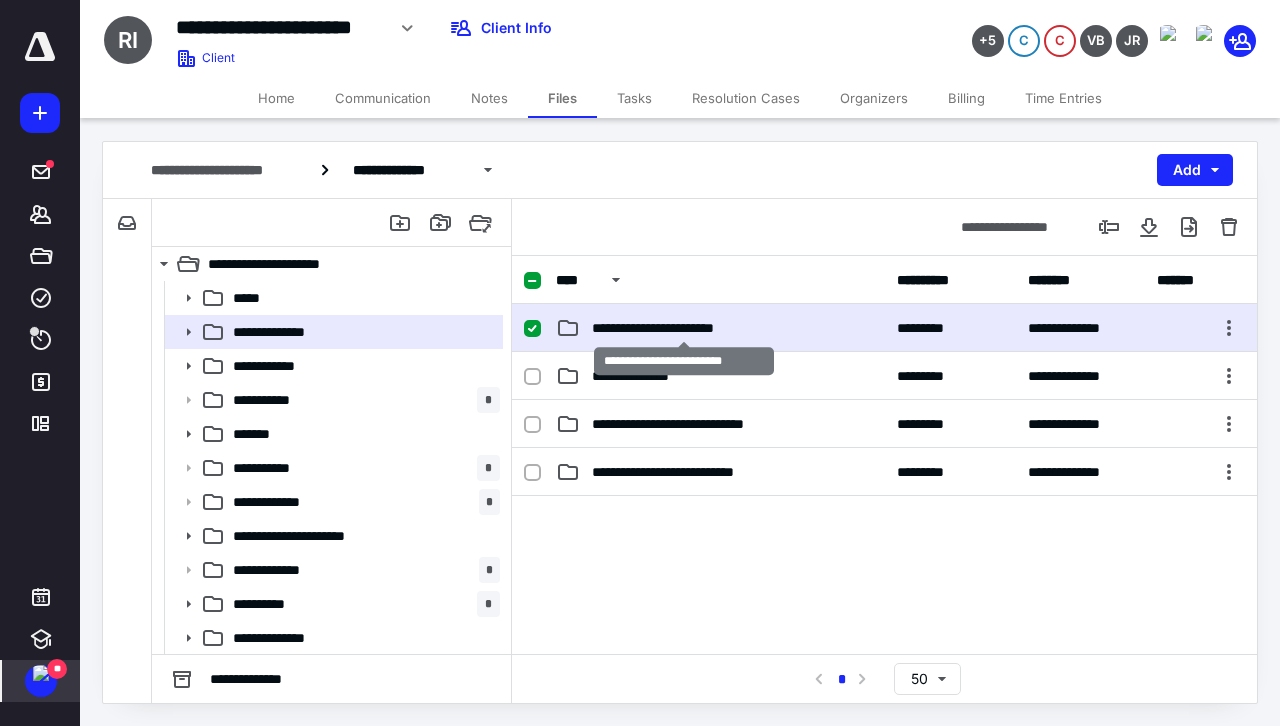 click on "**********" at bounding box center (684, 328) 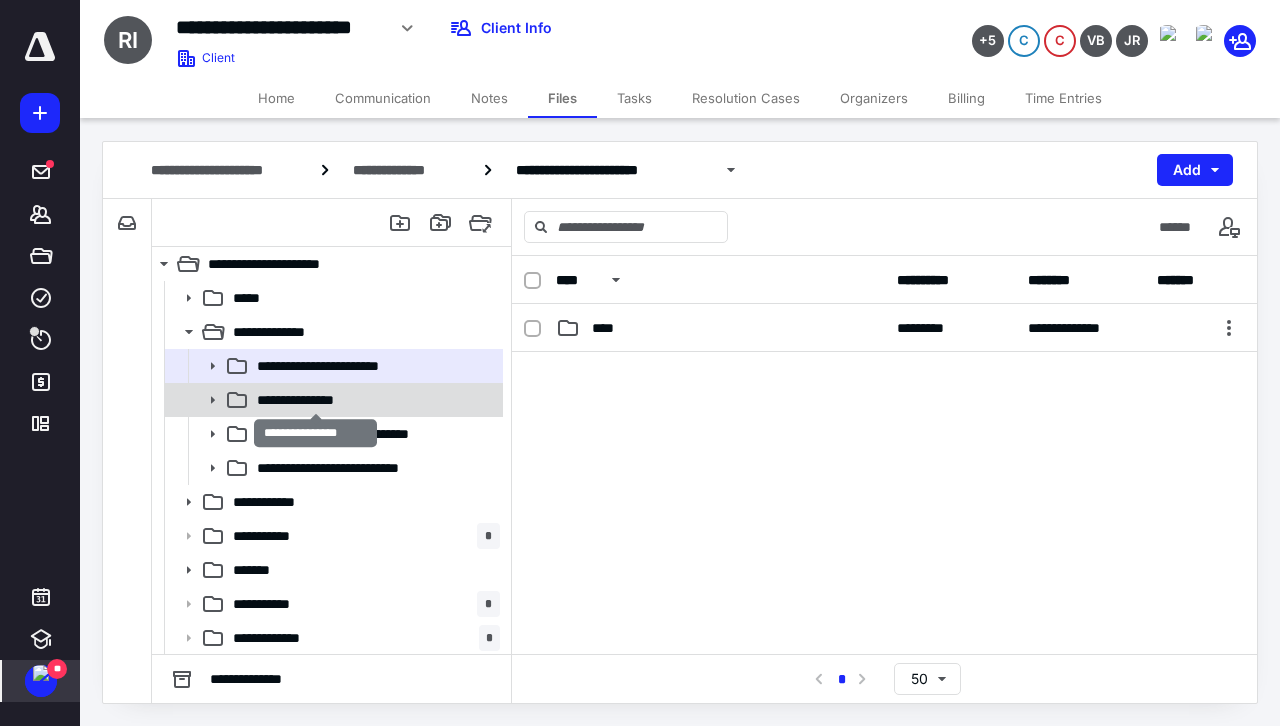 click on "**********" at bounding box center [316, 400] 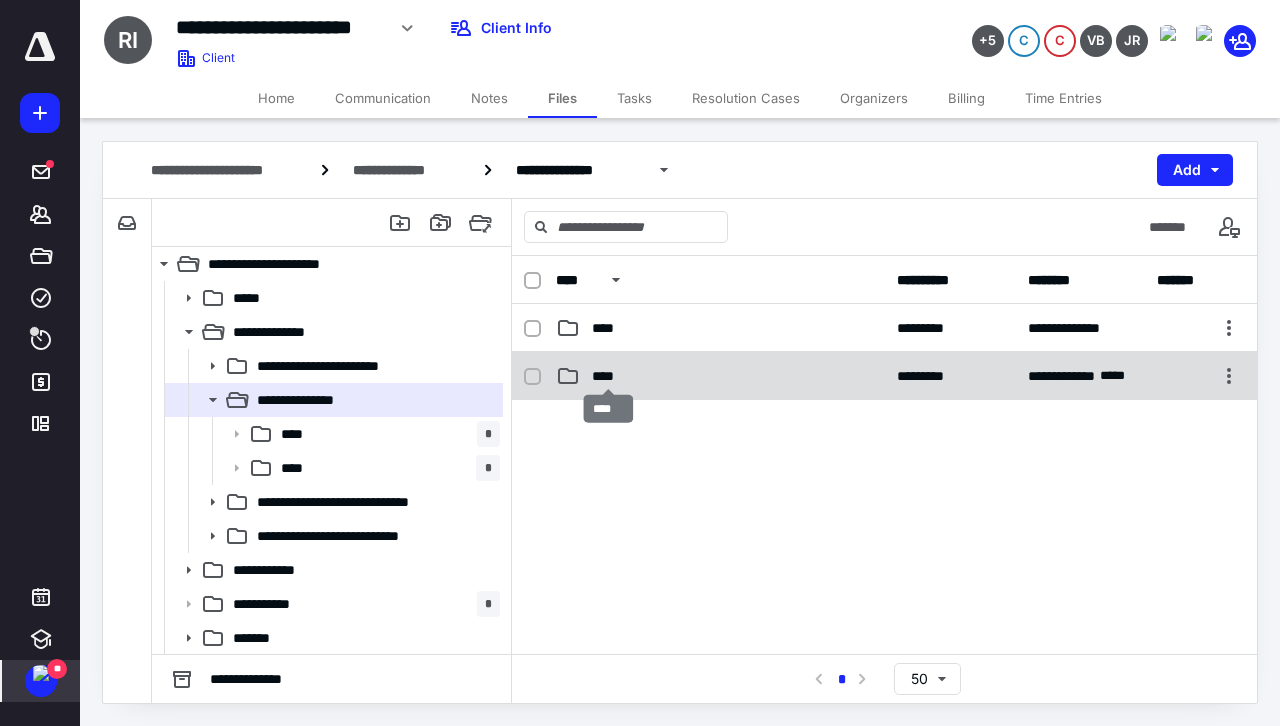 click on "****" at bounding box center [609, 376] 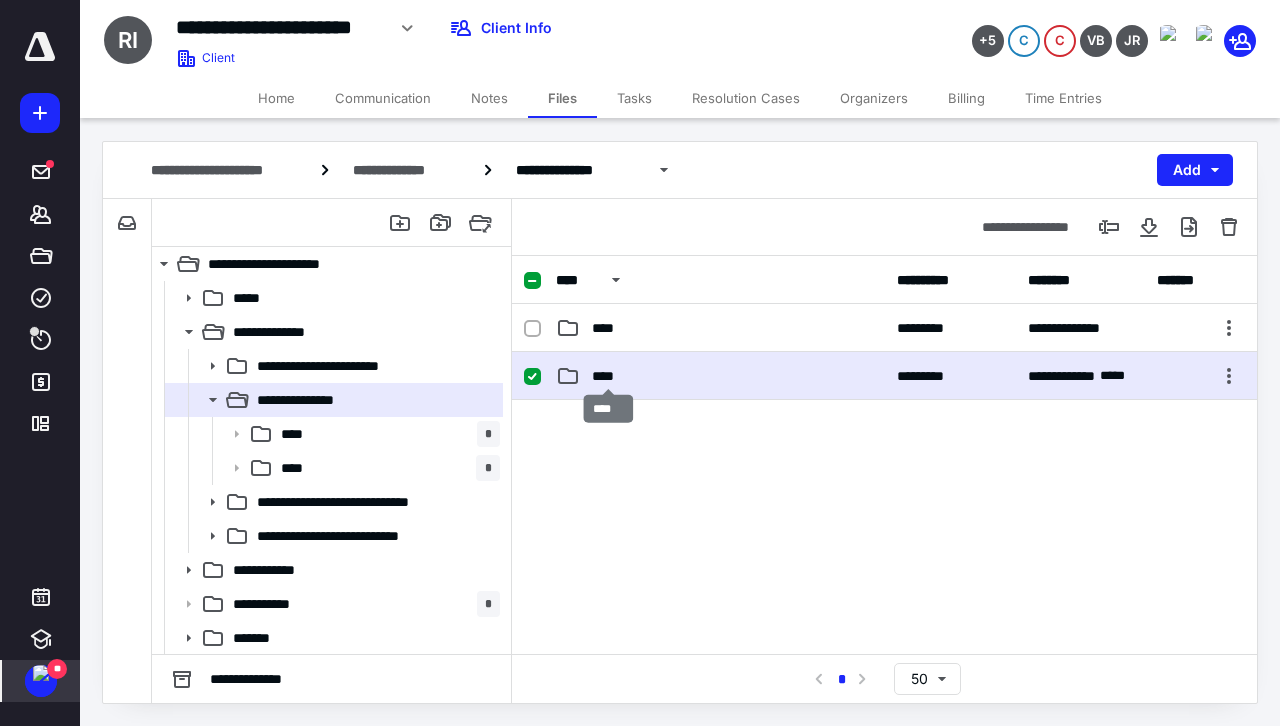 click on "****" at bounding box center (609, 376) 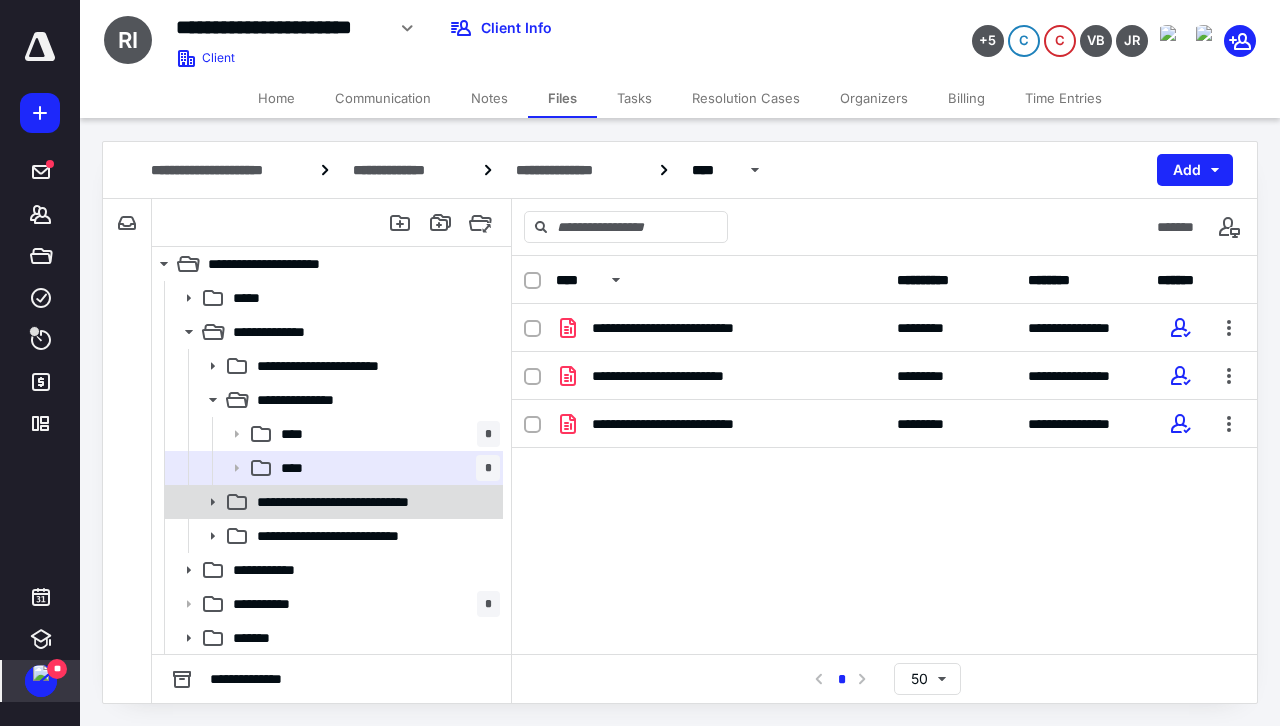 click on "**********" at bounding box center (332, 502) 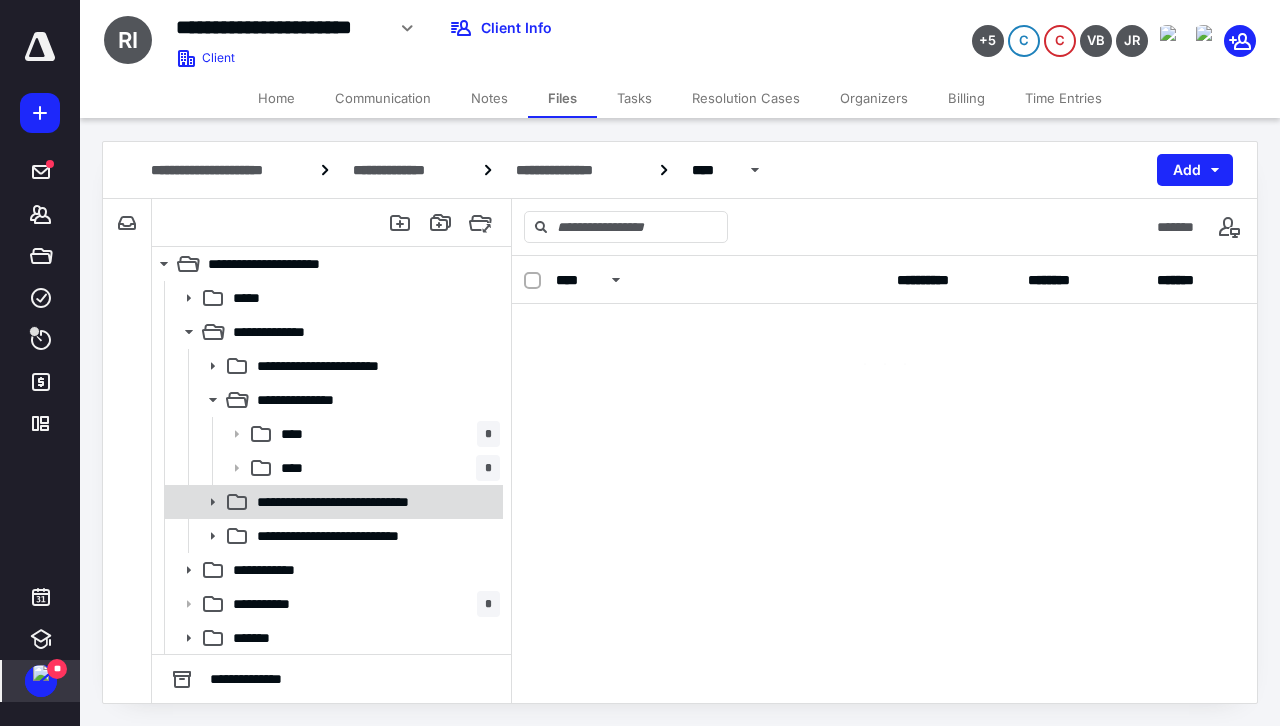 click on "**********" at bounding box center [332, 502] 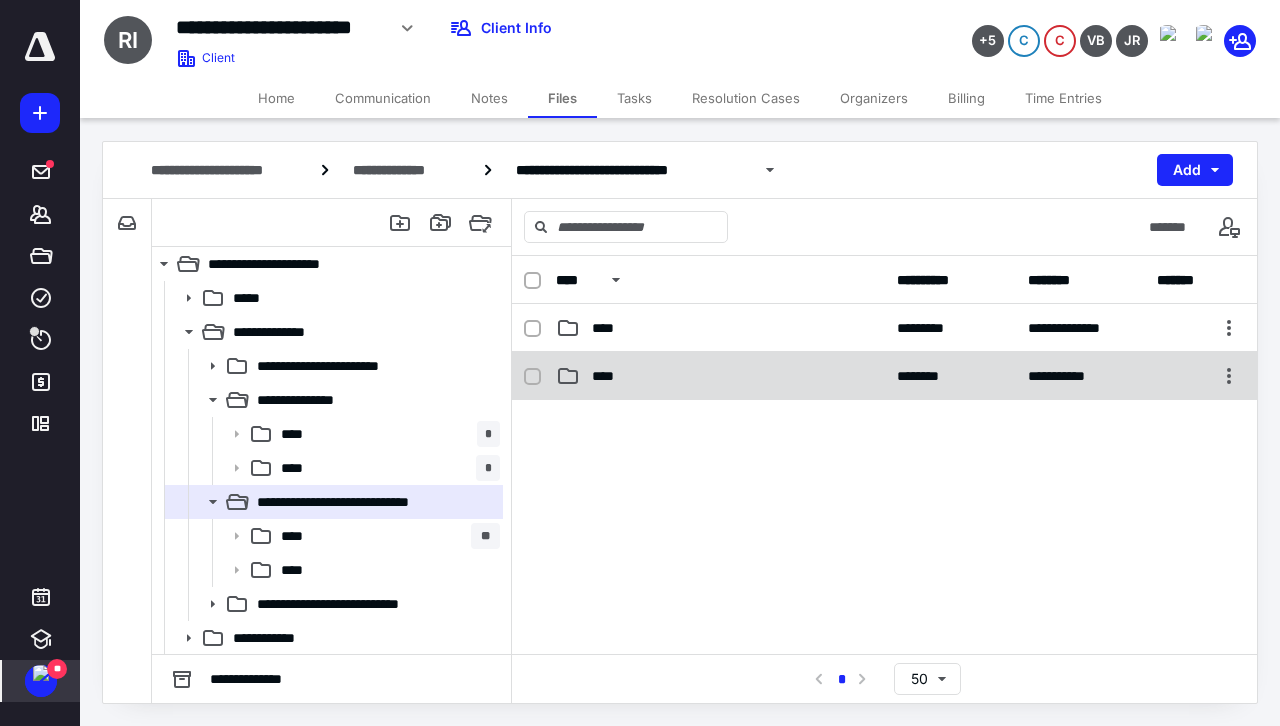 click on "****" at bounding box center [609, 376] 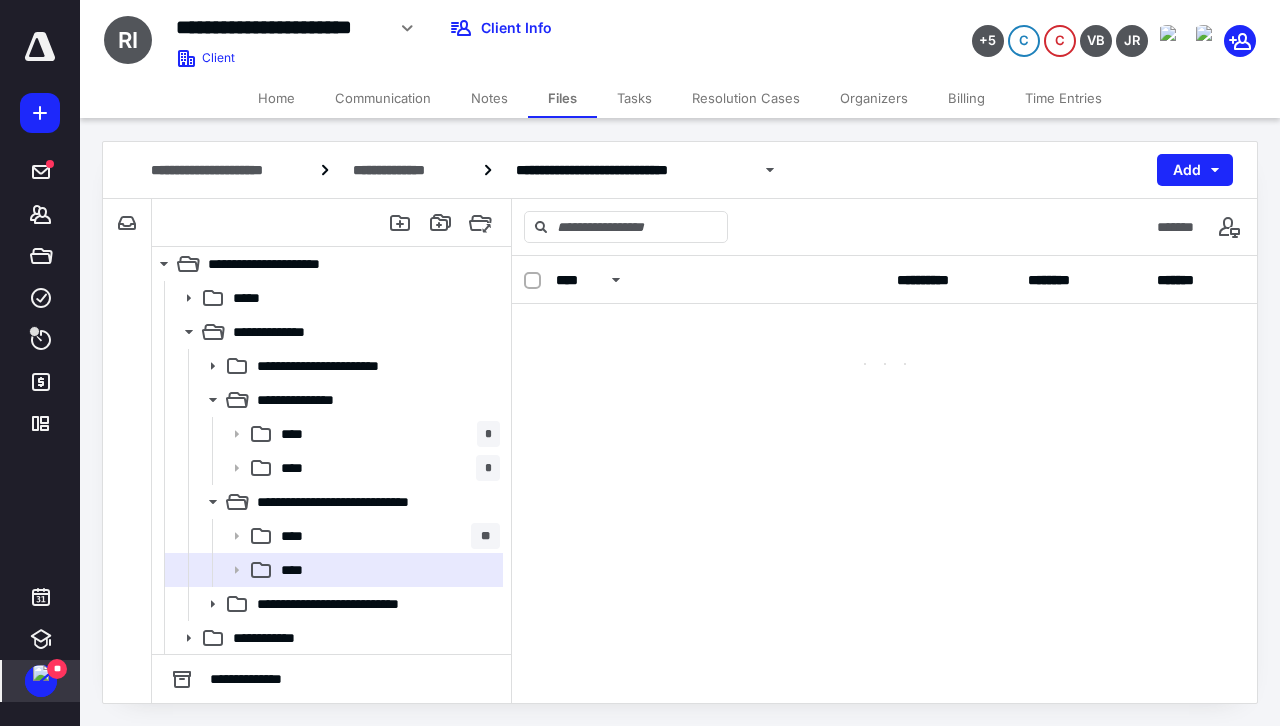 click at bounding box center (884, 364) 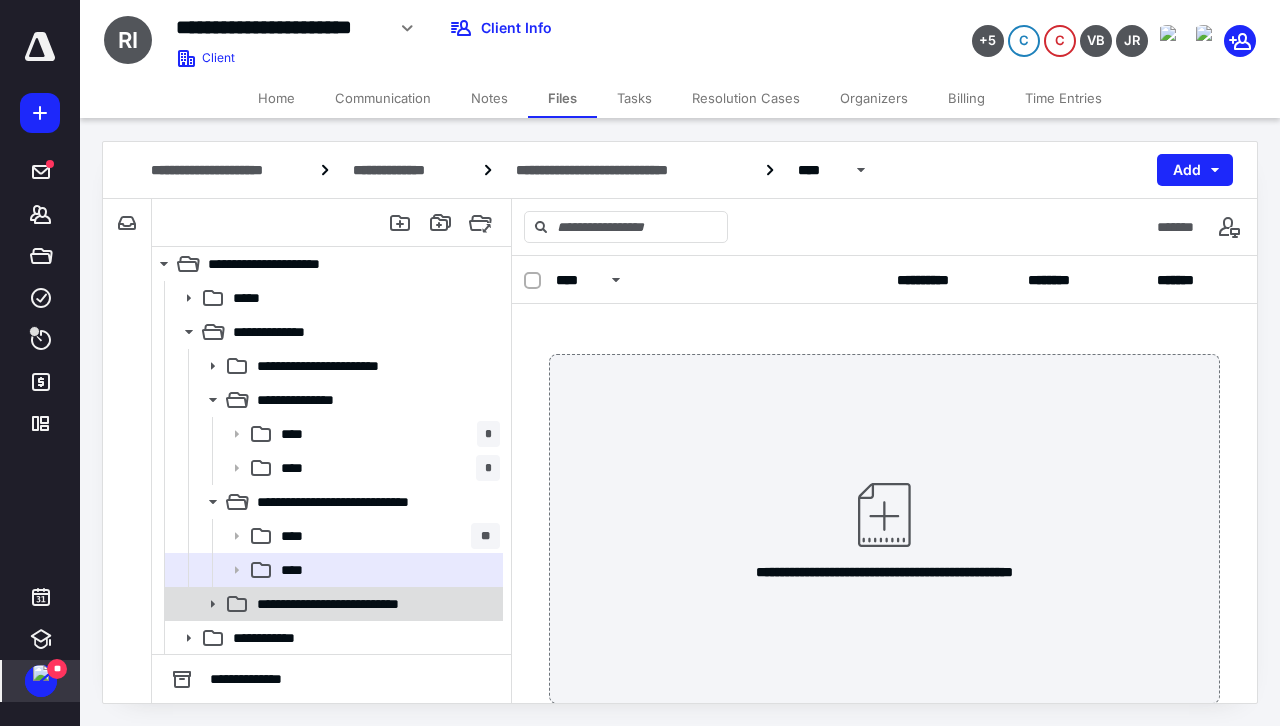 click on "**********" at bounding box center [332, 604] 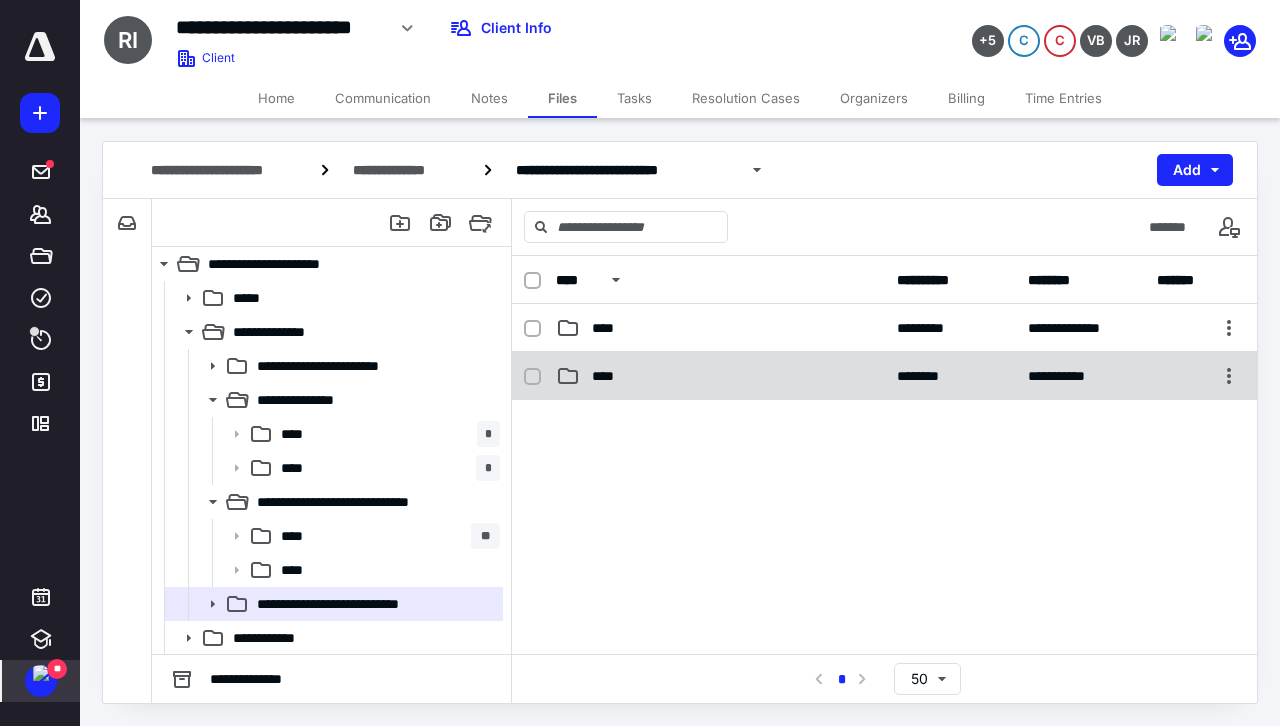 click on "**********" at bounding box center [884, 376] 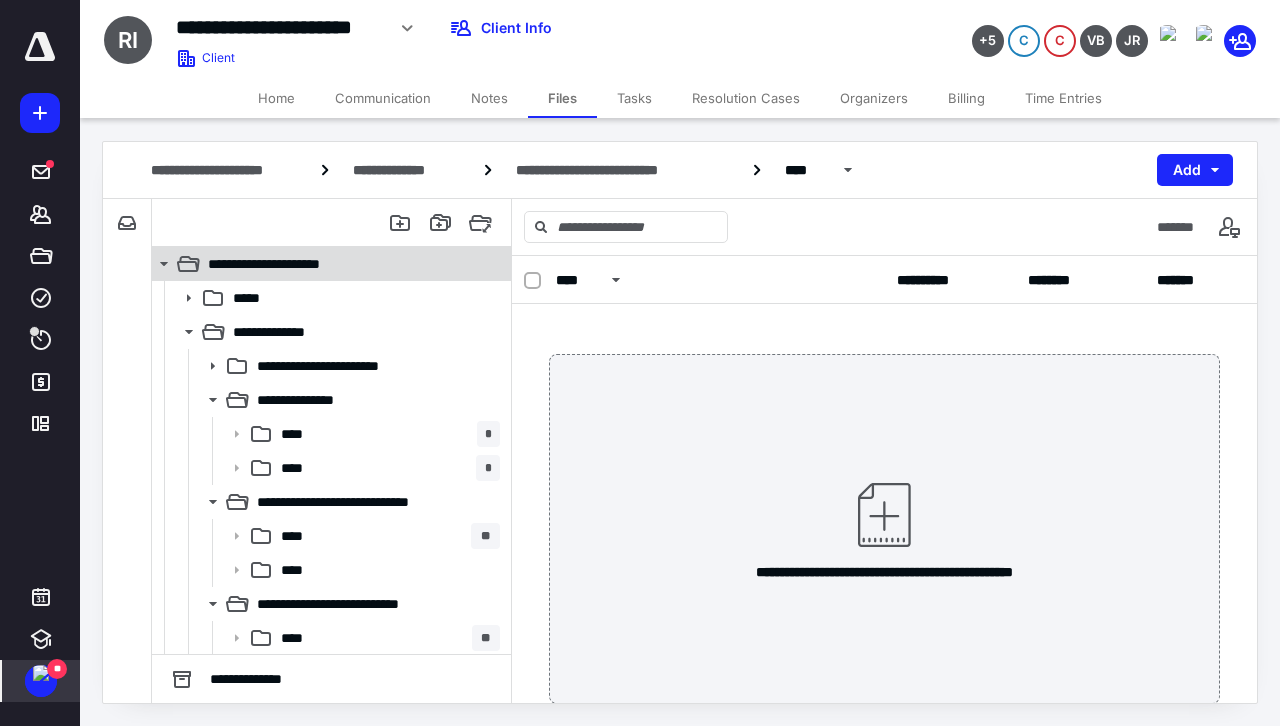 click on "**********" at bounding box center [279, 264] 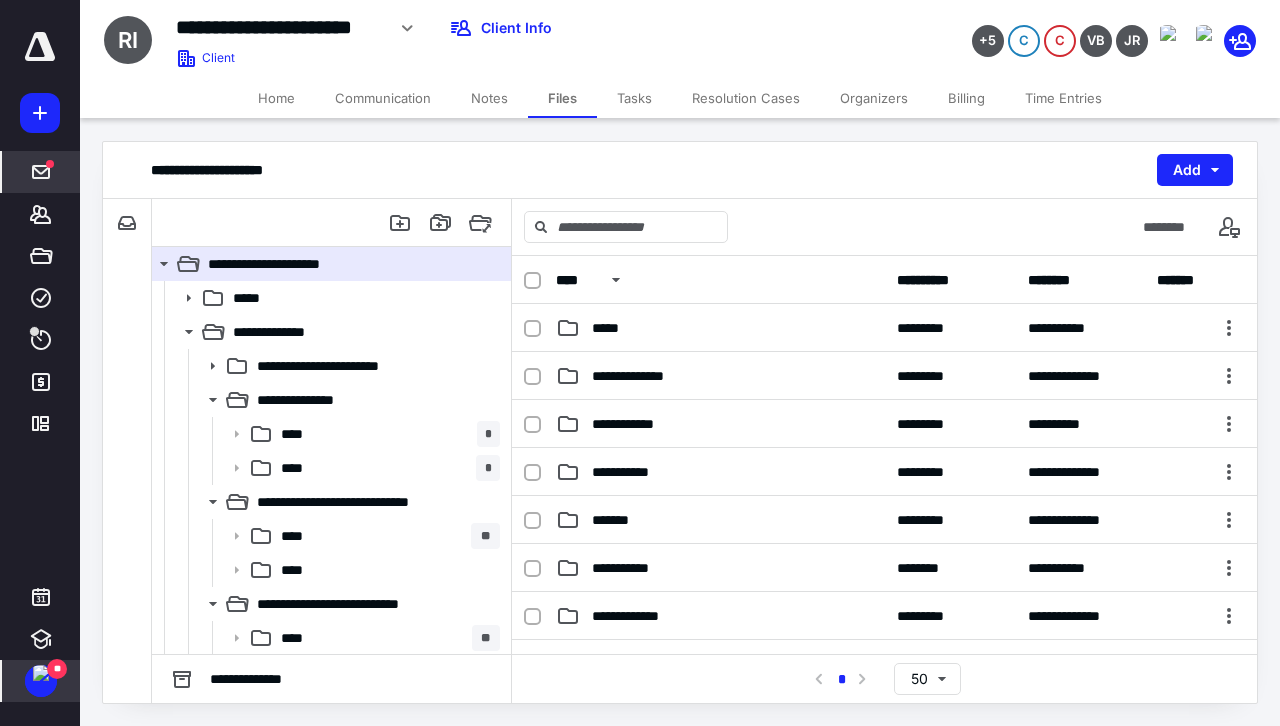 click on "*****" at bounding box center [41, 172] 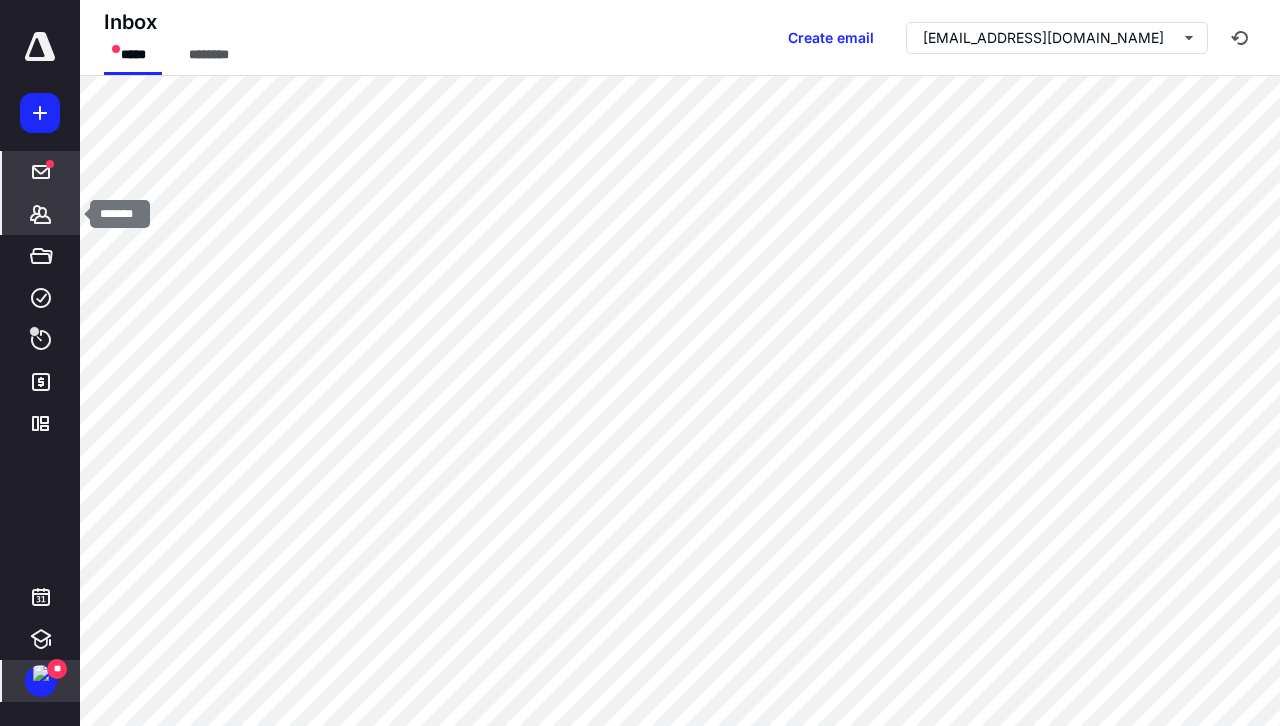 click on "*******" at bounding box center (41, 214) 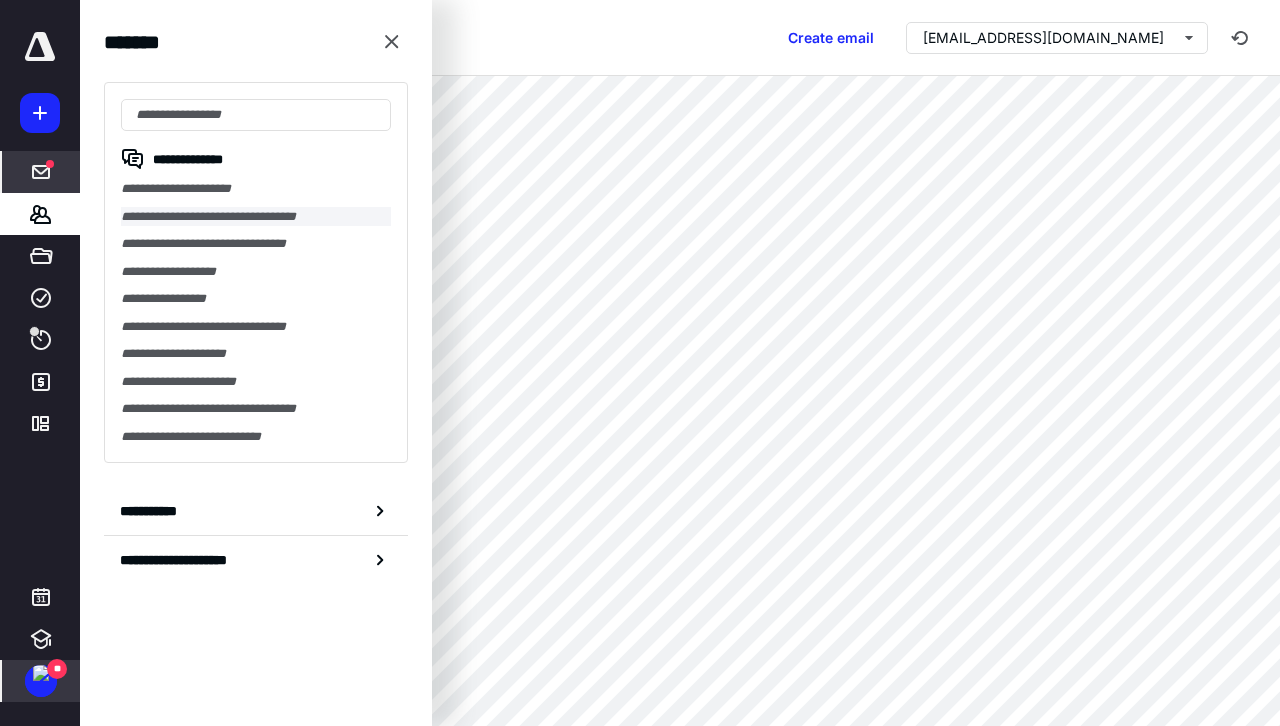 click on "**********" at bounding box center [256, 217] 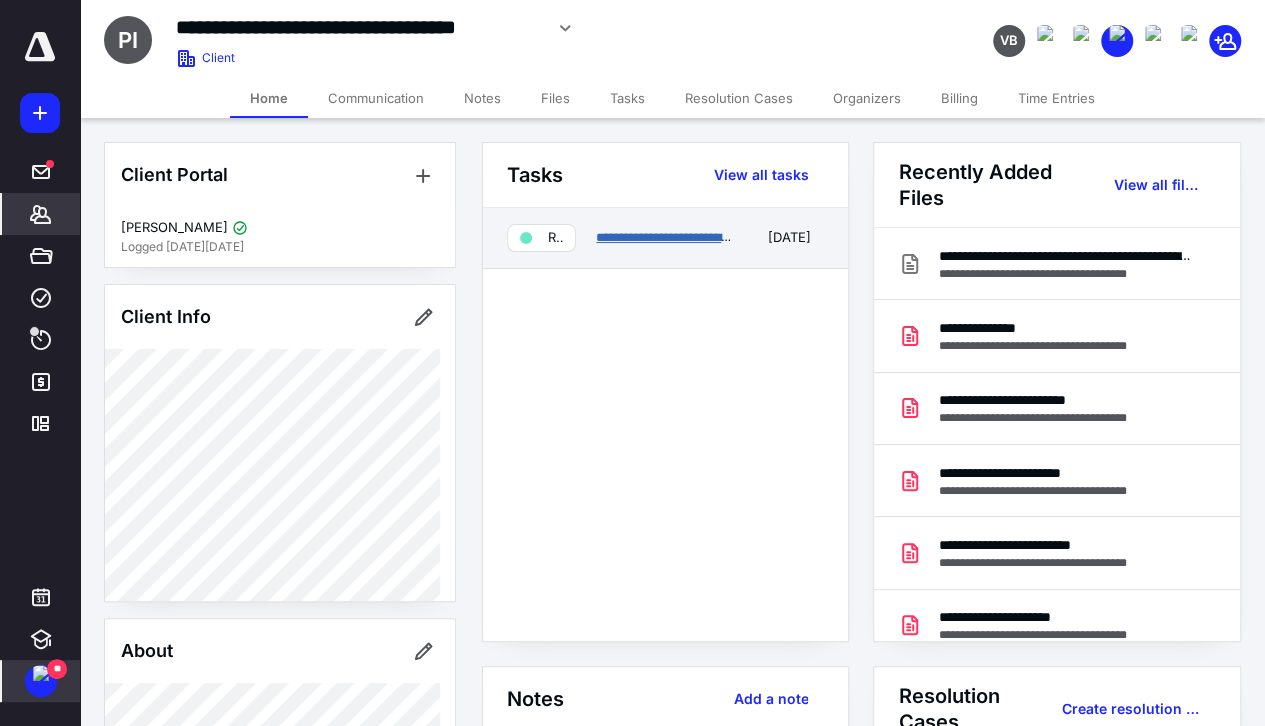 click on "**********" at bounding box center [666, 237] 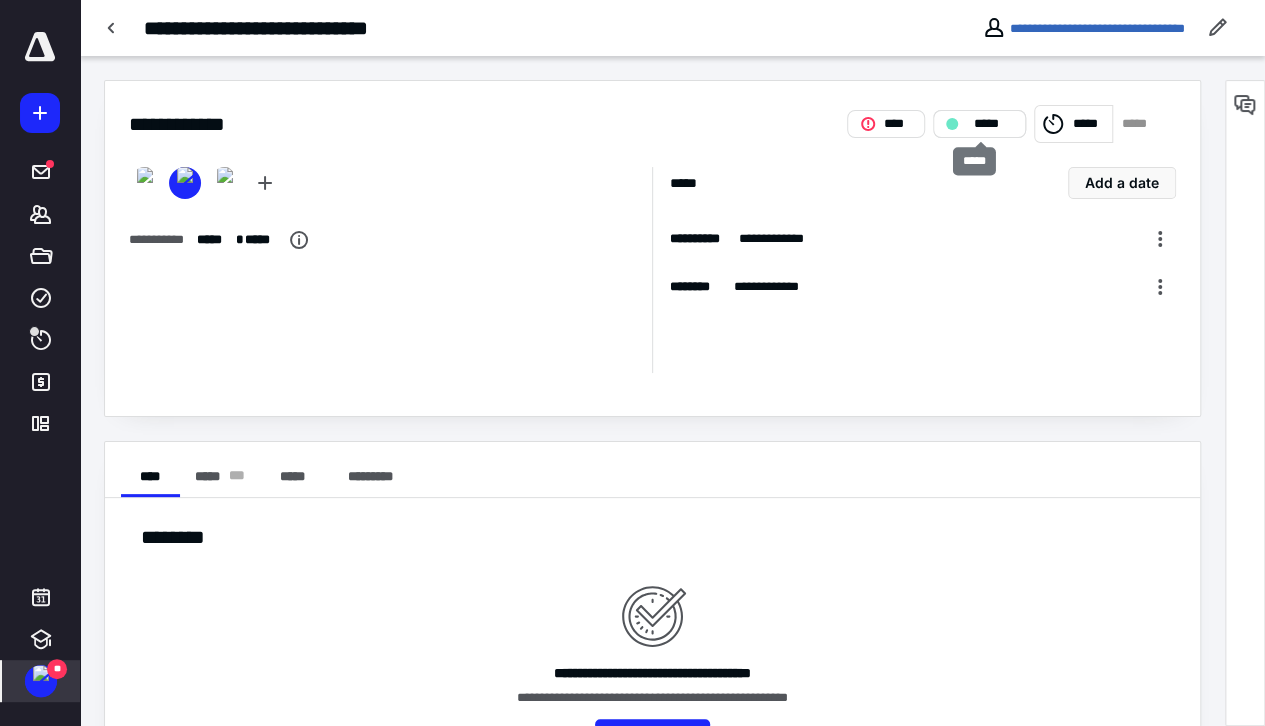 click on "*****" at bounding box center (993, 124) 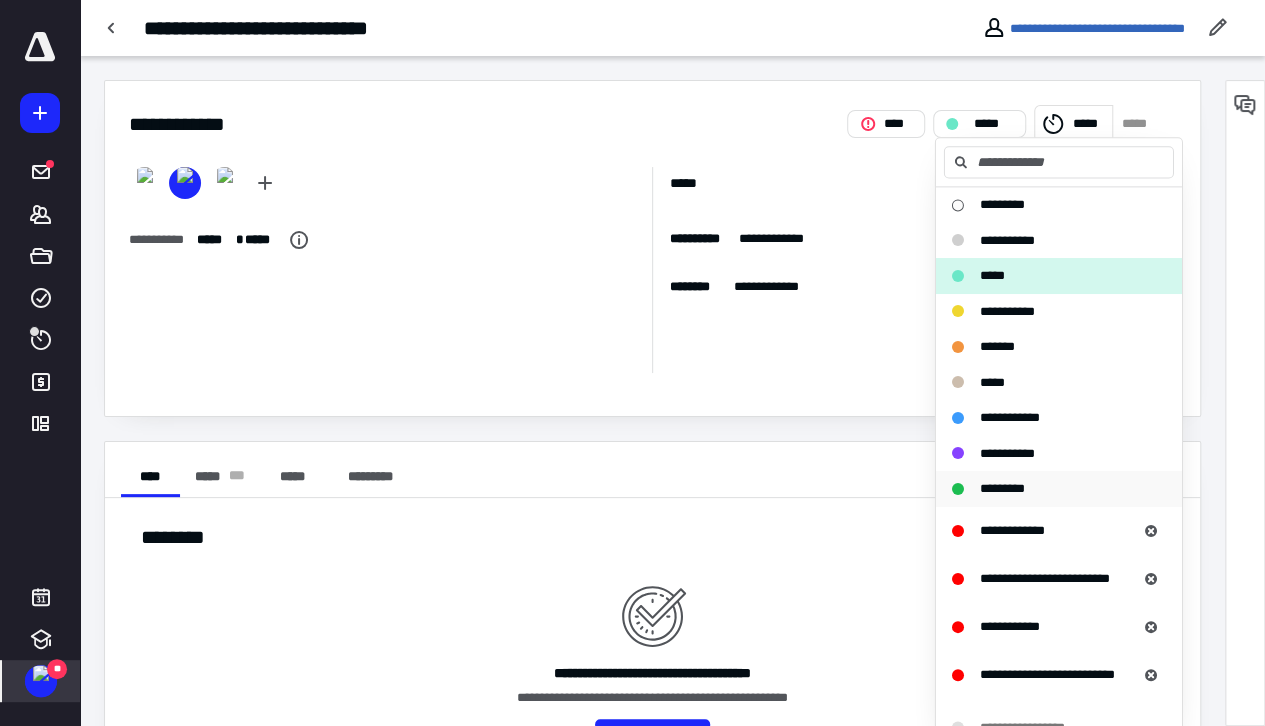 click on "*********" at bounding box center [1002, 488] 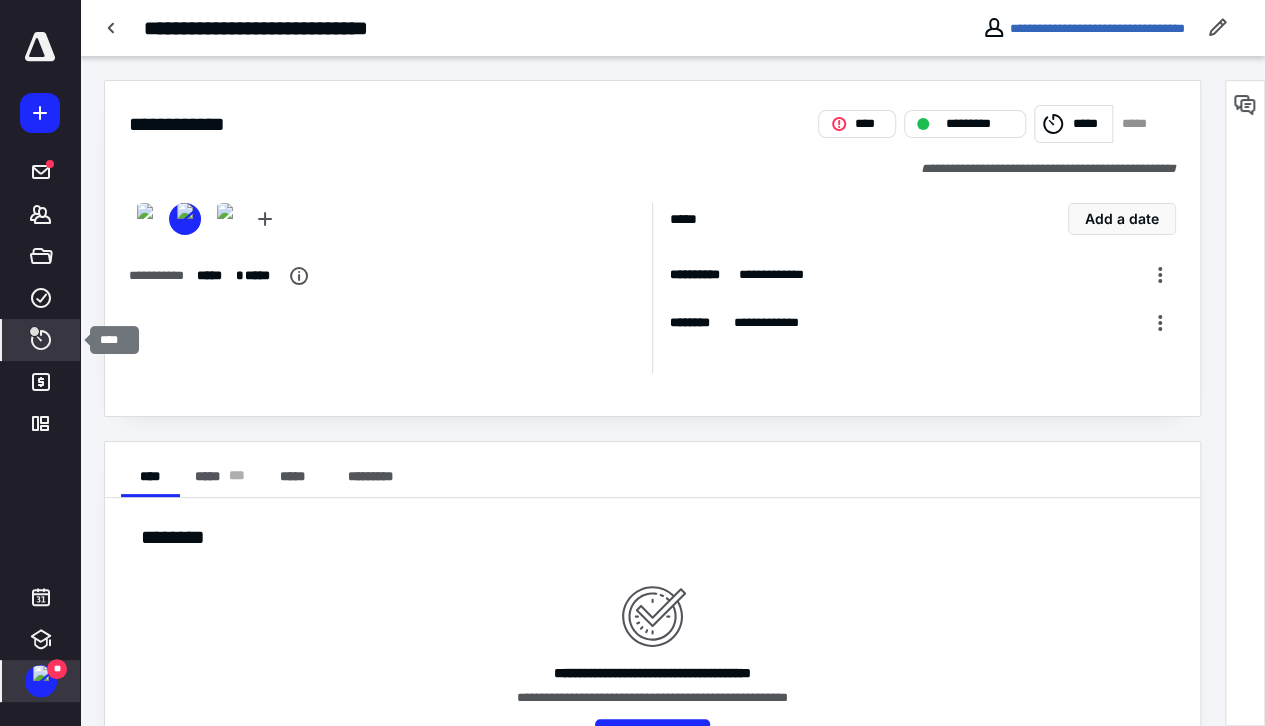 click 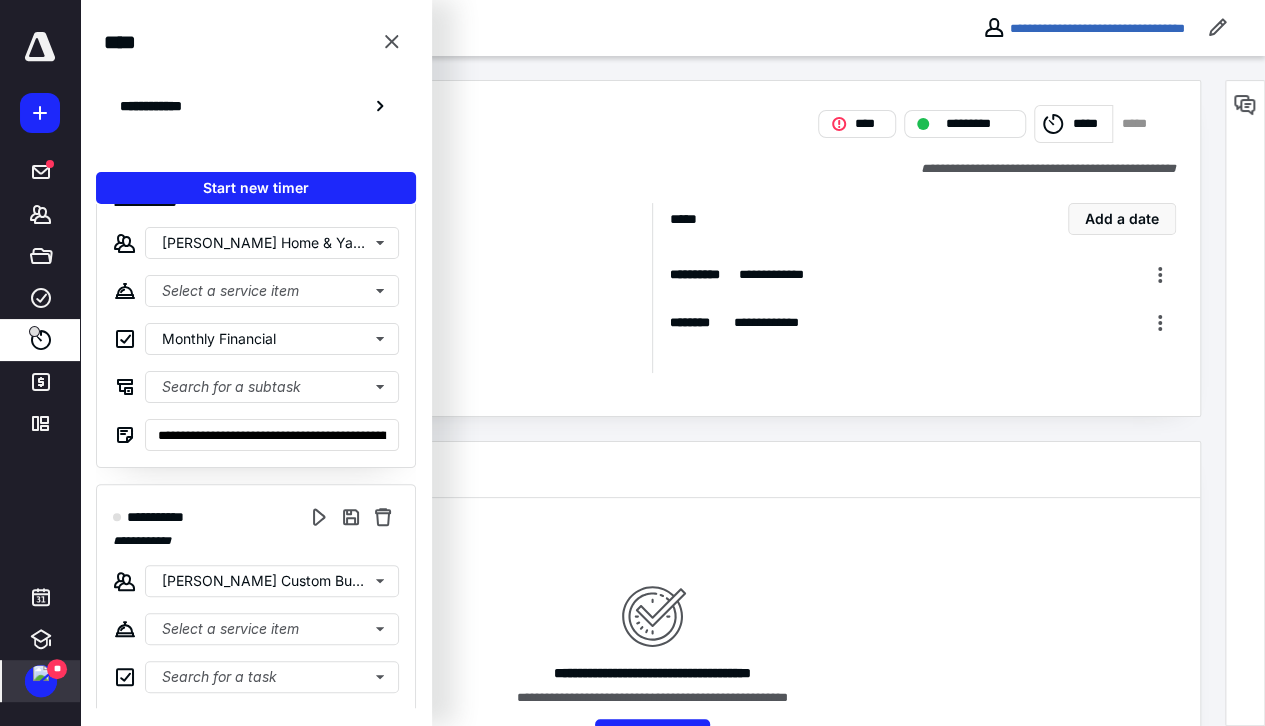 scroll, scrollTop: 170, scrollLeft: 0, axis: vertical 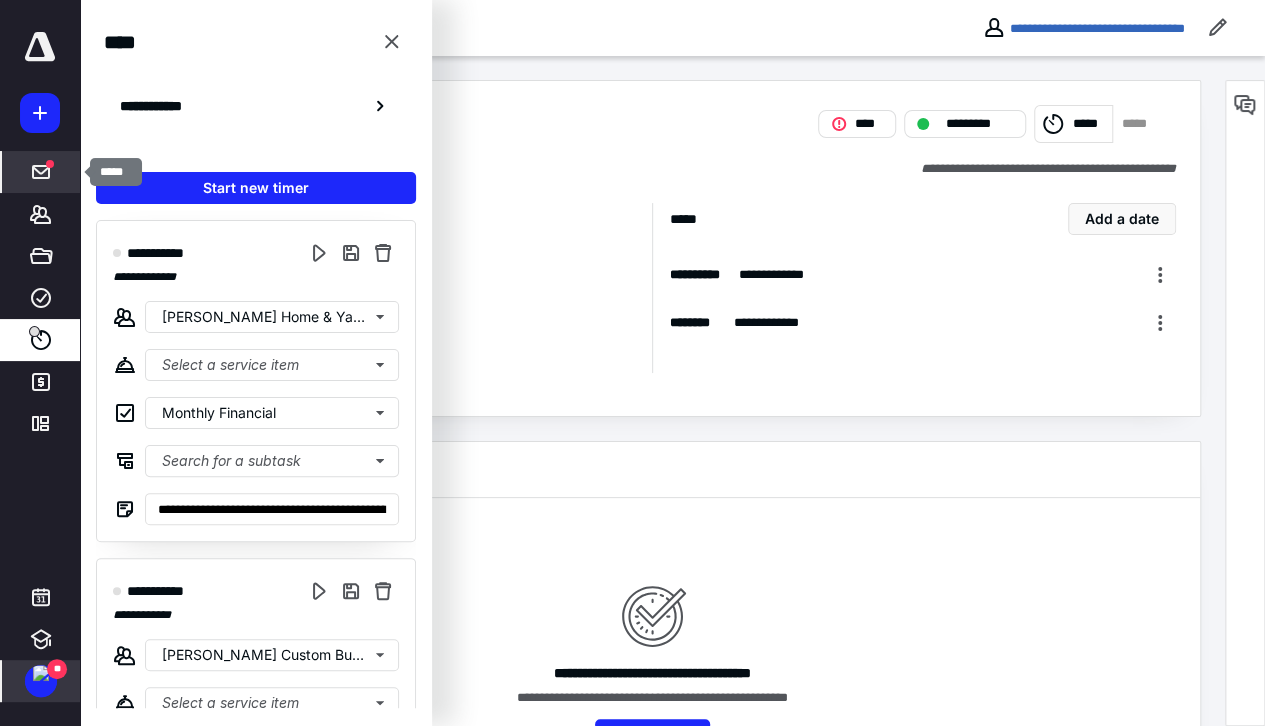 click at bounding box center (50, 164) 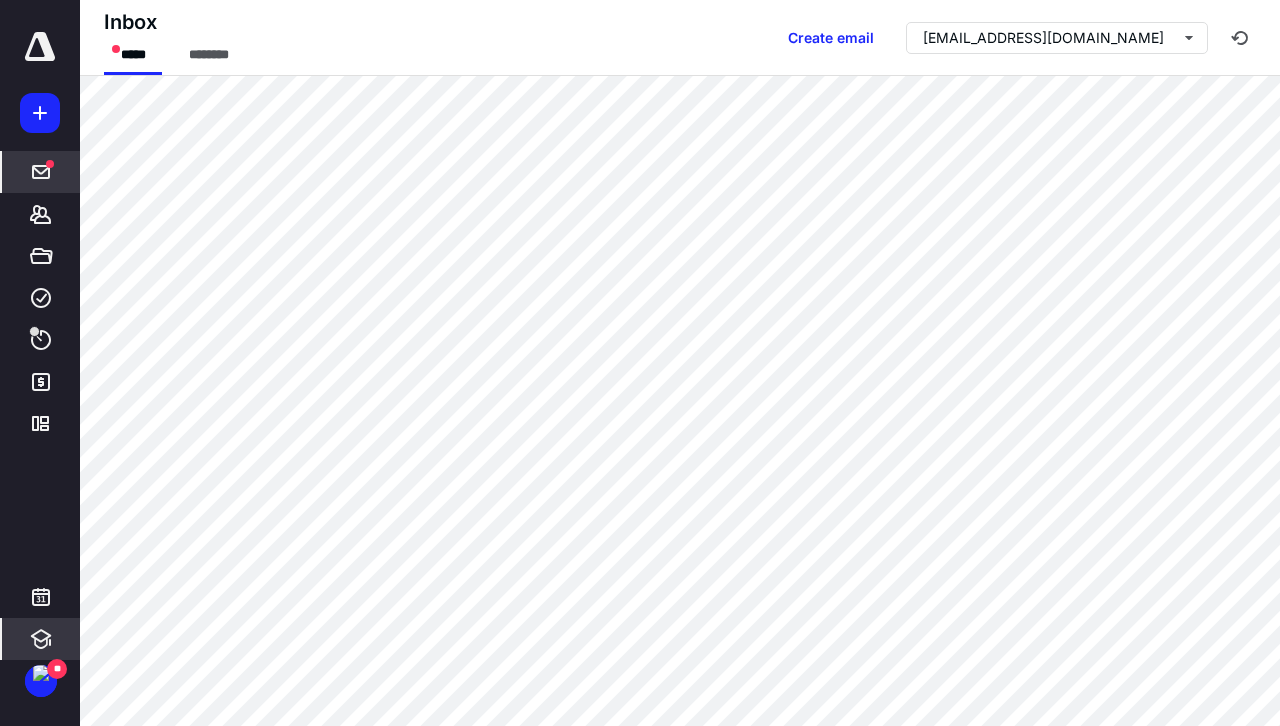drag, startPoint x: 56, startPoint y: 673, endPoint x: 71, endPoint y: 656, distance: 22.671568 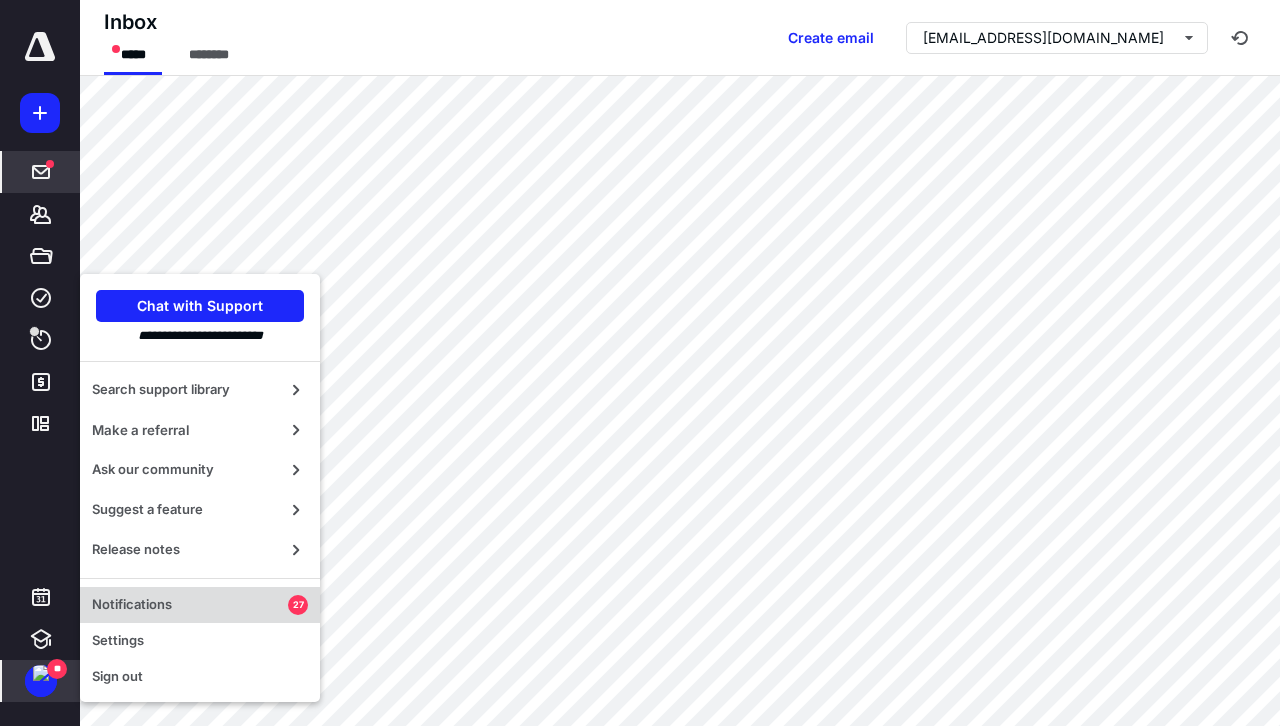 click on "Notifications" at bounding box center (190, 605) 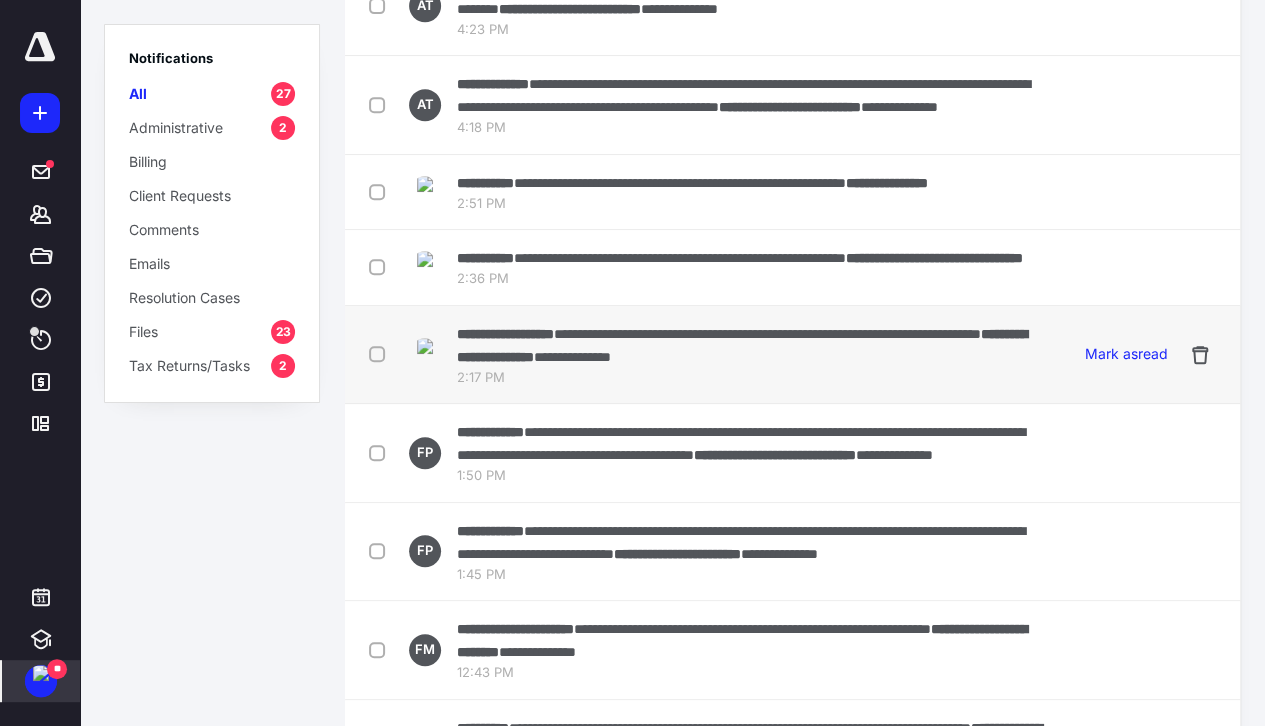 scroll, scrollTop: 500, scrollLeft: 0, axis: vertical 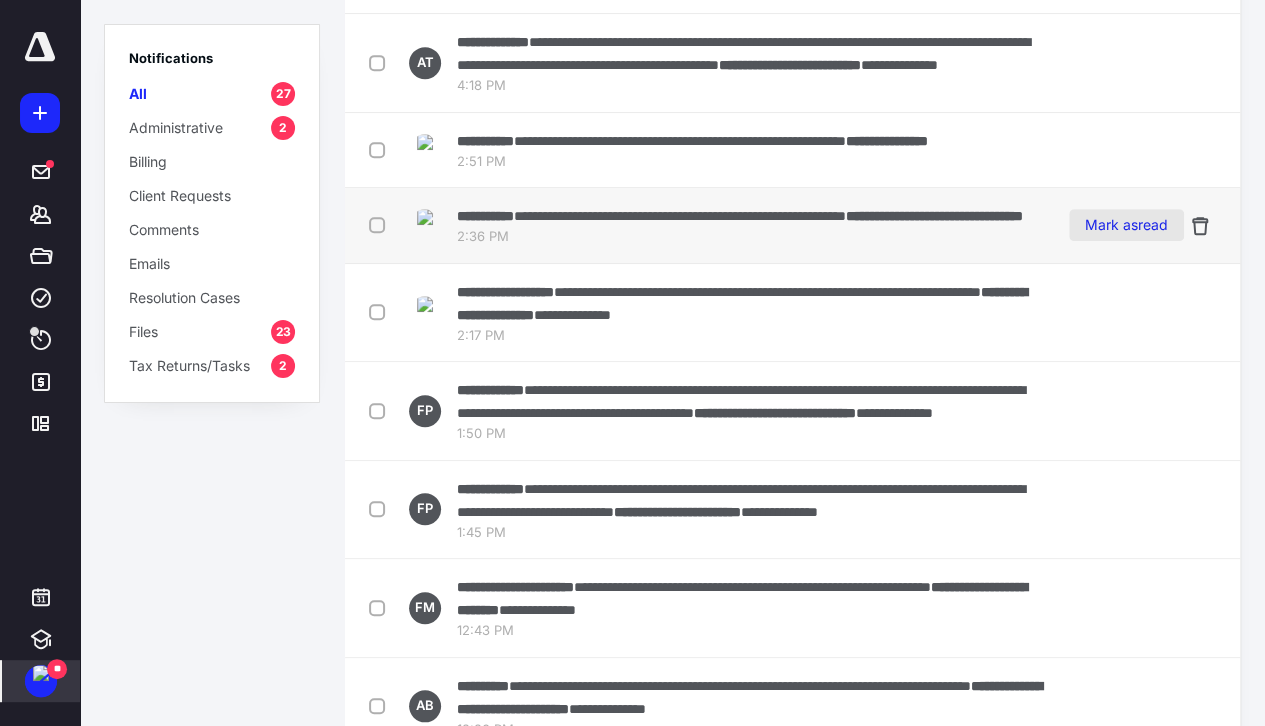 click on "Mark as  read" at bounding box center (1126, 225) 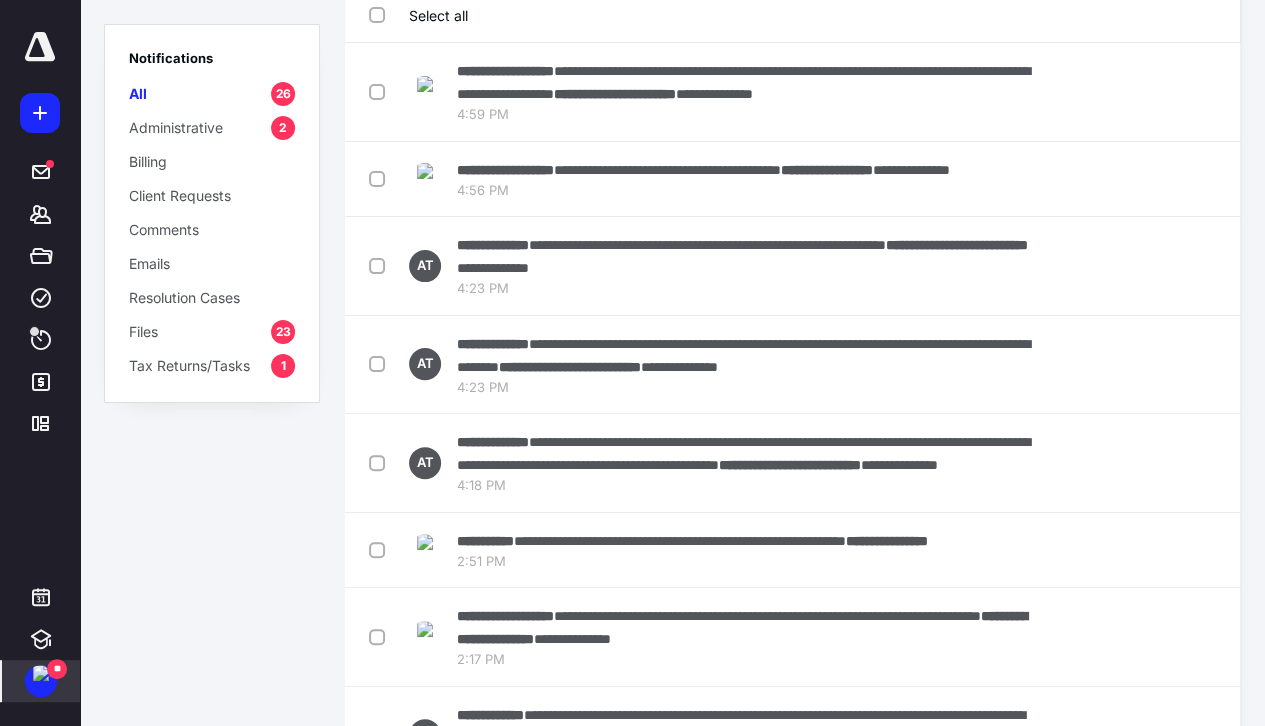 scroll, scrollTop: 0, scrollLeft: 0, axis: both 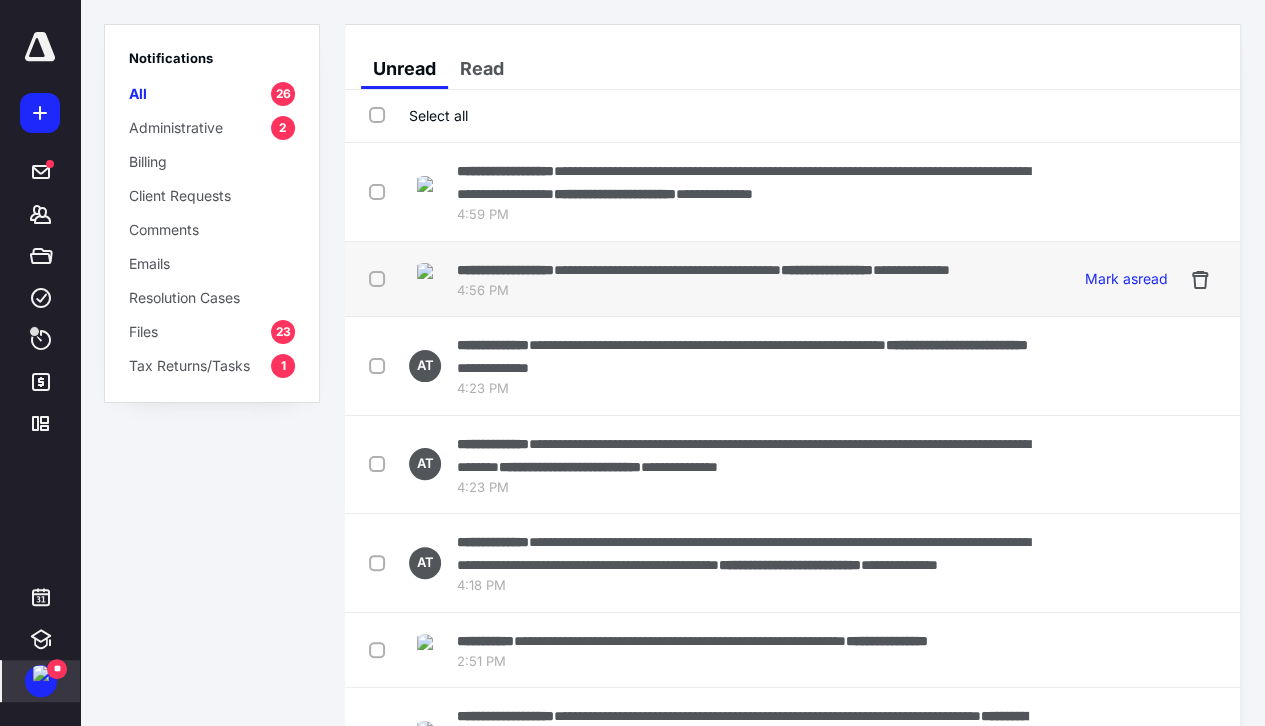 click on "**********" at bounding box center [792, 280] 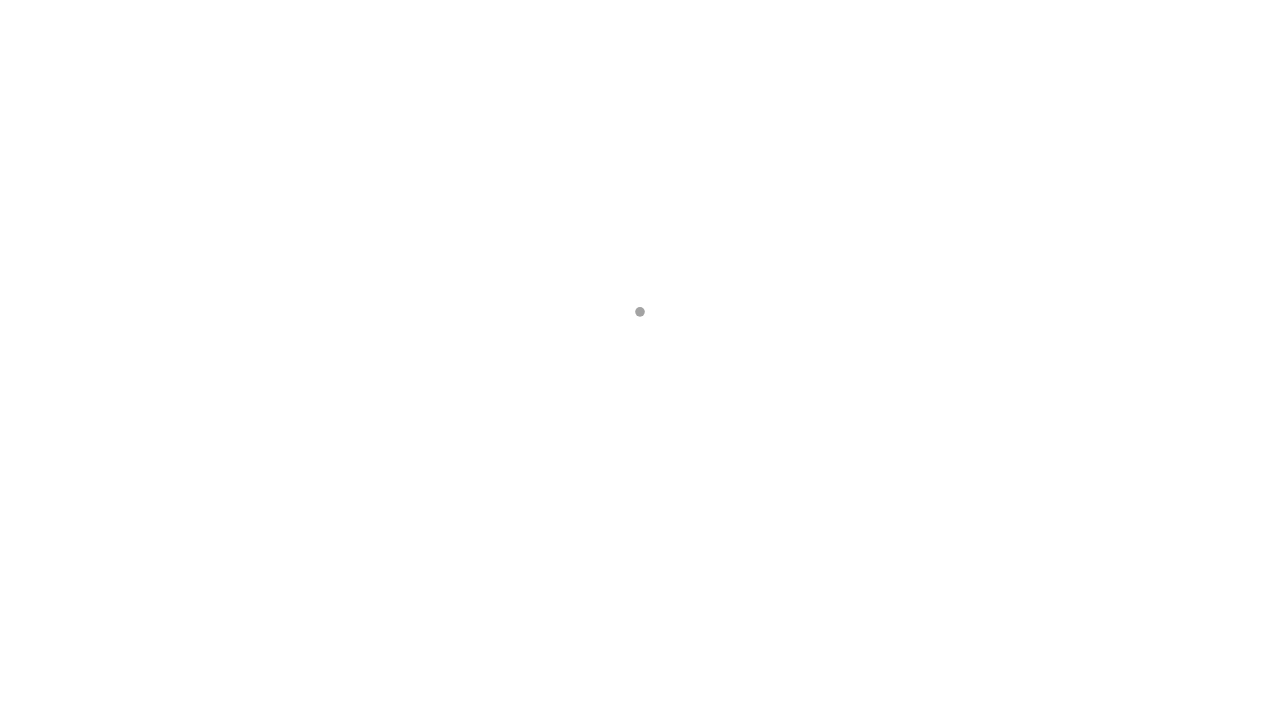 scroll, scrollTop: 0, scrollLeft: 0, axis: both 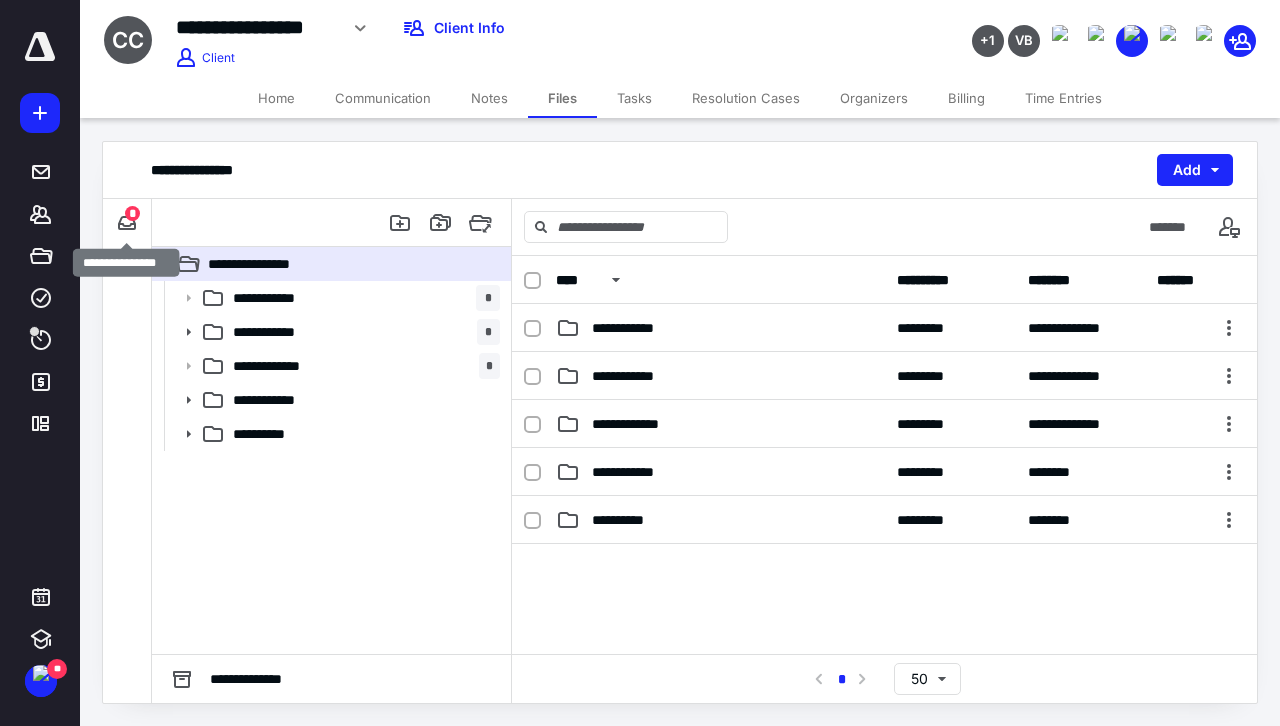 click on "*" at bounding box center [132, 213] 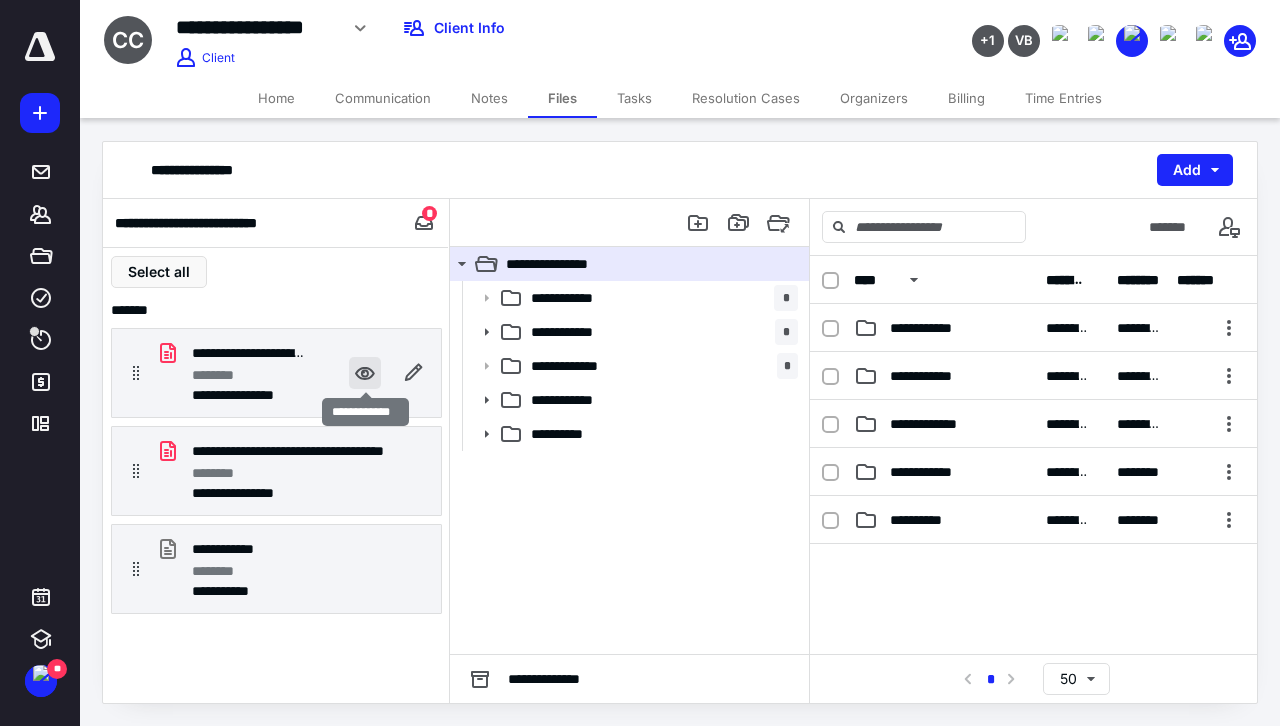 click at bounding box center [365, 373] 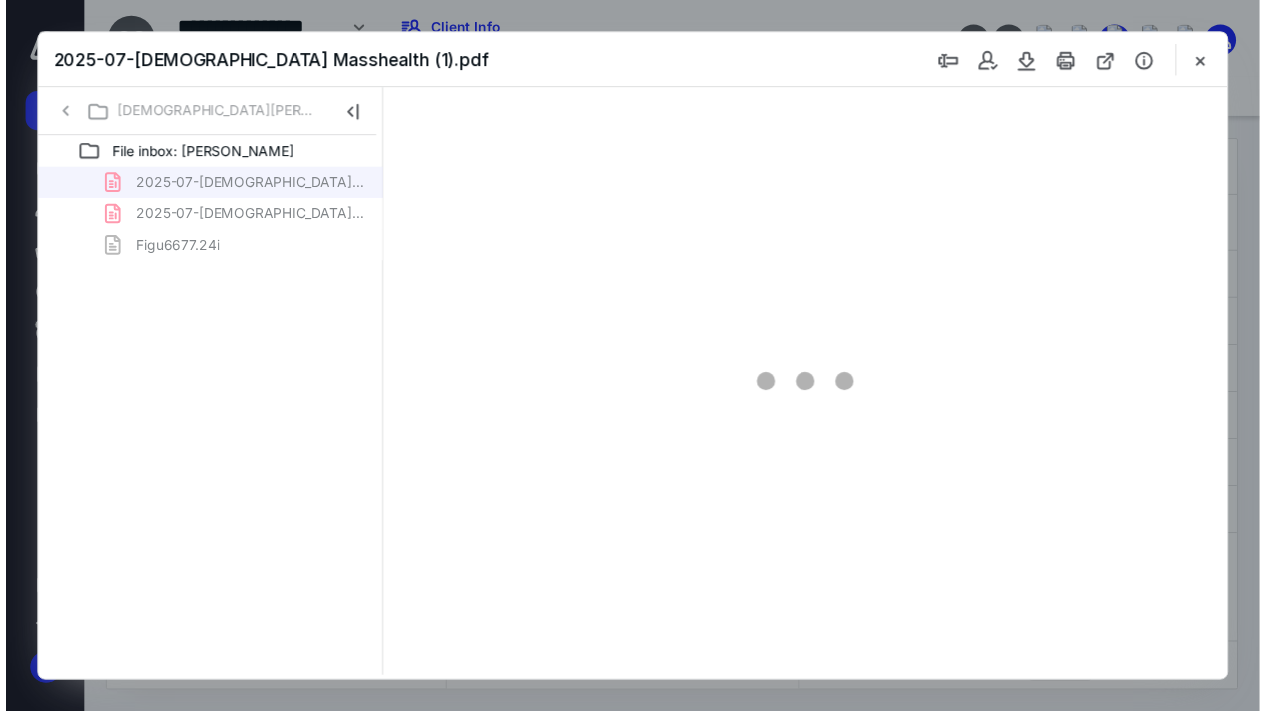scroll, scrollTop: 0, scrollLeft: 0, axis: both 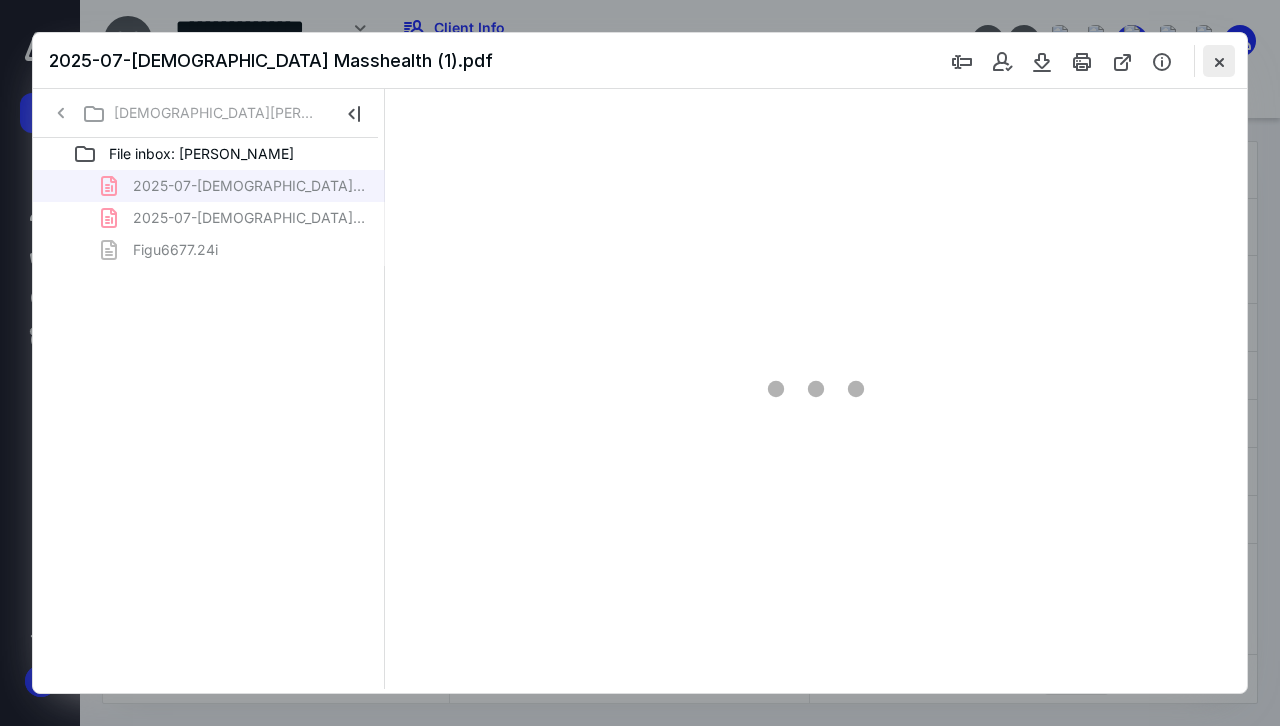 click at bounding box center [1219, 61] 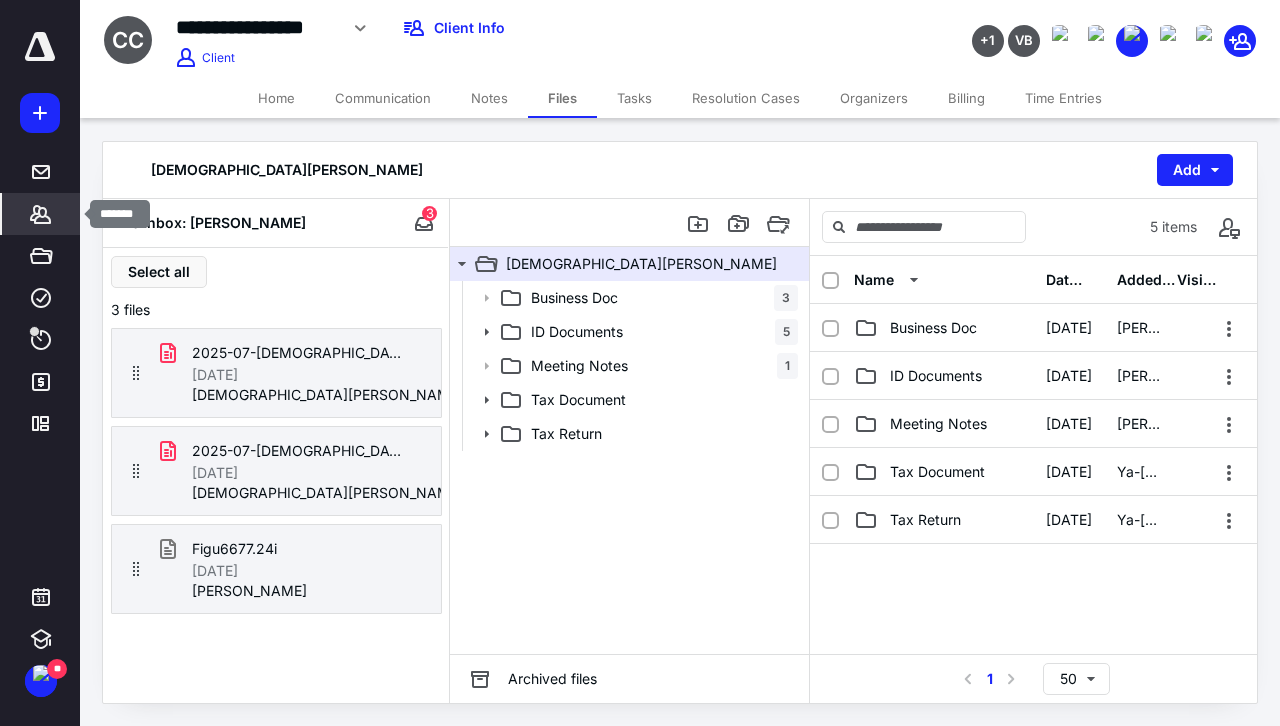 click 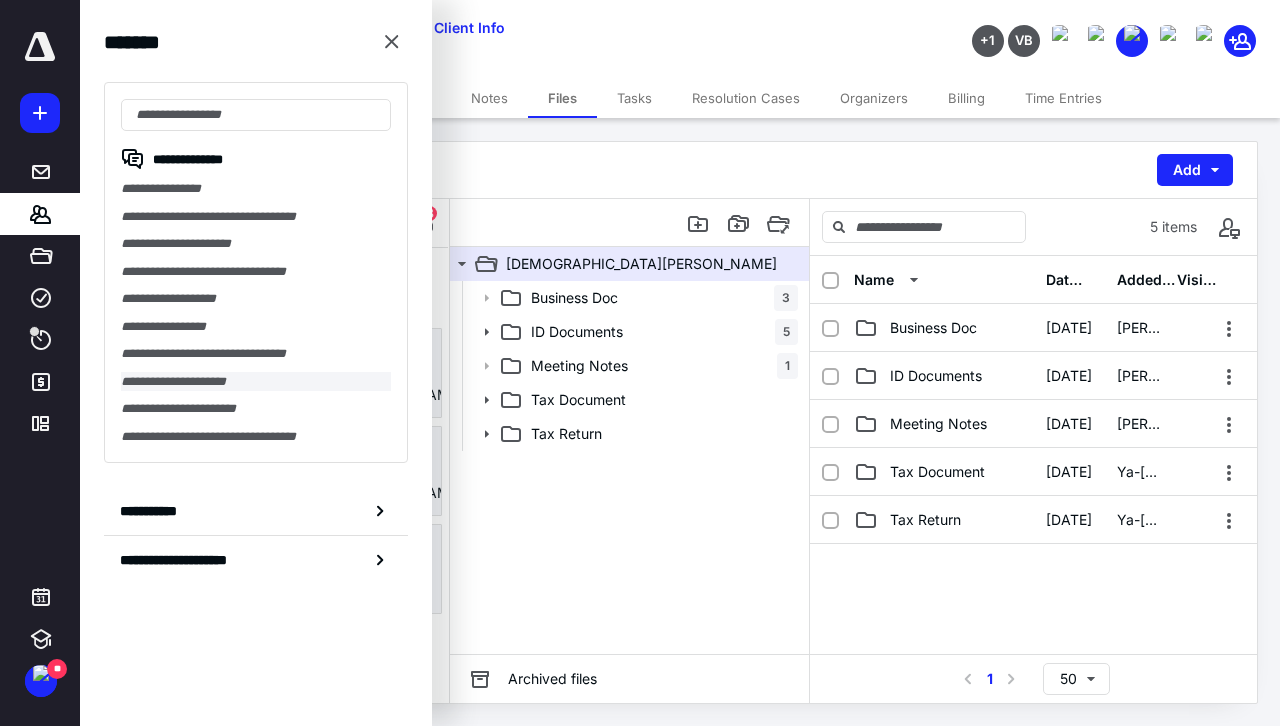 click on "**********" at bounding box center (256, 382) 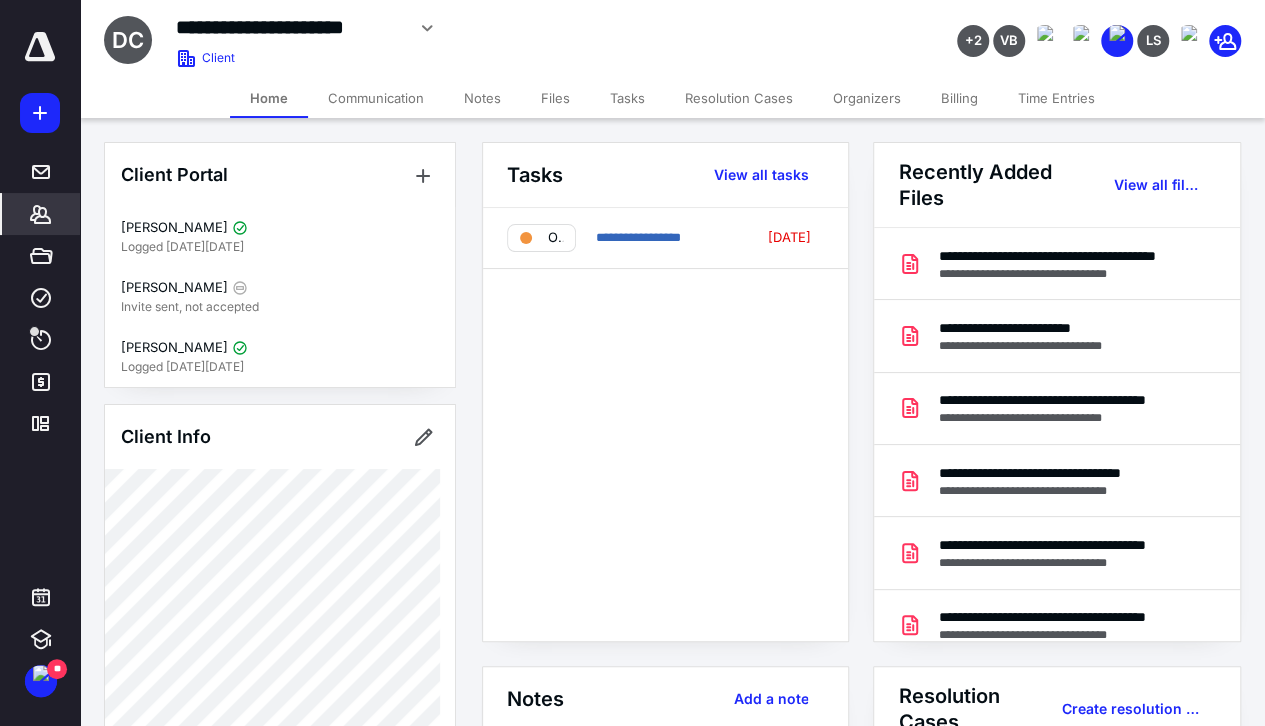 click on "Tasks" at bounding box center (627, 98) 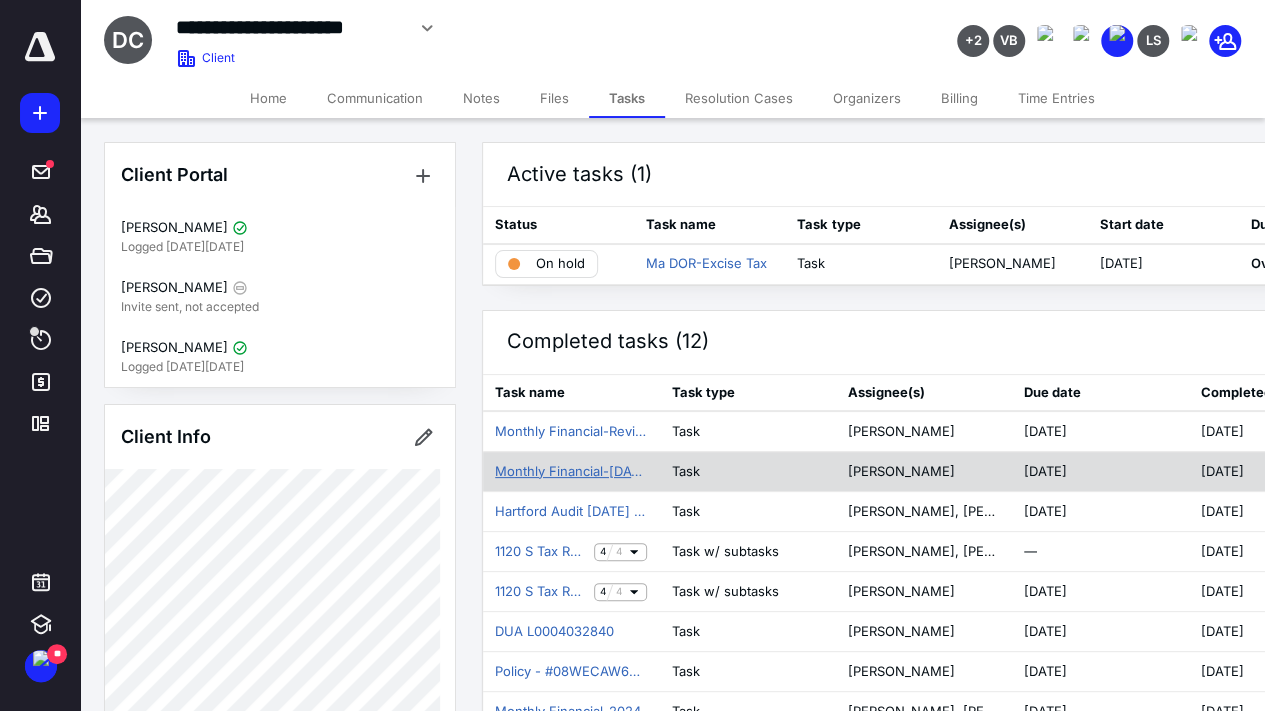 click on "Monthly Financial-Jan to April 2025" at bounding box center [571, 472] 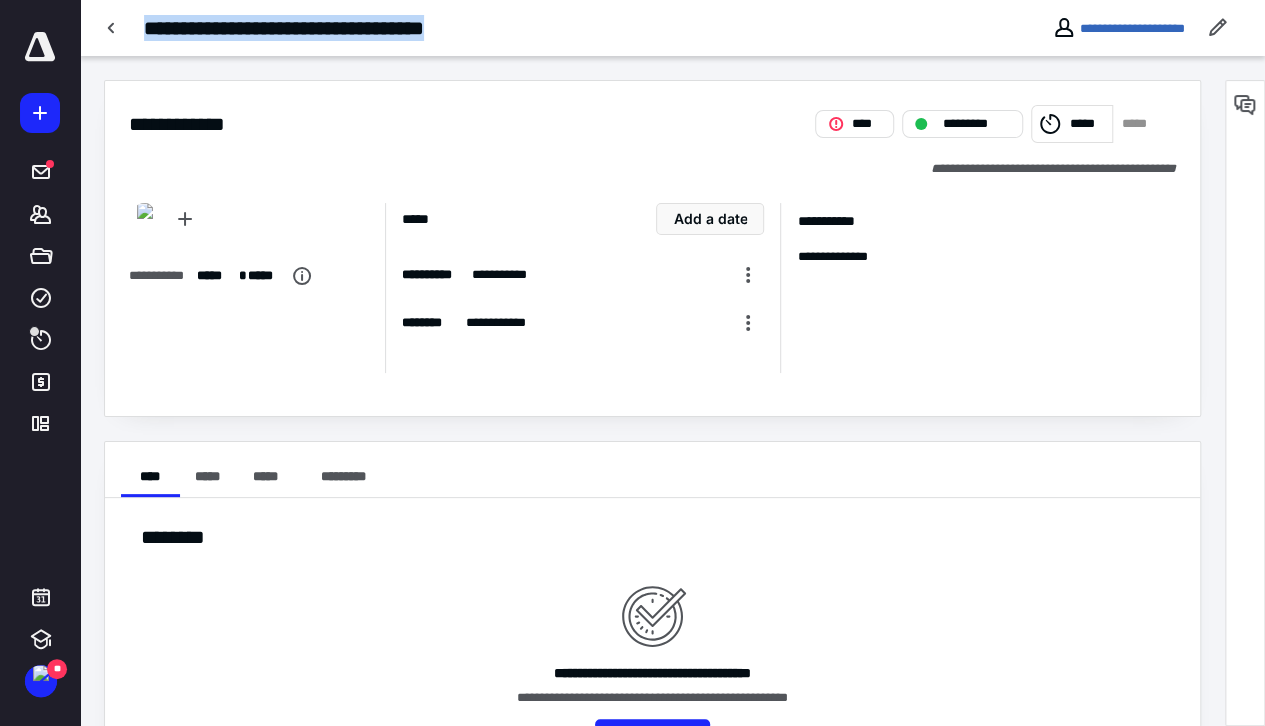 drag, startPoint x: 145, startPoint y: 28, endPoint x: 534, endPoint y: 26, distance: 389.00513 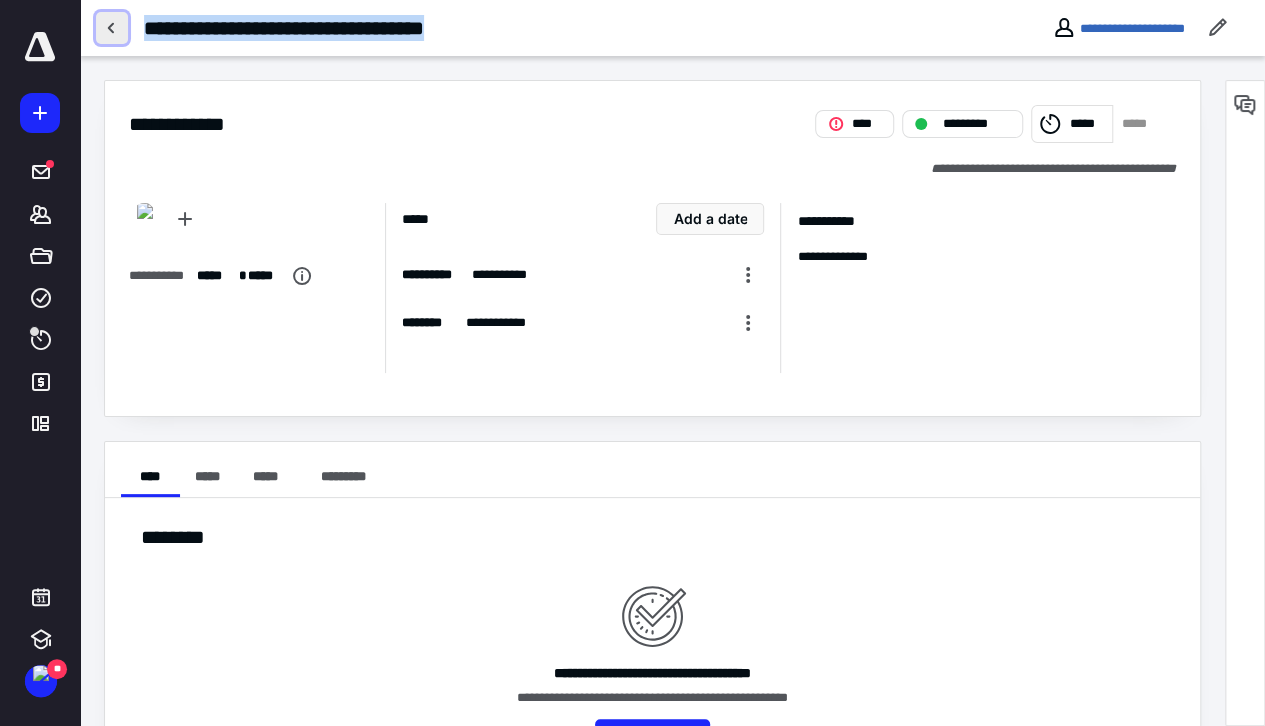 click at bounding box center [112, 28] 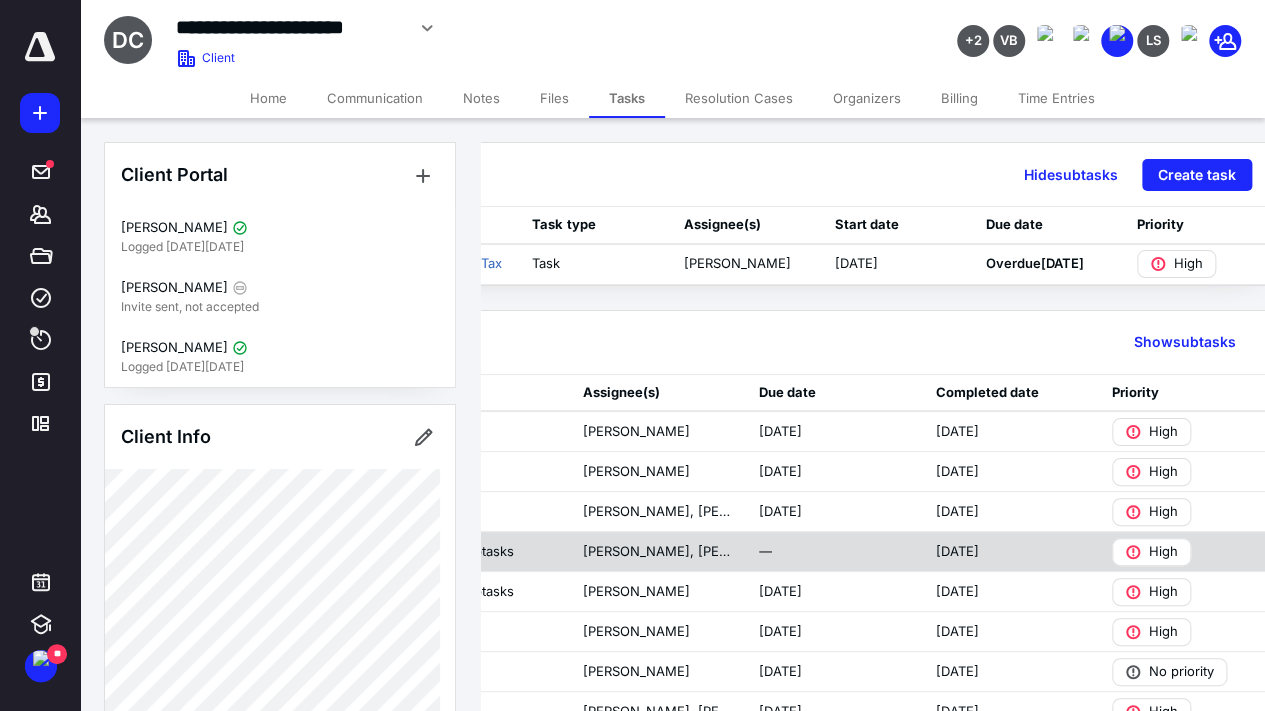 scroll, scrollTop: 0, scrollLeft: 277, axis: horizontal 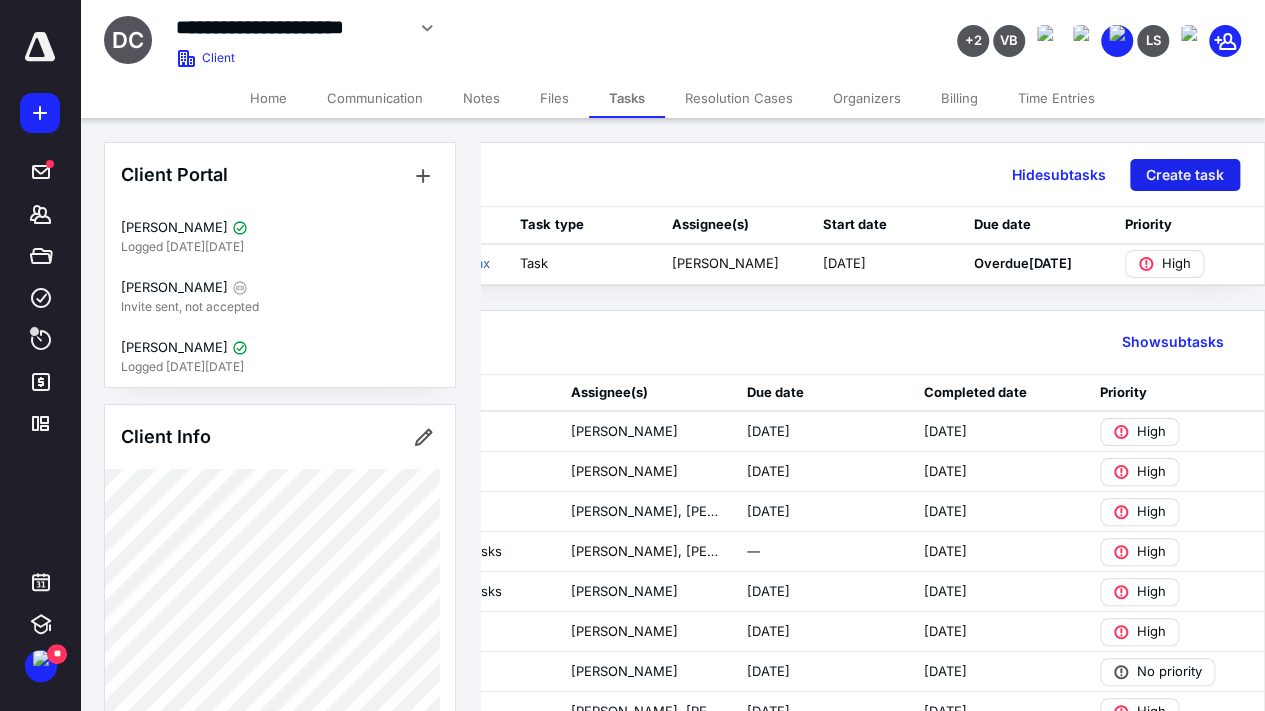 click on "Create task" at bounding box center (1185, 175) 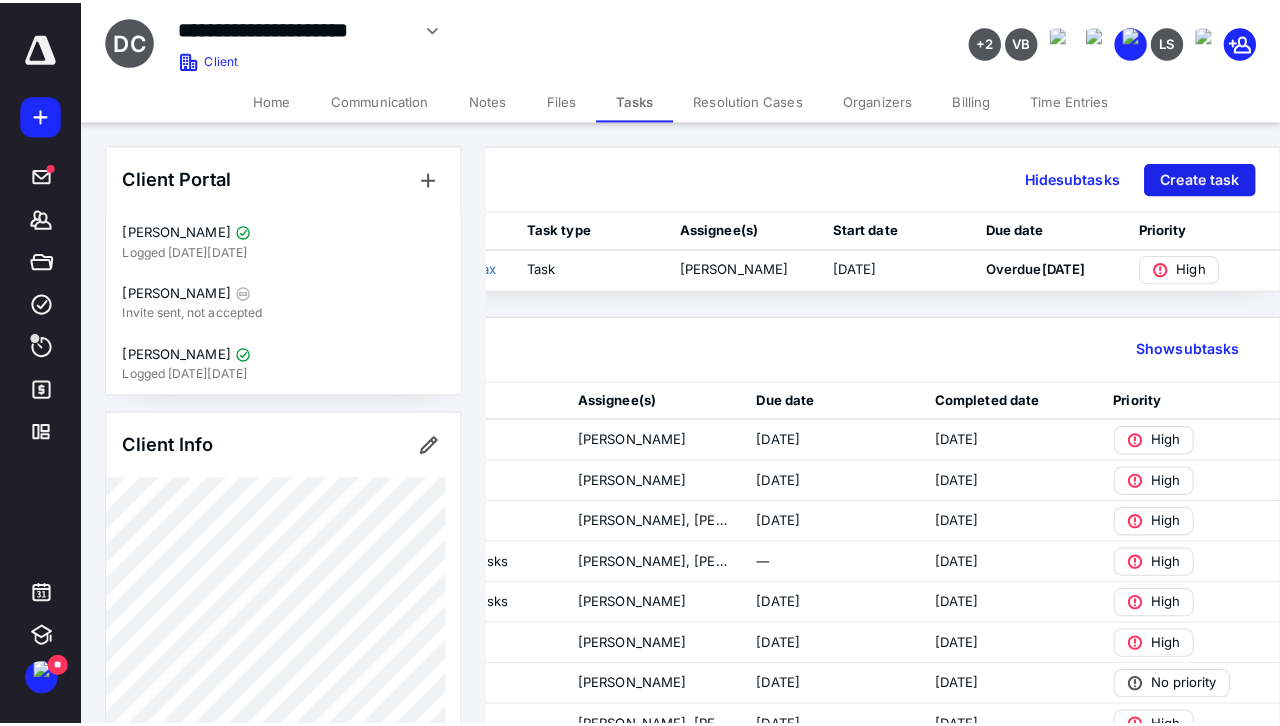 scroll, scrollTop: 0, scrollLeft: 262, axis: horizontal 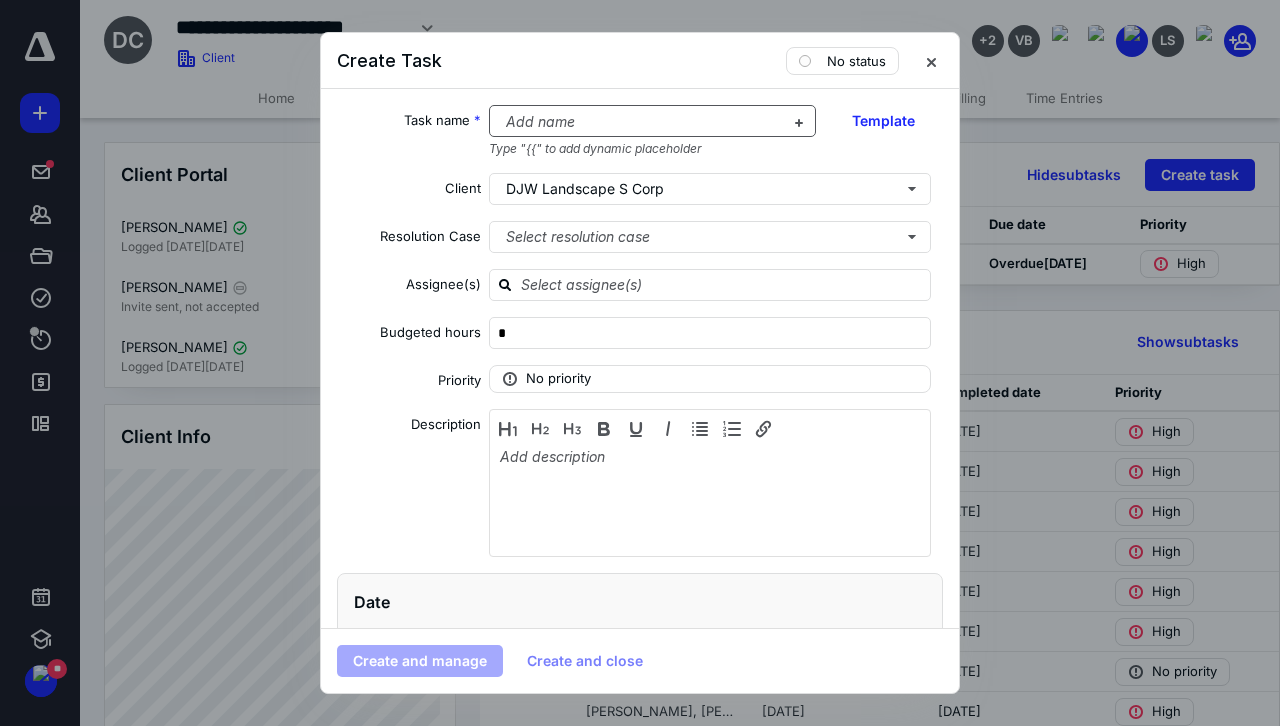 click at bounding box center [641, 122] 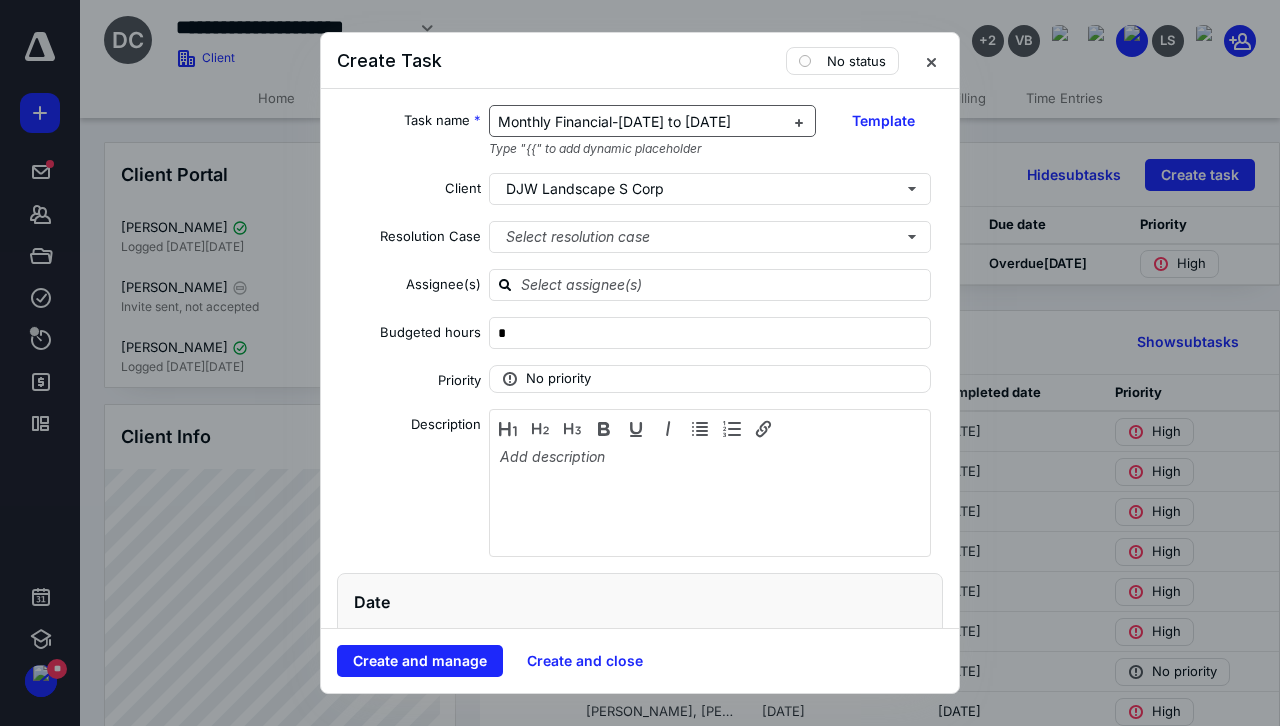 click on "Monthly Financial-Jan to April 2025" at bounding box center [614, 121] 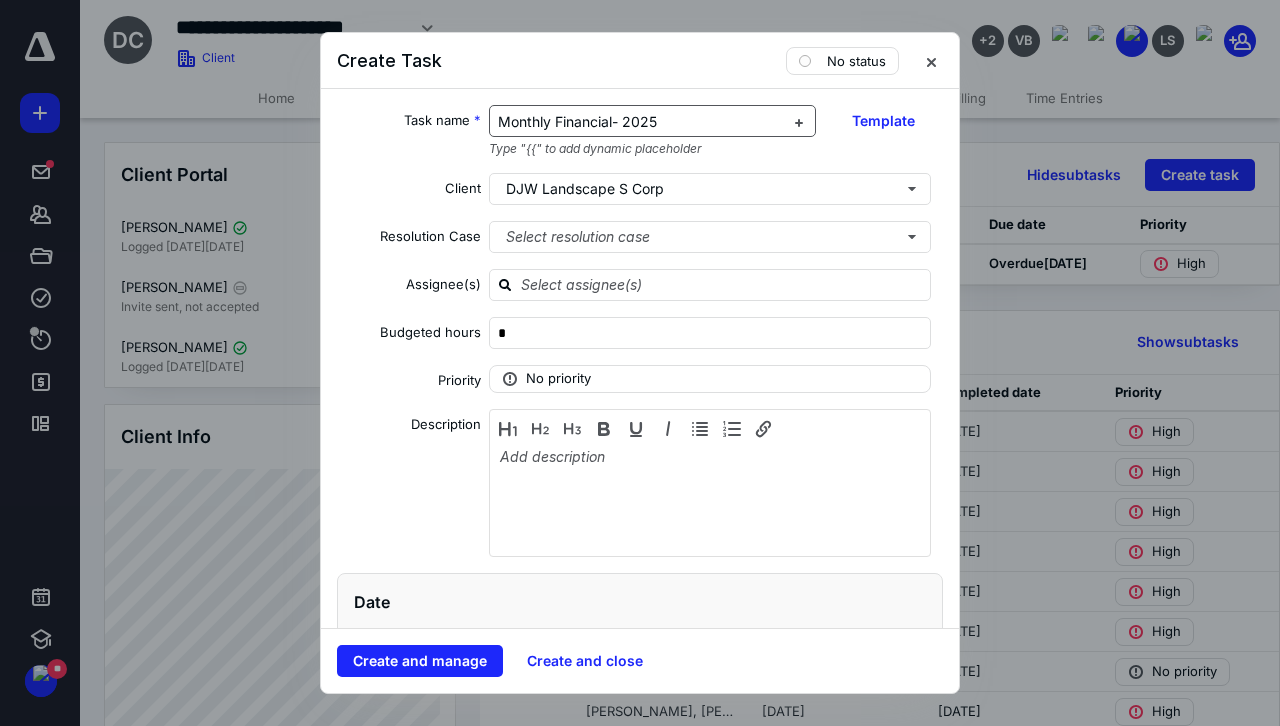 type 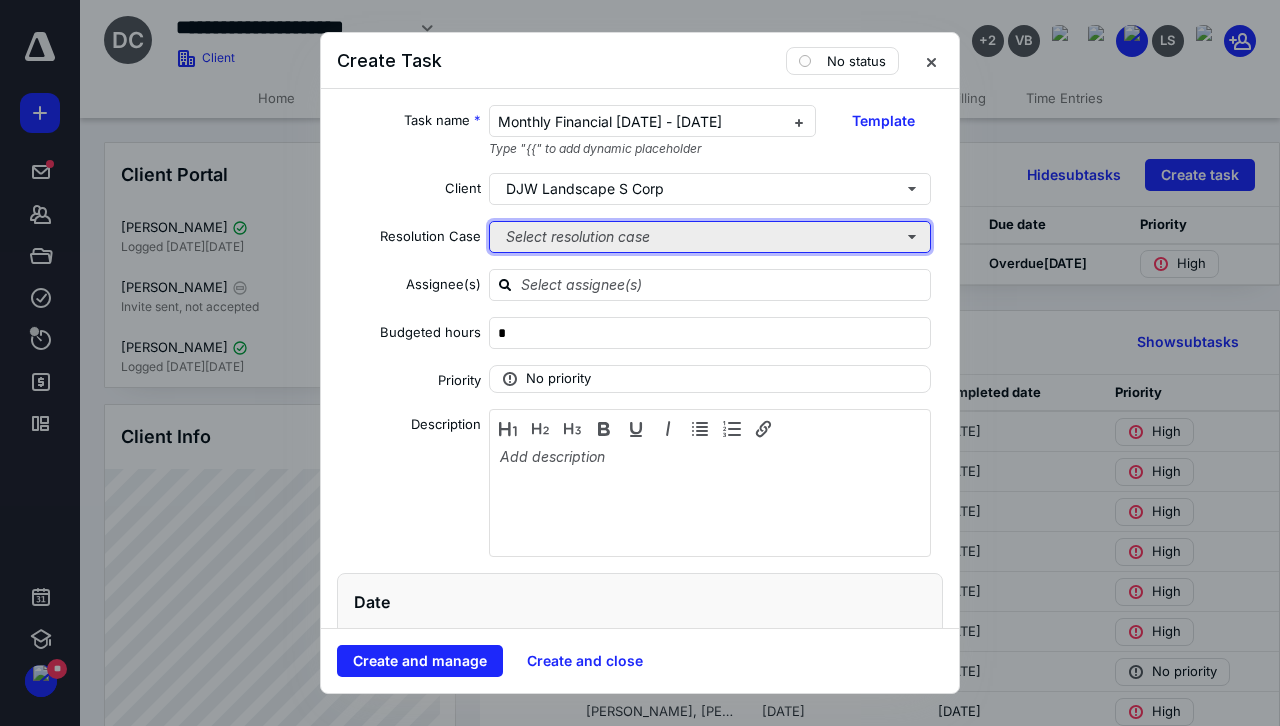 click on "Select resolution case" at bounding box center [710, 237] 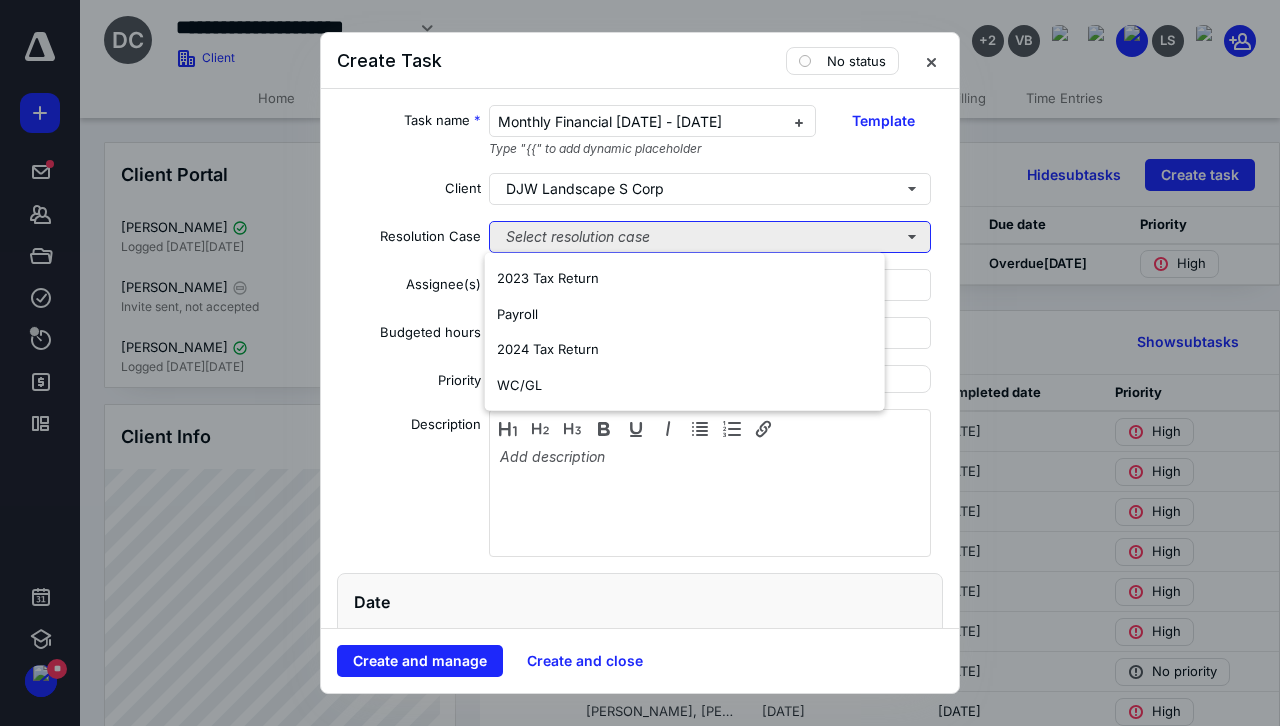 click on "Select resolution case" at bounding box center (710, 237) 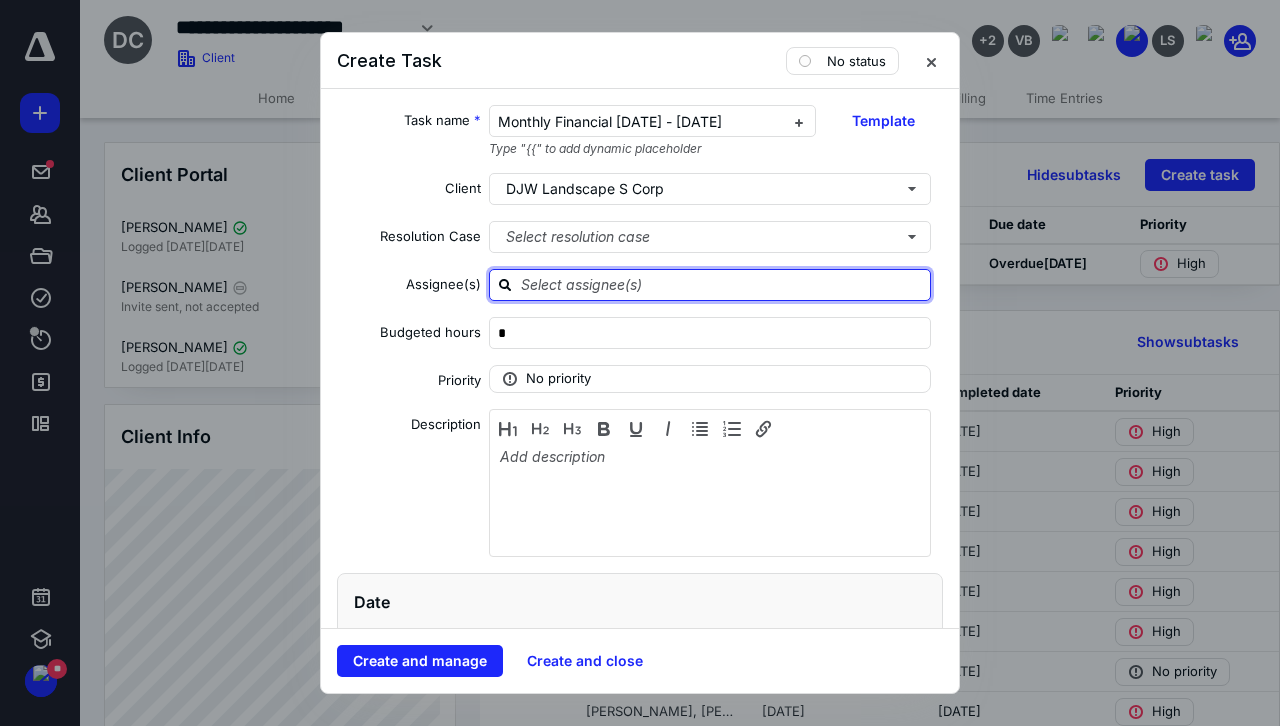 click at bounding box center [722, 284] 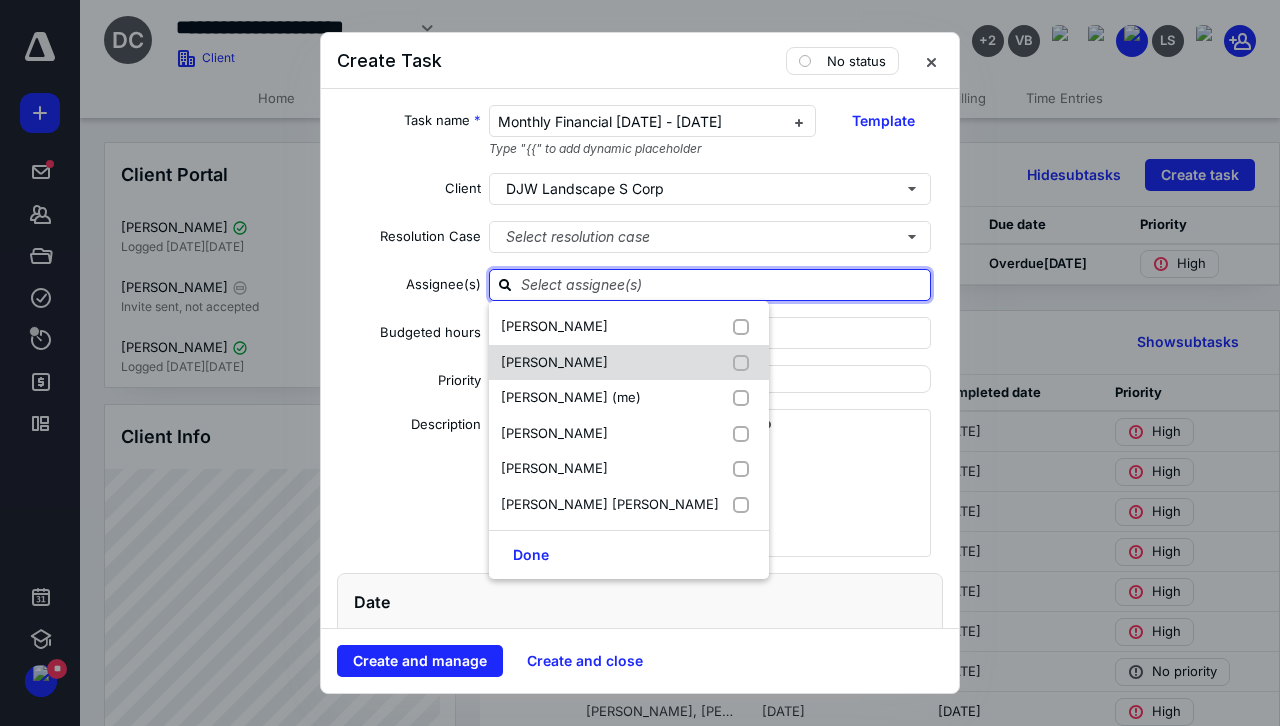 click on "Ashley Leca" at bounding box center (554, 362) 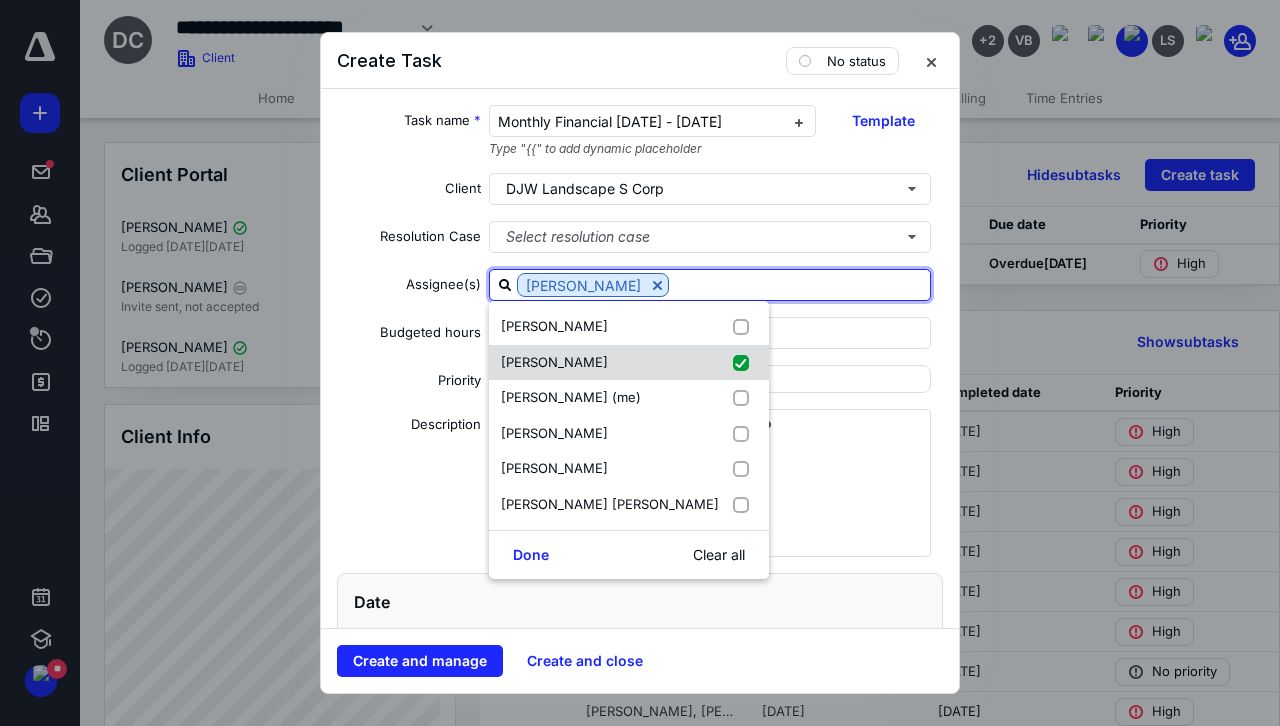 checkbox on "true" 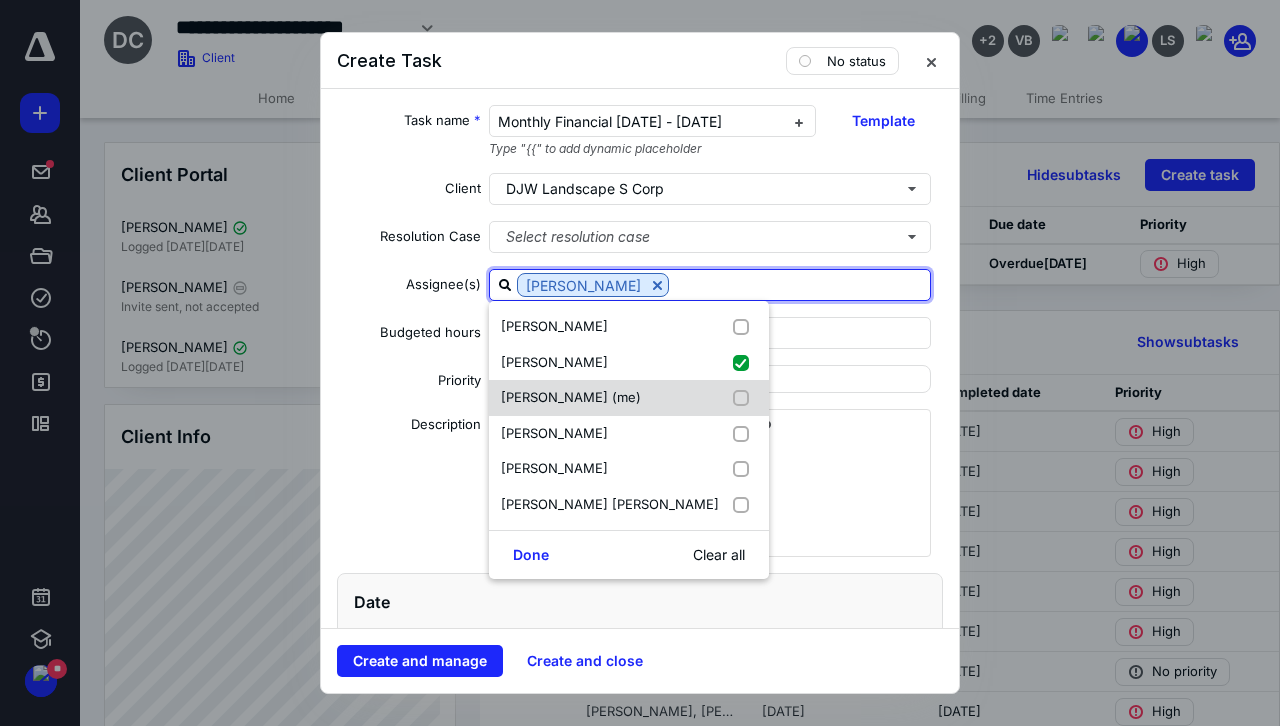 click on "Hernani Gomes (me)" at bounding box center (571, 397) 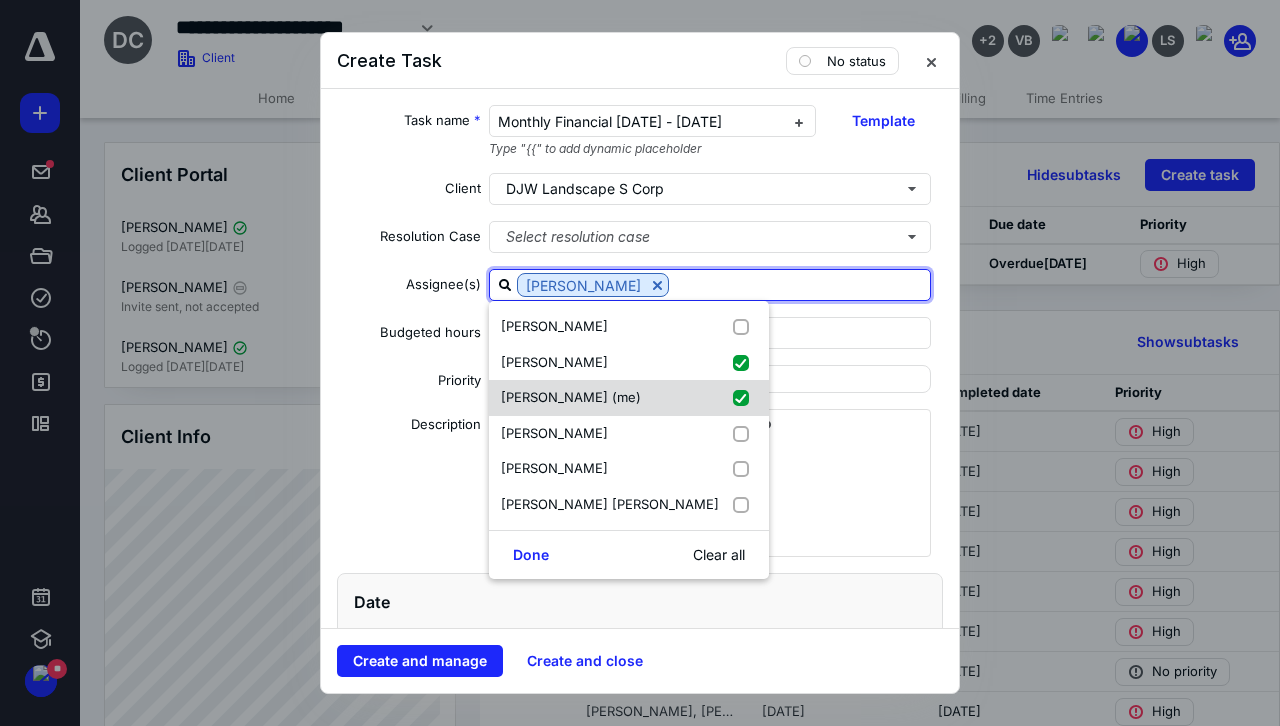 checkbox on "true" 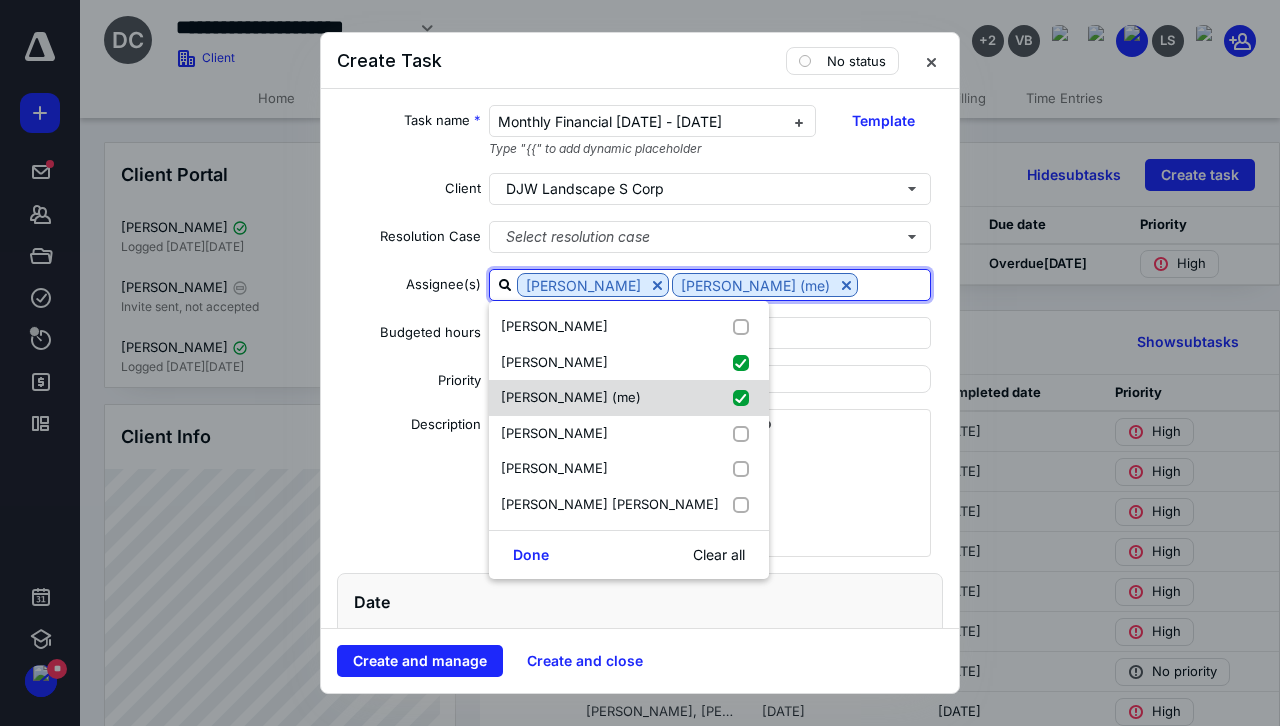 click on "[PERSON_NAME]" at bounding box center (554, 433) 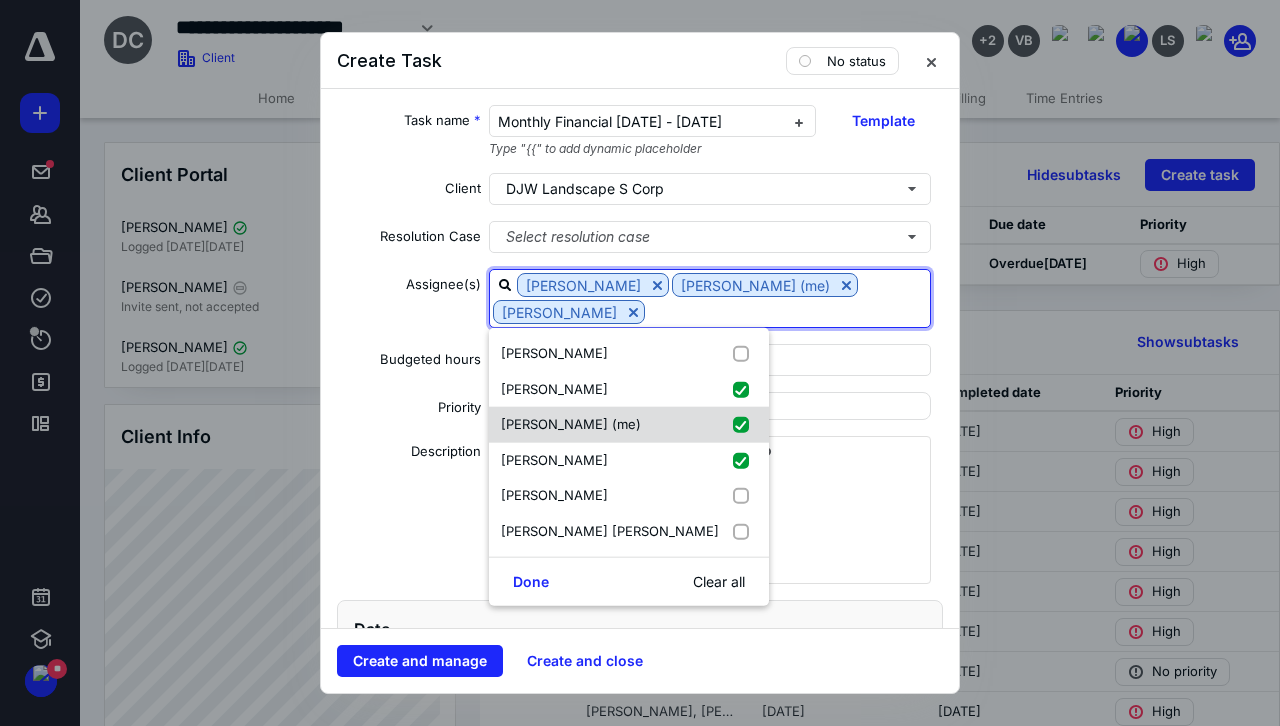 checkbox on "true" 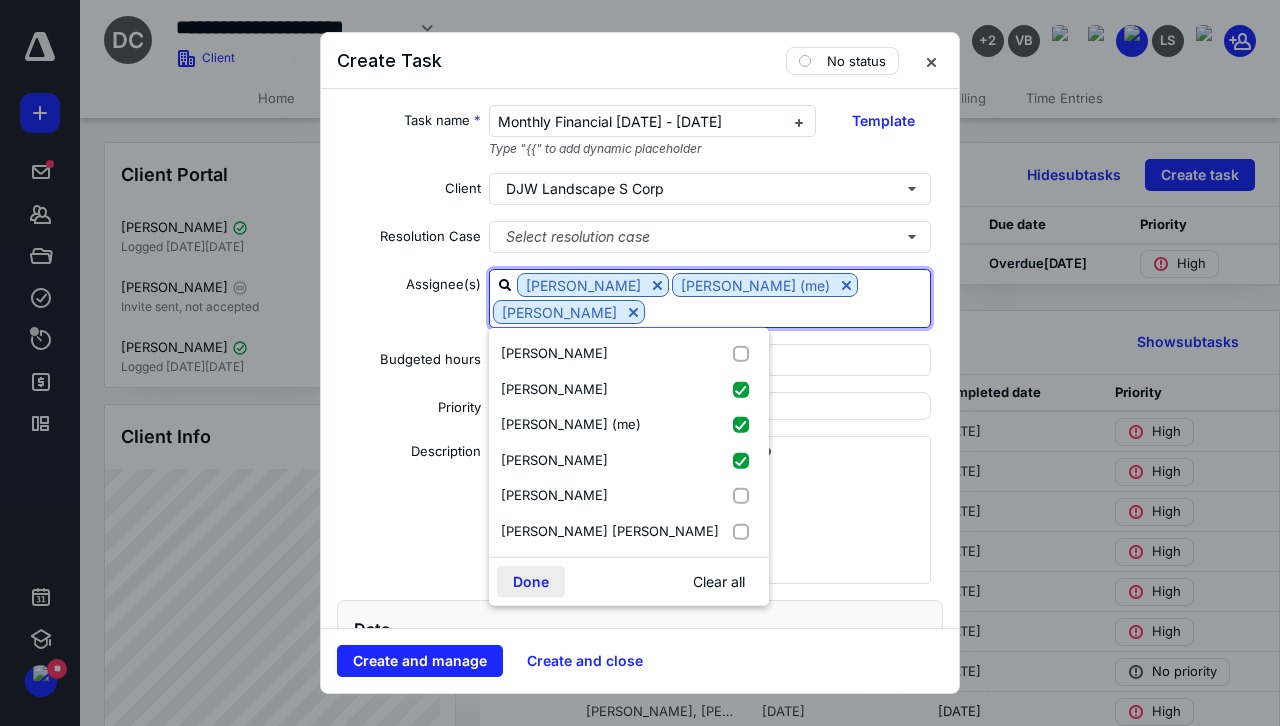 click on "Done" at bounding box center [531, 582] 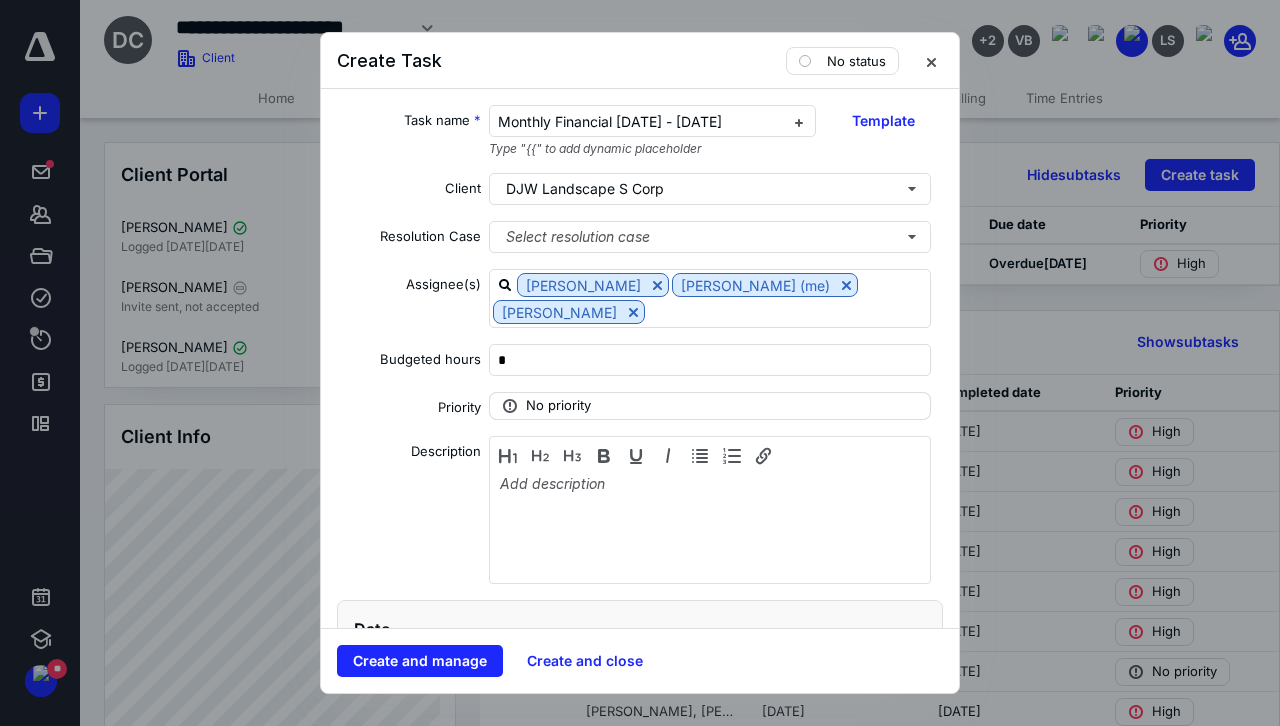 click on "No priority" at bounding box center (558, 406) 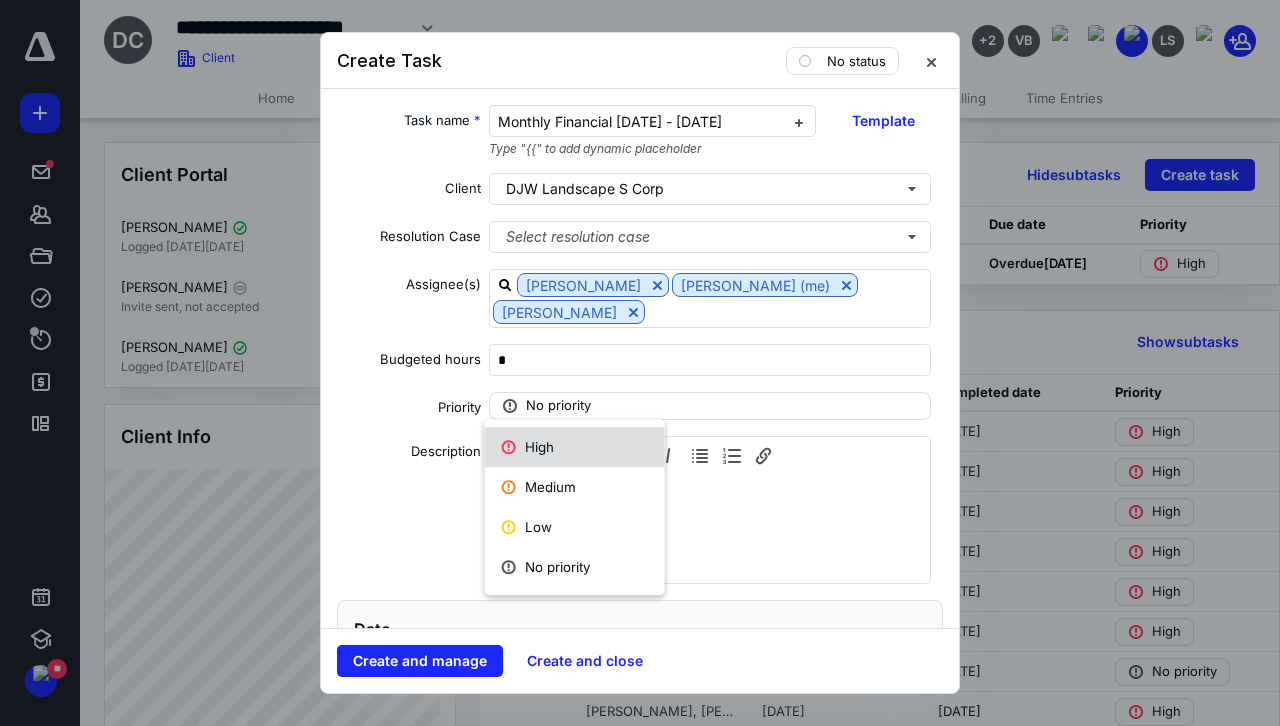 click on "High" at bounding box center (575, 447) 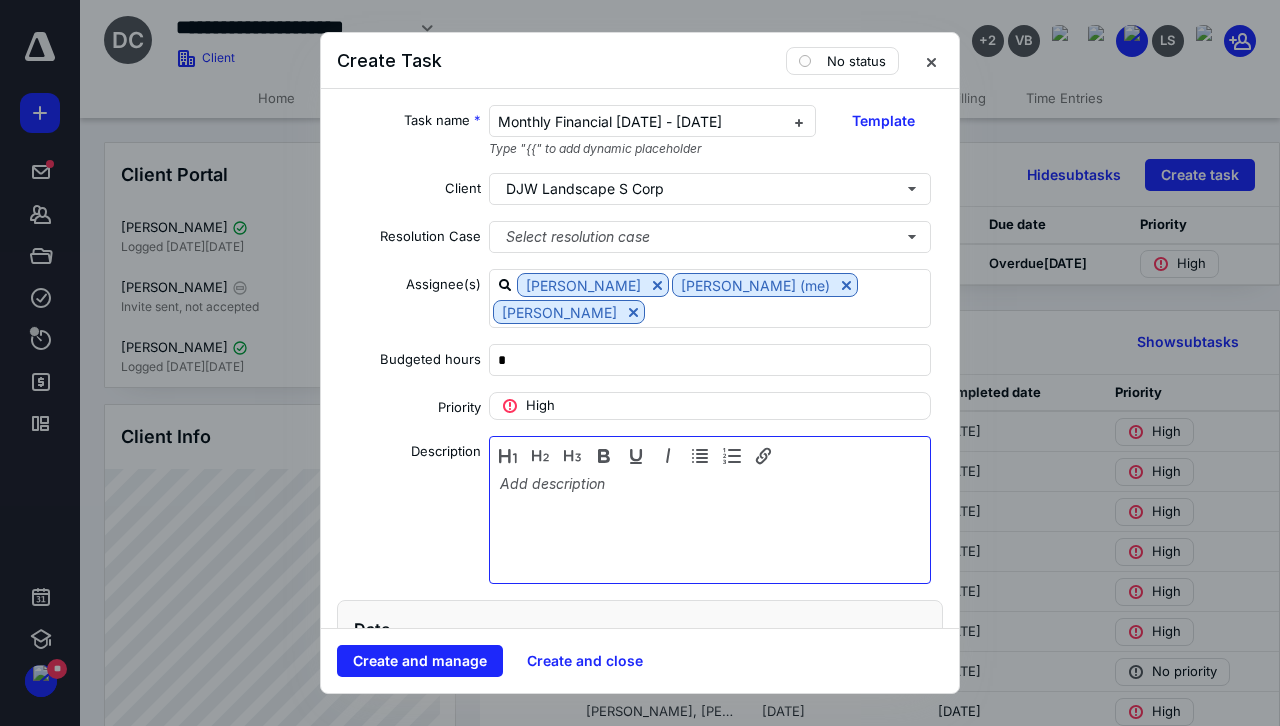 click at bounding box center [710, 525] 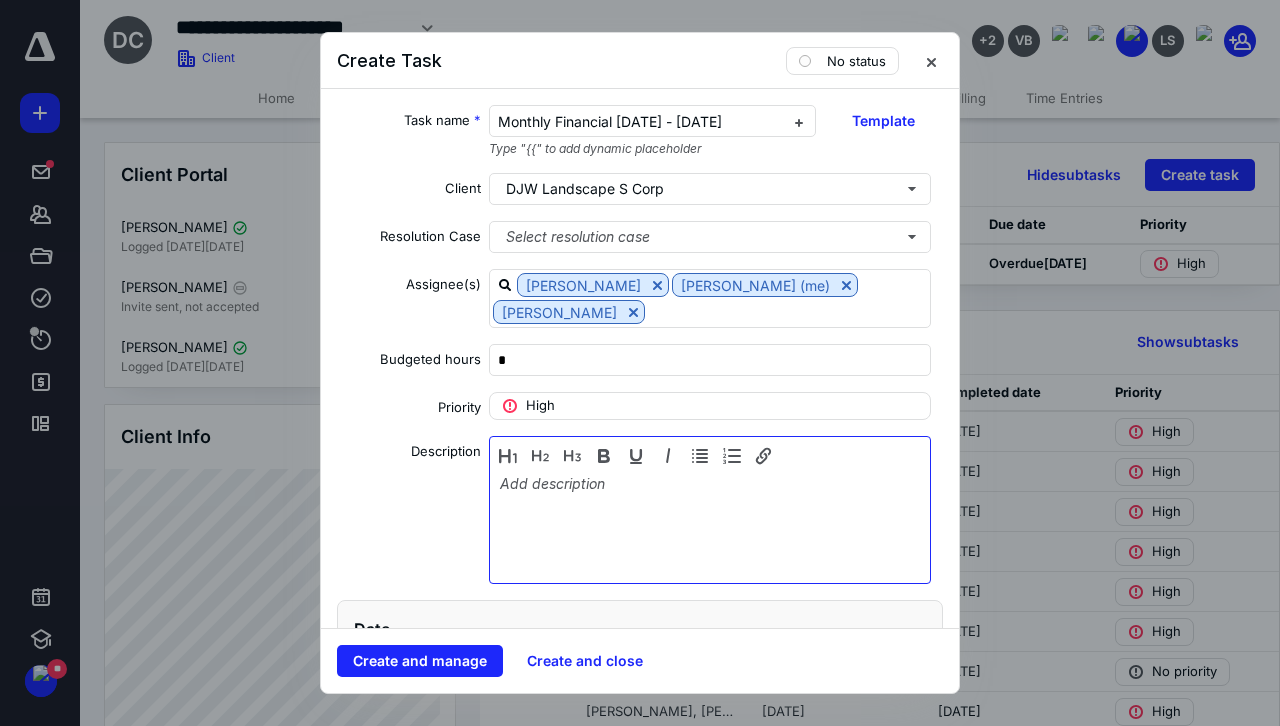 click at bounding box center [710, 525] 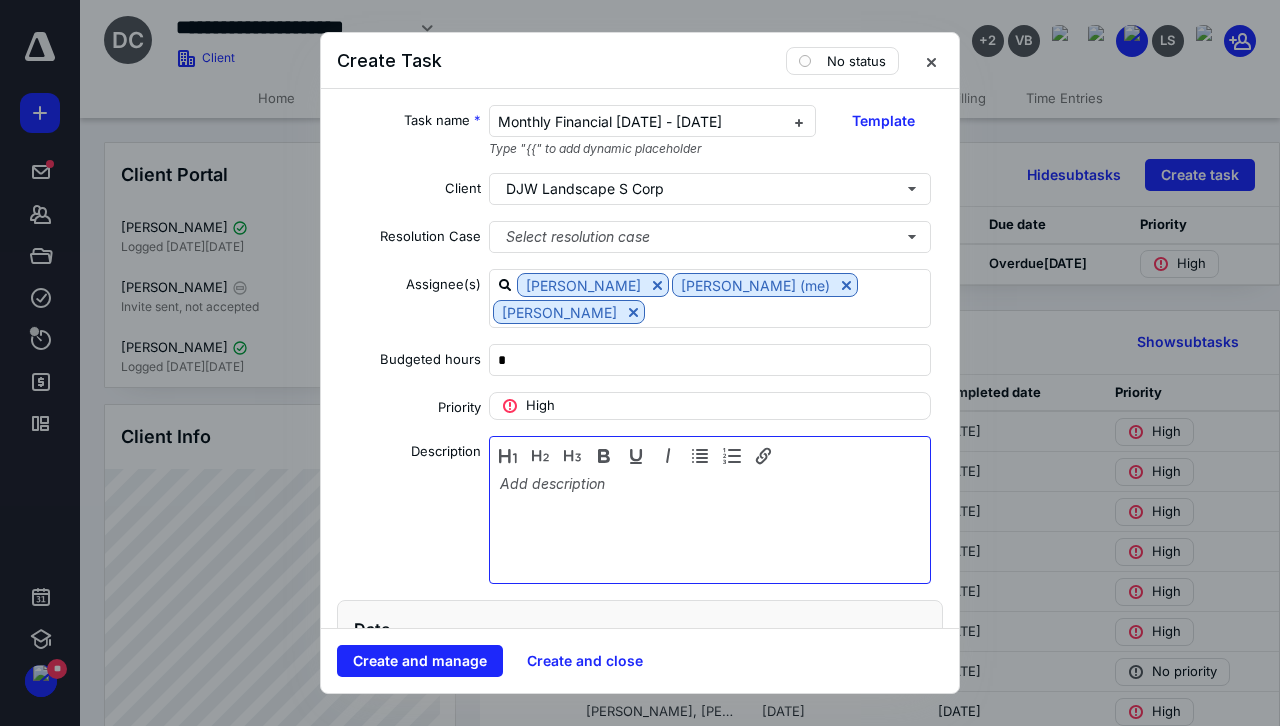 type 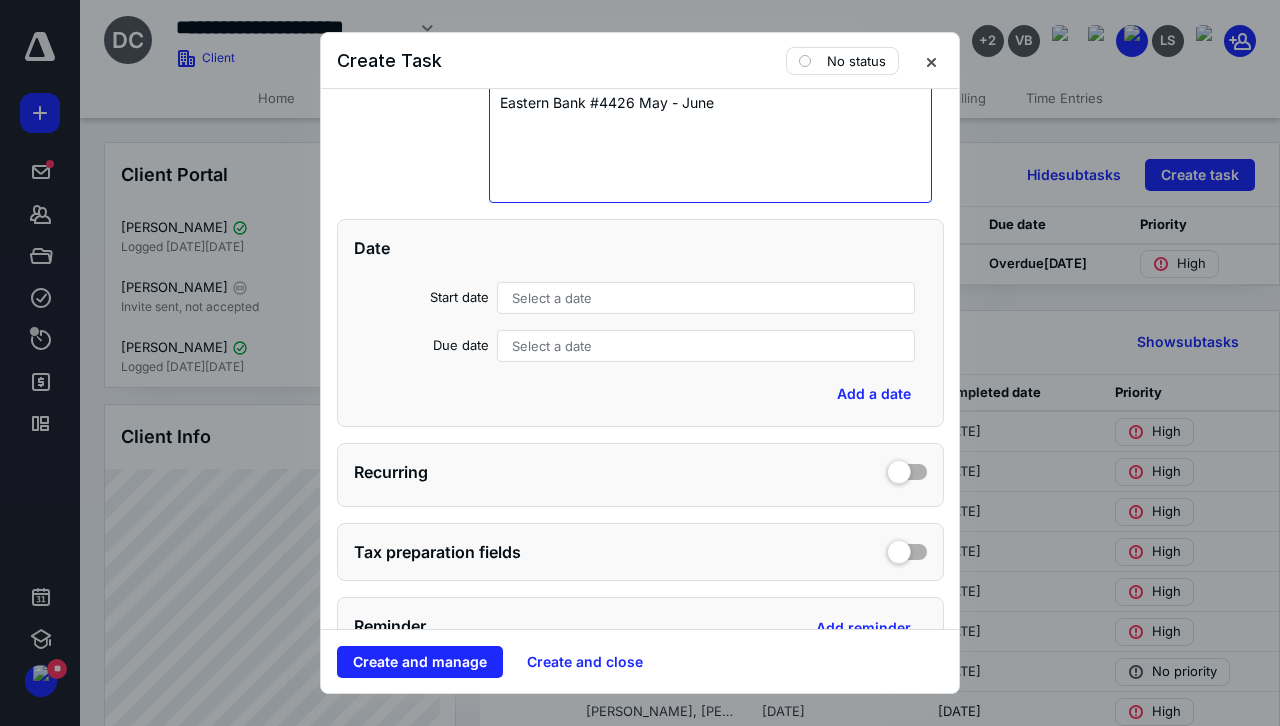 scroll, scrollTop: 400, scrollLeft: 0, axis: vertical 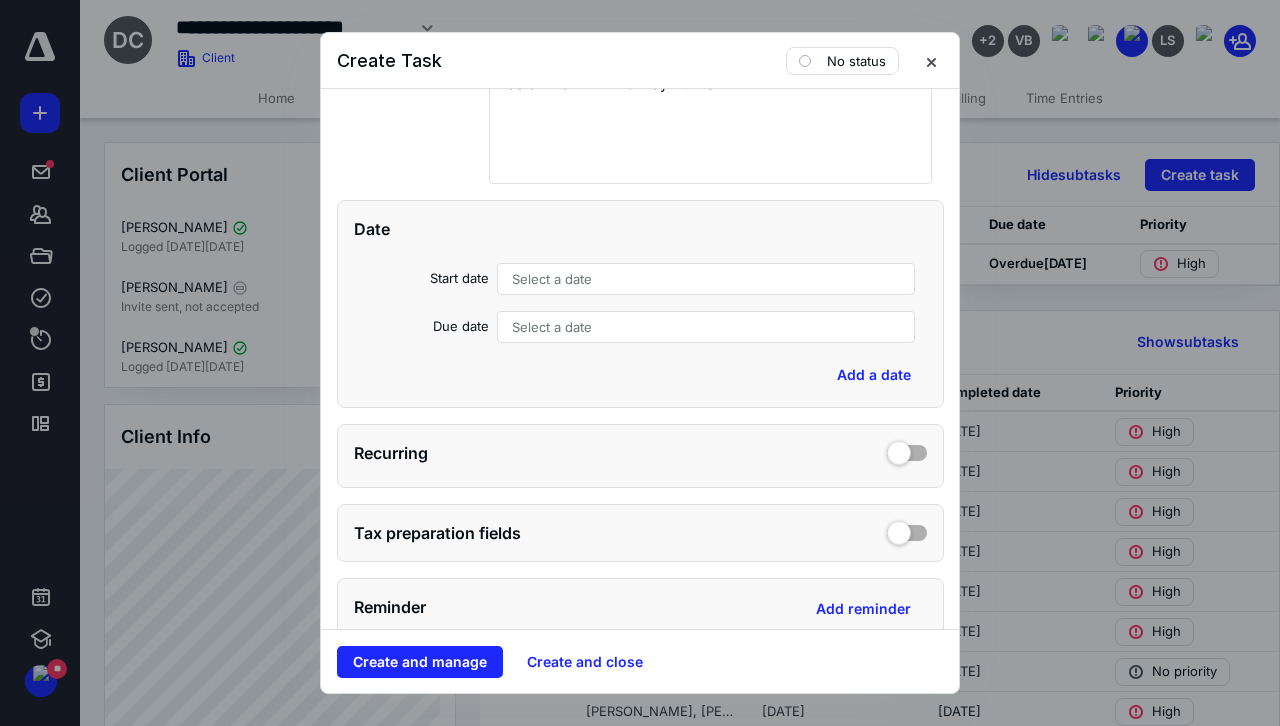 click on "Select a date" at bounding box center (552, 279) 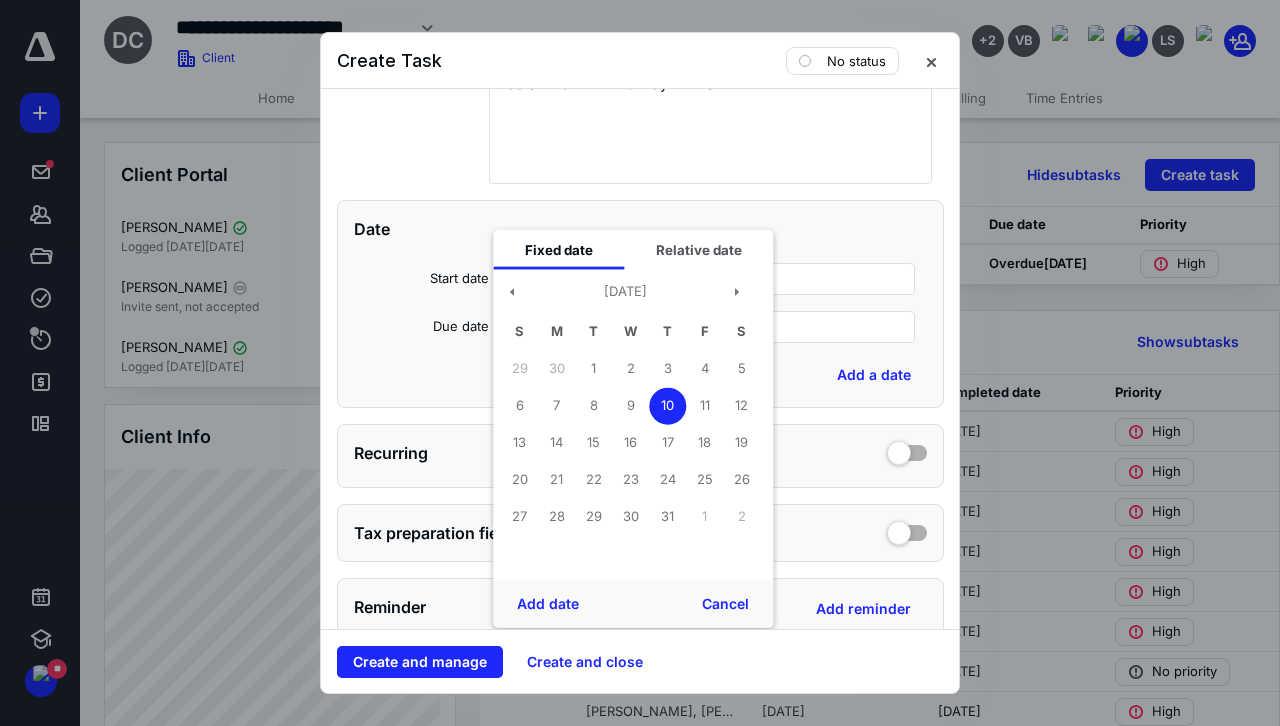click on "10" at bounding box center (667, 405) 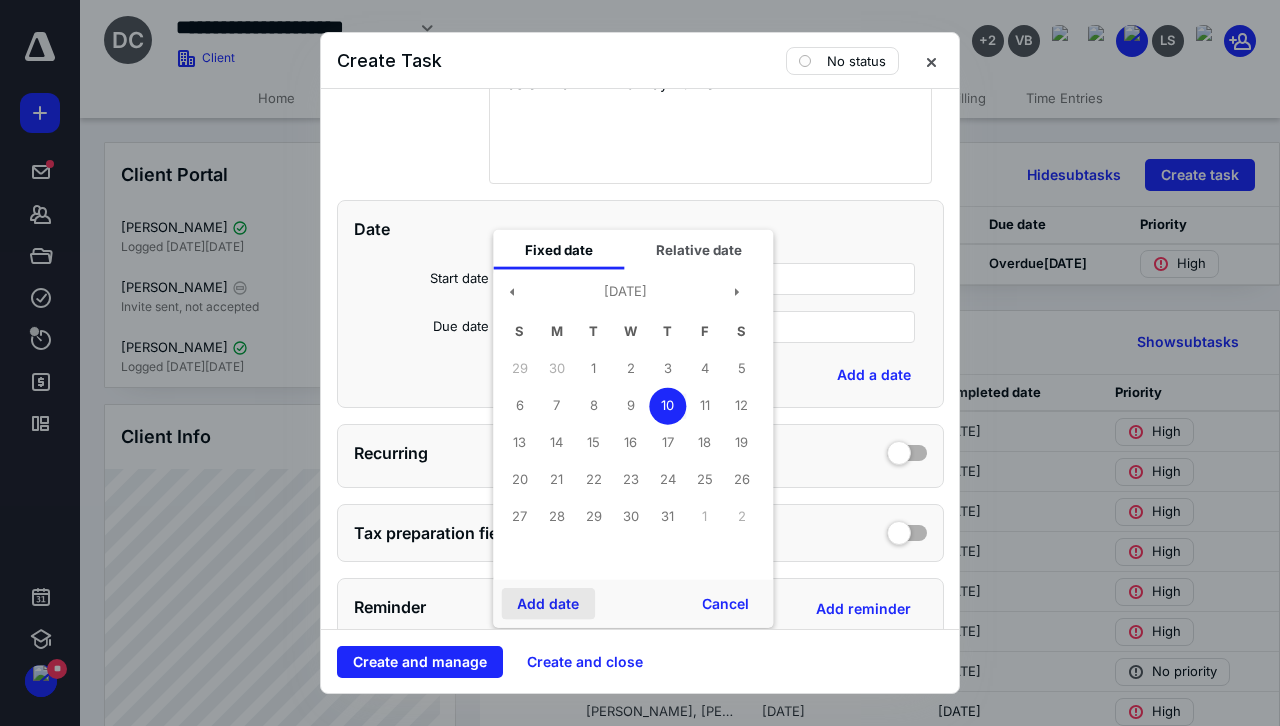 click on "Add date" at bounding box center [548, 604] 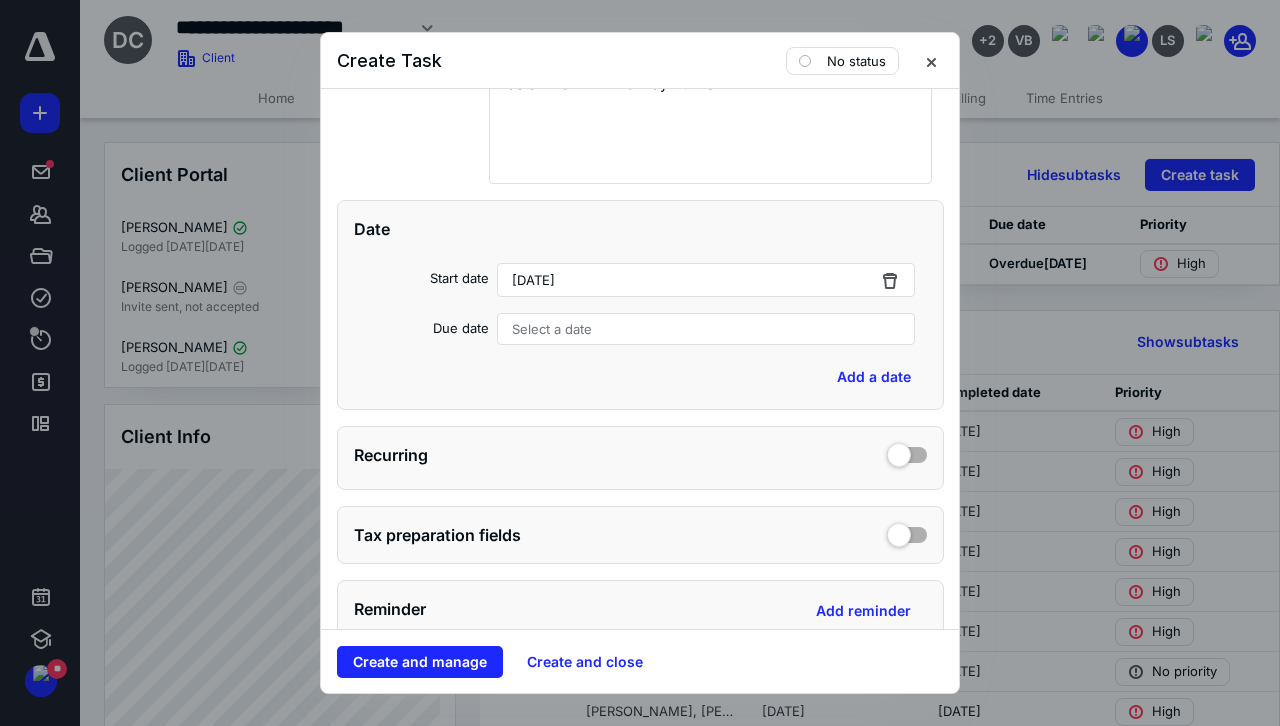click on "Select a date" at bounding box center [552, 329] 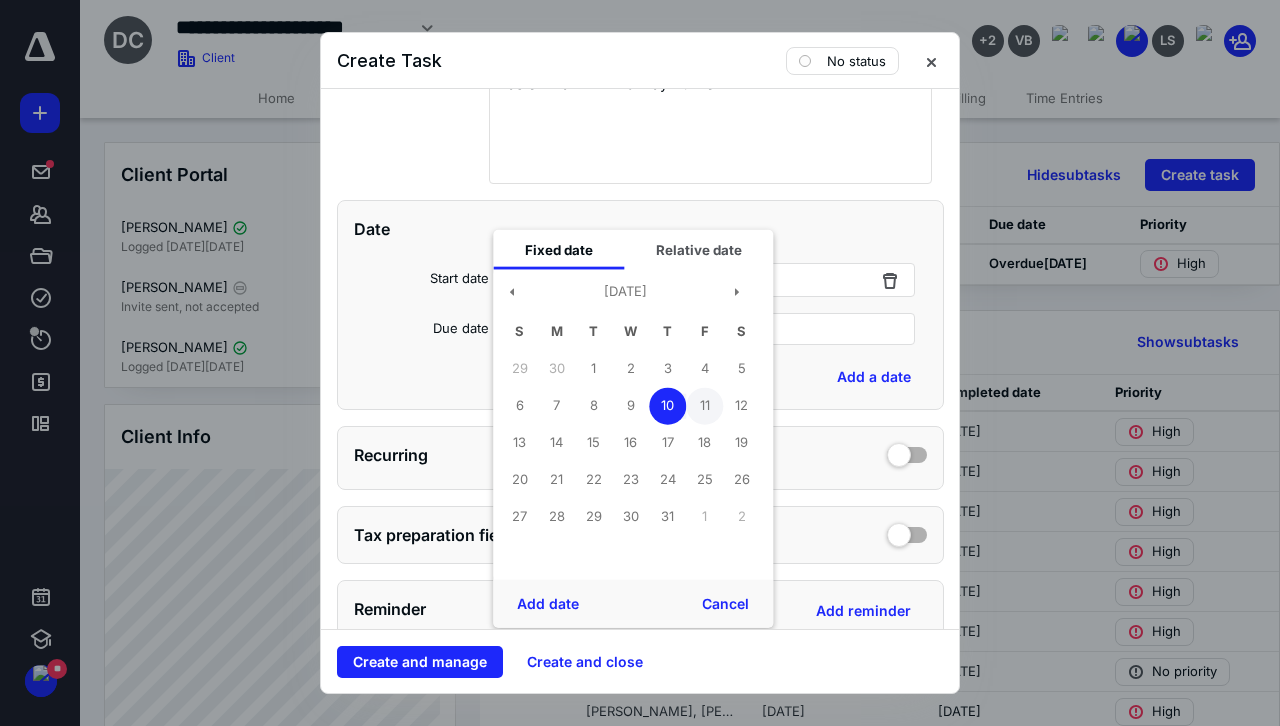 click on "11" at bounding box center [704, 405] 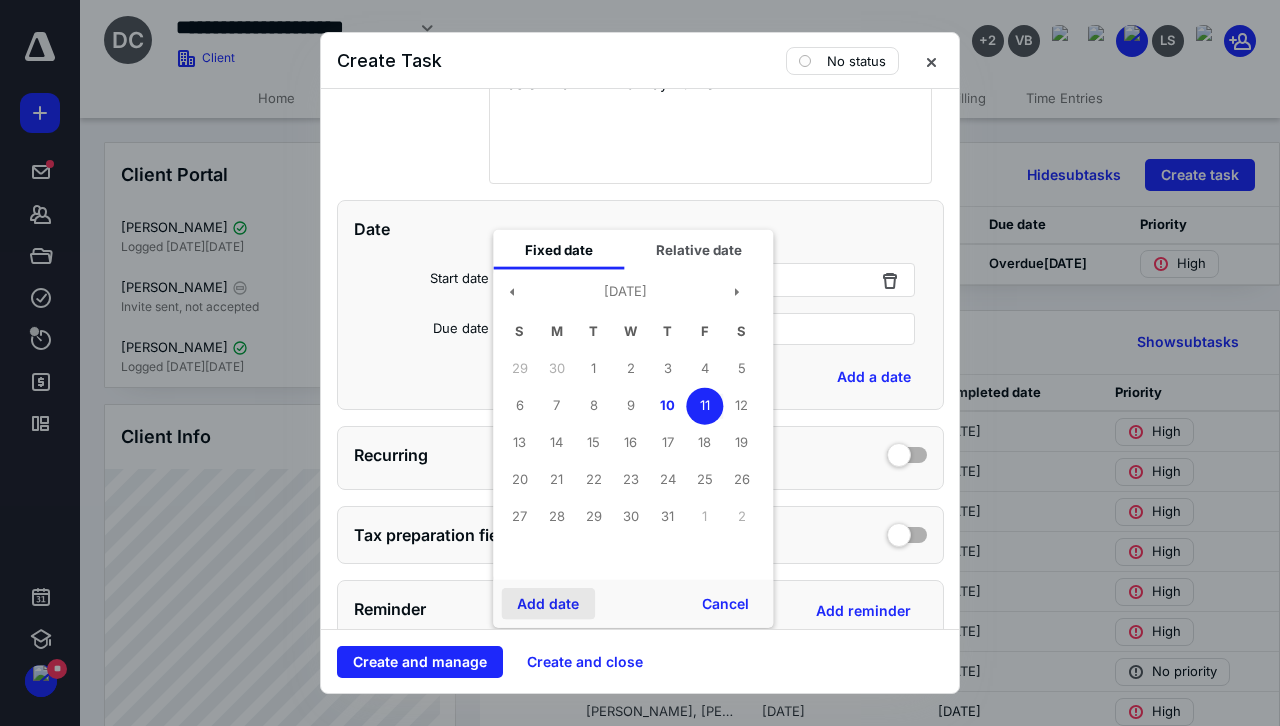 click on "Add date" at bounding box center (548, 604) 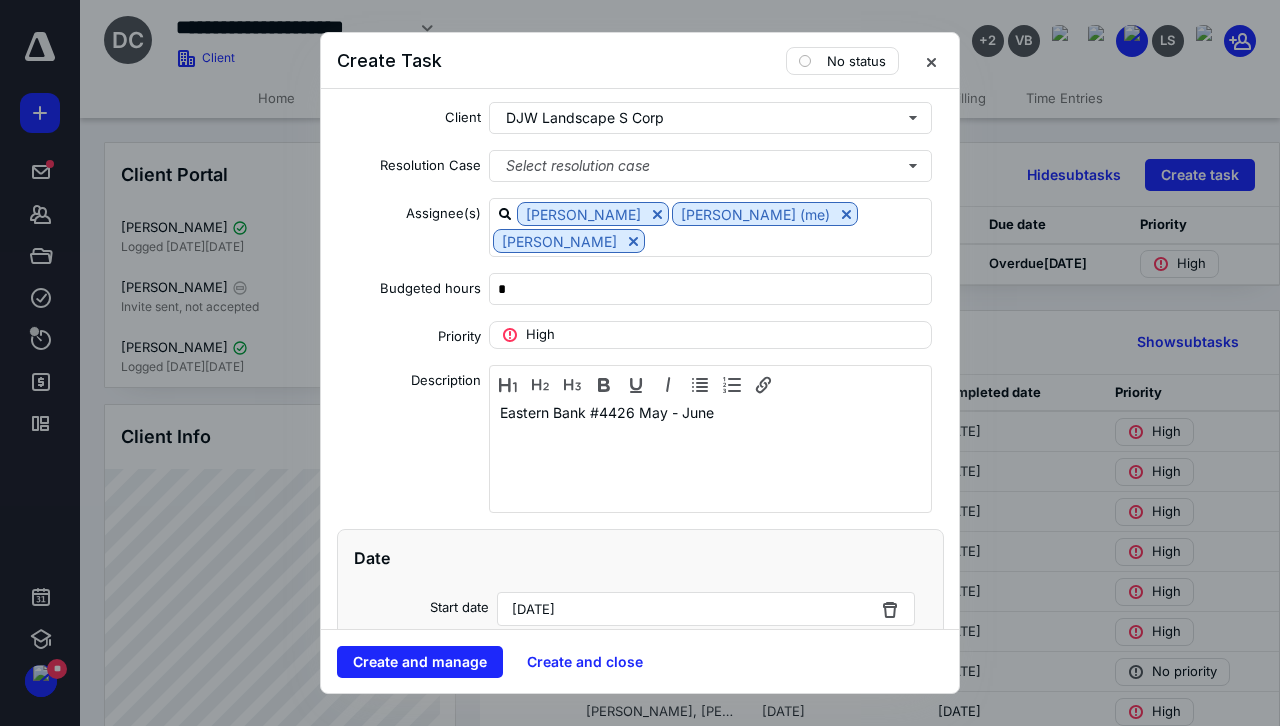 scroll, scrollTop: 0, scrollLeft: 0, axis: both 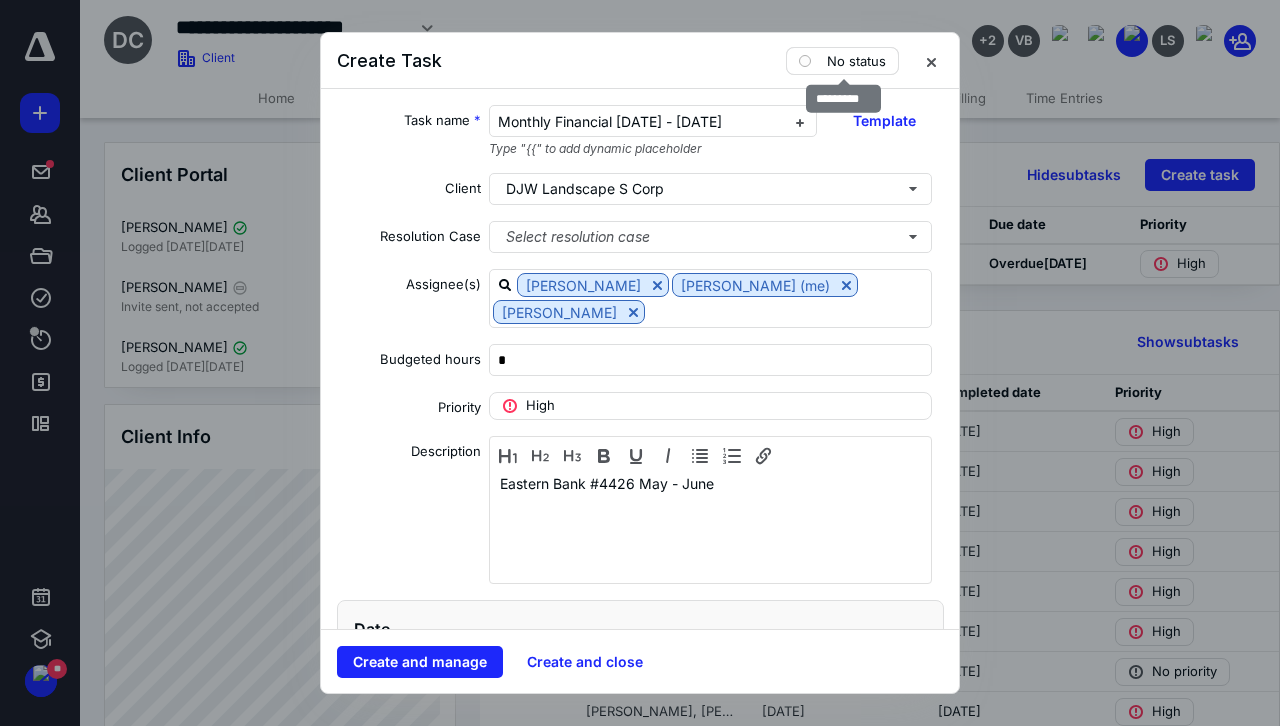 click on "No status" at bounding box center [856, 61] 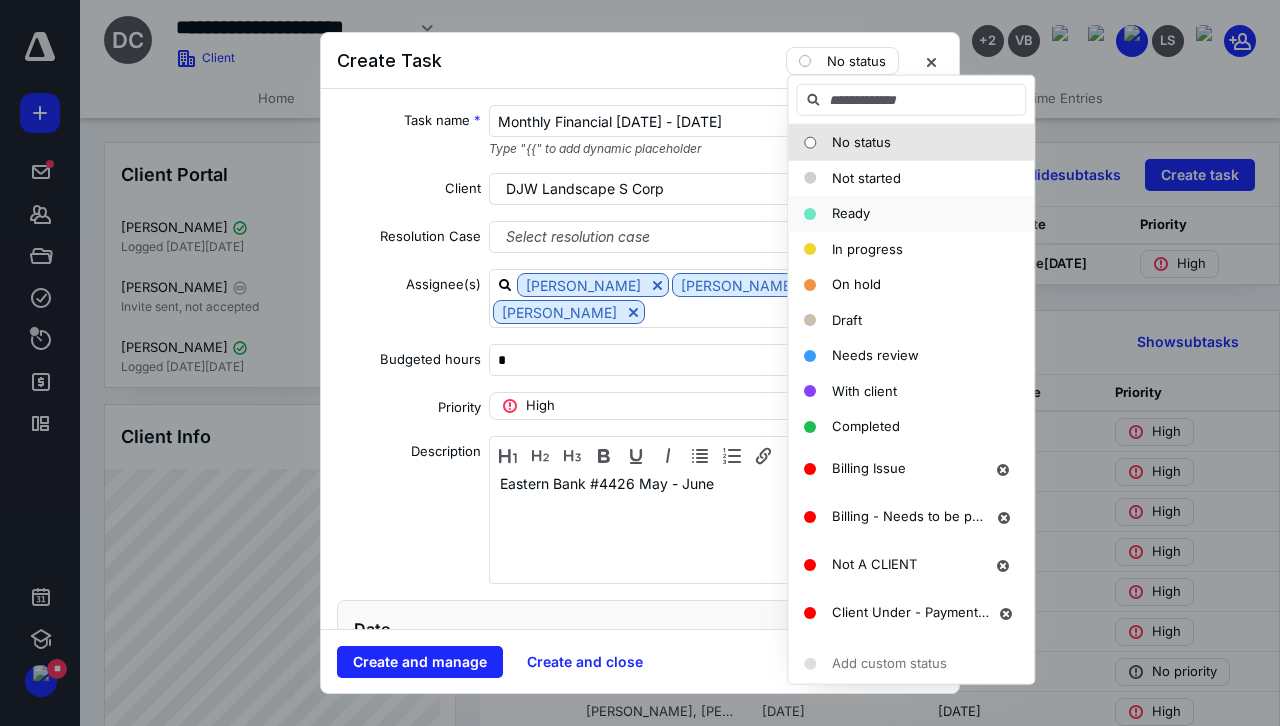 click on "Ready" at bounding box center (851, 213) 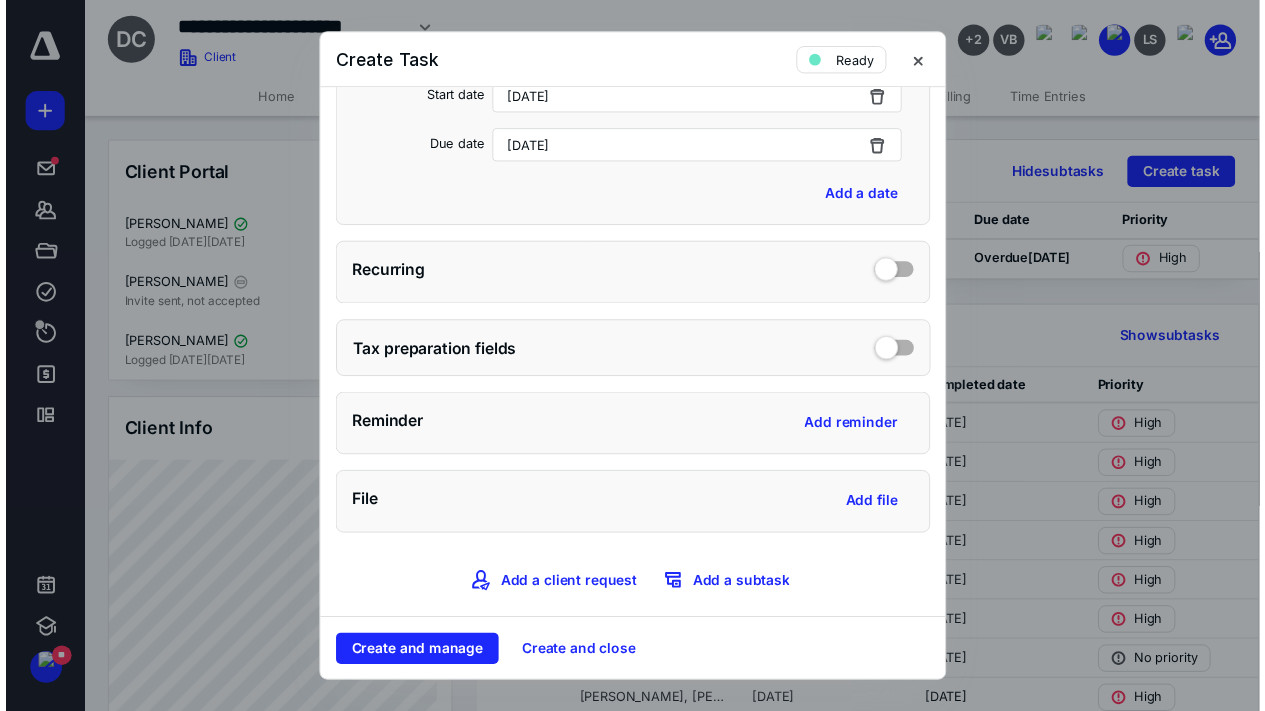 scroll, scrollTop: 606, scrollLeft: 0, axis: vertical 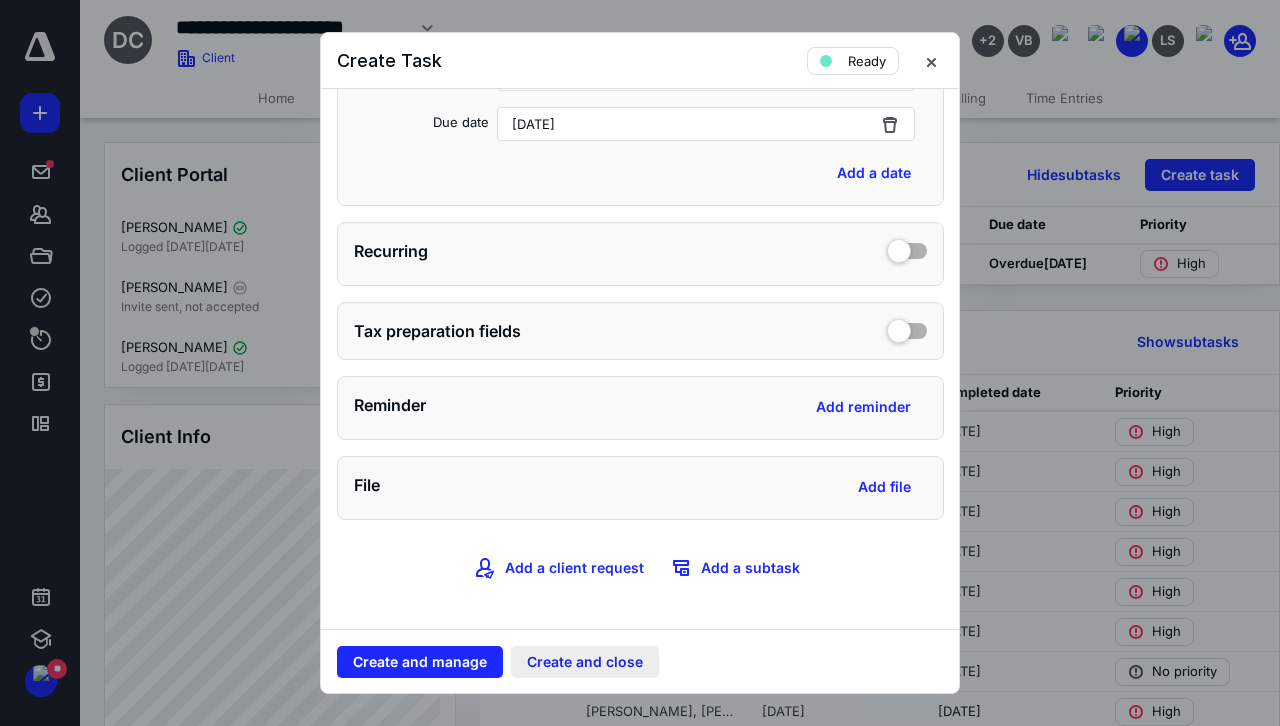 click on "Create and close" at bounding box center (585, 662) 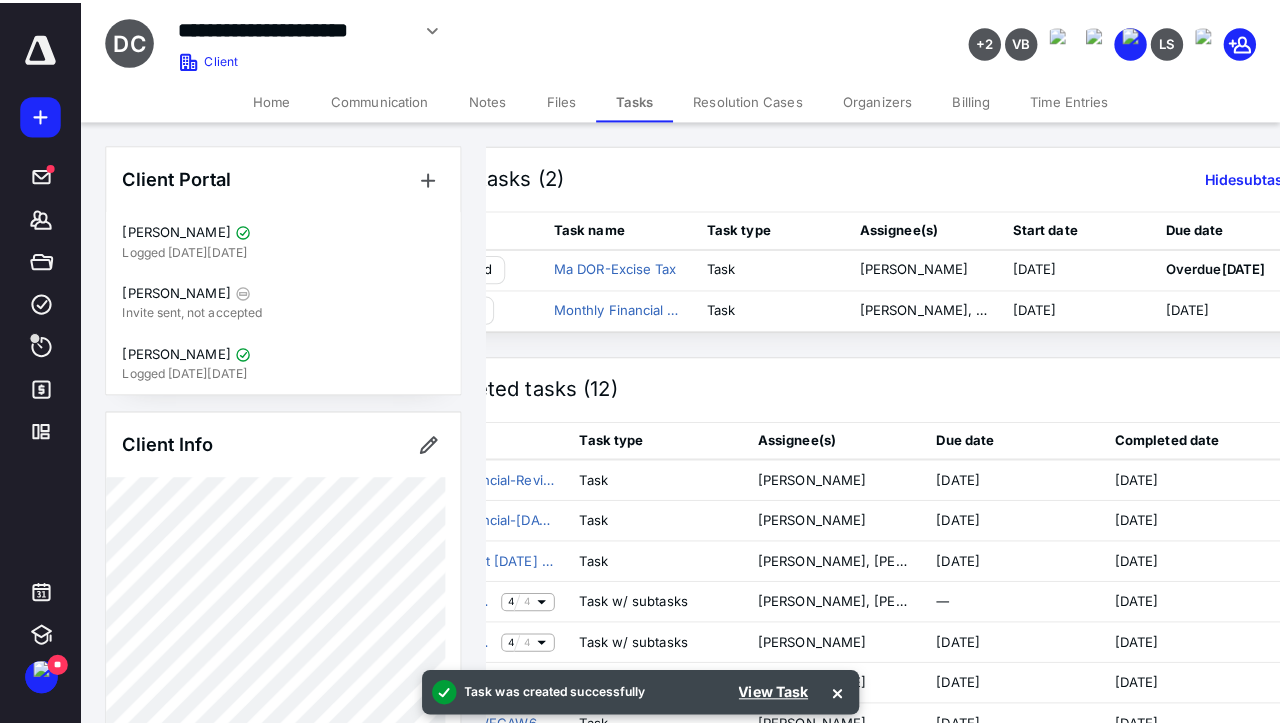 scroll, scrollTop: 0, scrollLeft: 0, axis: both 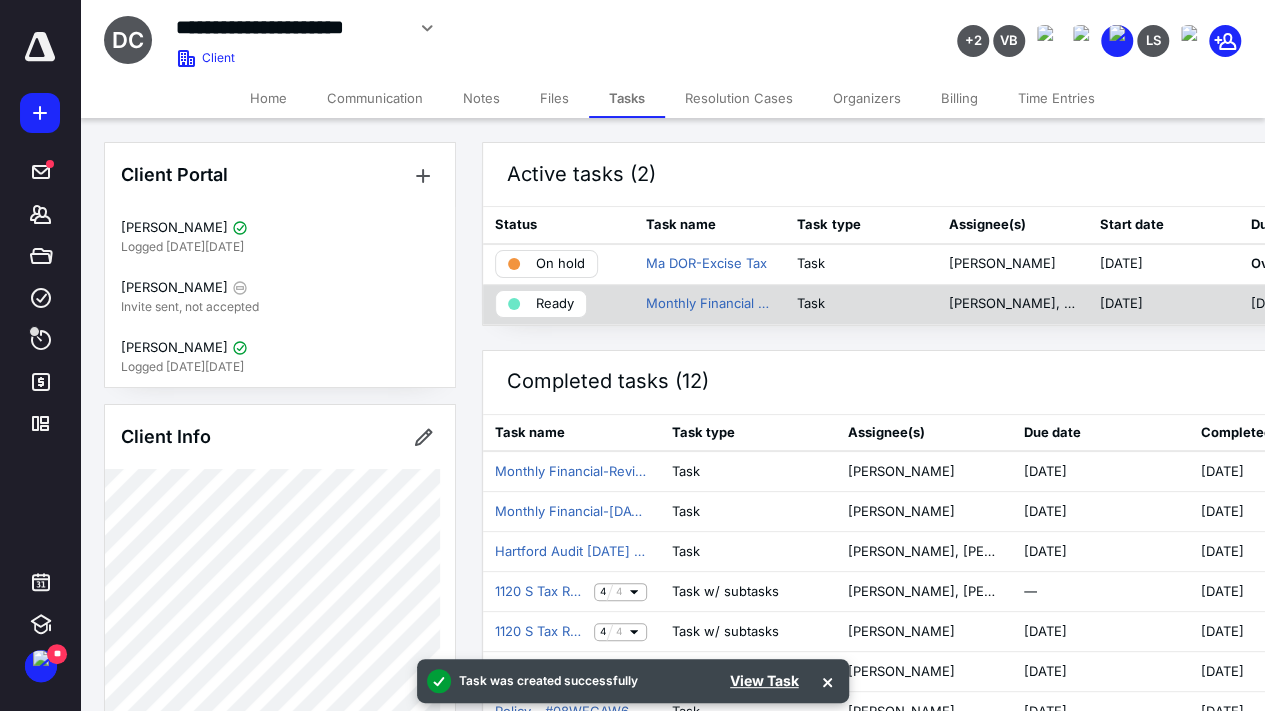 click on "Ready" at bounding box center [555, 304] 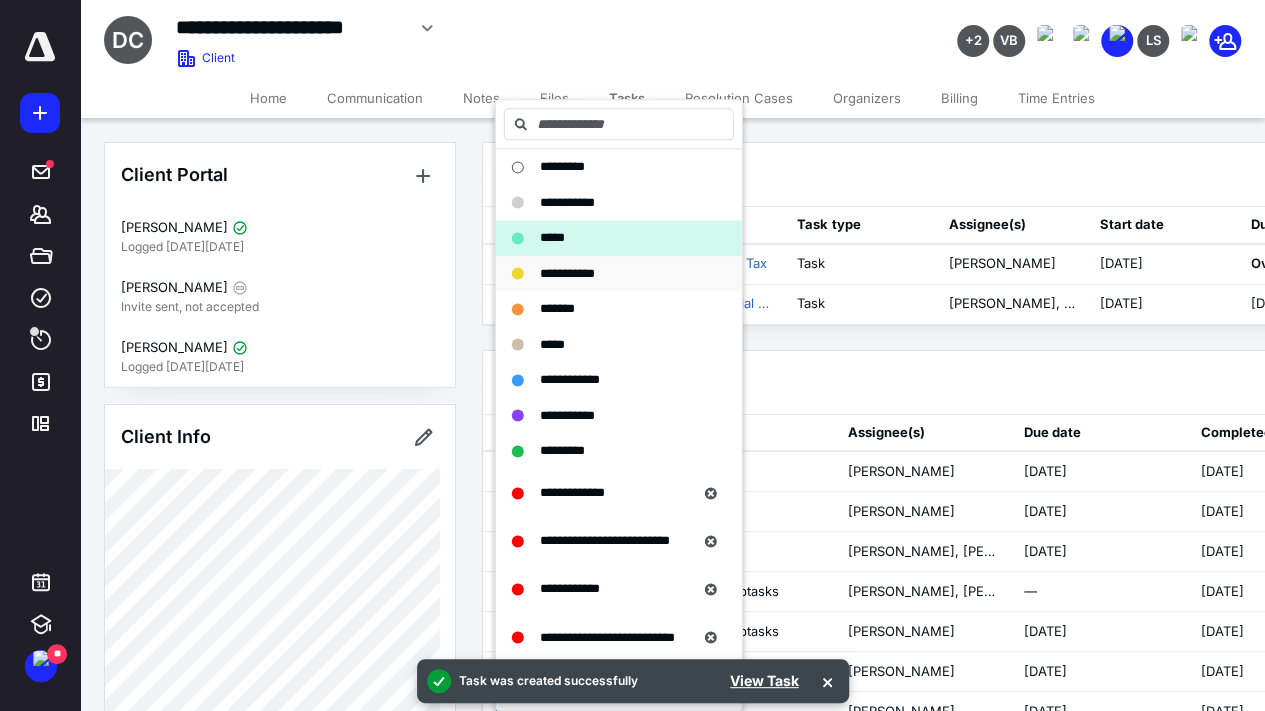 click on "**********" at bounding box center (567, 273) 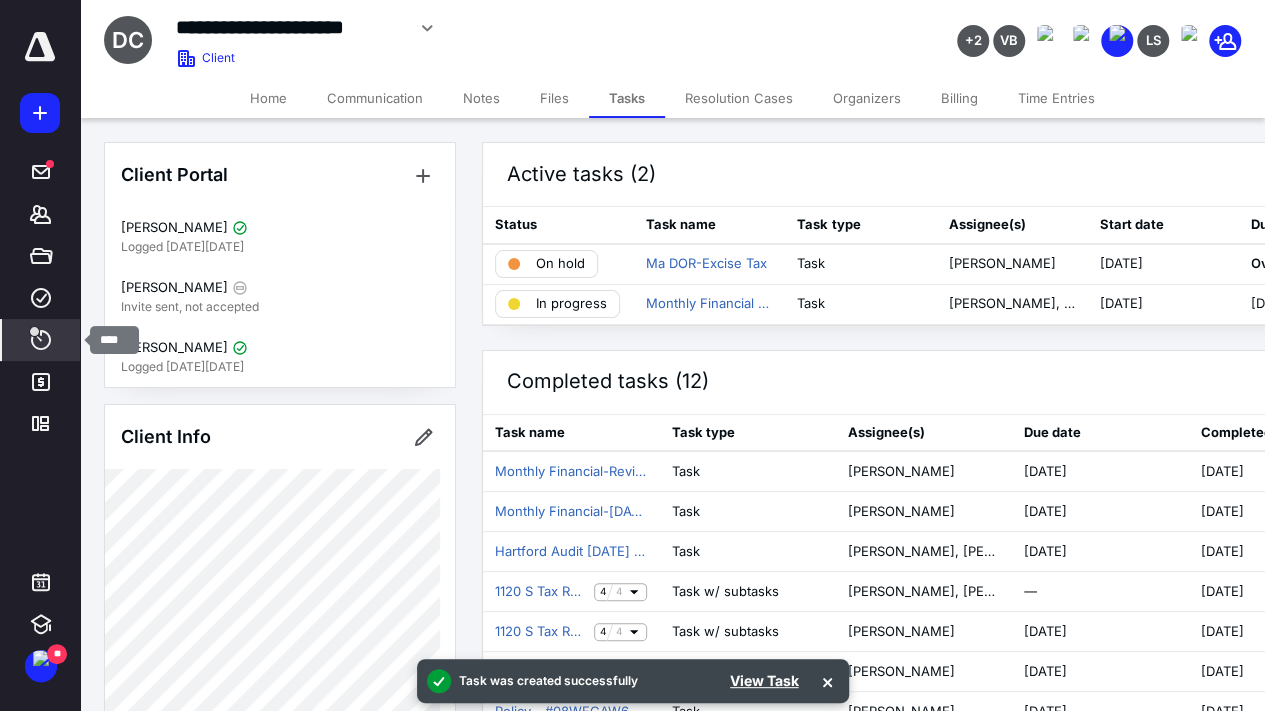 click on "****" at bounding box center [41, 340] 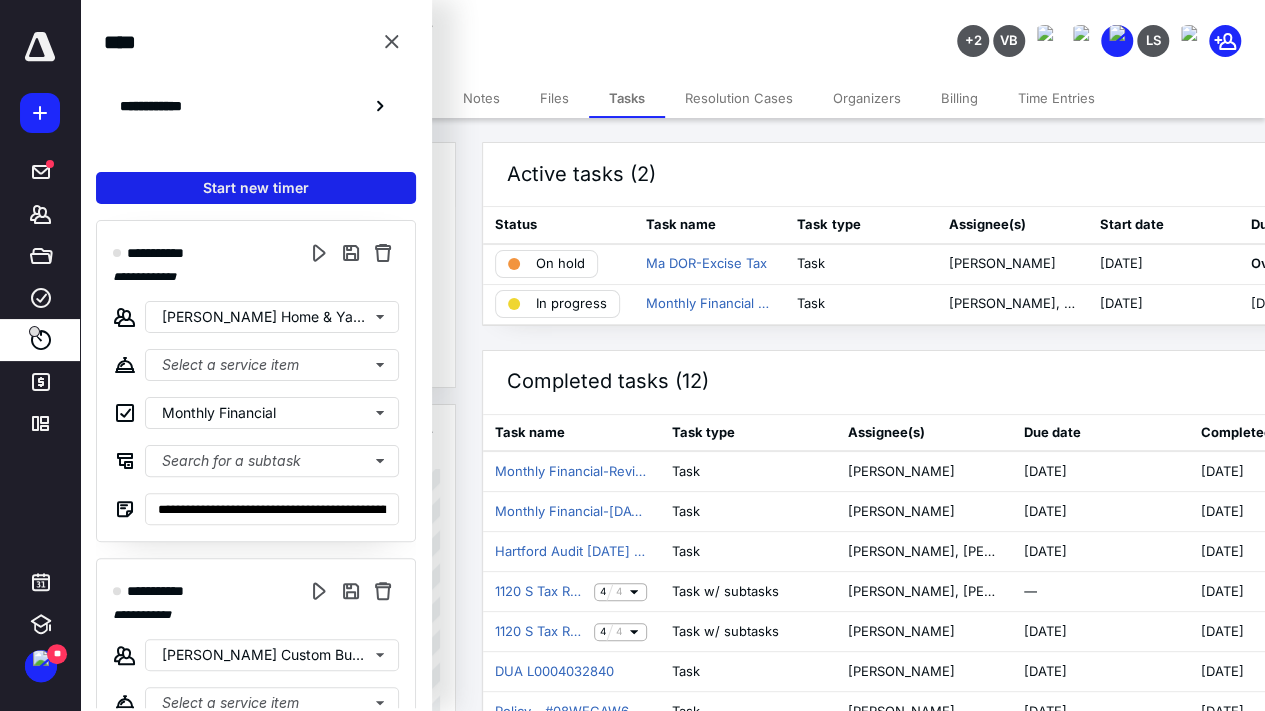 click on "Start new timer" at bounding box center [256, 188] 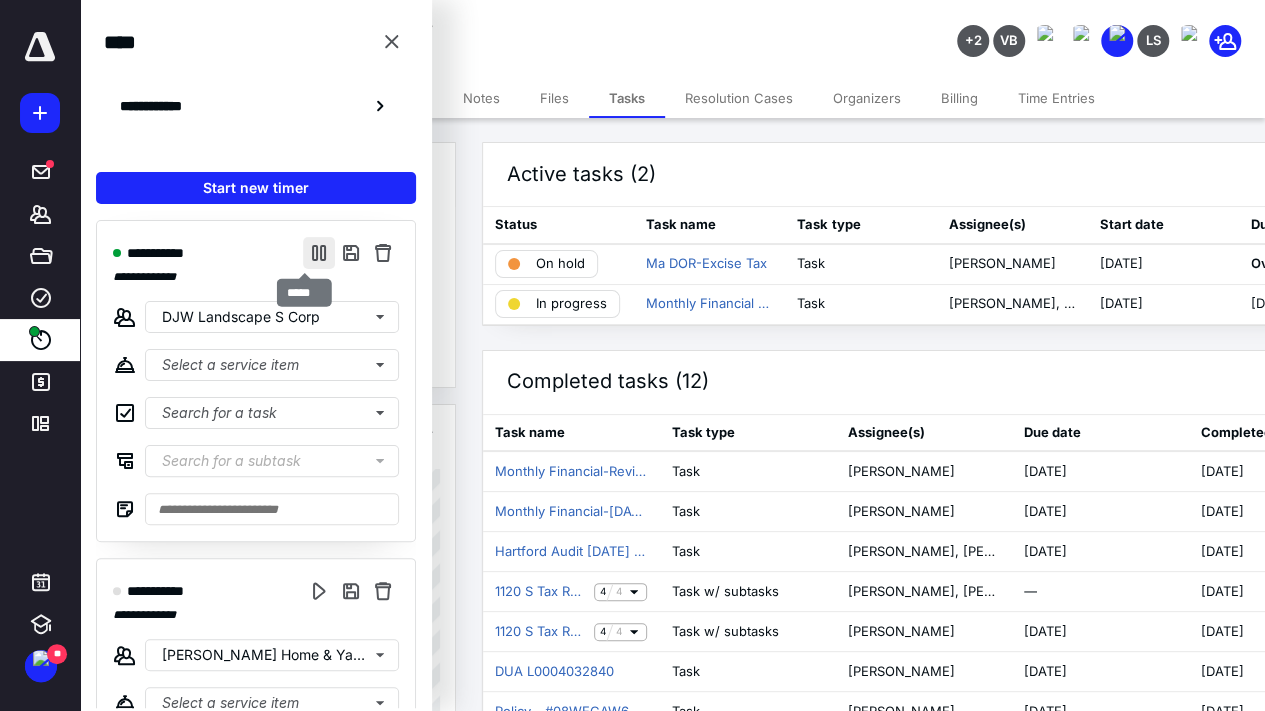 click at bounding box center [319, 253] 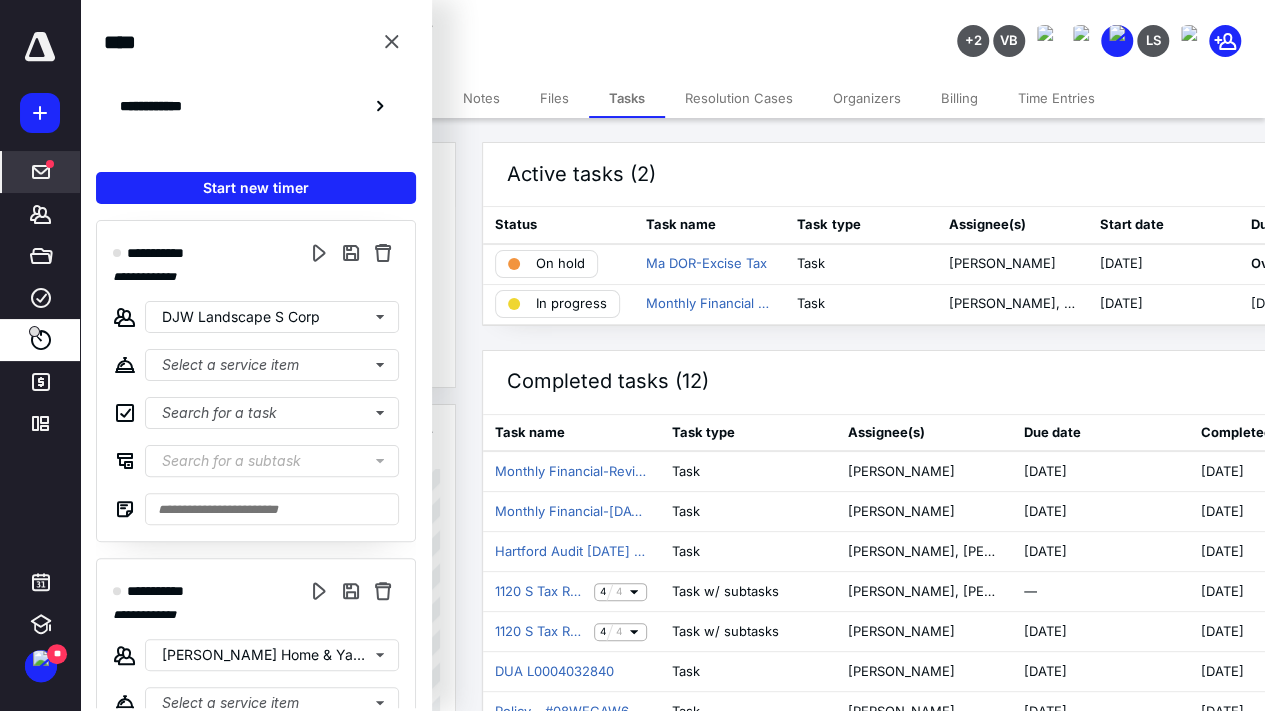 click 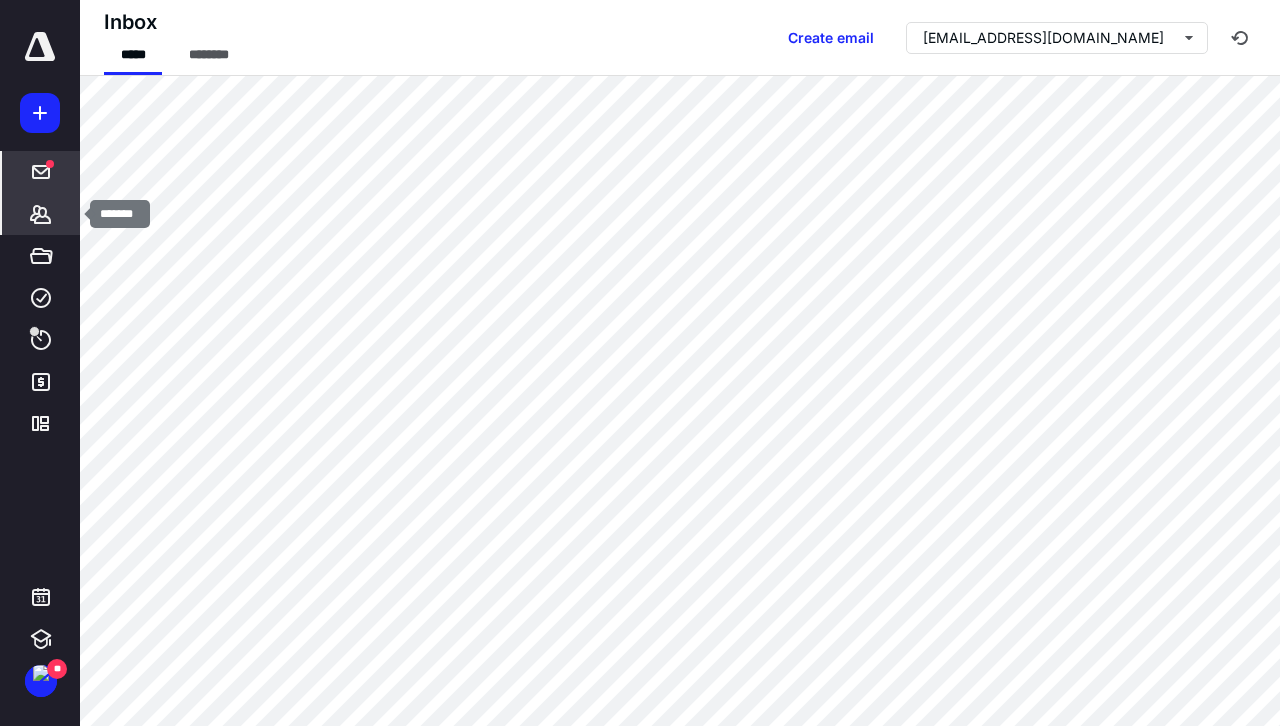 click 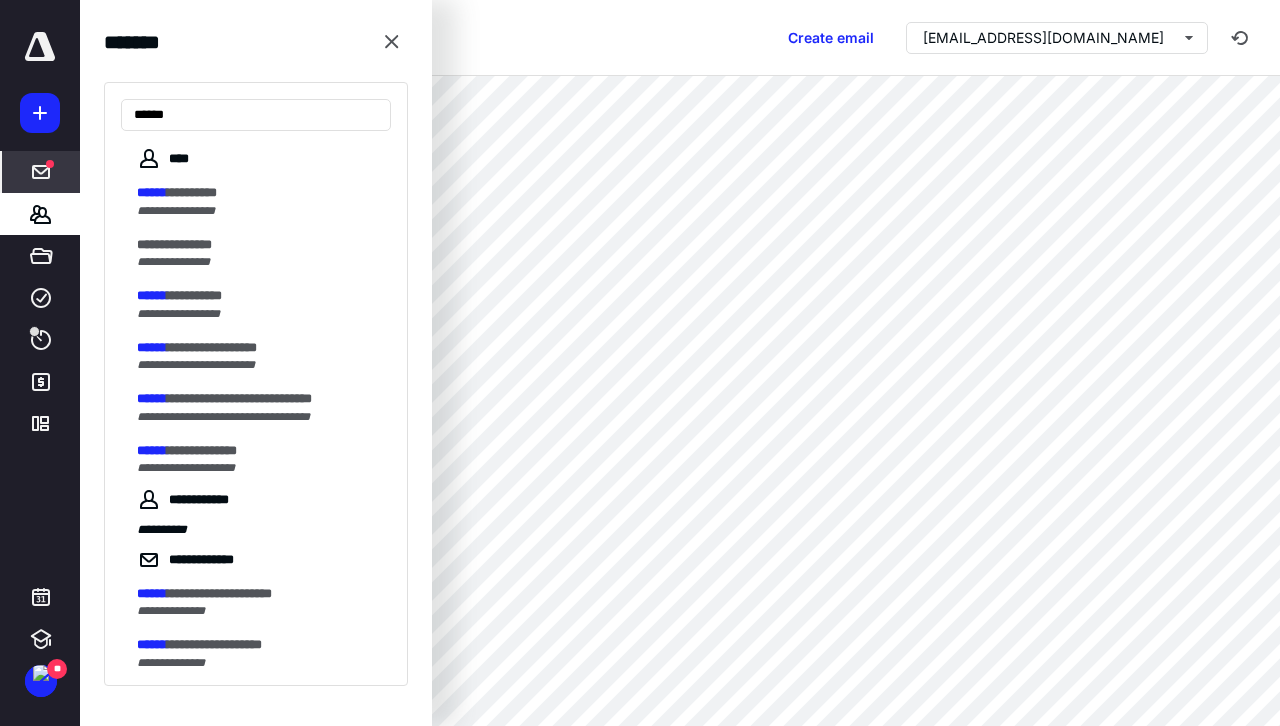 type on "******" 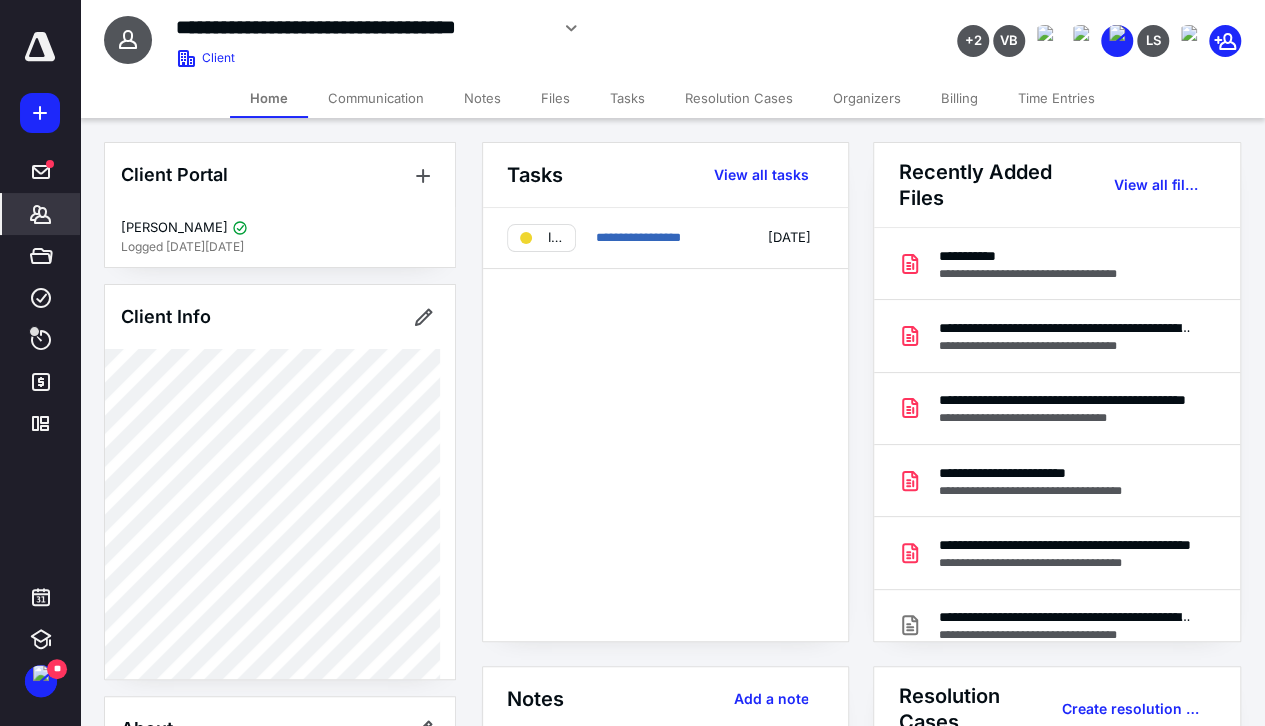 click on "Files" at bounding box center (555, 98) 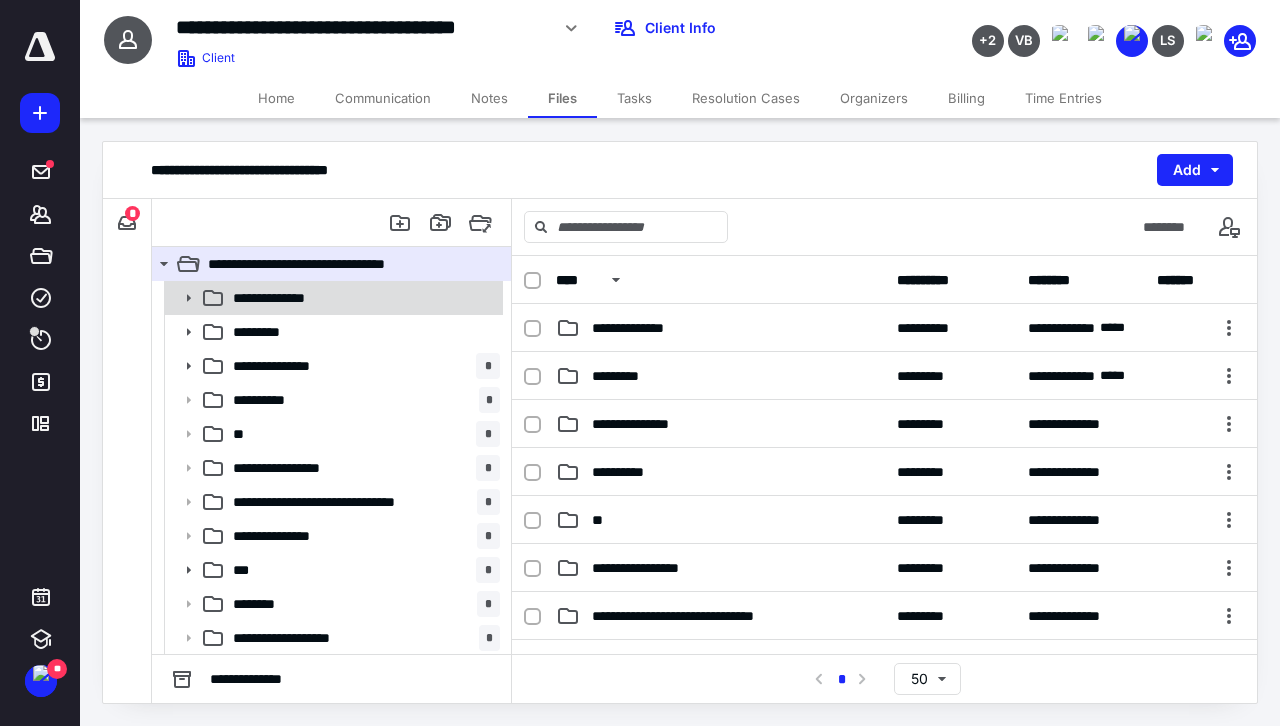 click on "**********" at bounding box center [362, 298] 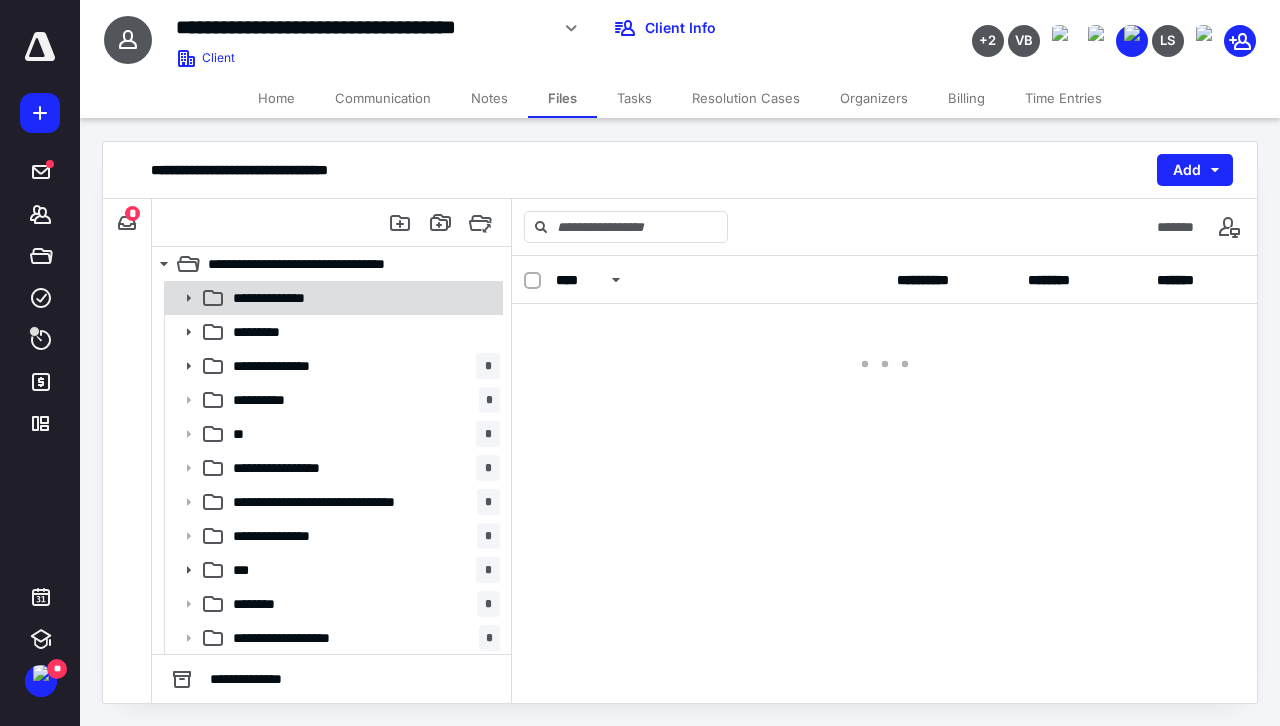 click on "**********" at bounding box center [362, 298] 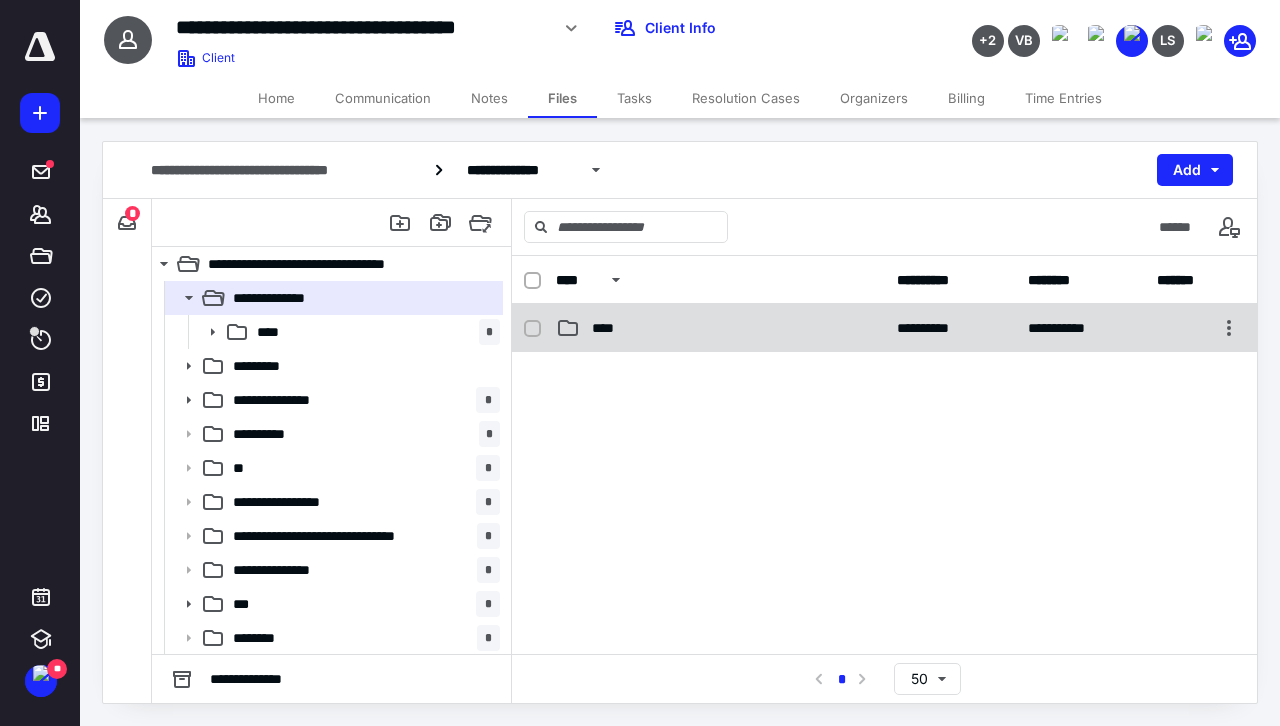click on "**********" at bounding box center [884, 328] 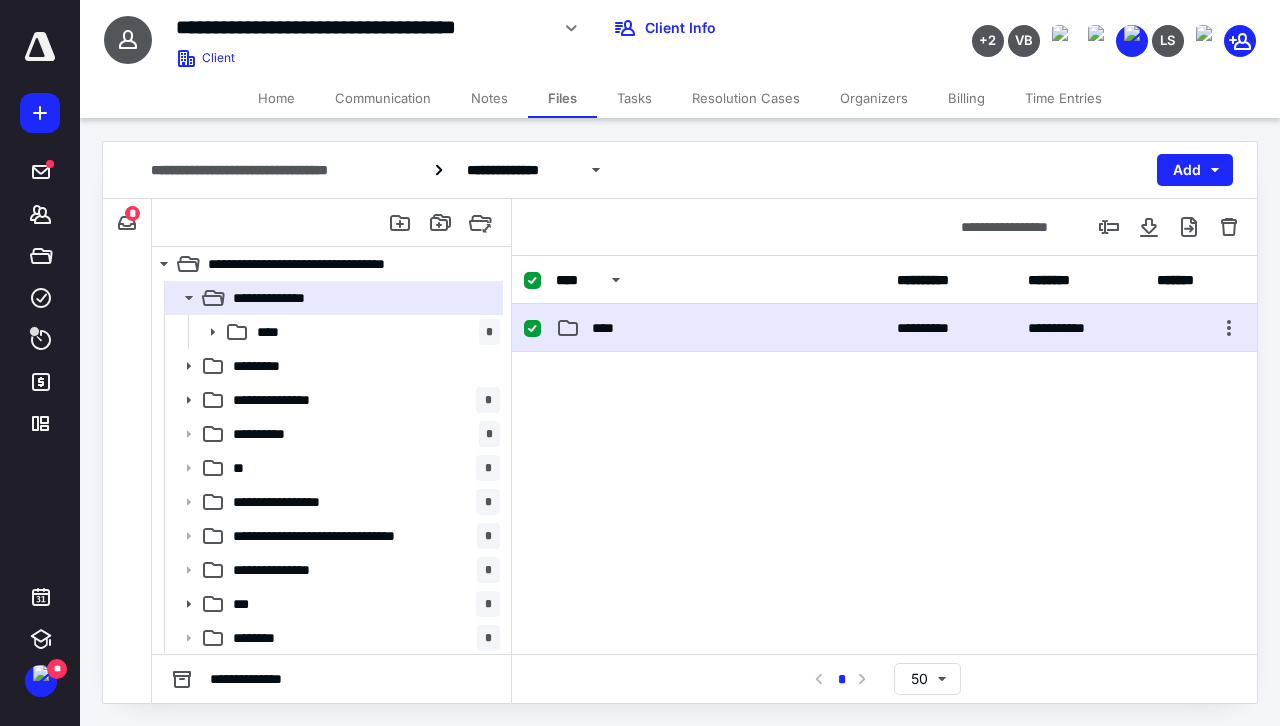 click on "**********" at bounding box center [884, 328] 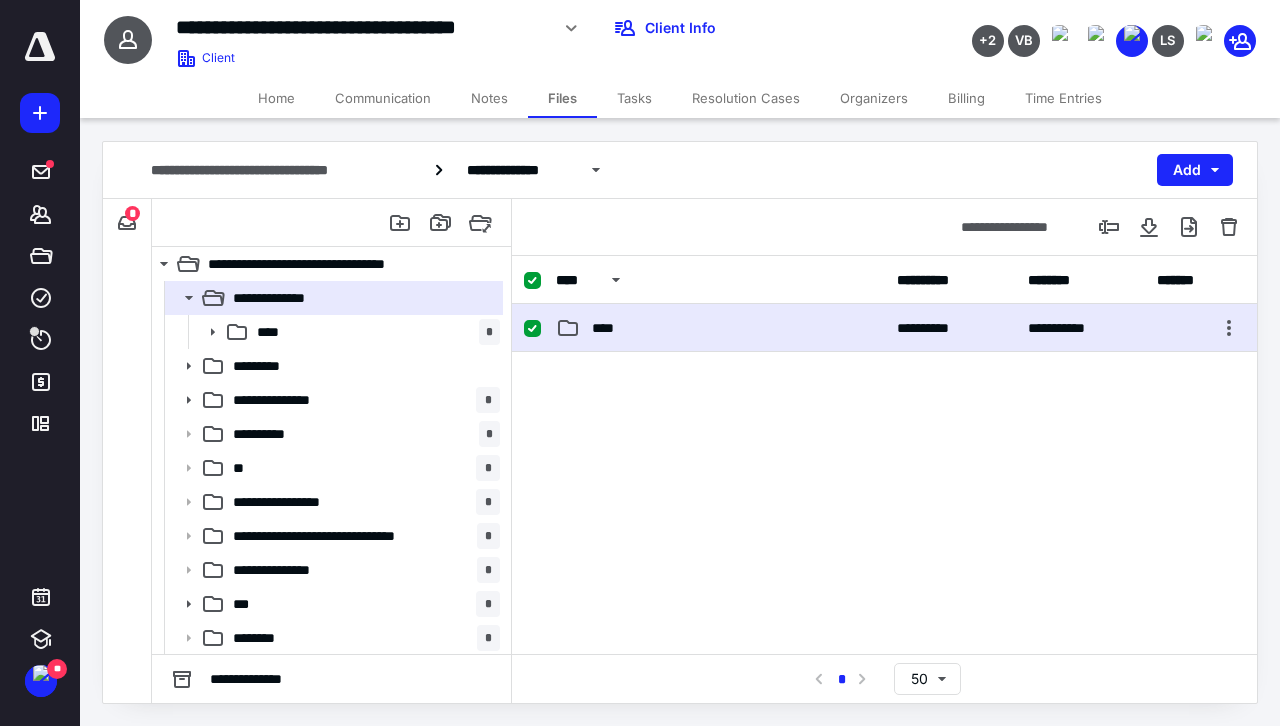 checkbox on "false" 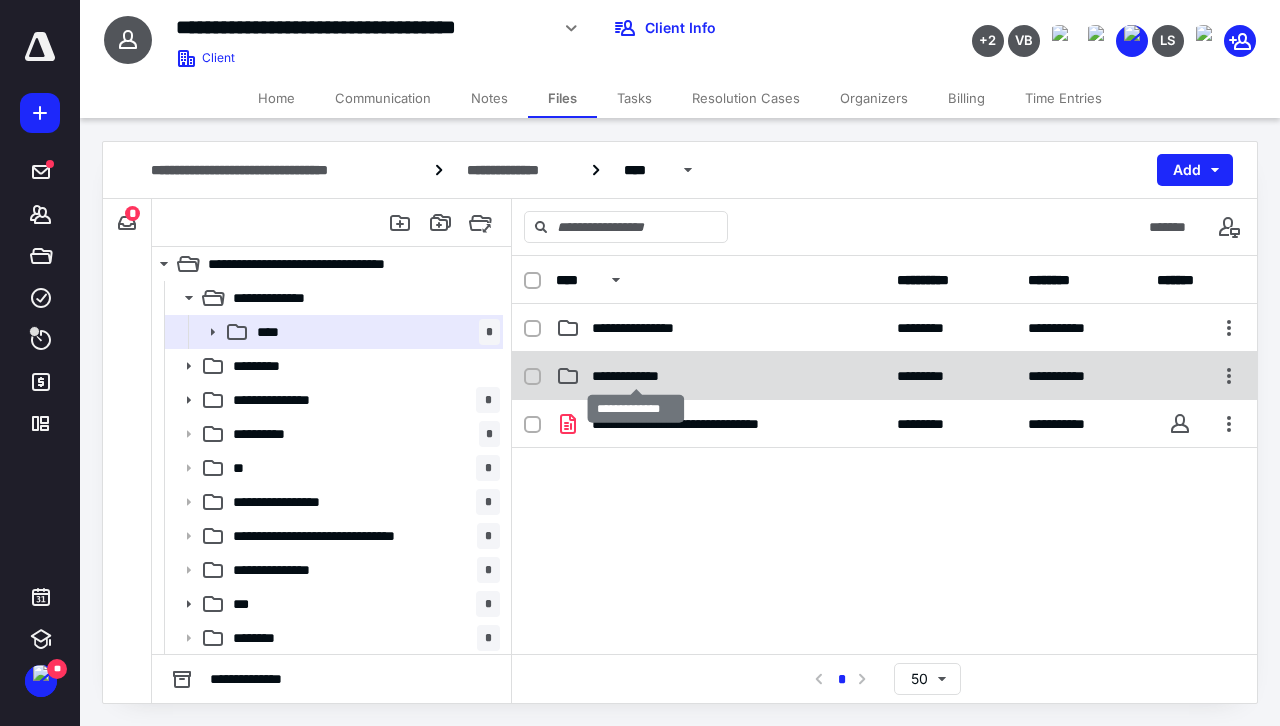 click on "**********" at bounding box center (636, 376) 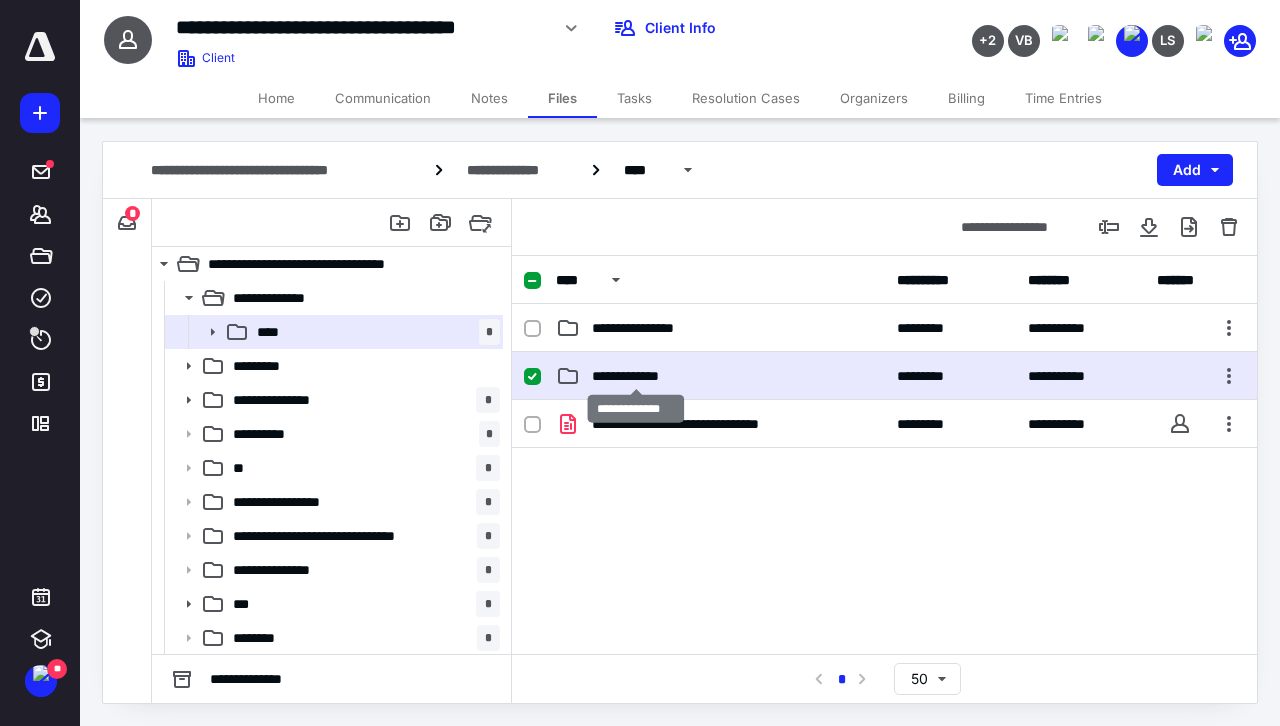 click on "**********" at bounding box center [636, 376] 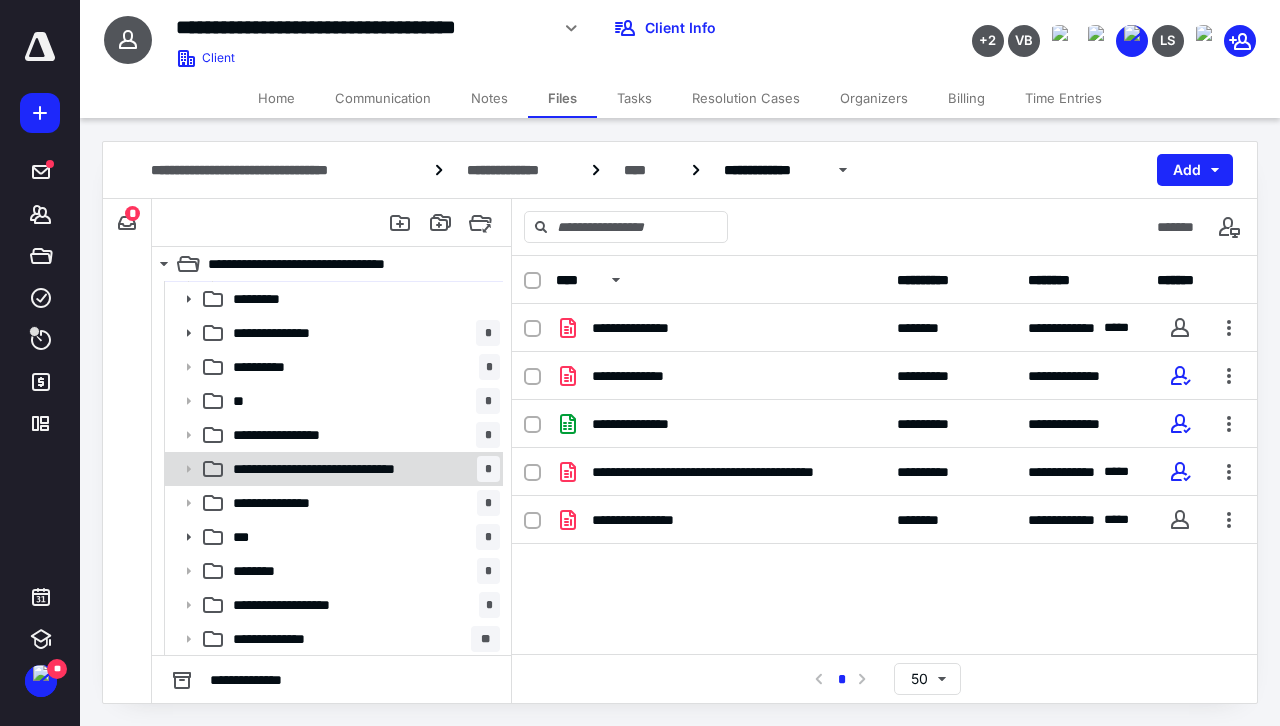 scroll, scrollTop: 0, scrollLeft: 0, axis: both 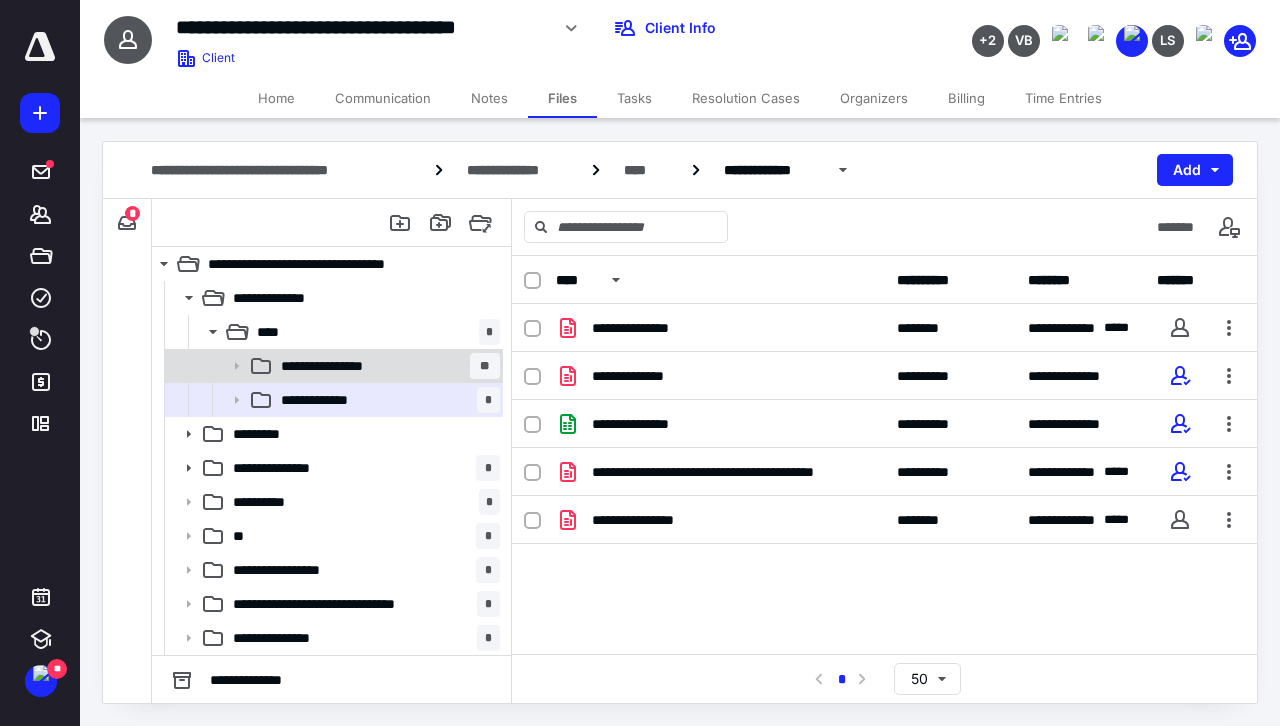 click on "**********" at bounding box center [341, 366] 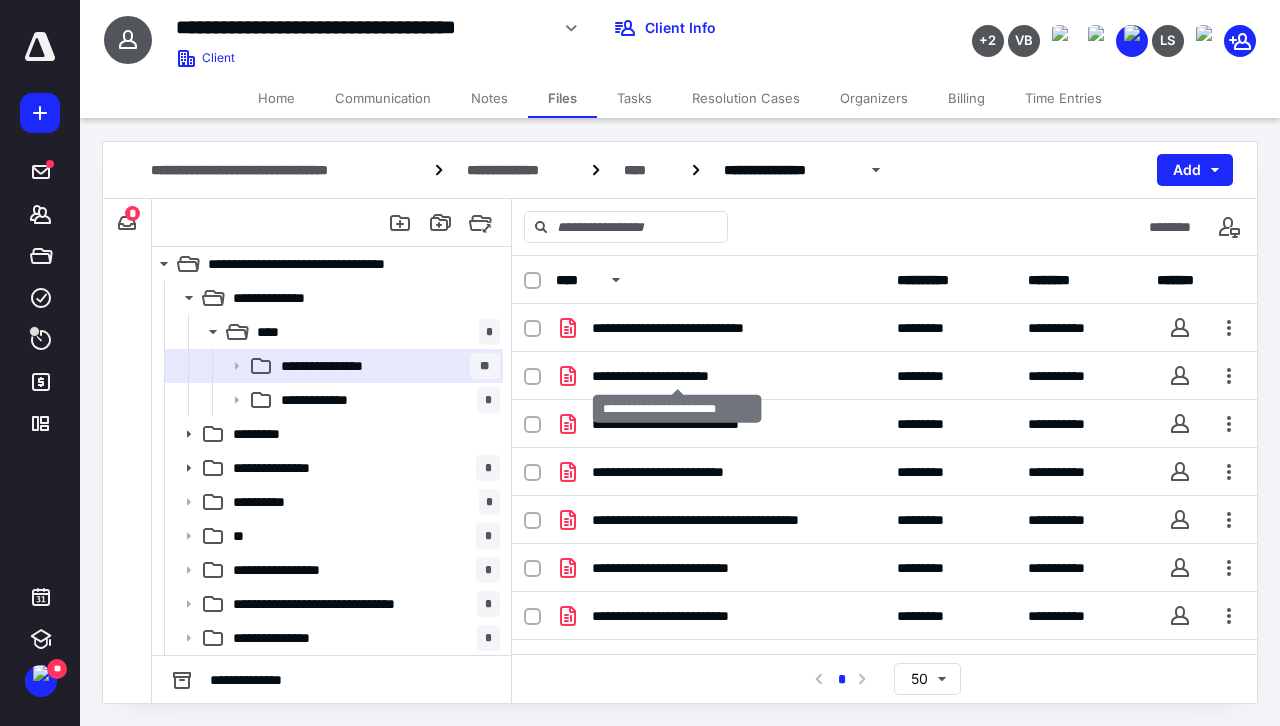click on "**********" at bounding box center [678, 376] 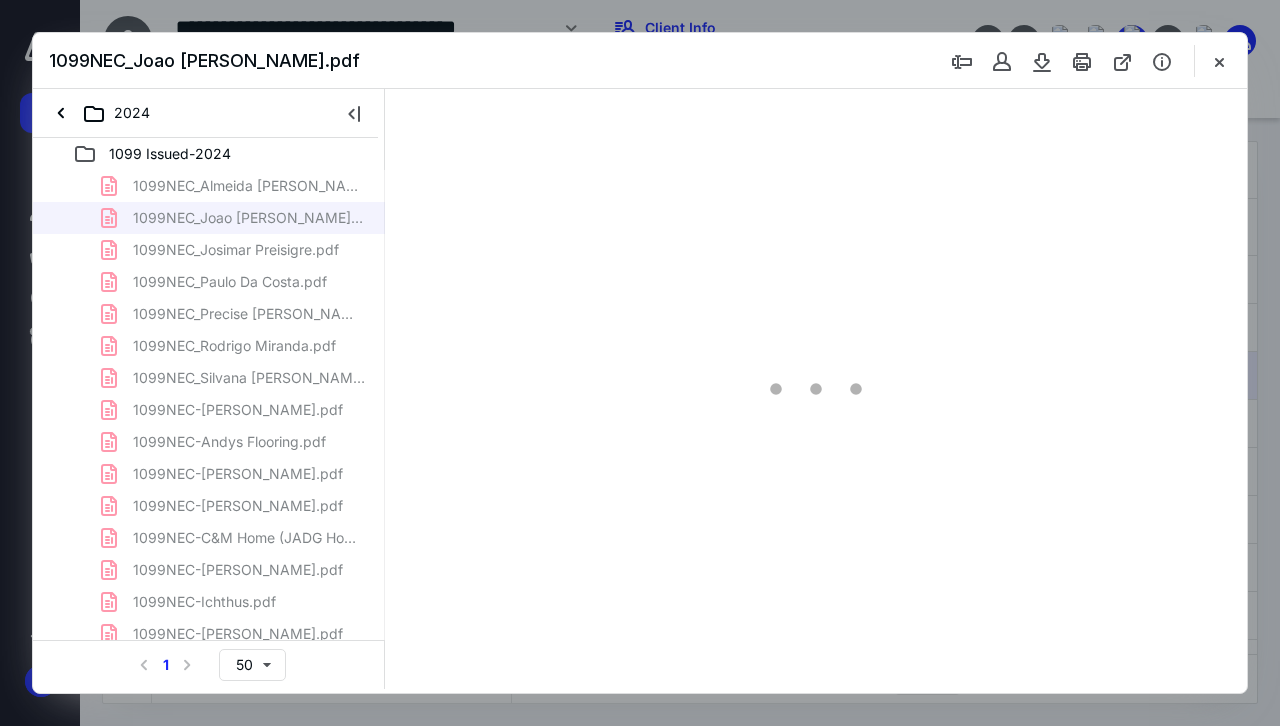scroll, scrollTop: 0, scrollLeft: 0, axis: both 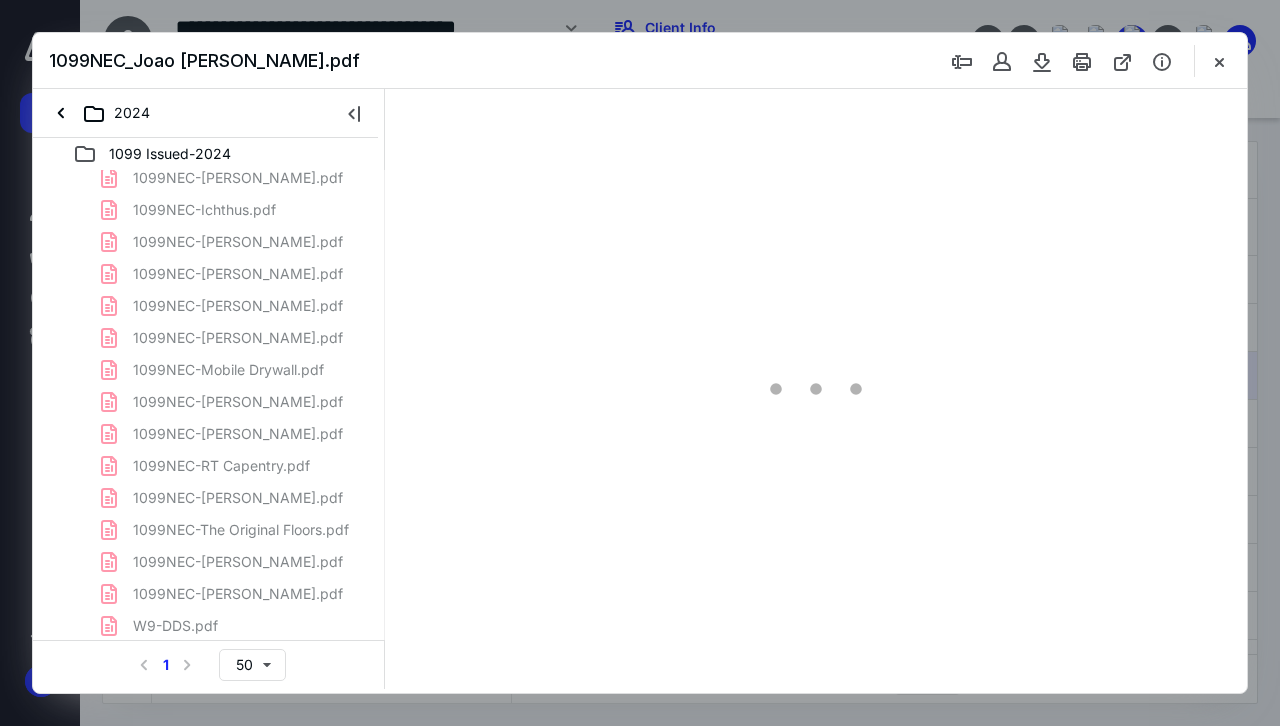 type on "69" 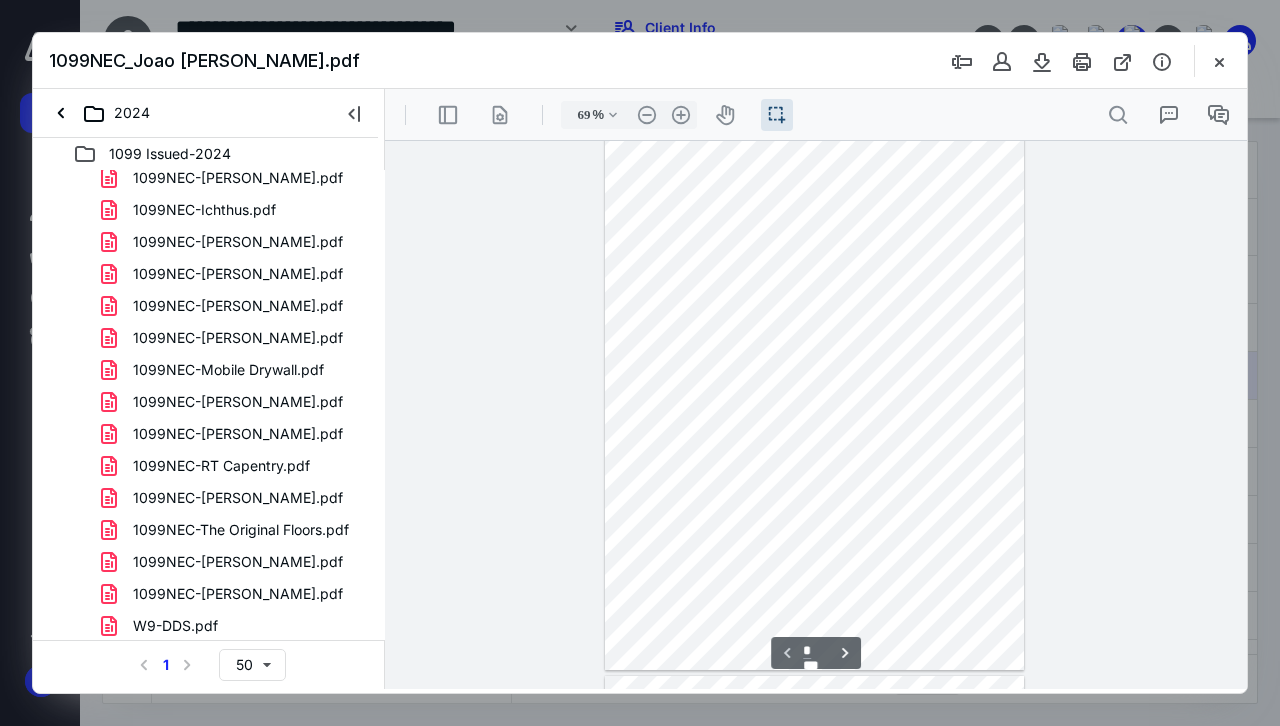 scroll, scrollTop: 0, scrollLeft: 0, axis: both 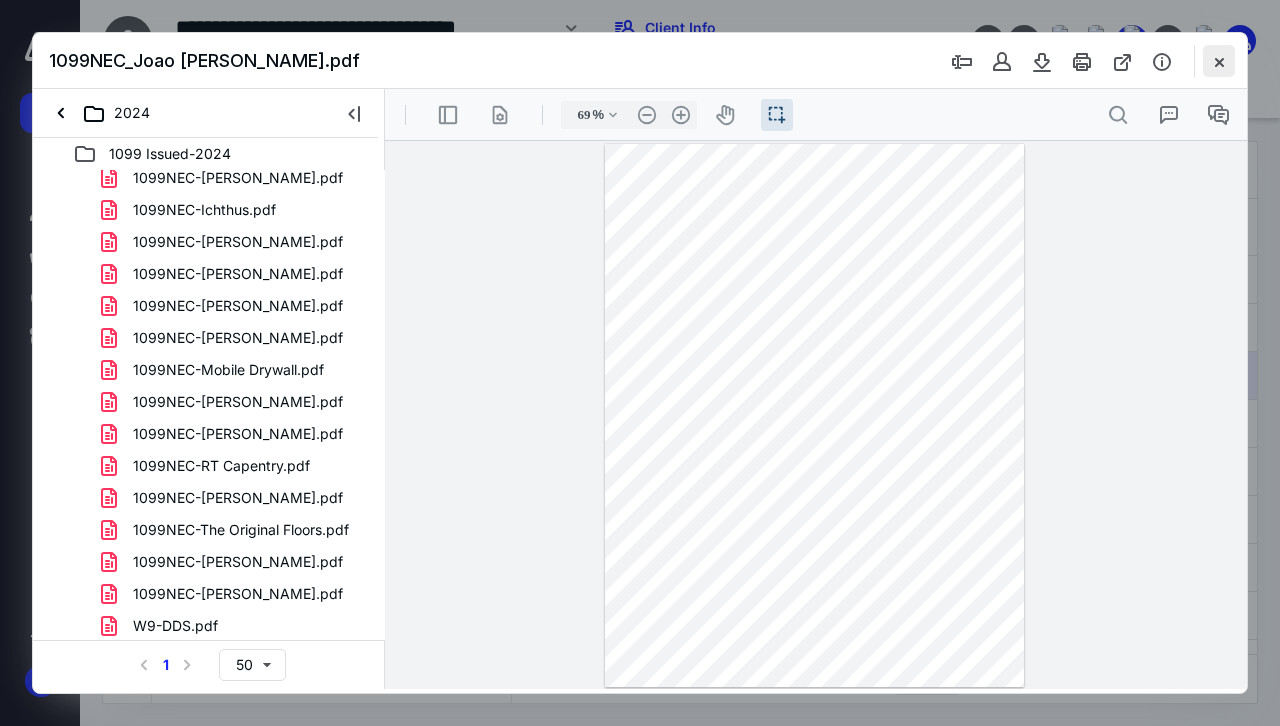 click at bounding box center (1219, 61) 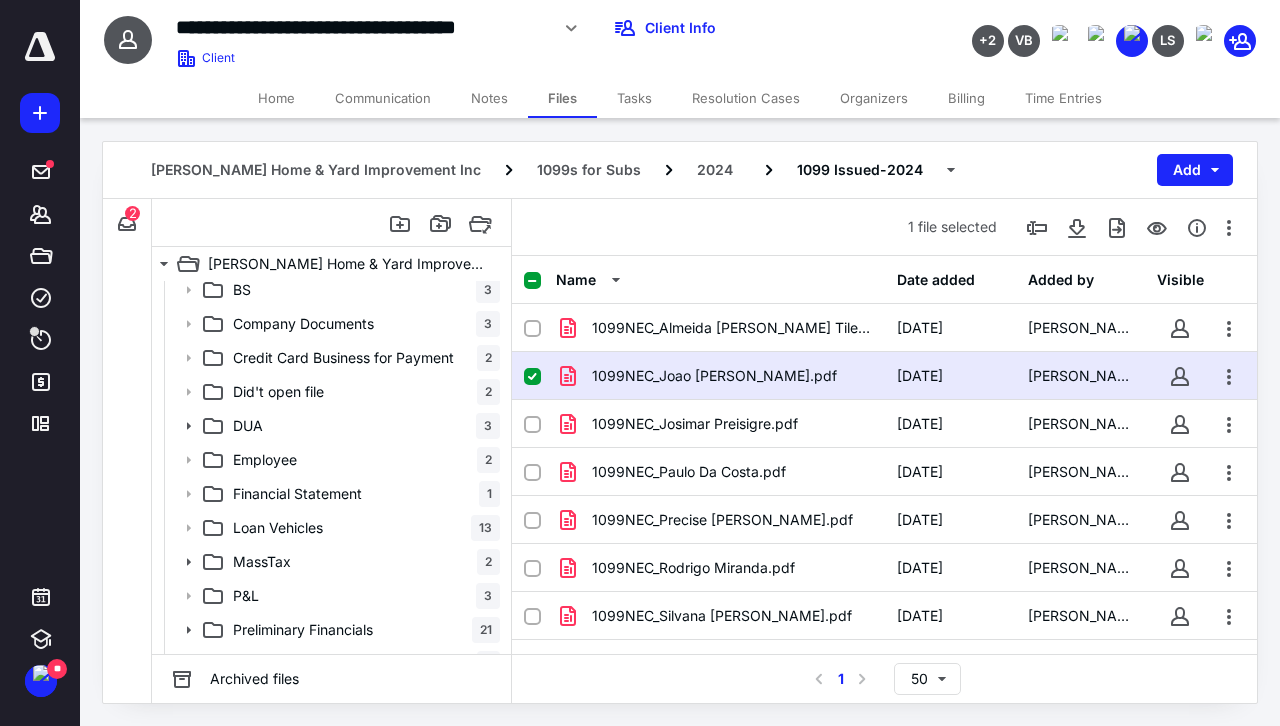 scroll, scrollTop: 208, scrollLeft: 0, axis: vertical 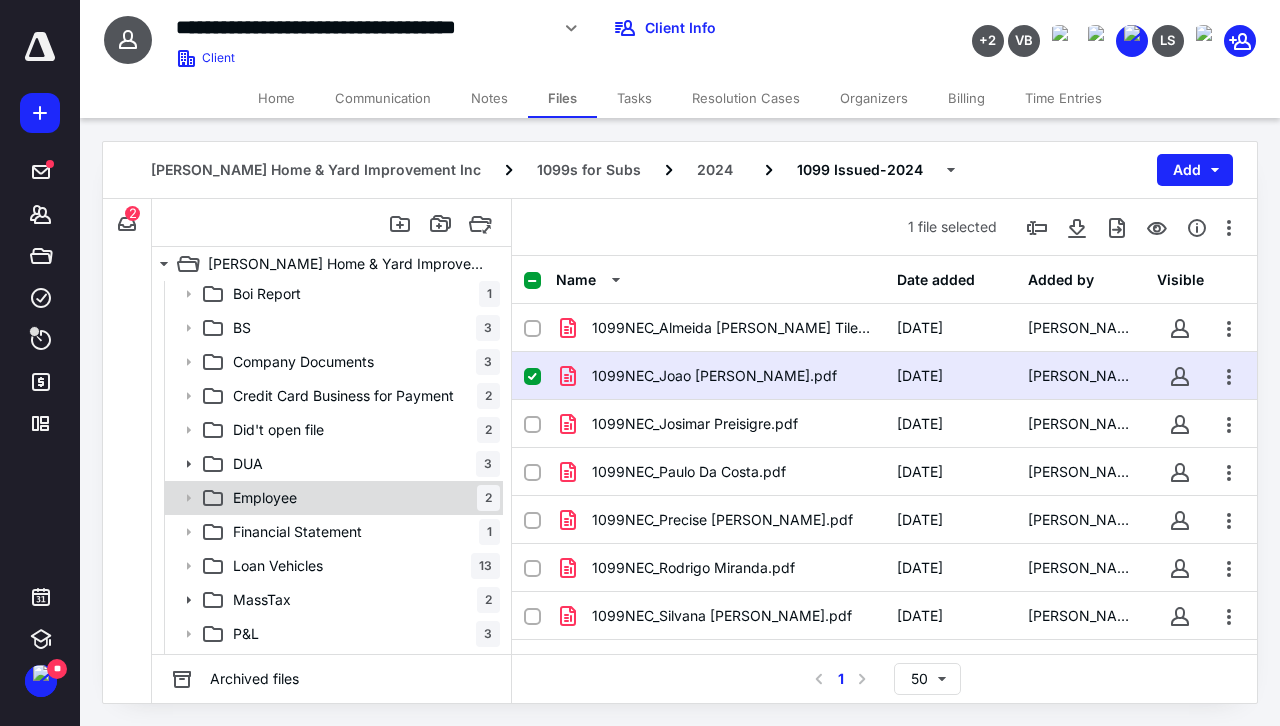 click on "Employee" at bounding box center [265, 498] 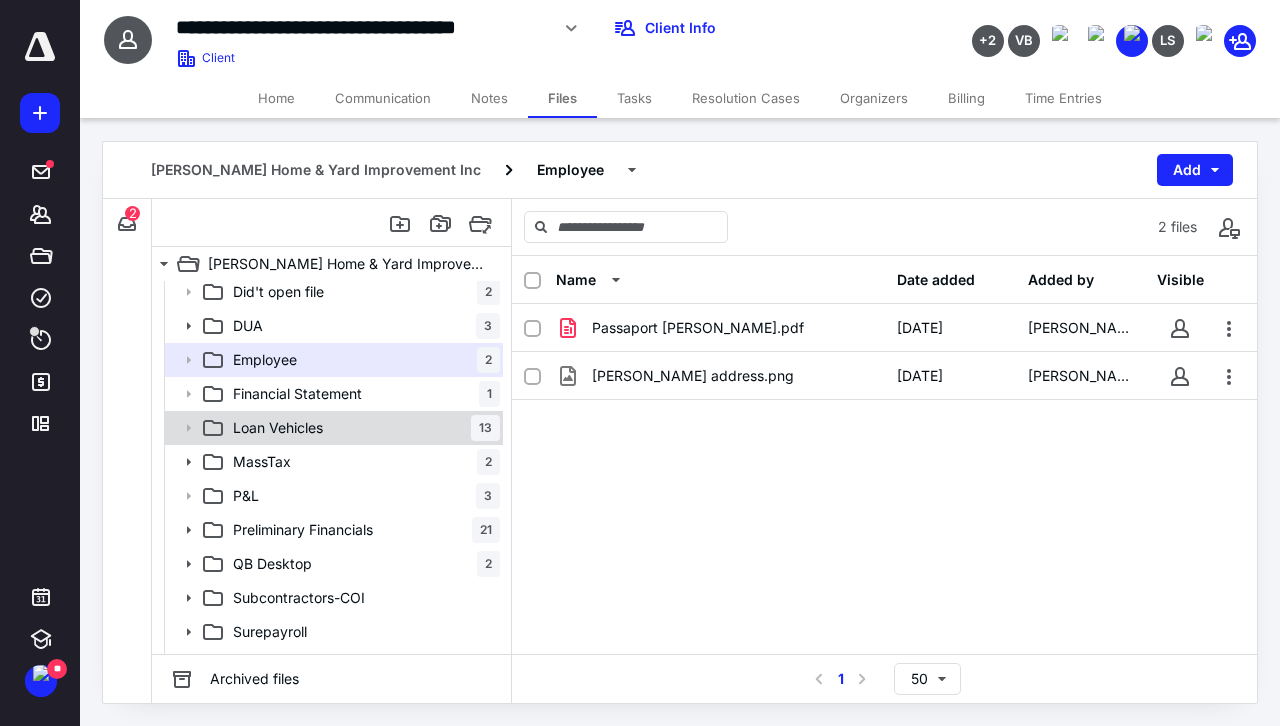 scroll, scrollTop: 407, scrollLeft: 0, axis: vertical 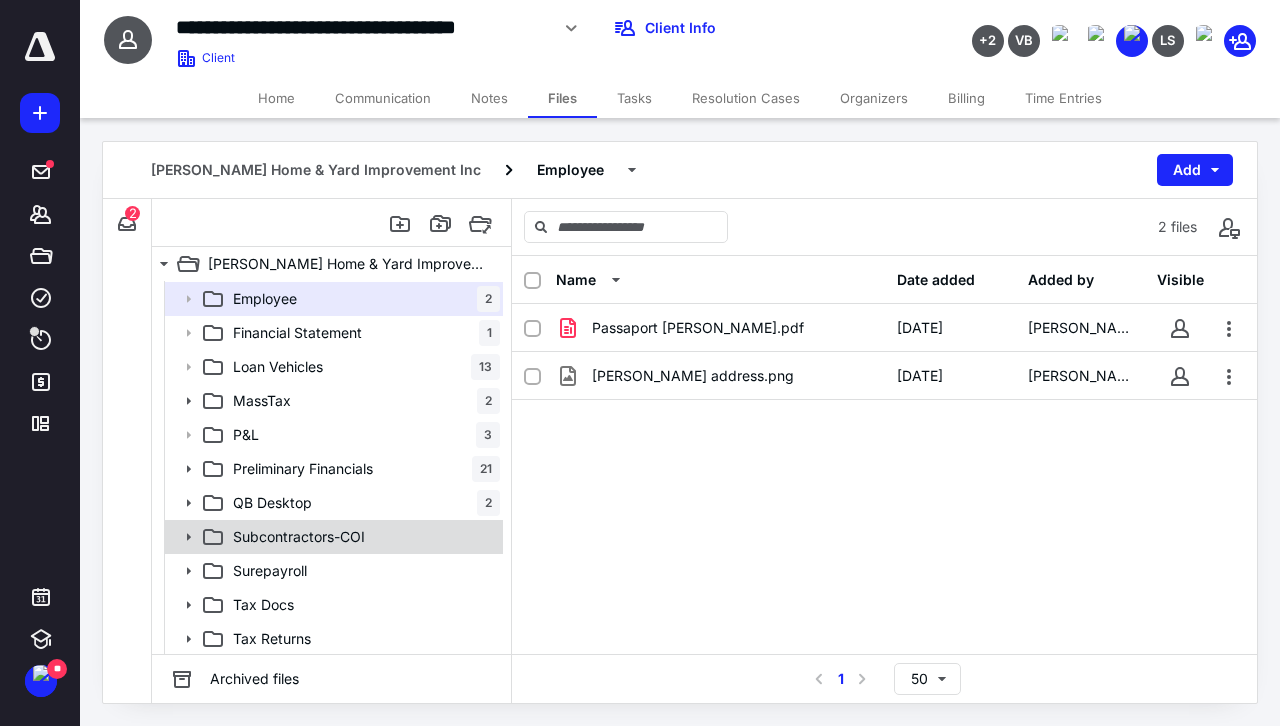 click on "Subcontractors-COI" at bounding box center (299, 537) 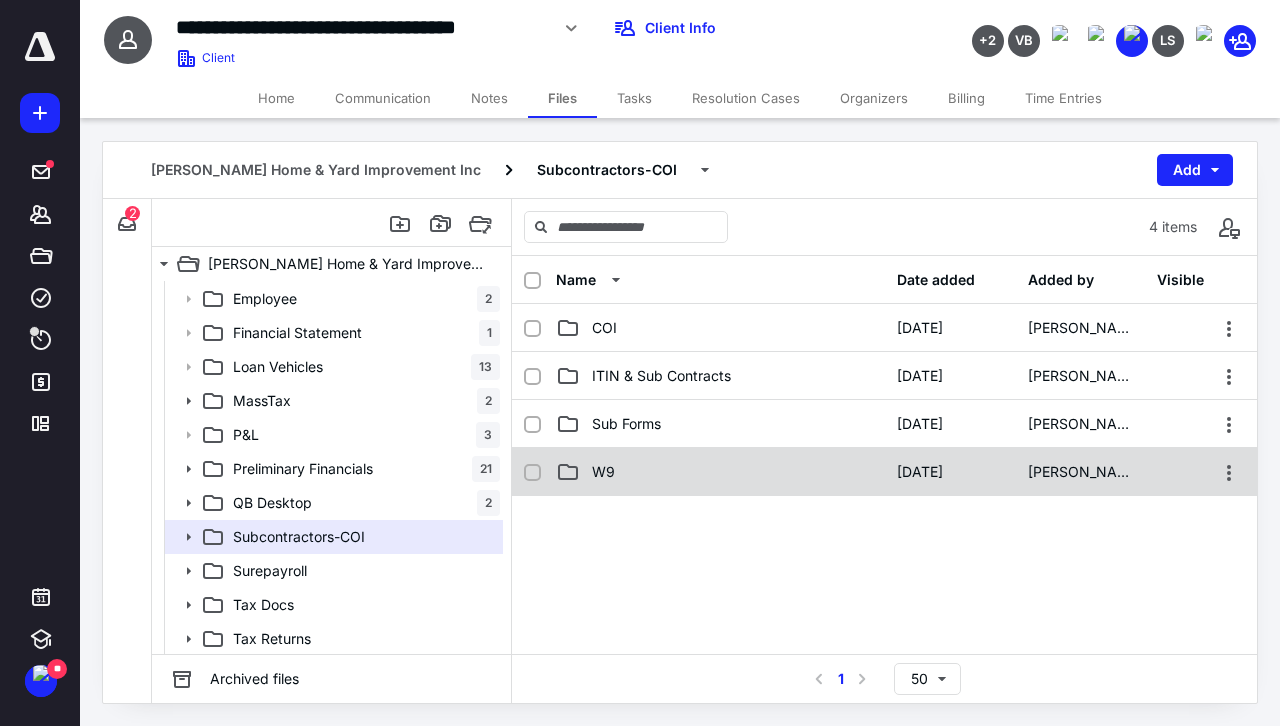 click on "W9" at bounding box center [720, 472] 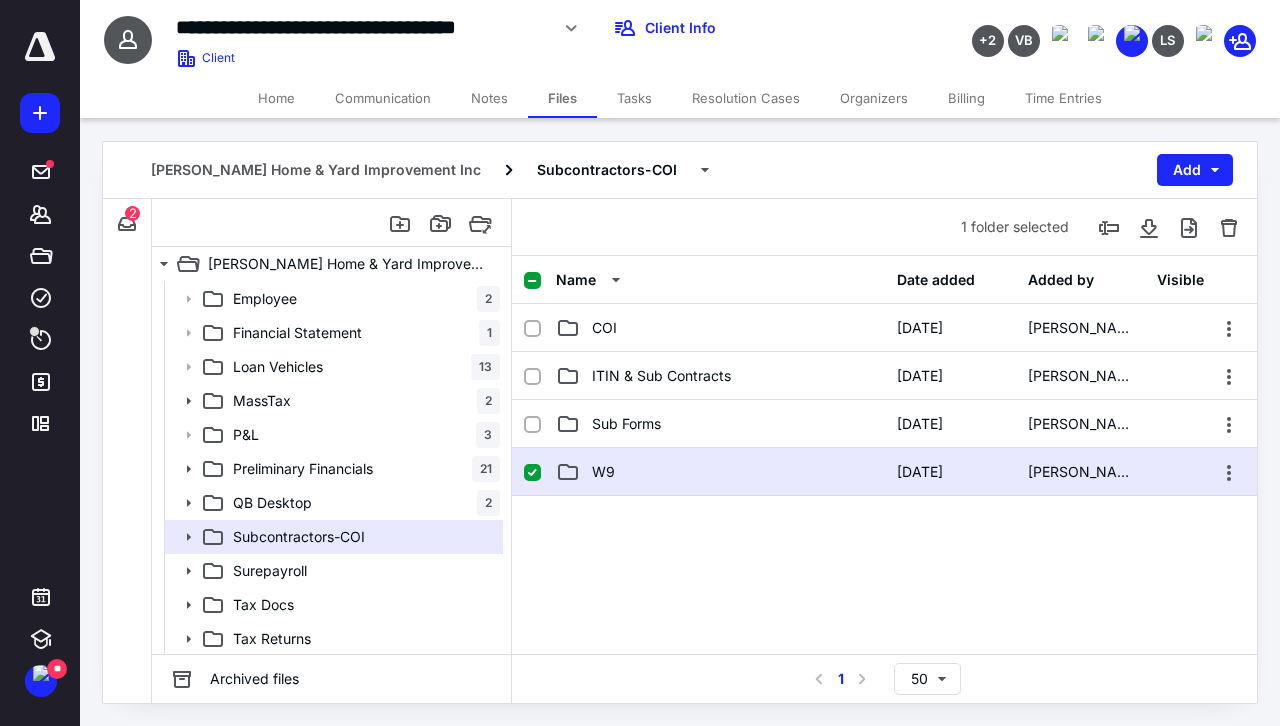 click on "W9" at bounding box center (720, 472) 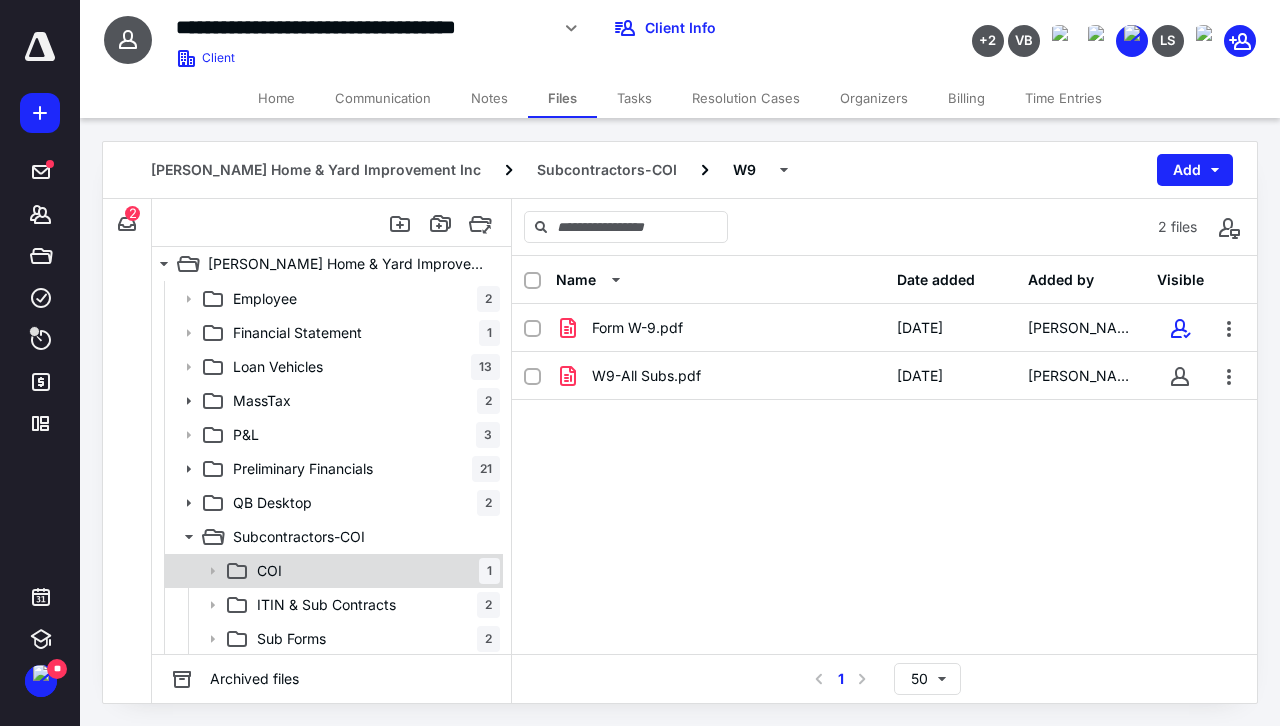 scroll, scrollTop: 507, scrollLeft: 0, axis: vertical 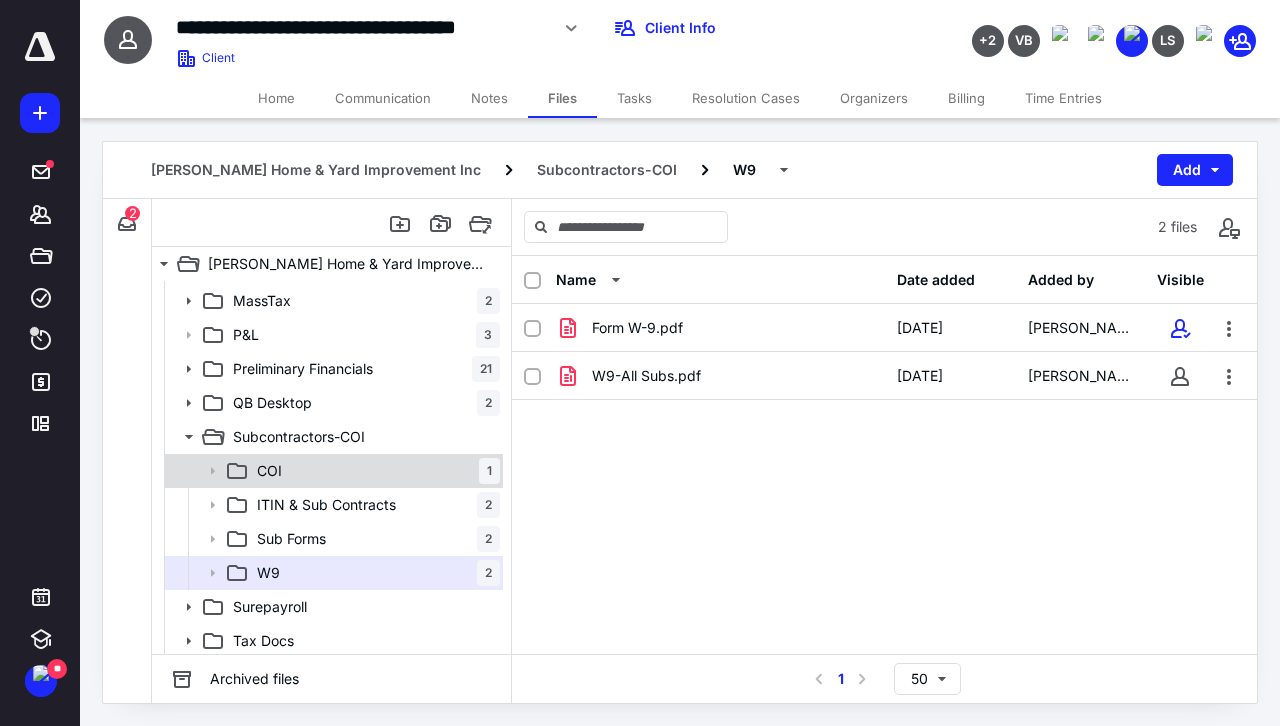 click on "COI 1" at bounding box center [374, 471] 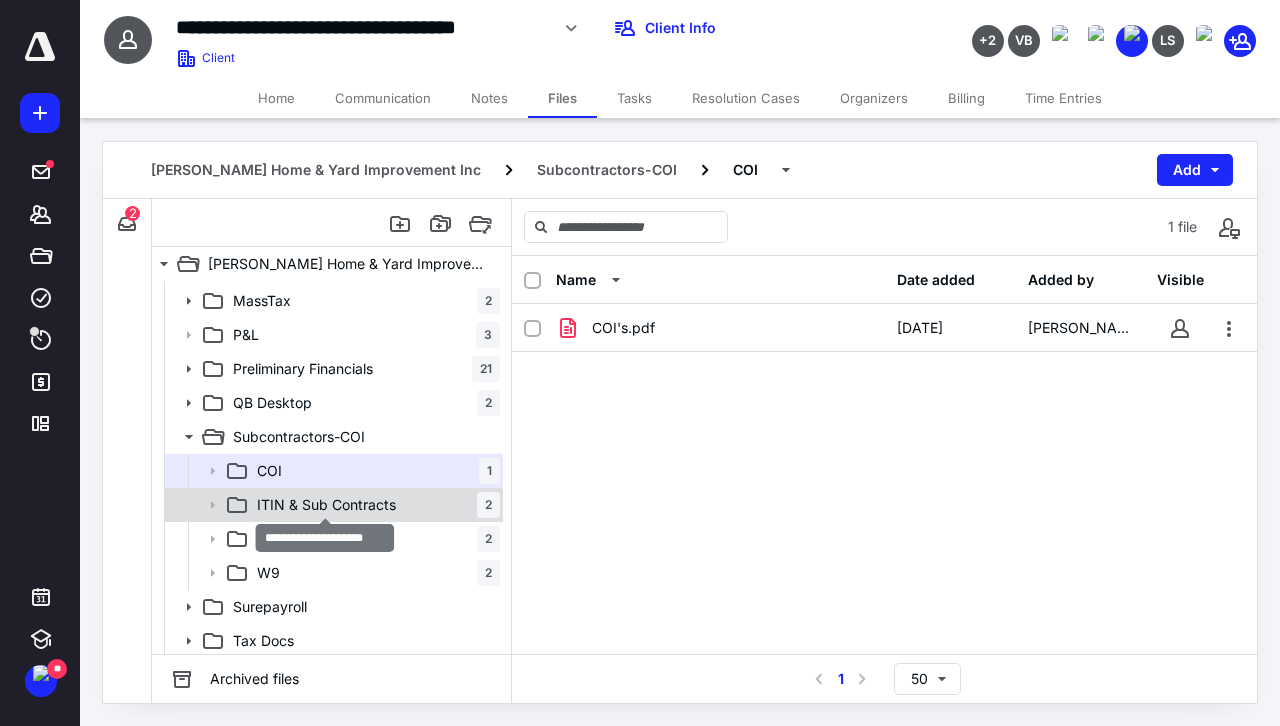 click on "ITIN & Sub Contracts" at bounding box center [326, 505] 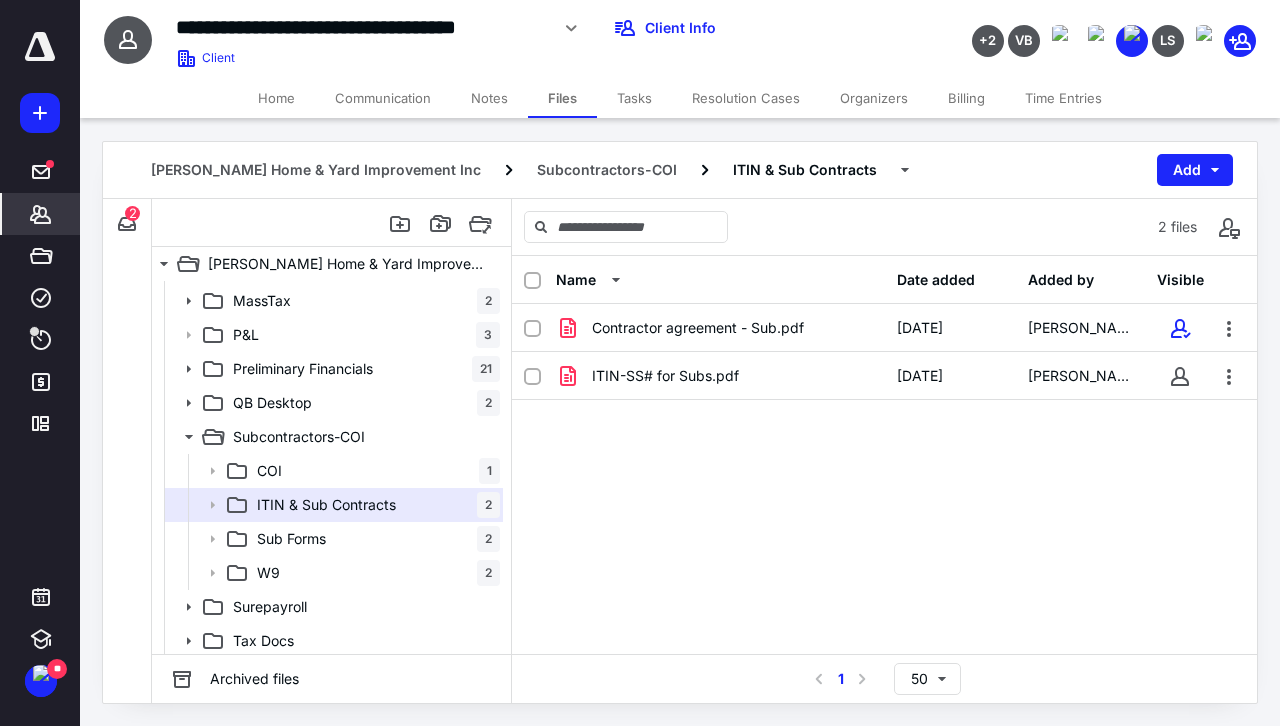 click 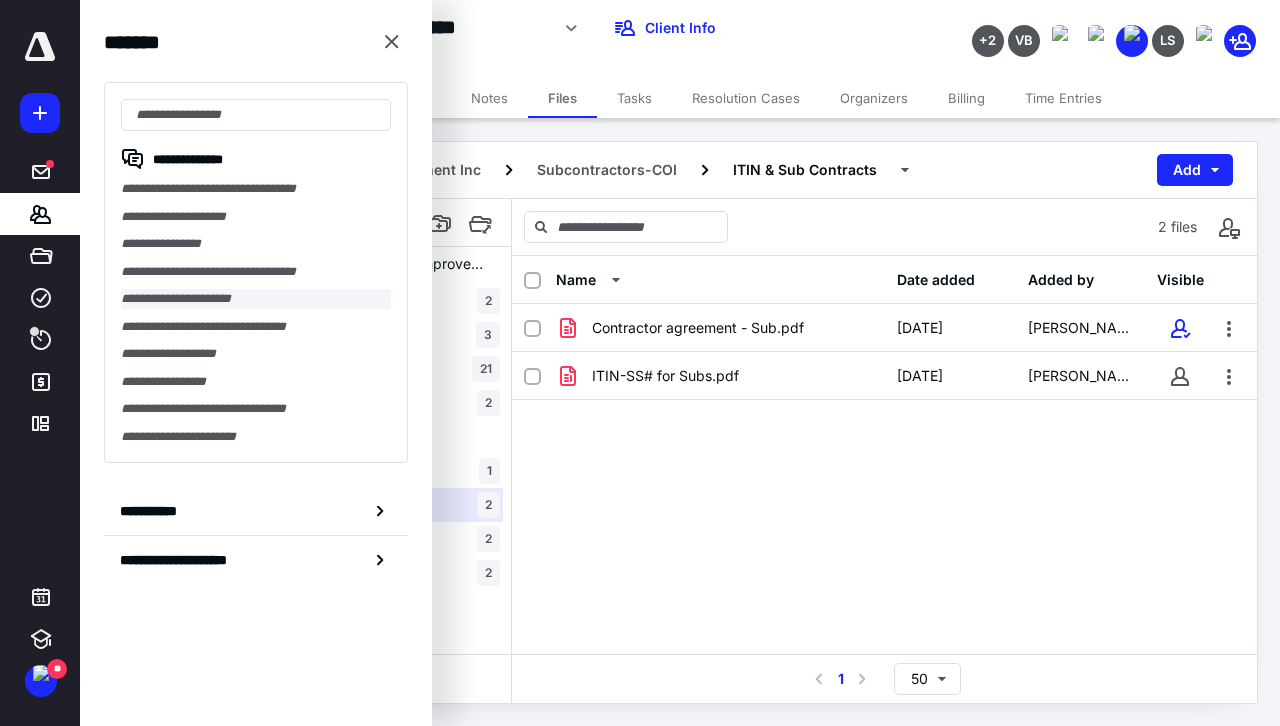 click on "**********" at bounding box center [256, 299] 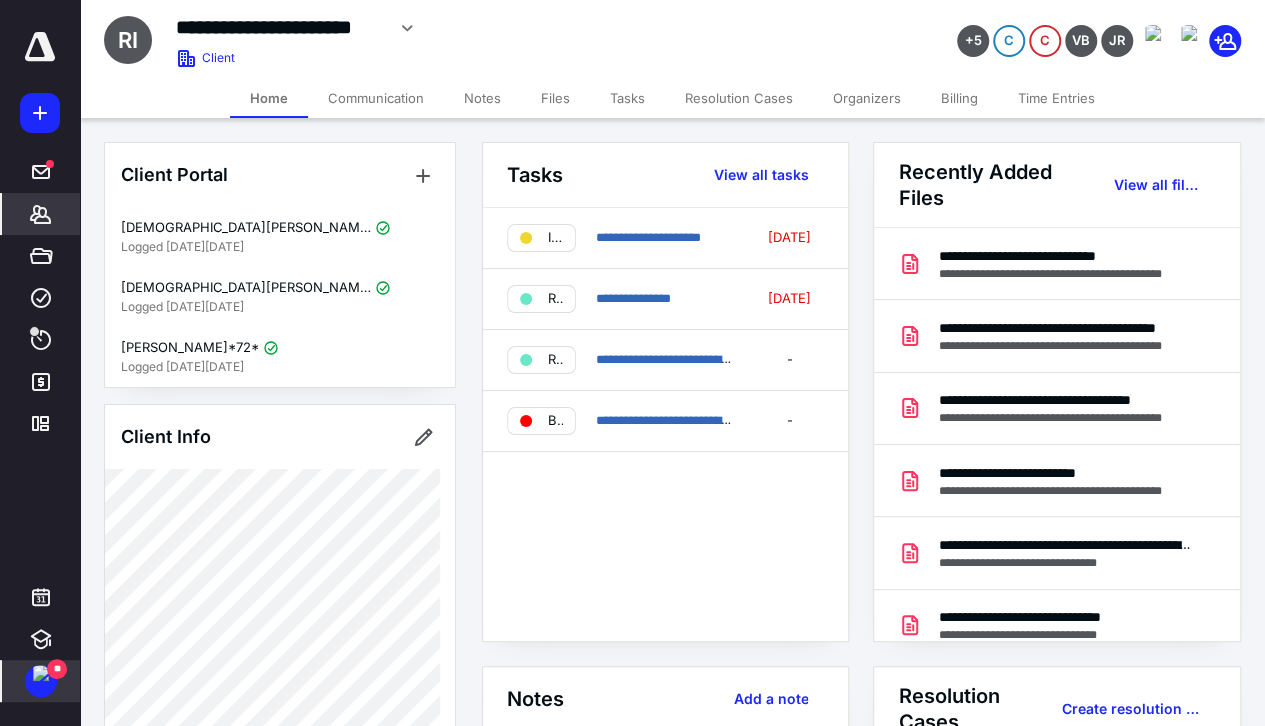 click on "**" at bounding box center [57, 669] 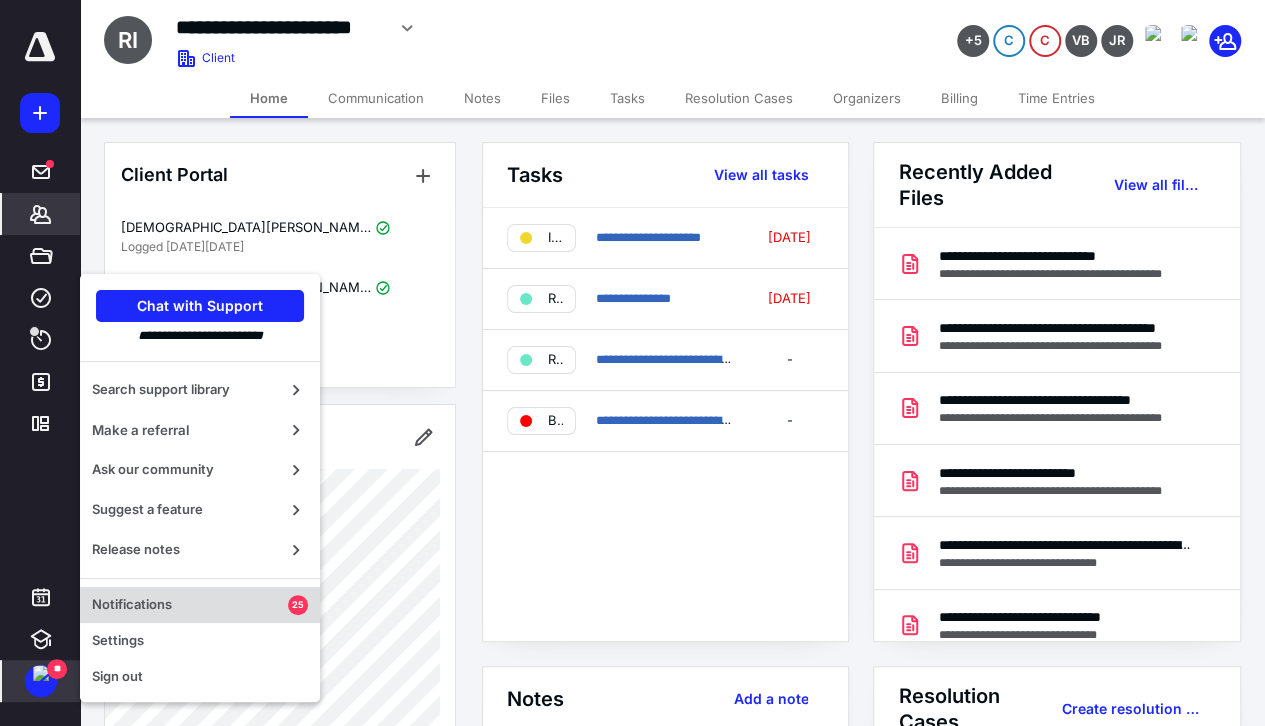 click on "Notifications" at bounding box center (190, 605) 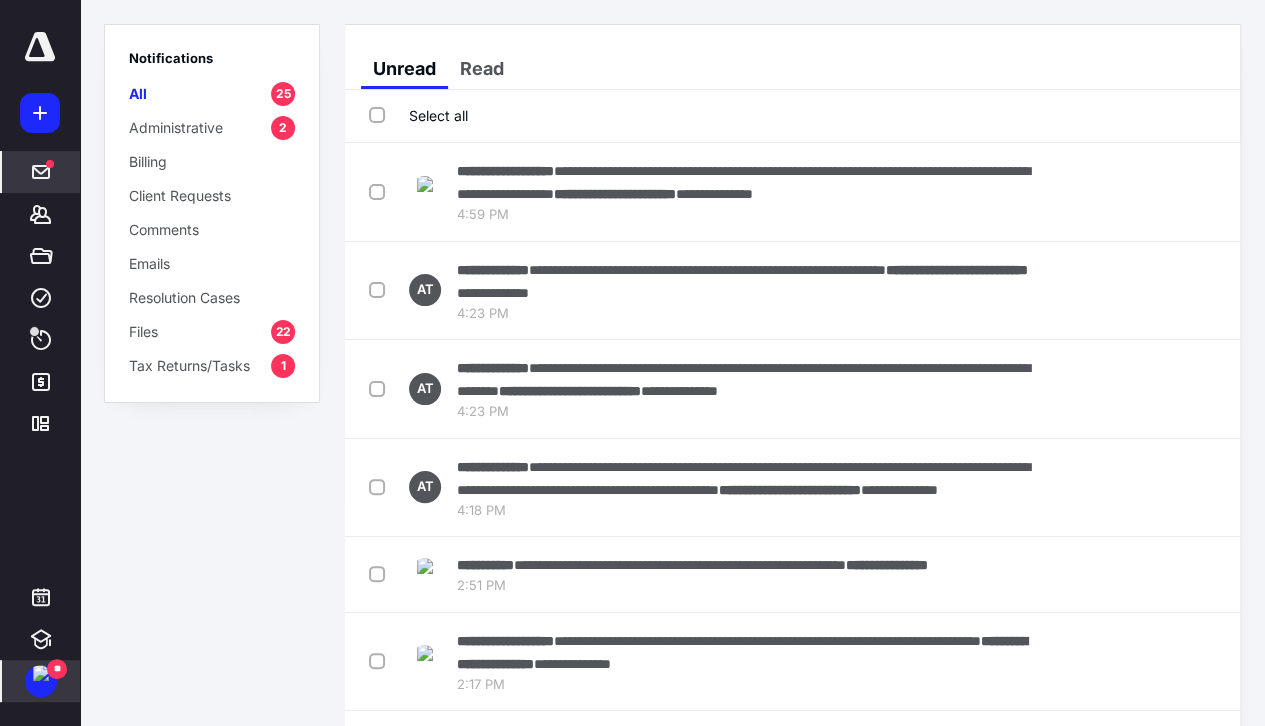 click 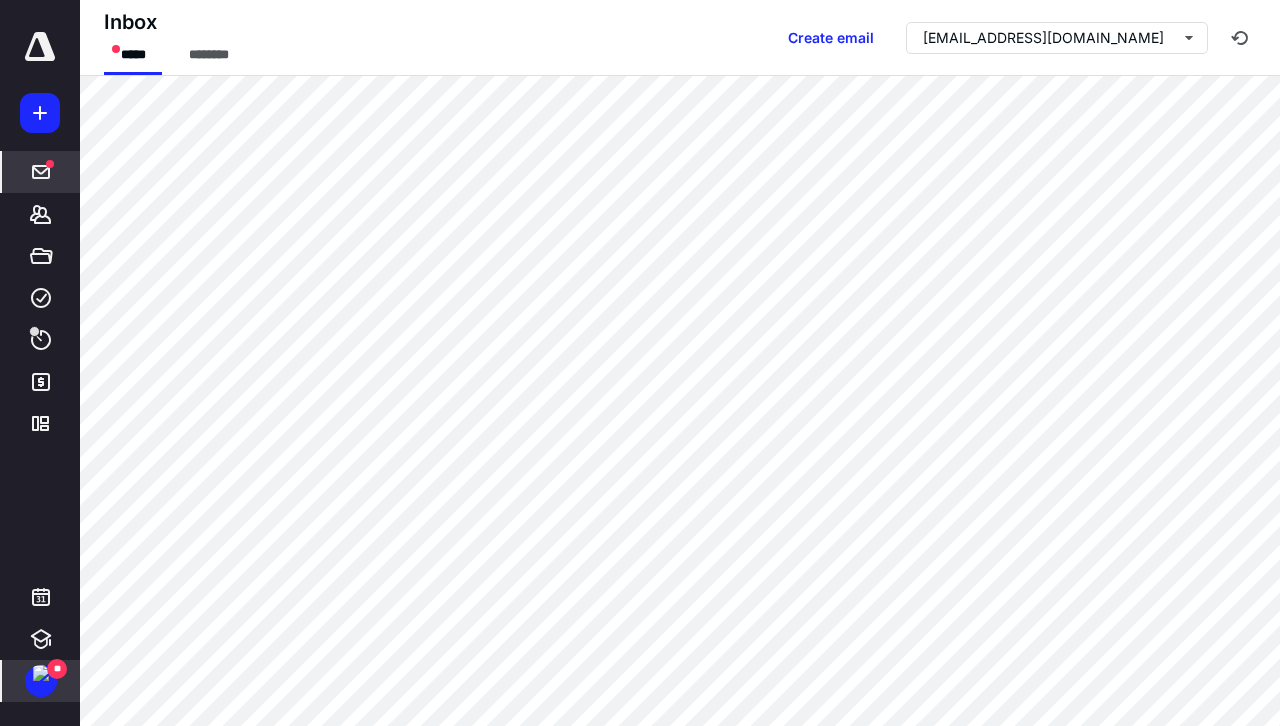 click on "**" at bounding box center [41, 681] 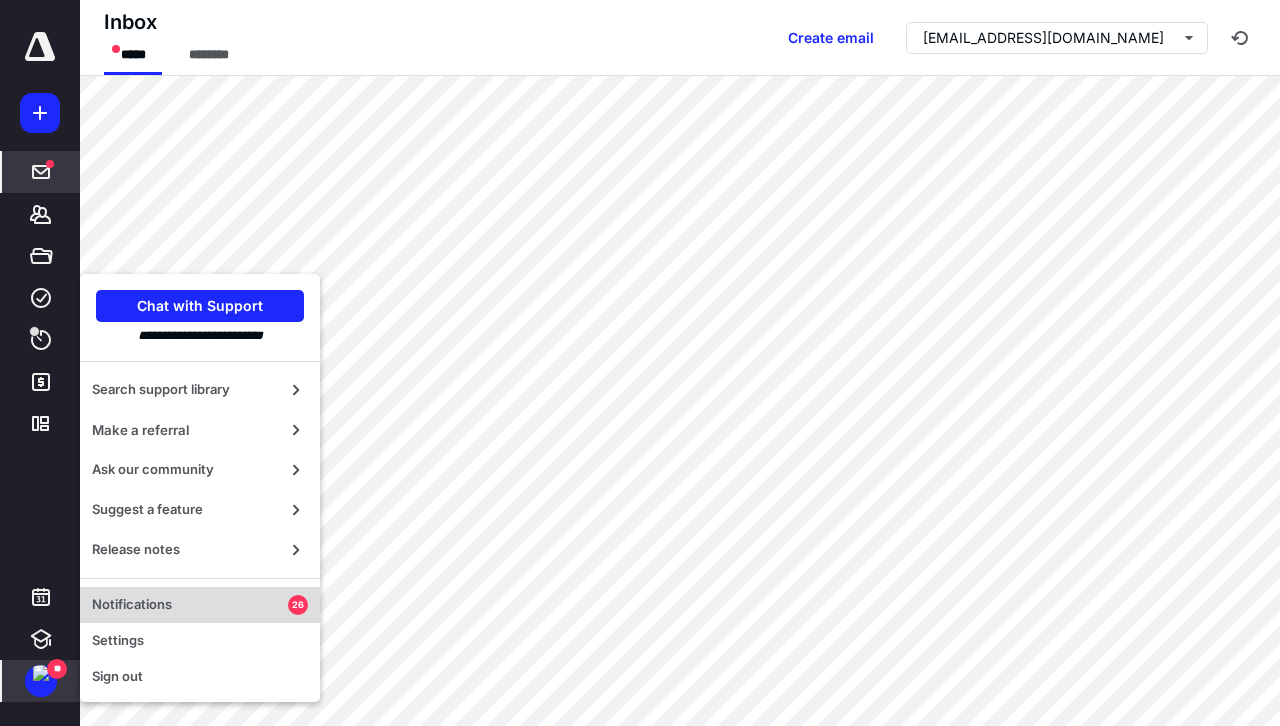 click on "Notifications" at bounding box center (190, 605) 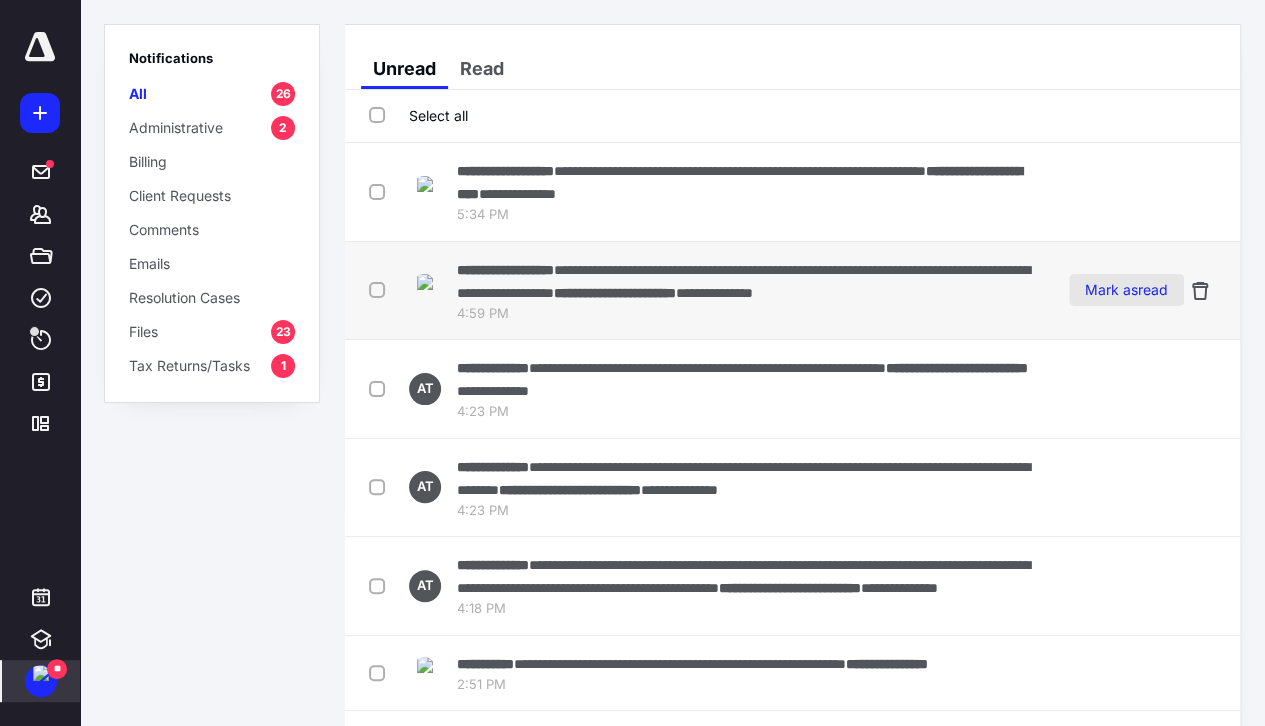 click on "Mark as  read" at bounding box center (1126, 290) 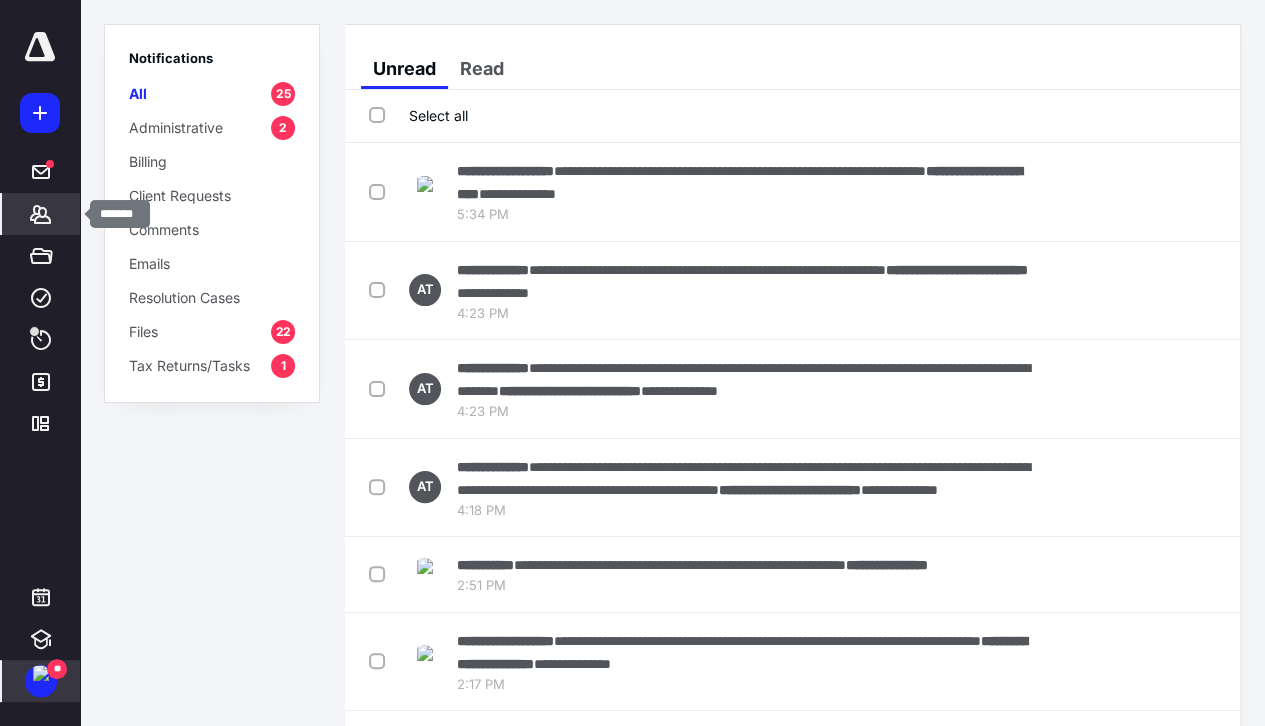click 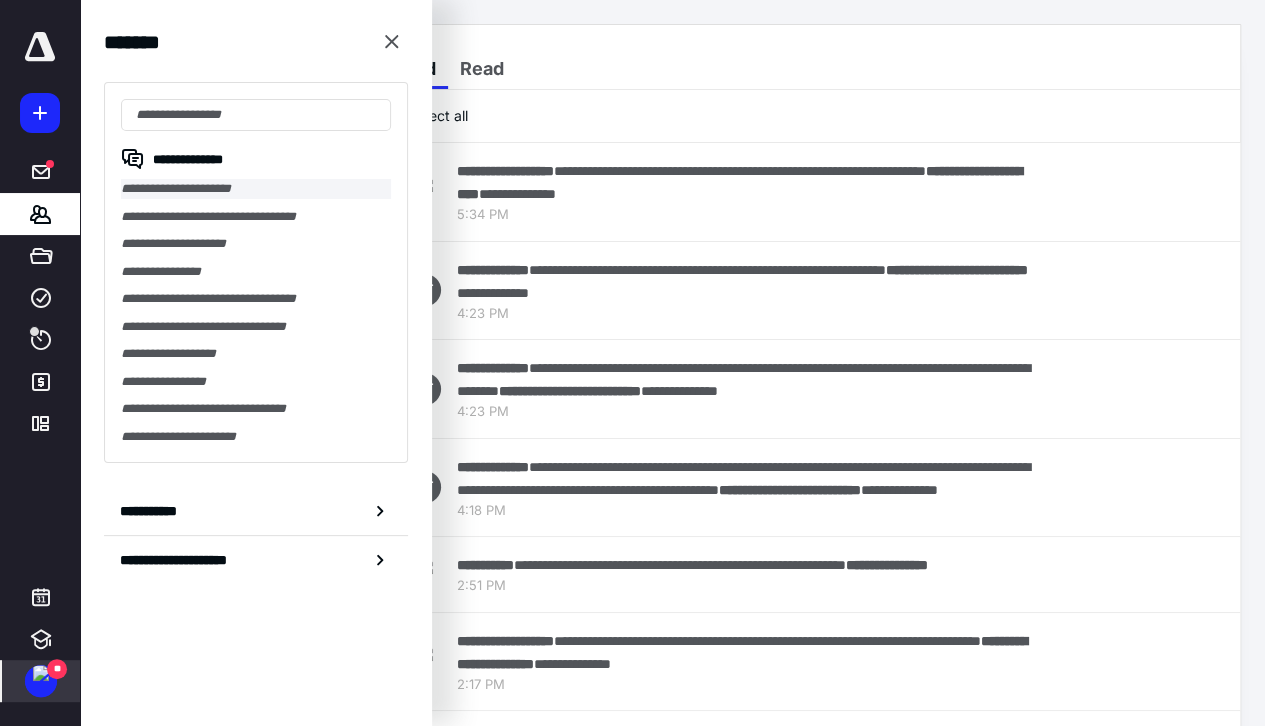 click on "**********" at bounding box center [256, 189] 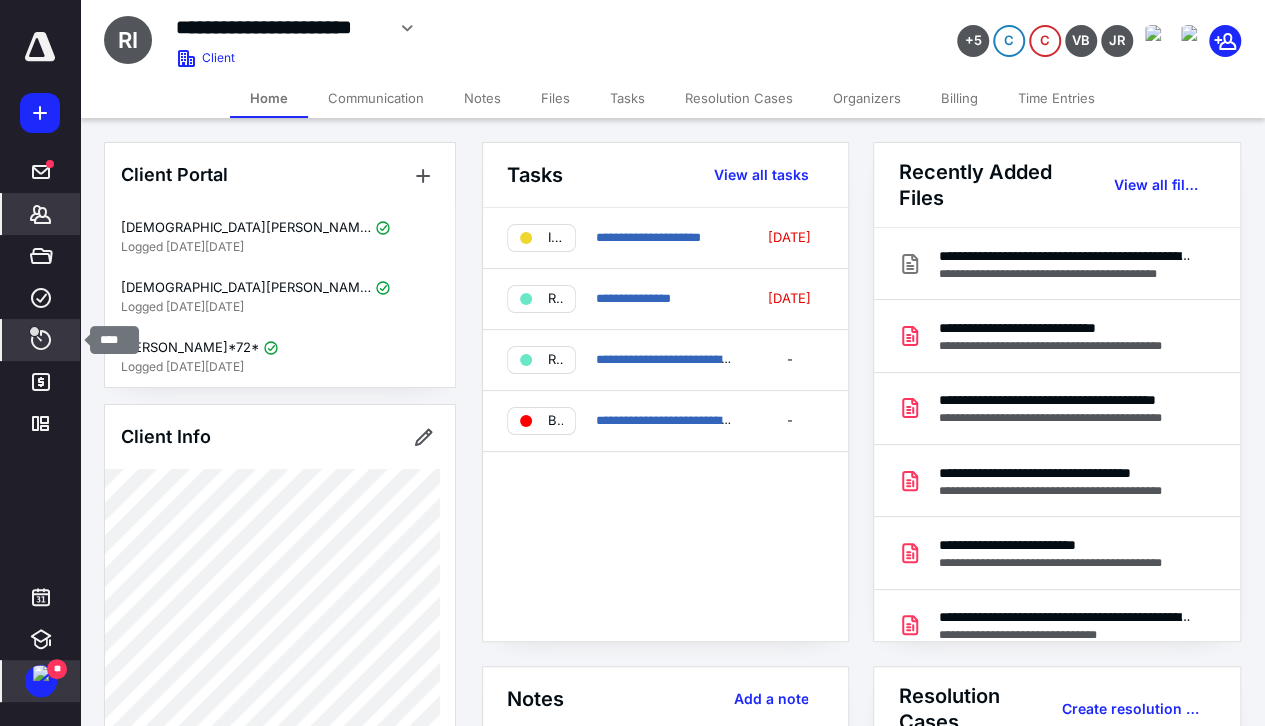 click 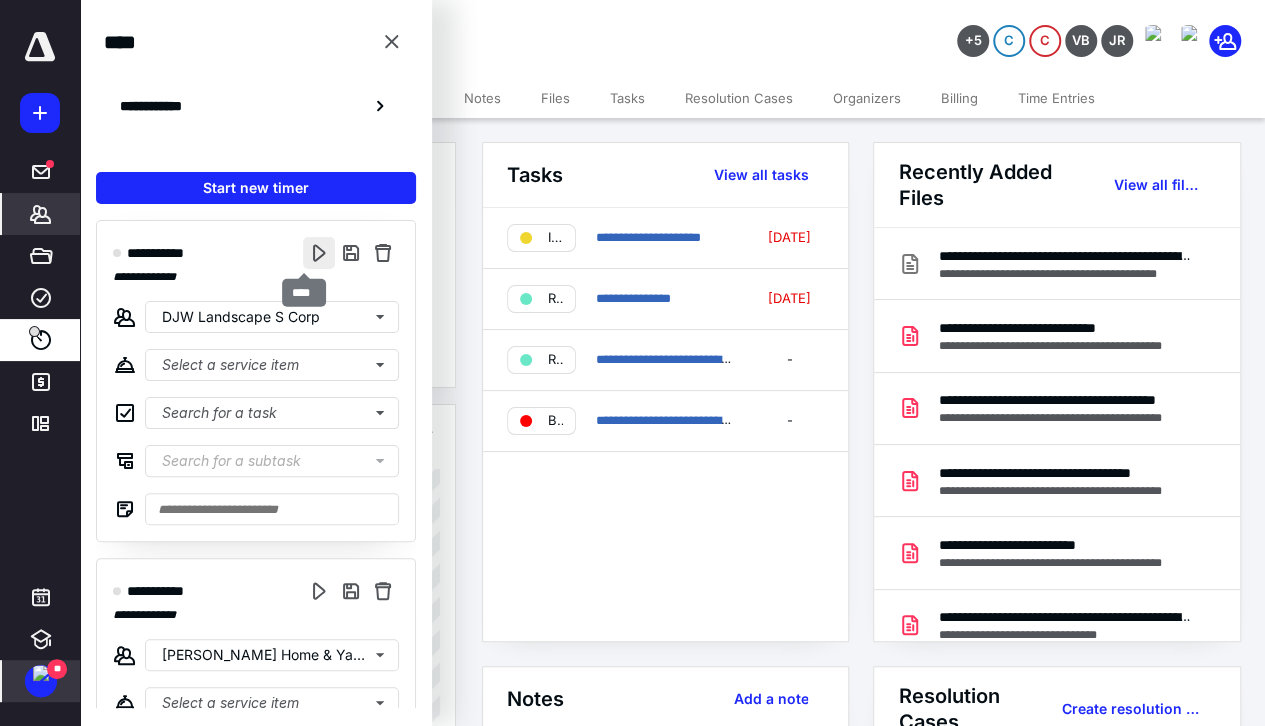 click at bounding box center [319, 253] 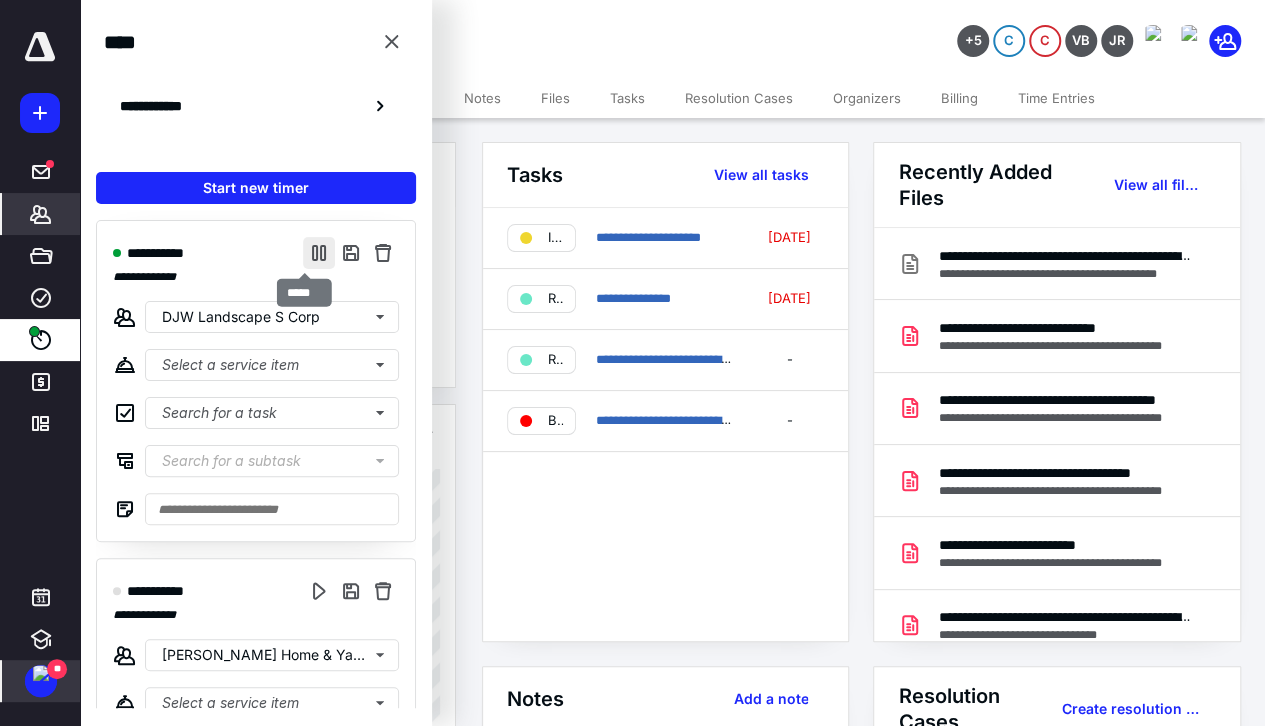 click at bounding box center [319, 253] 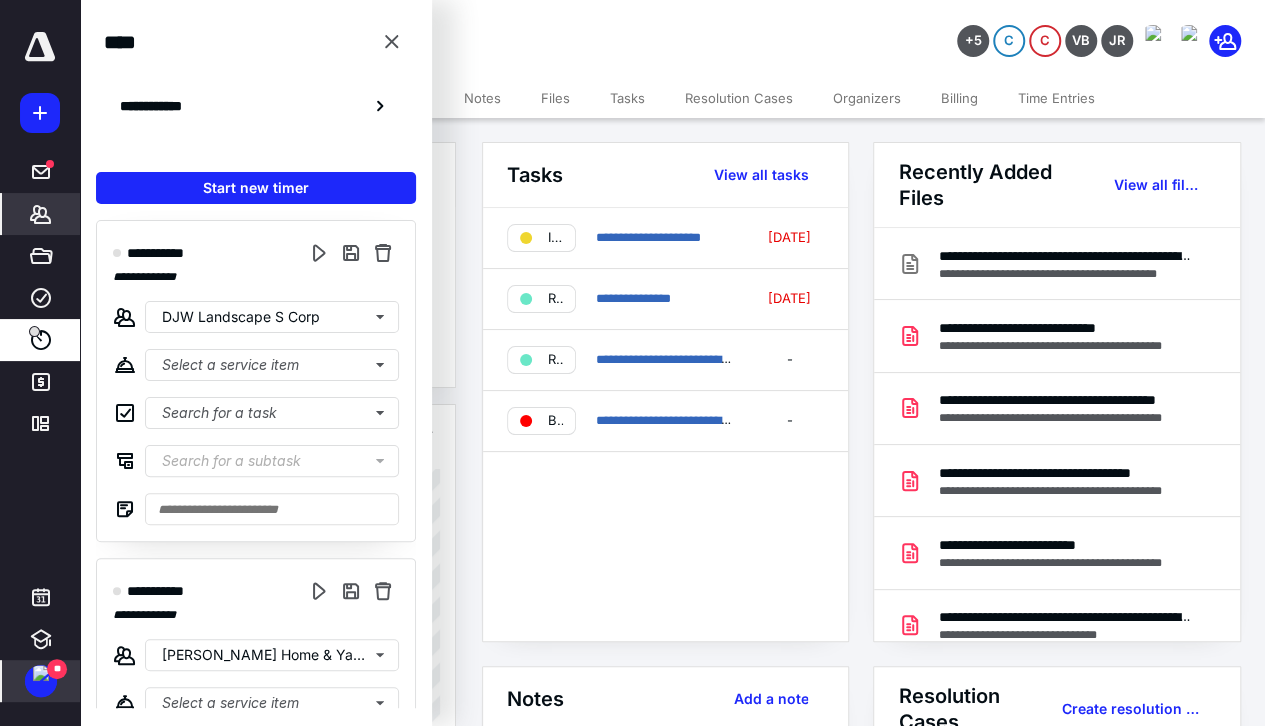 click at bounding box center (41, 673) 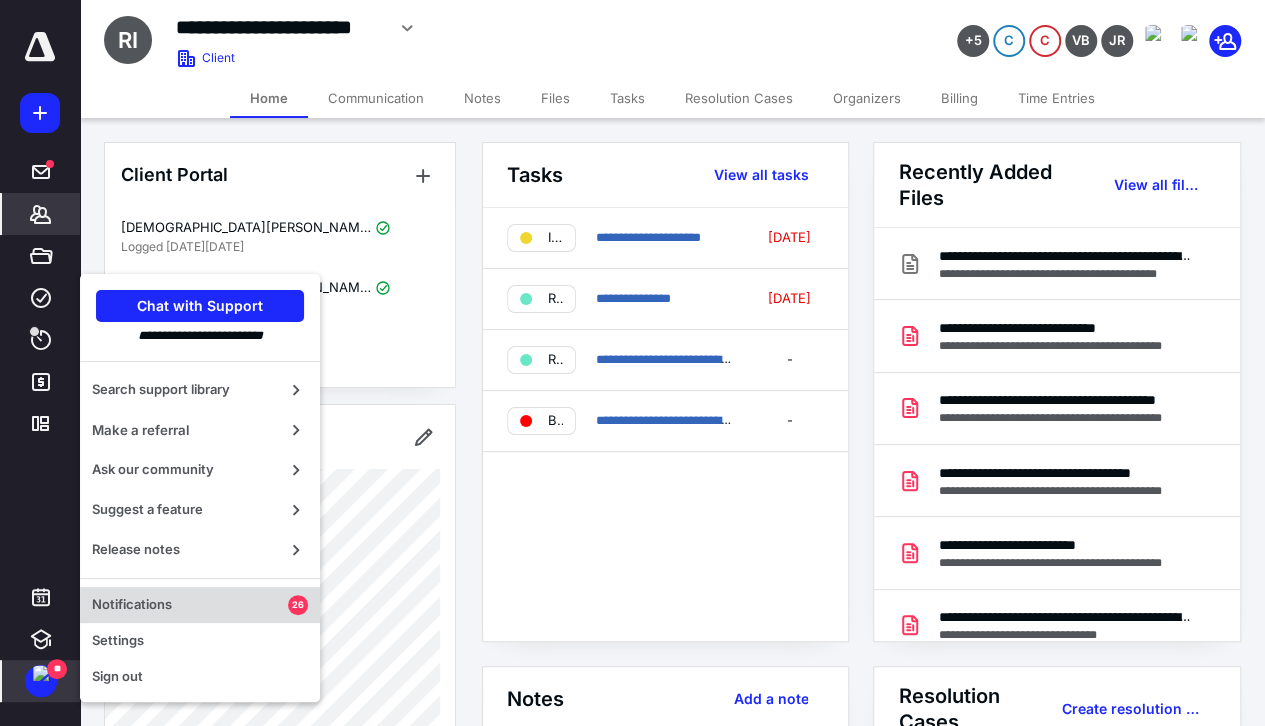 click on "Notifications 26" at bounding box center (200, 605) 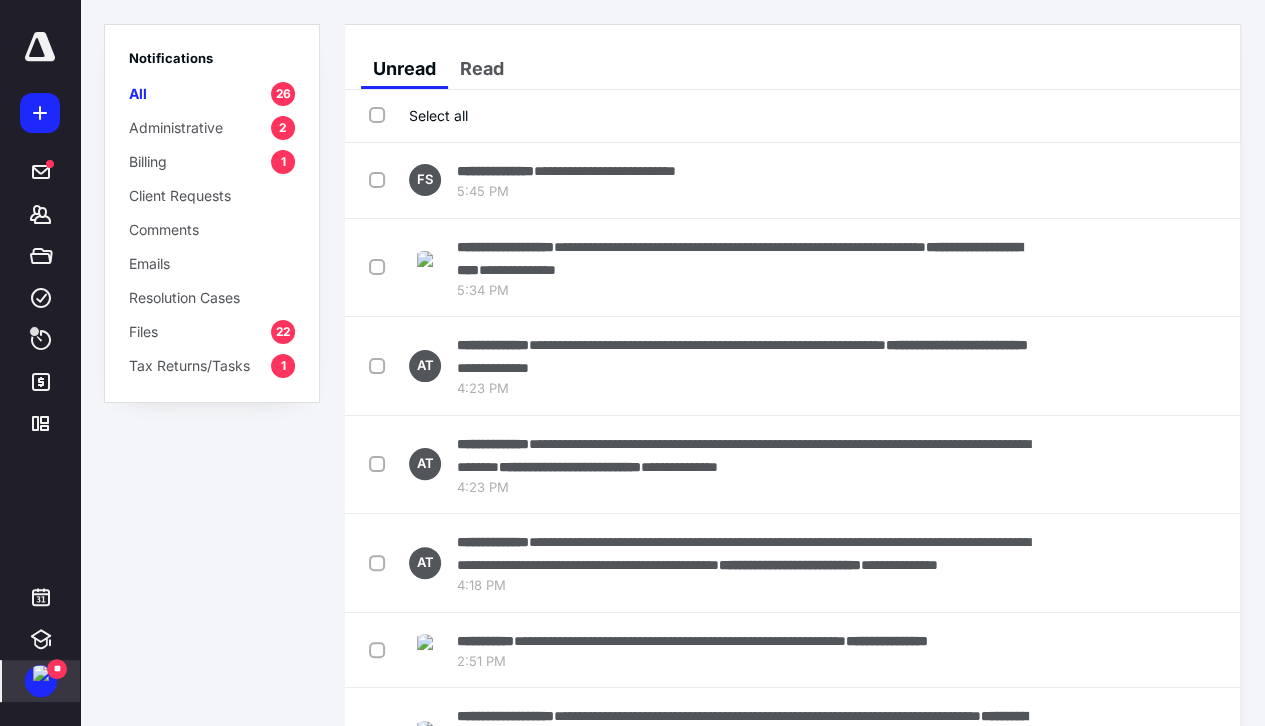 click on "**" at bounding box center (41, 681) 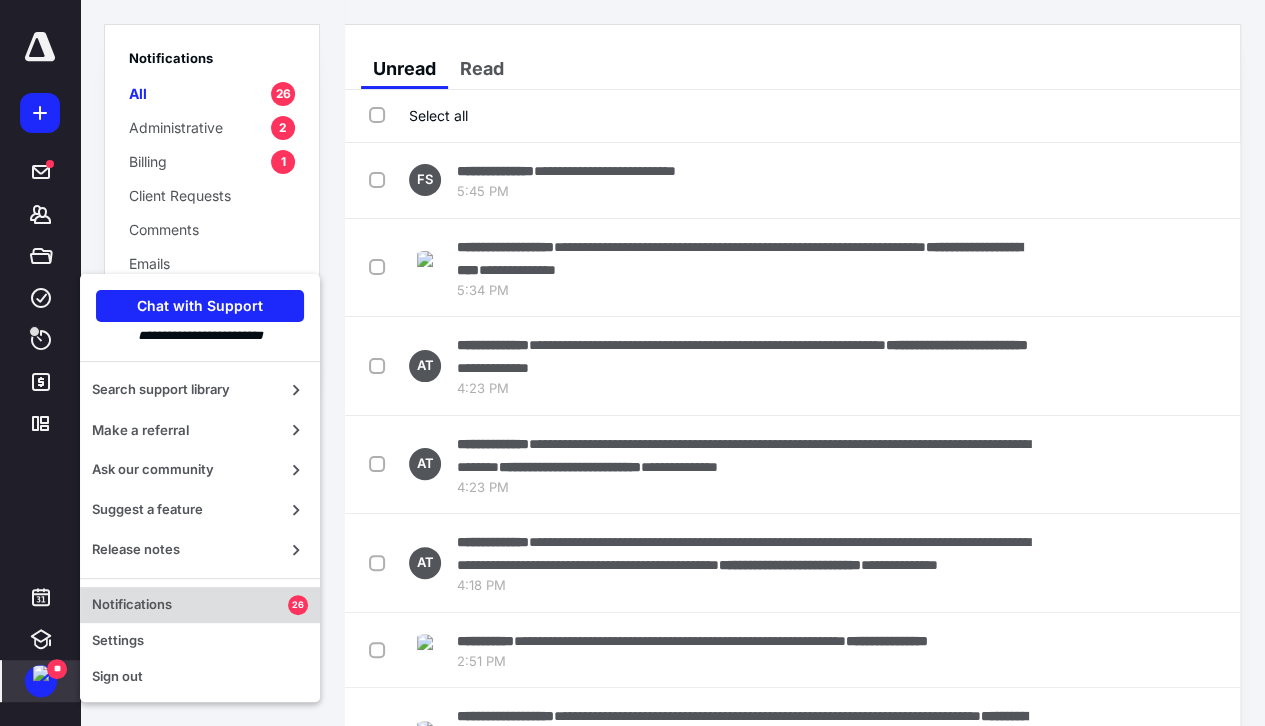 click on "Notifications" at bounding box center (190, 605) 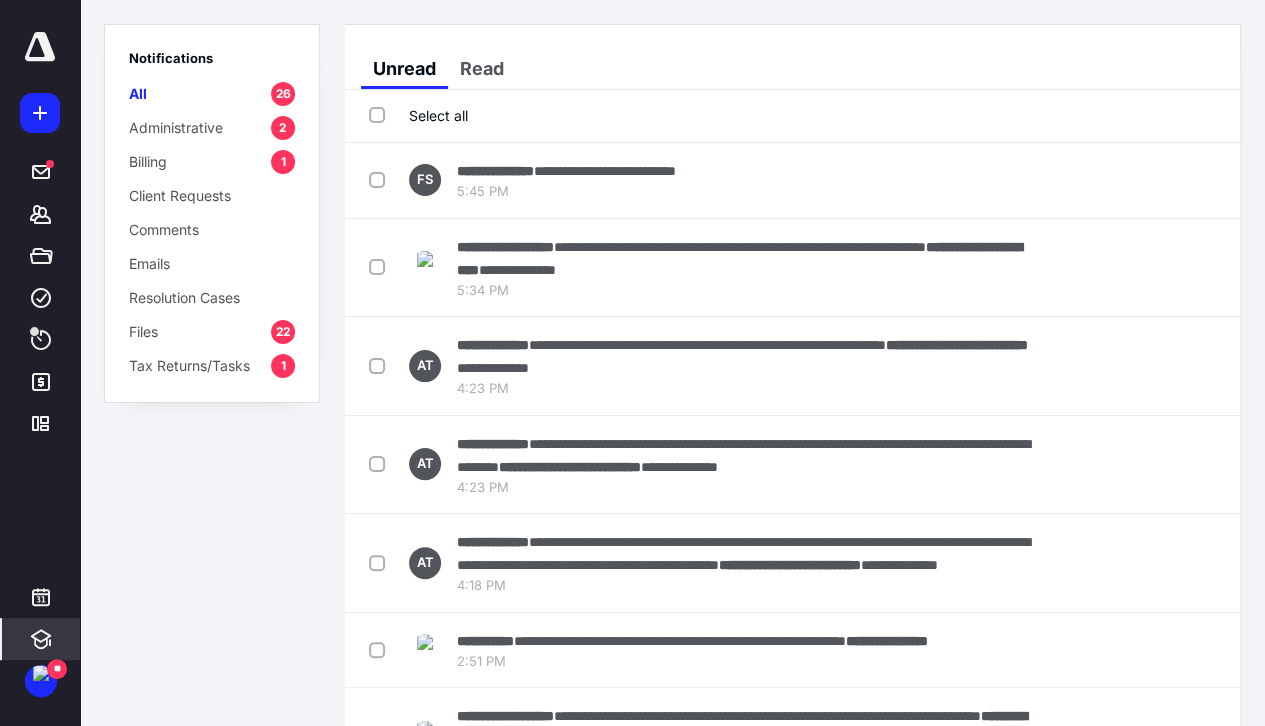 drag, startPoint x: 51, startPoint y: 664, endPoint x: 76, endPoint y: 629, distance: 43.011627 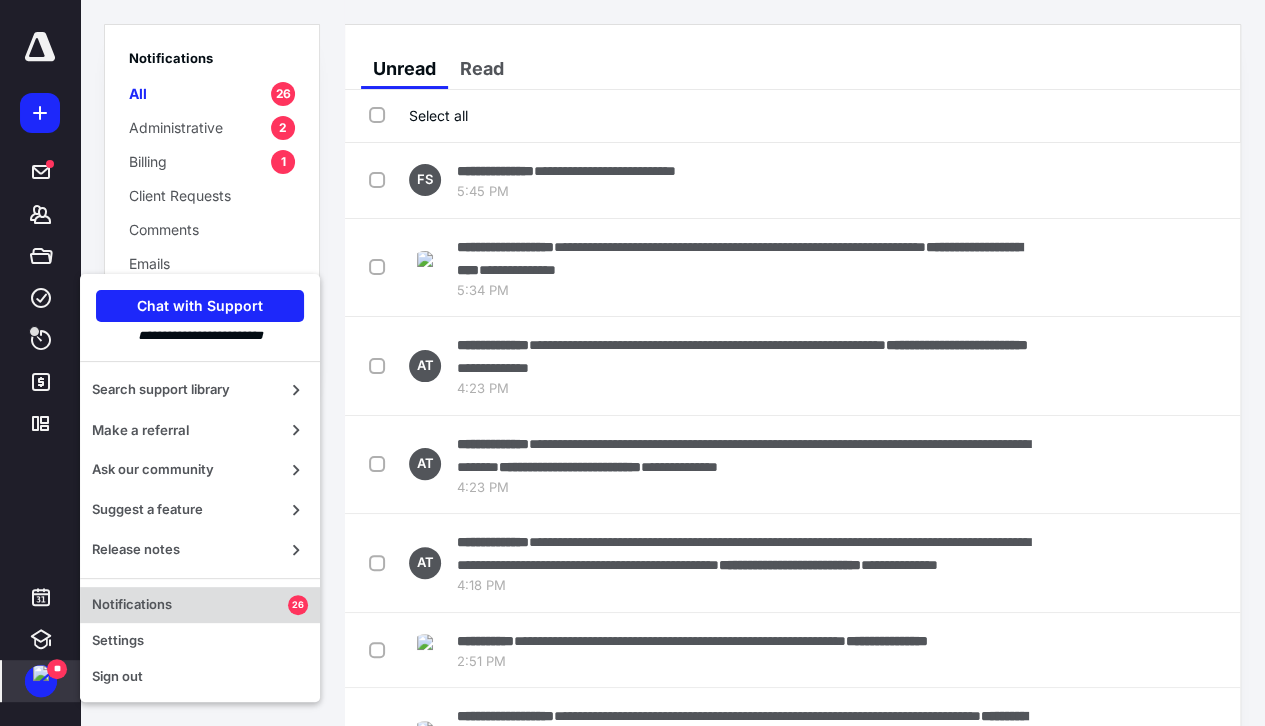 click on "Notifications" at bounding box center (190, 605) 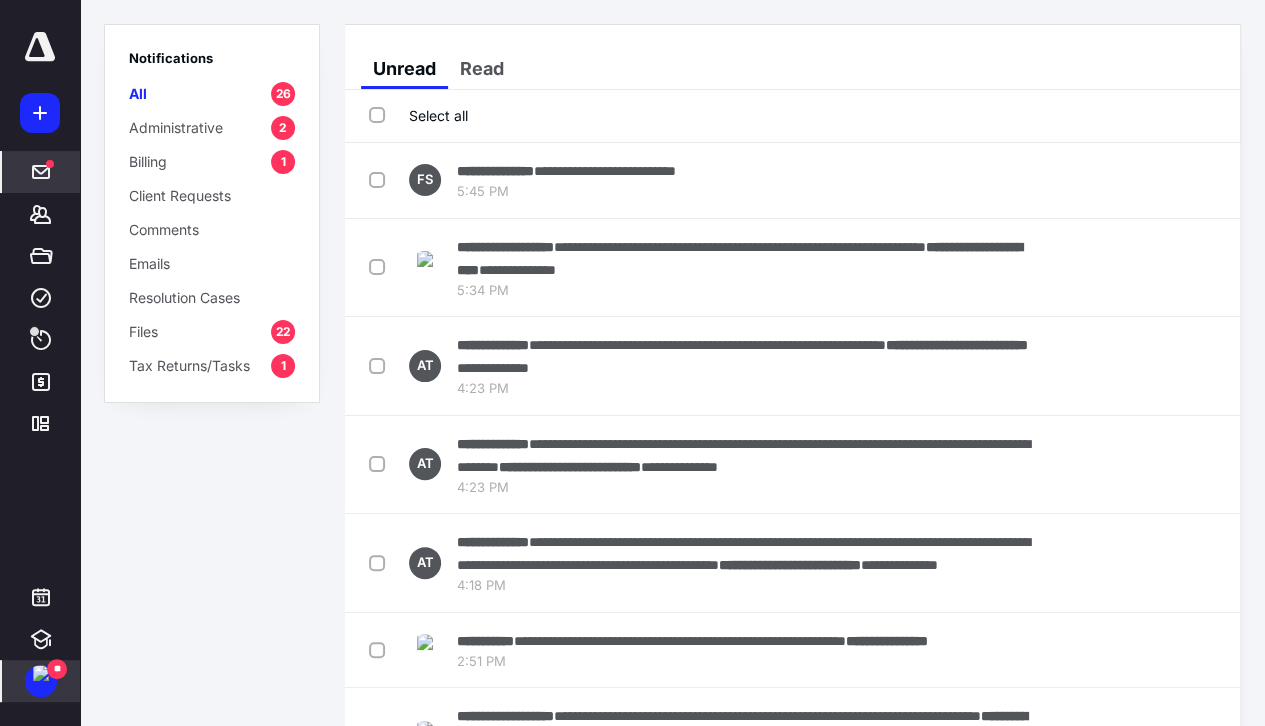 click on "*****" at bounding box center (41, 172) 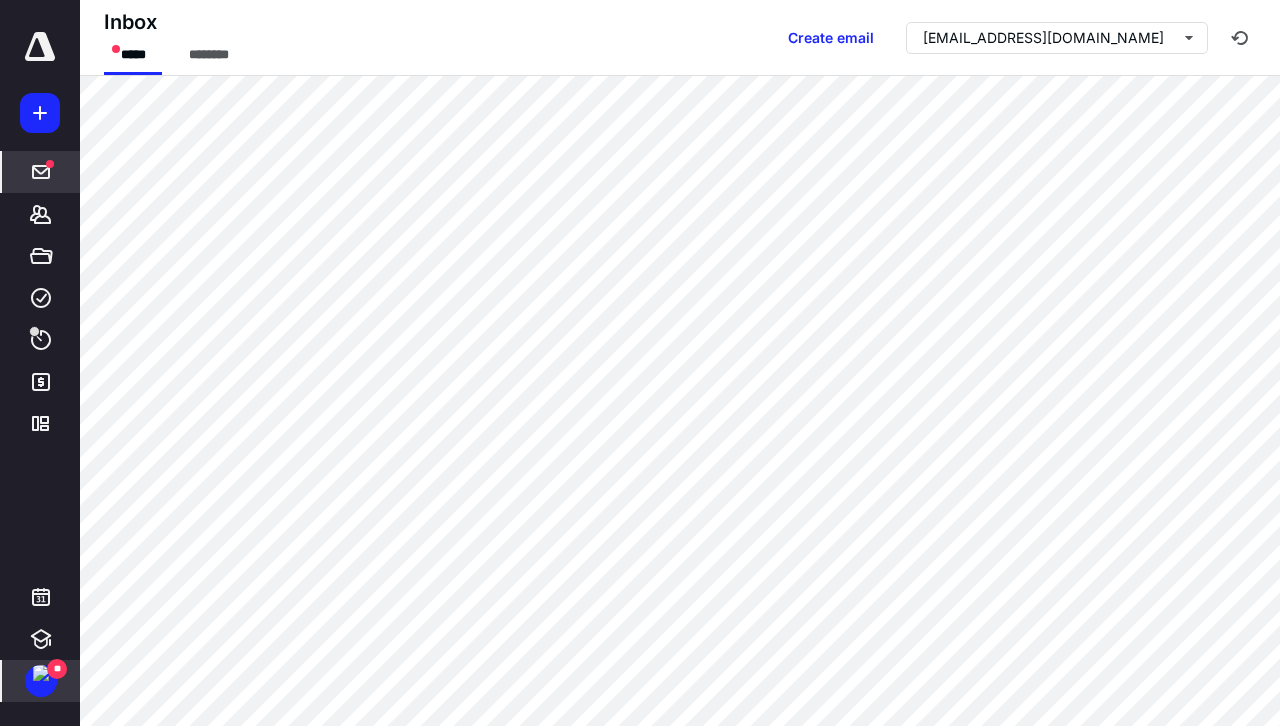 click on "**" at bounding box center (41, 681) 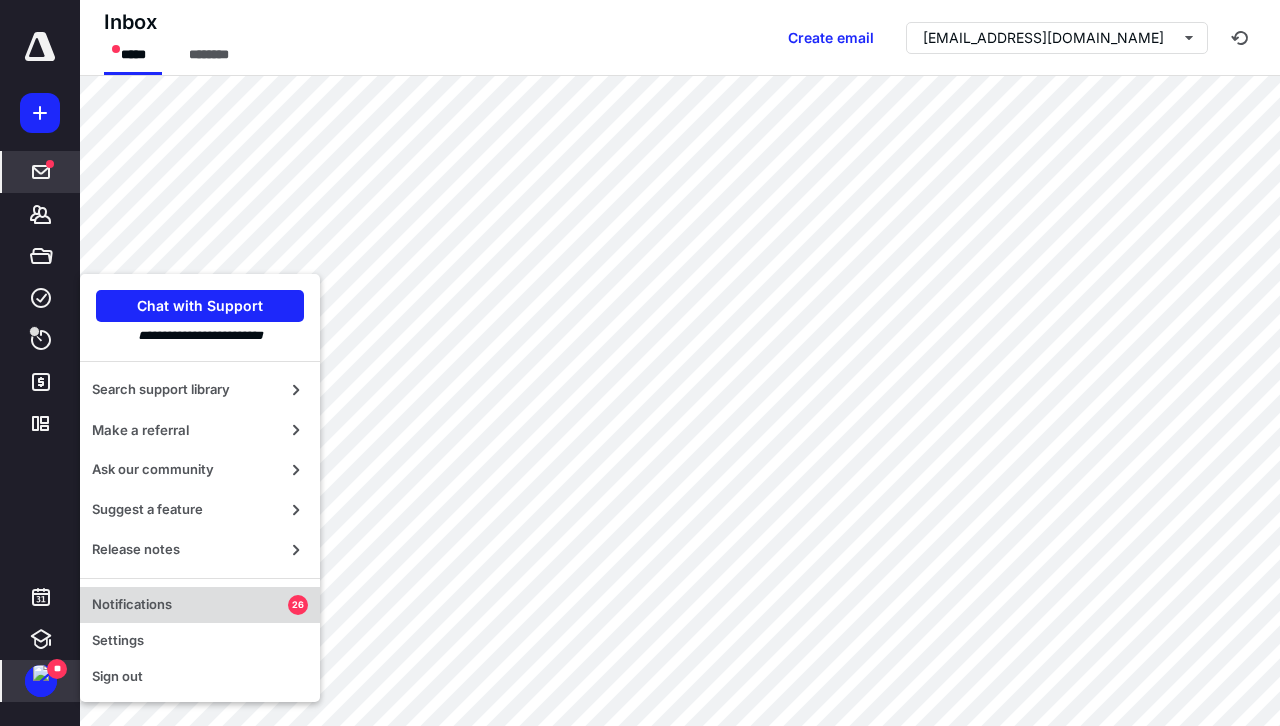 click on "Notifications 26" at bounding box center (200, 605) 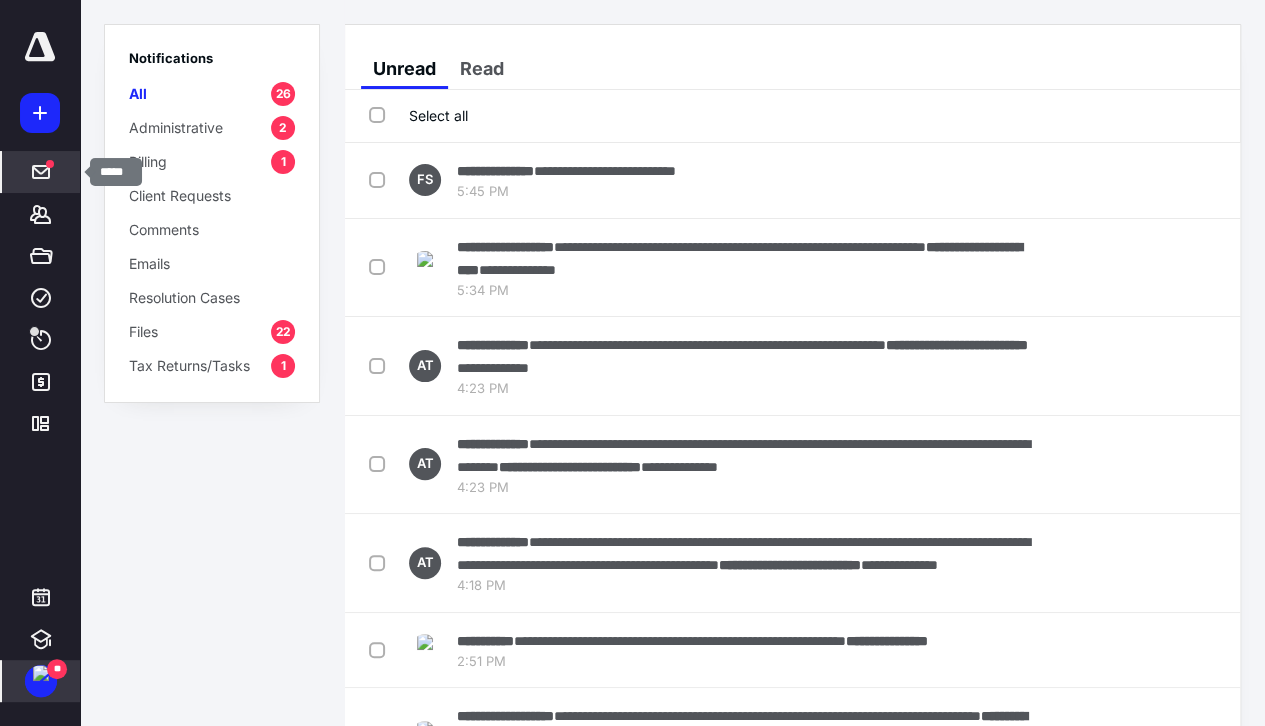click at bounding box center [41, 172] 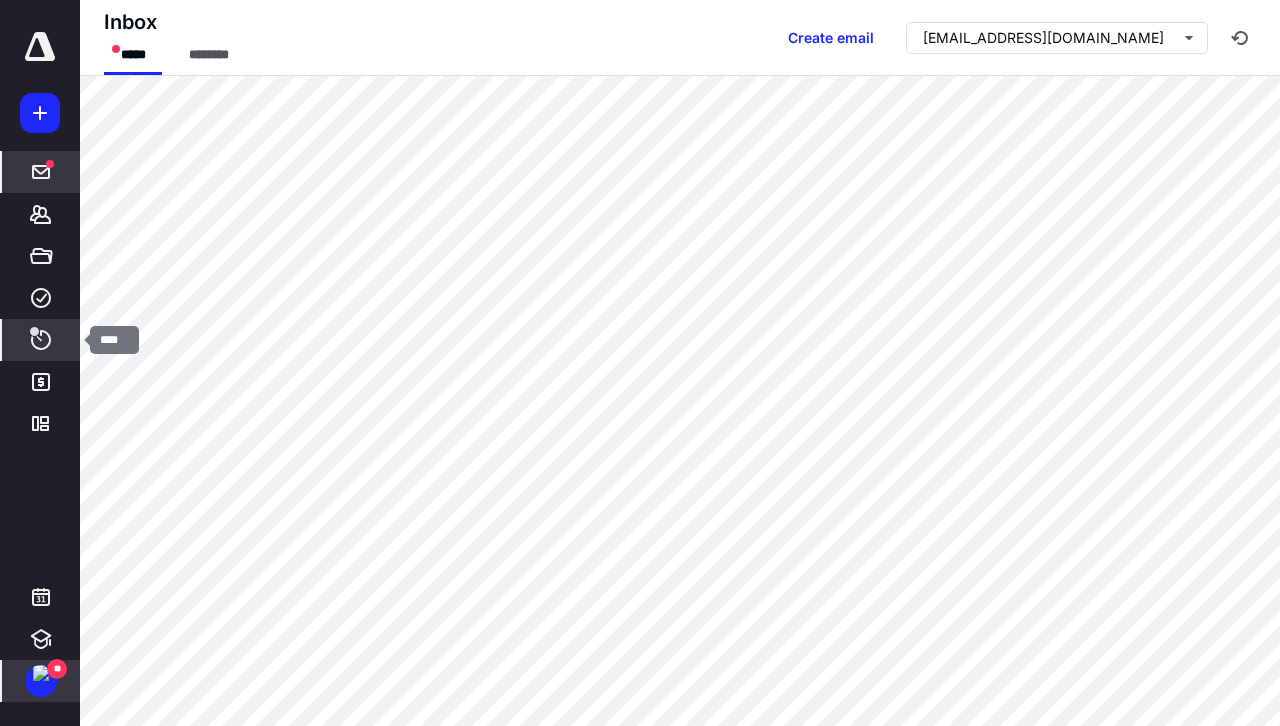 click 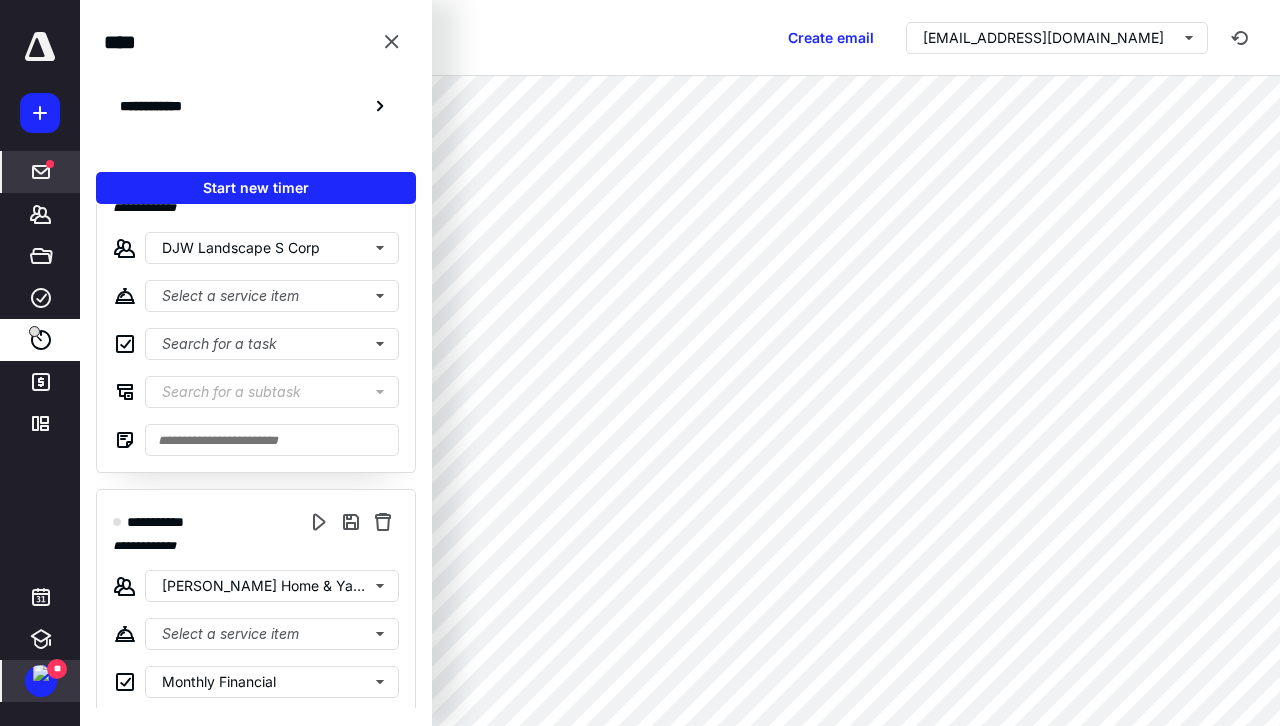 scroll, scrollTop: 100, scrollLeft: 0, axis: vertical 